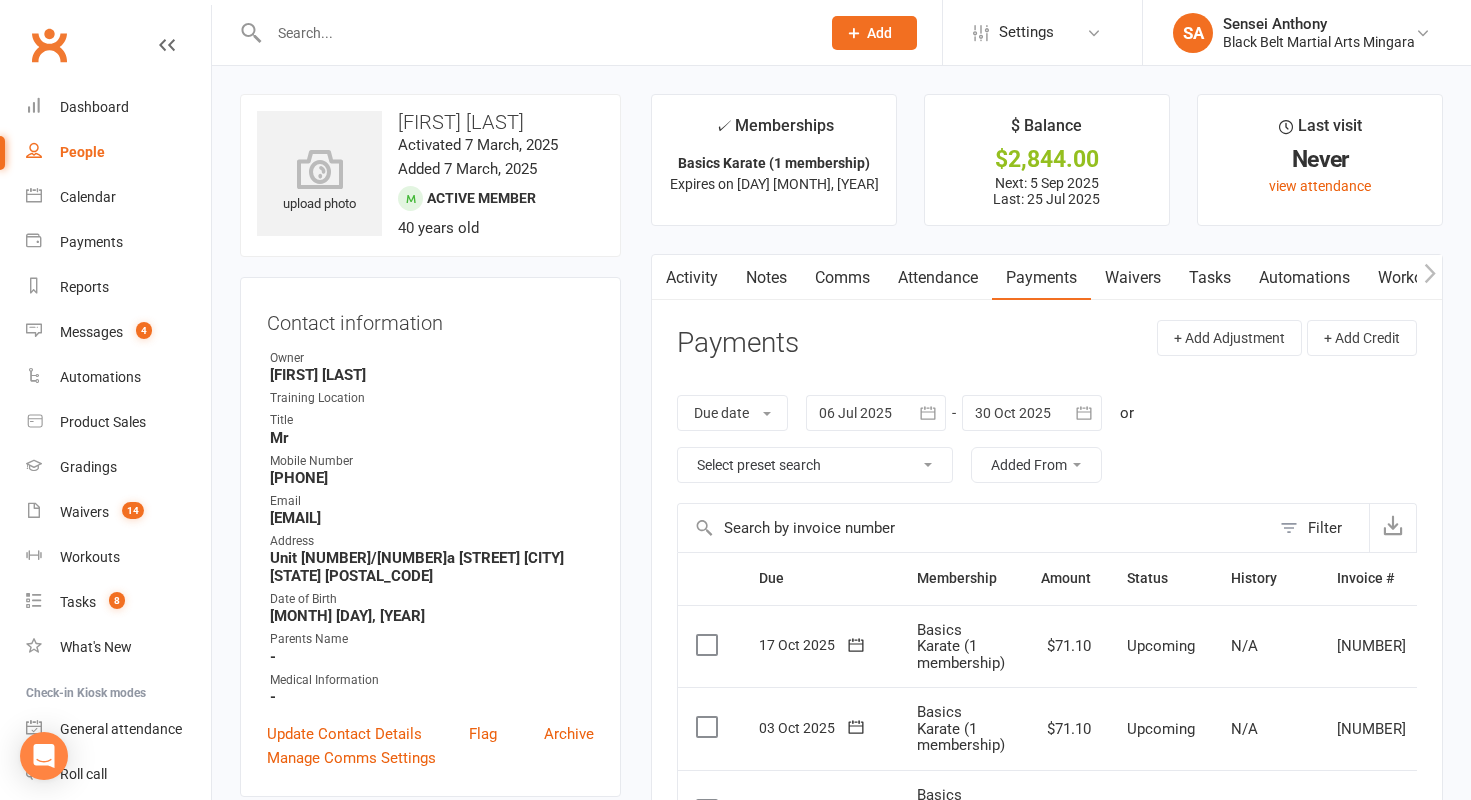 scroll, scrollTop: 0, scrollLeft: 0, axis: both 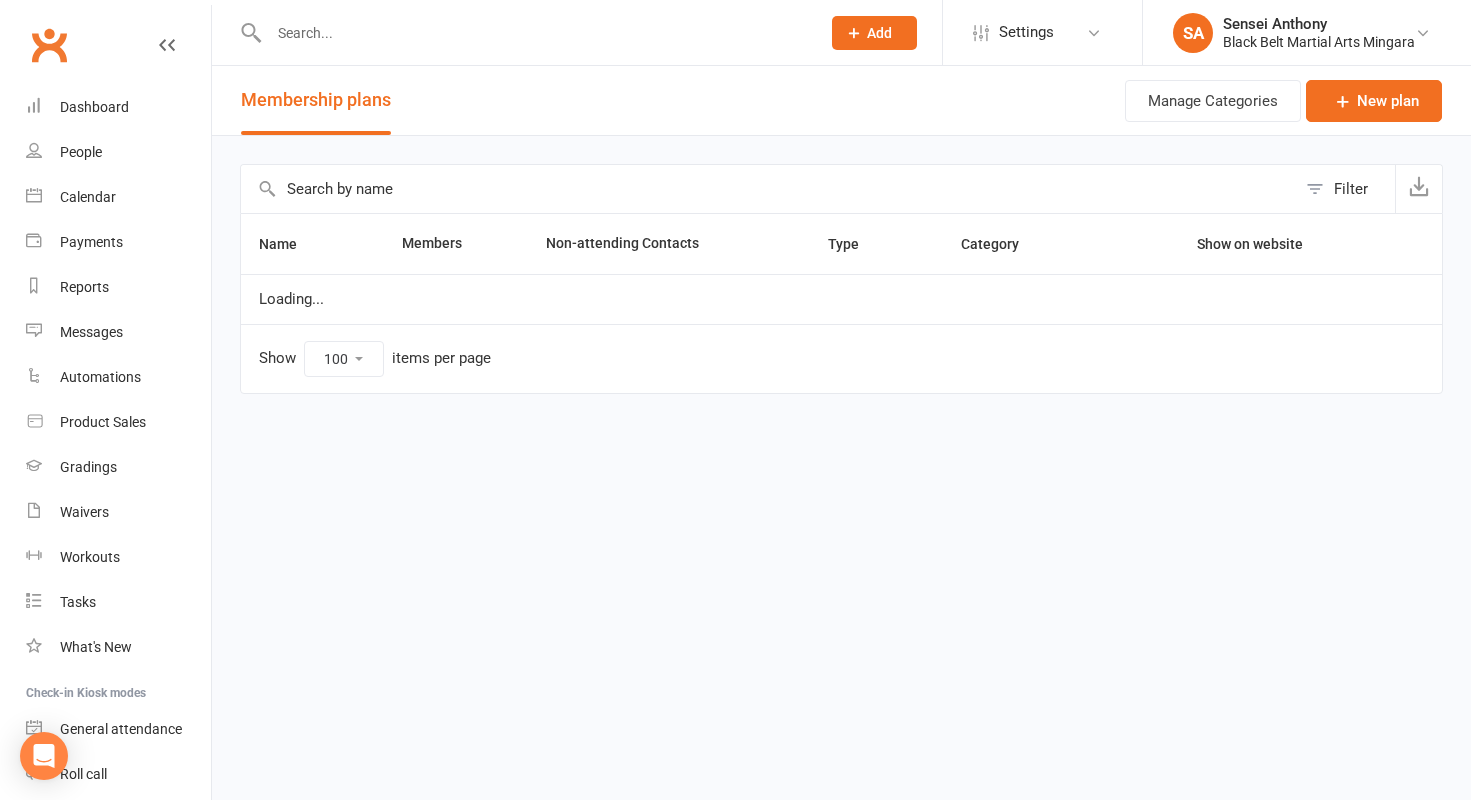 select on "100" 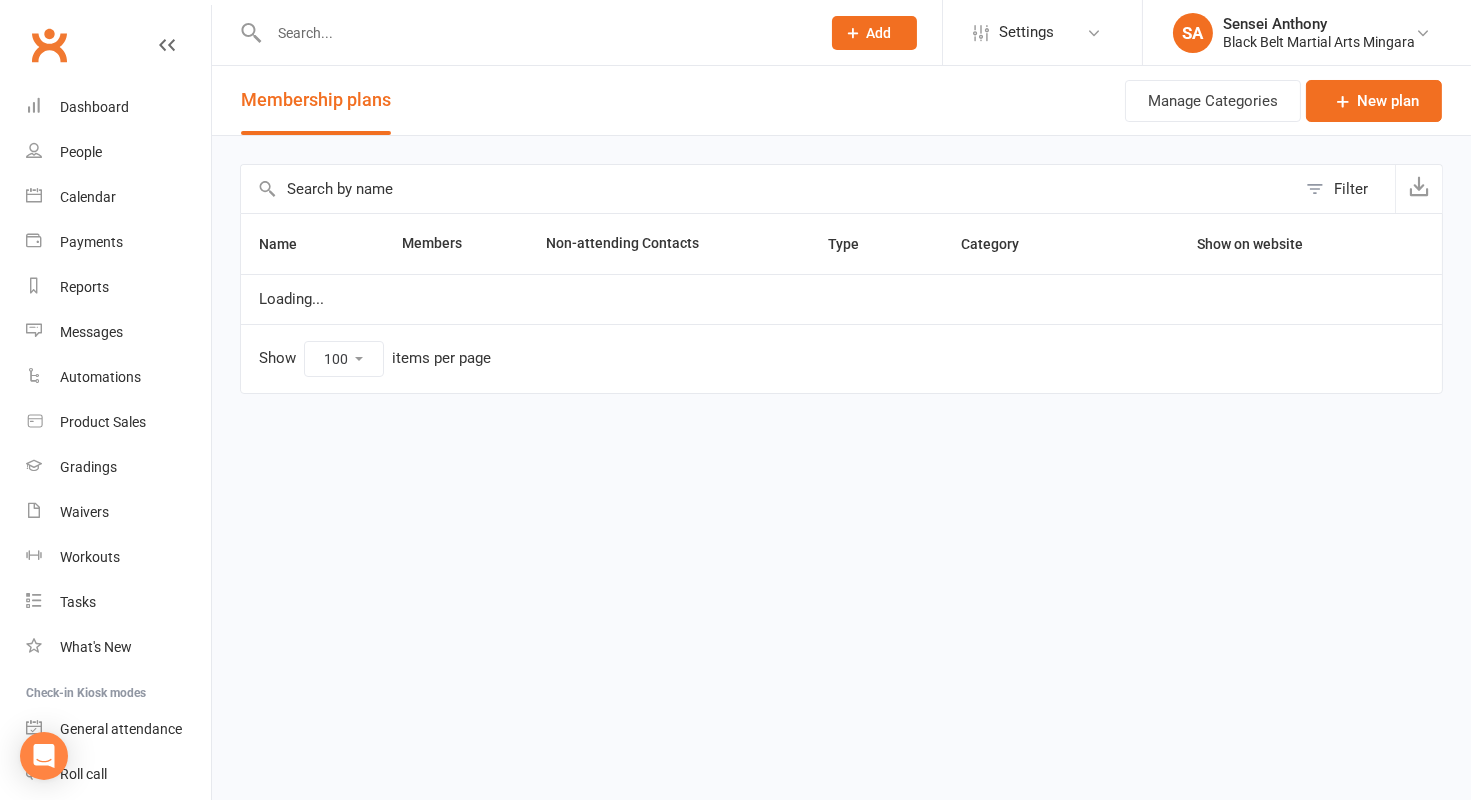scroll, scrollTop: 0, scrollLeft: 0, axis: both 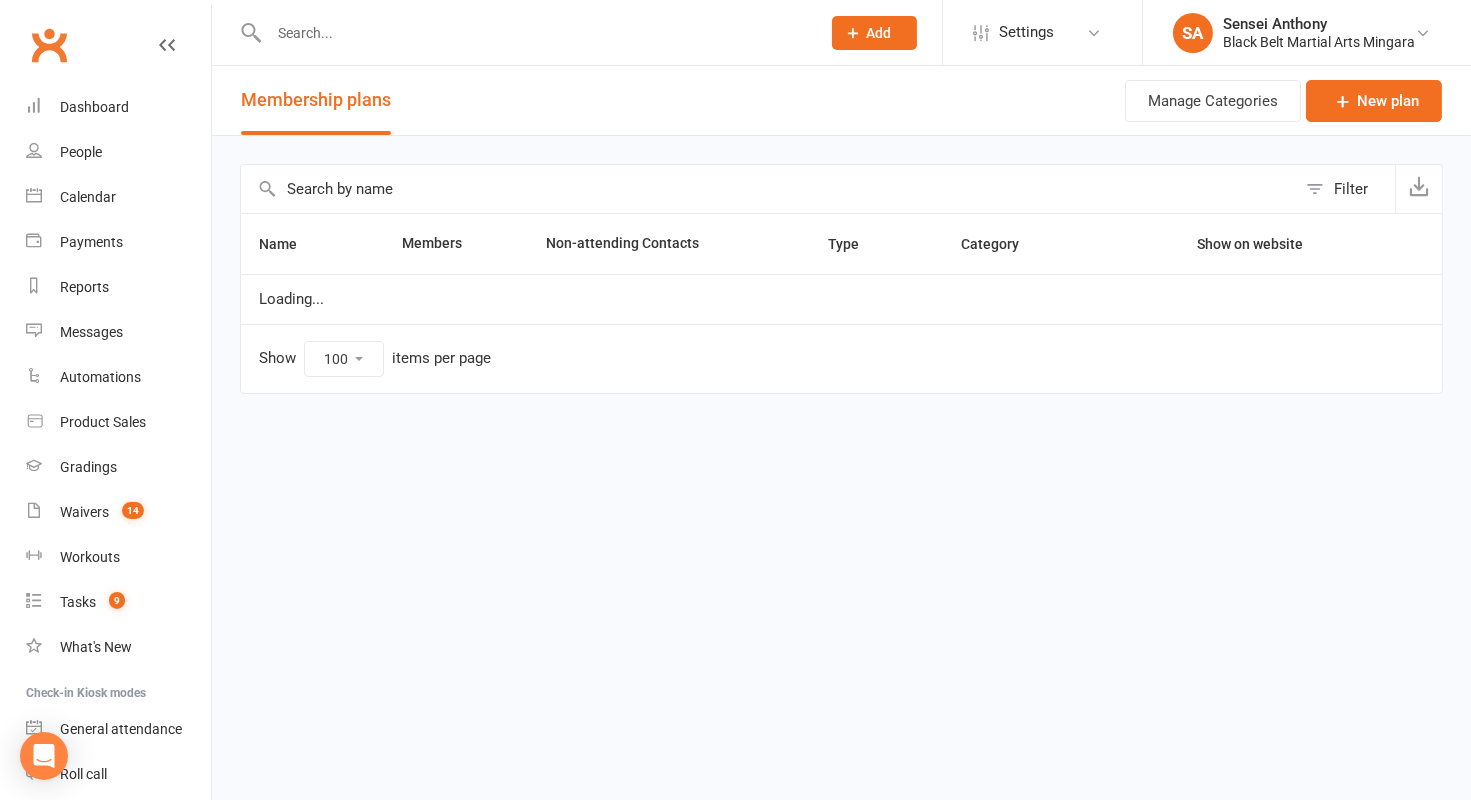 click at bounding box center [768, 189] 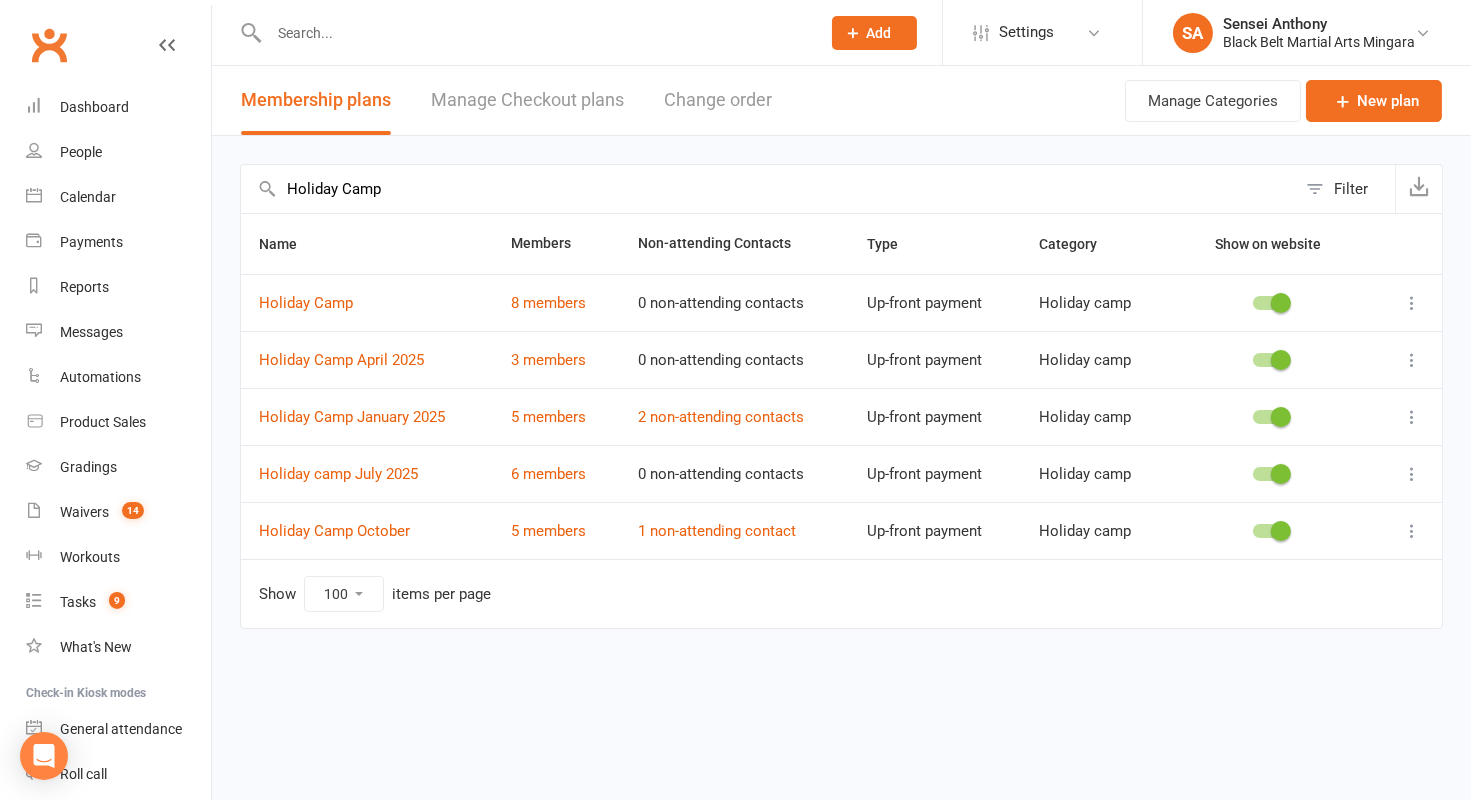 type on "Holiday Camp" 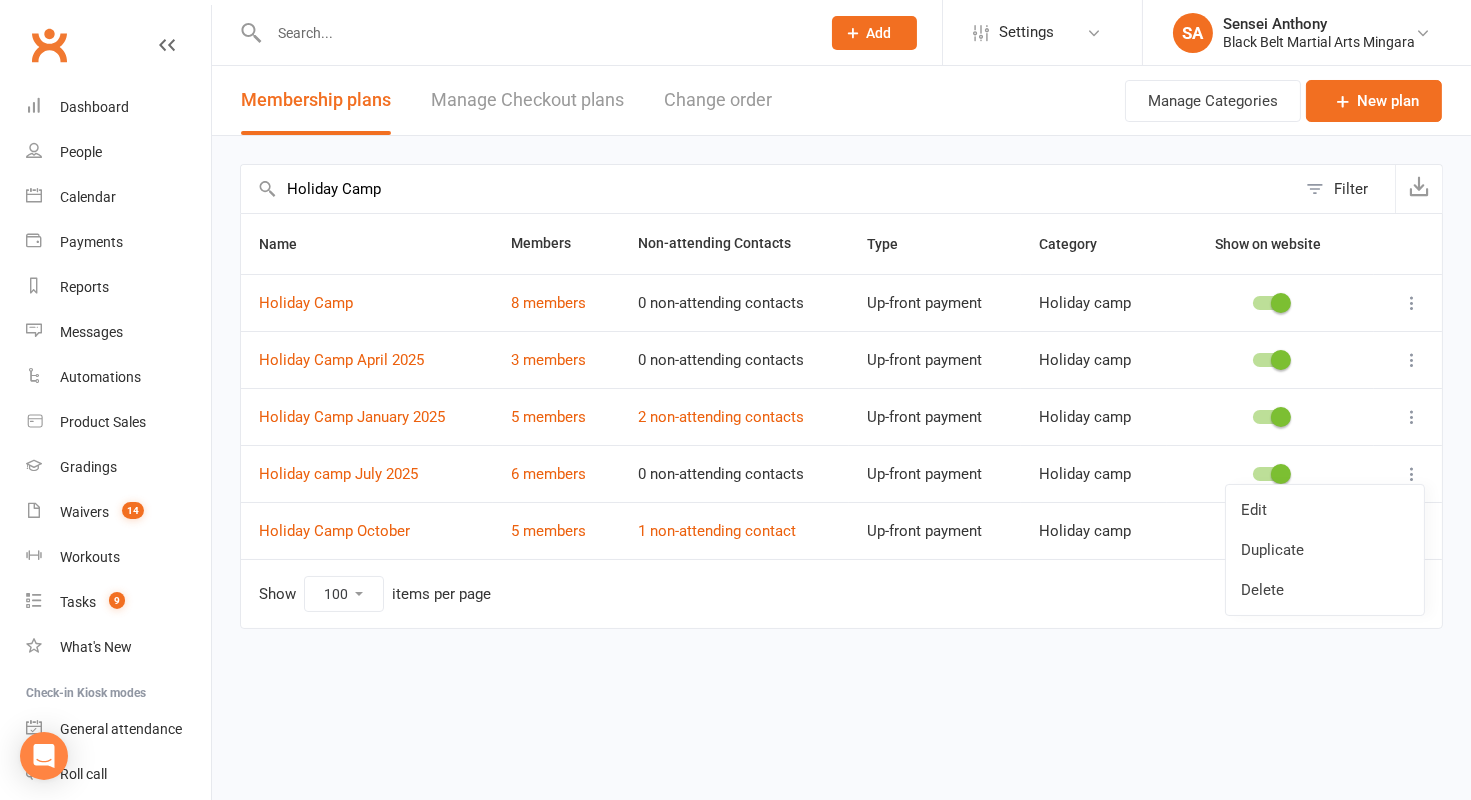 click on "Holiday camp July 2025" at bounding box center (367, 473) 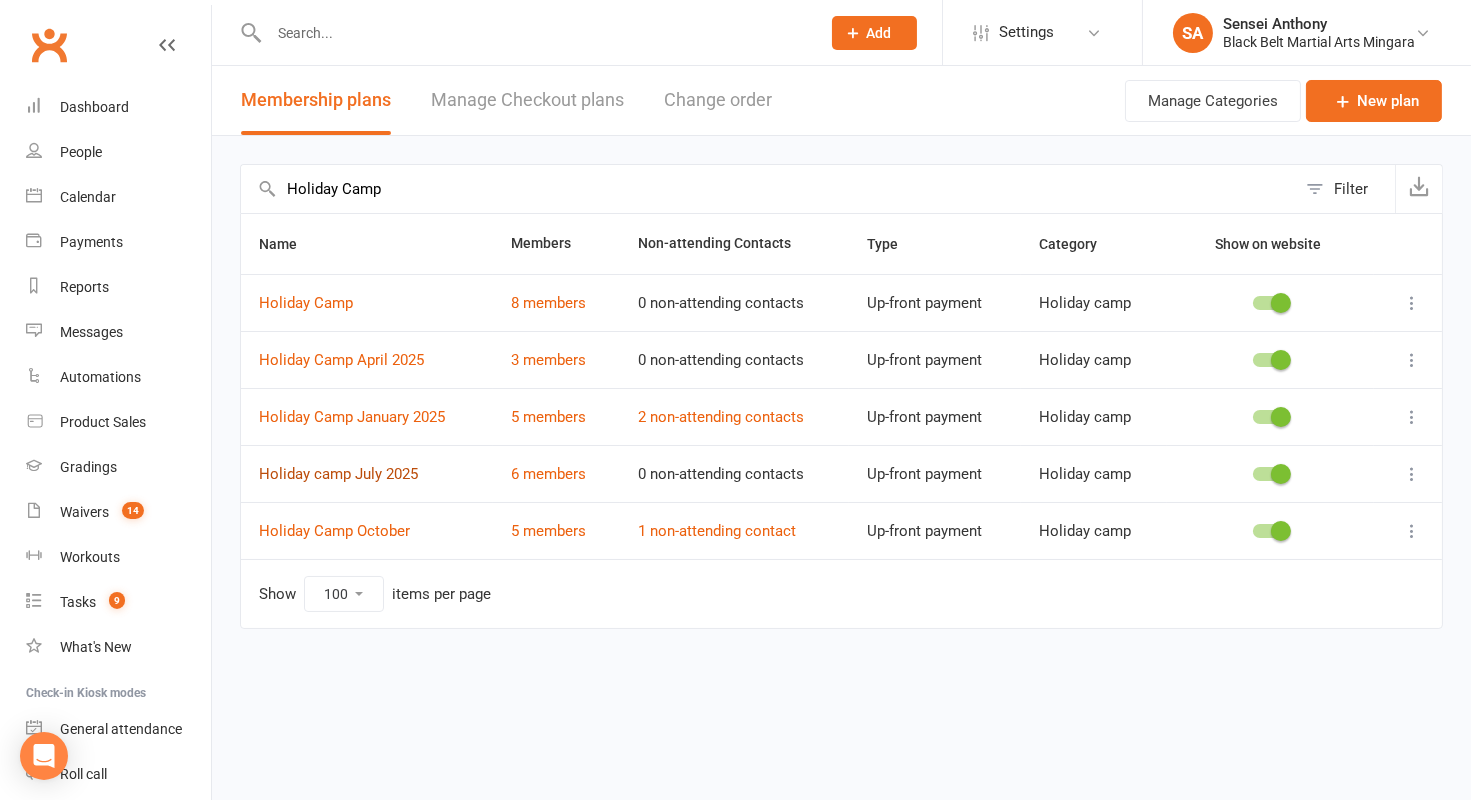 click on "Holiday camp July 2025" at bounding box center (338, 474) 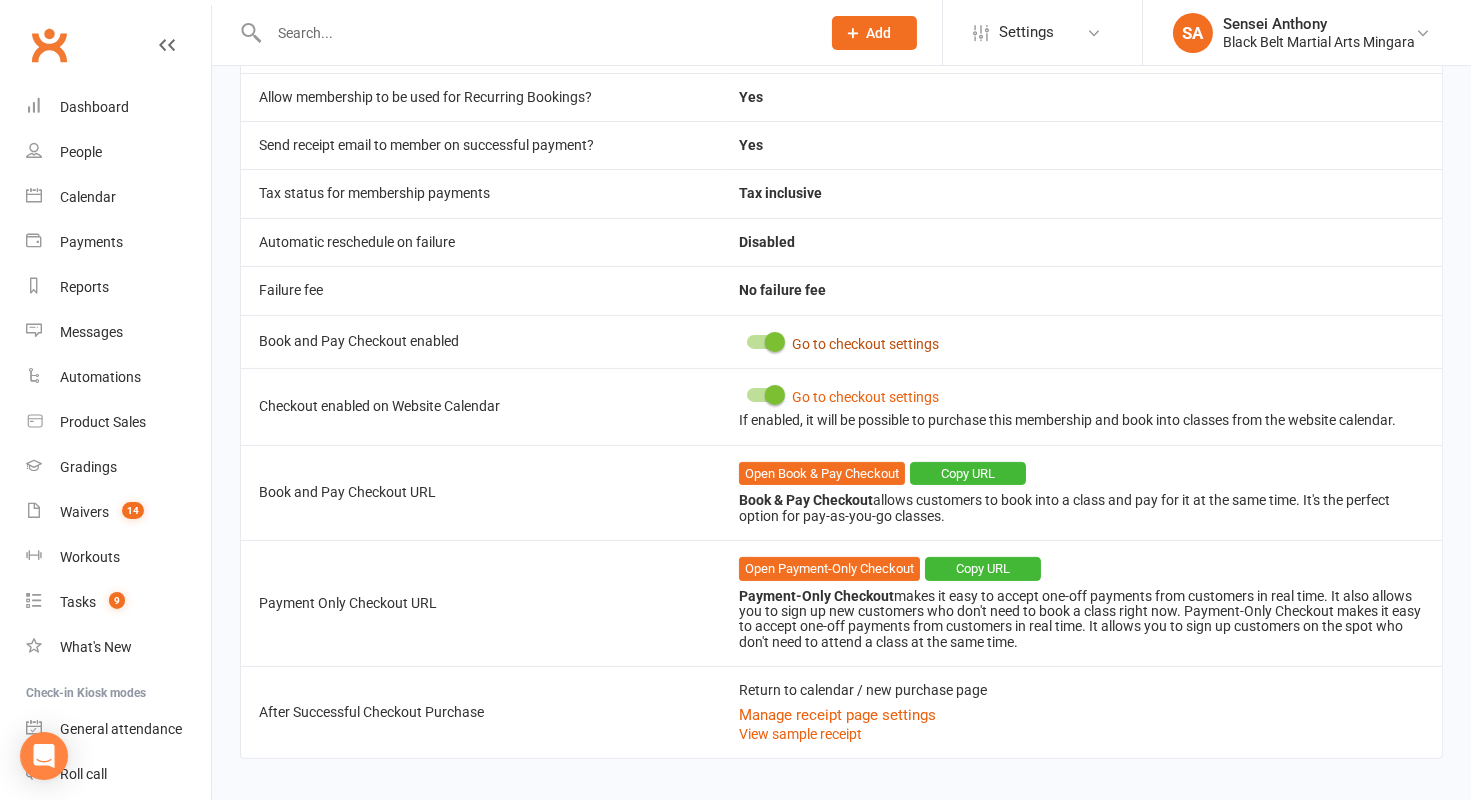 scroll, scrollTop: 0, scrollLeft: 0, axis: both 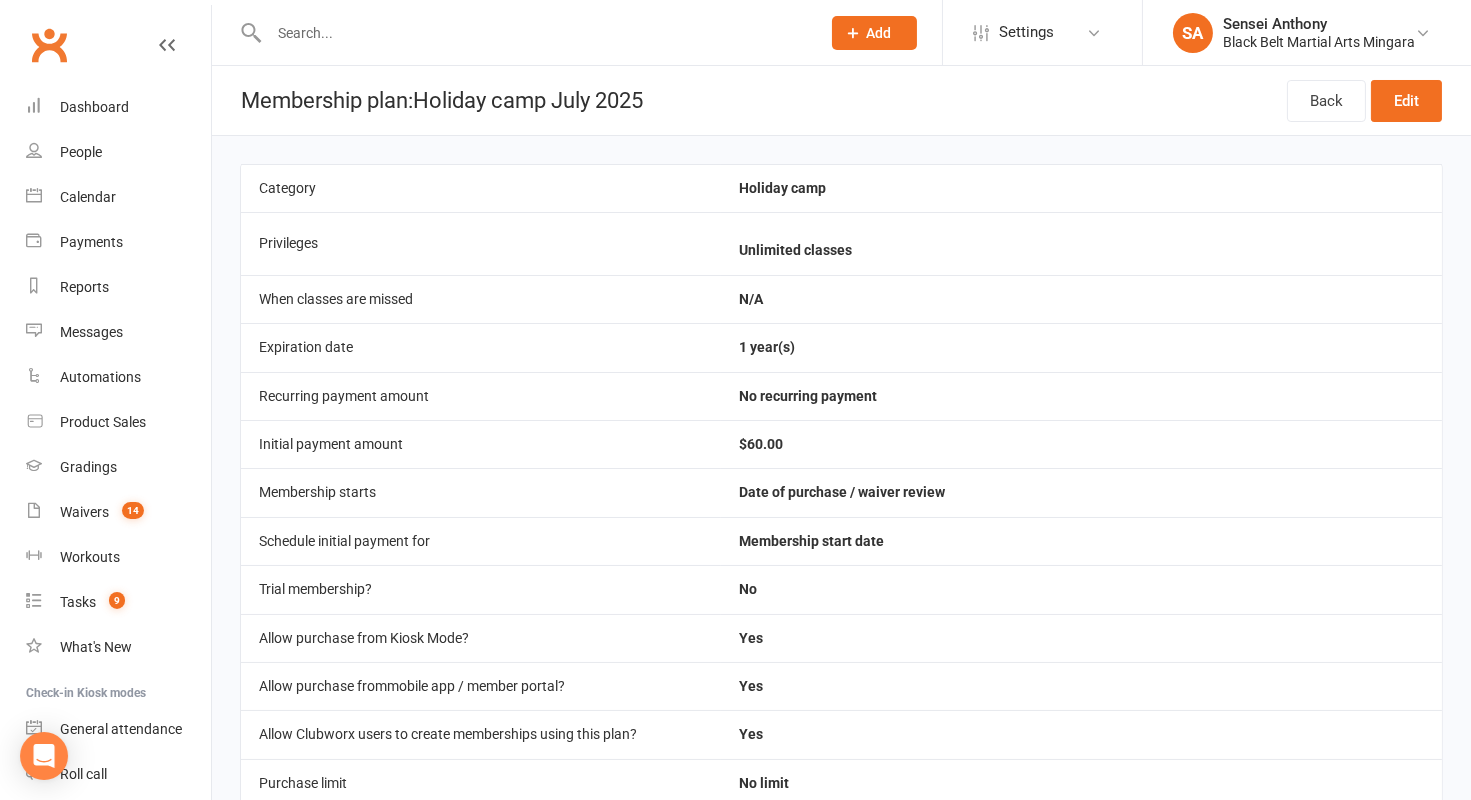select on "100" 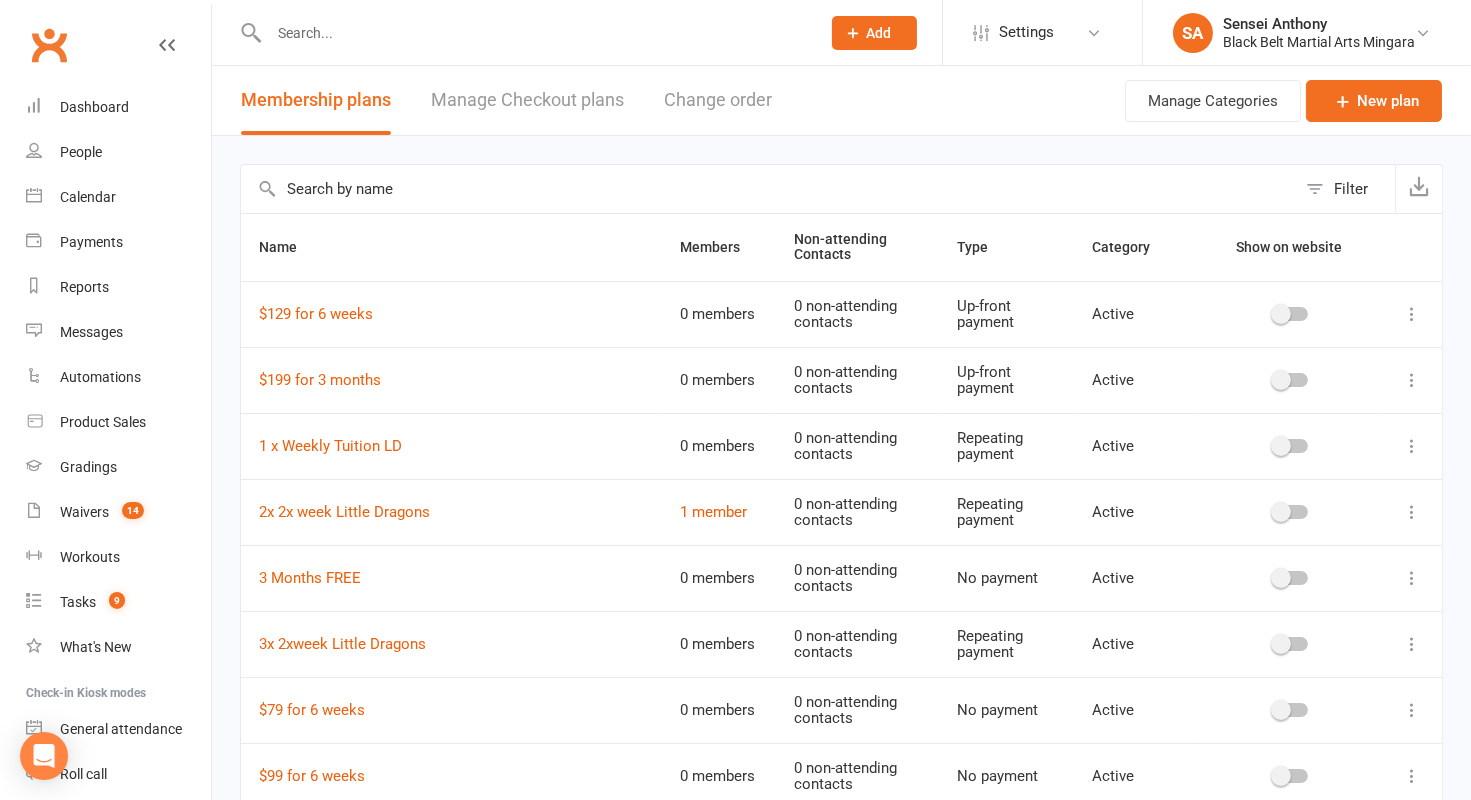 click on "Manage Checkout plans" at bounding box center (527, 100) 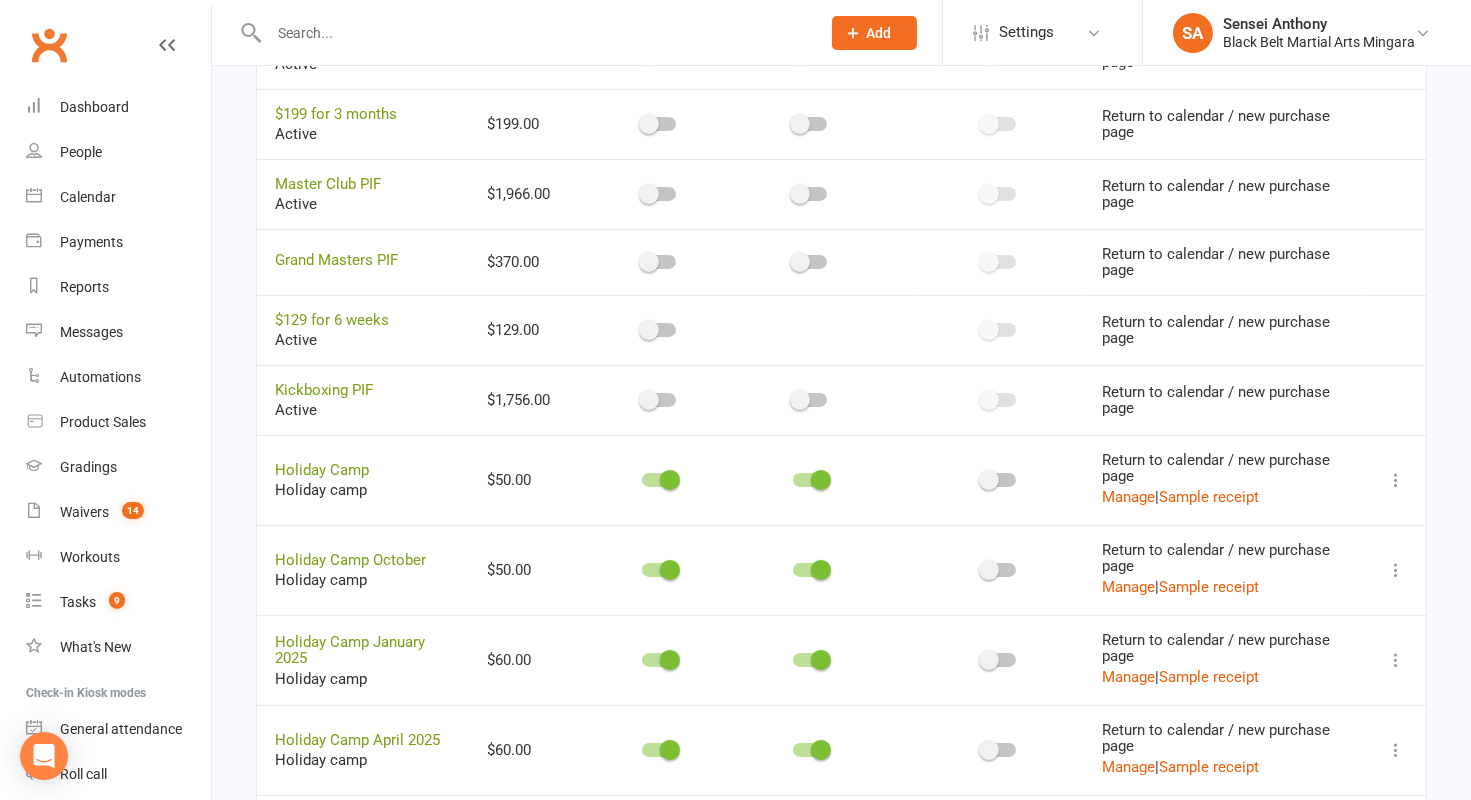 scroll, scrollTop: 1326, scrollLeft: 0, axis: vertical 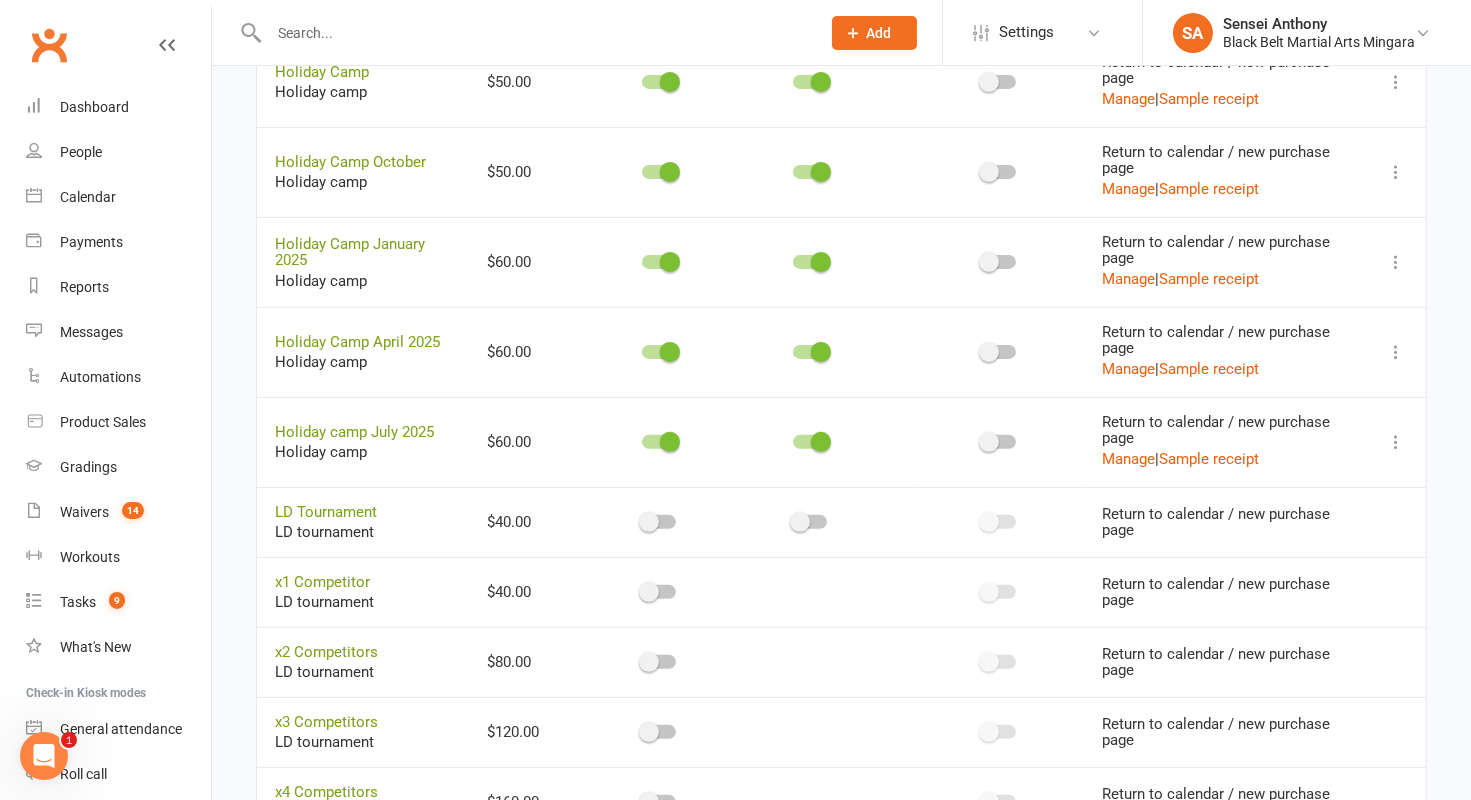 click at bounding box center [658, 522] 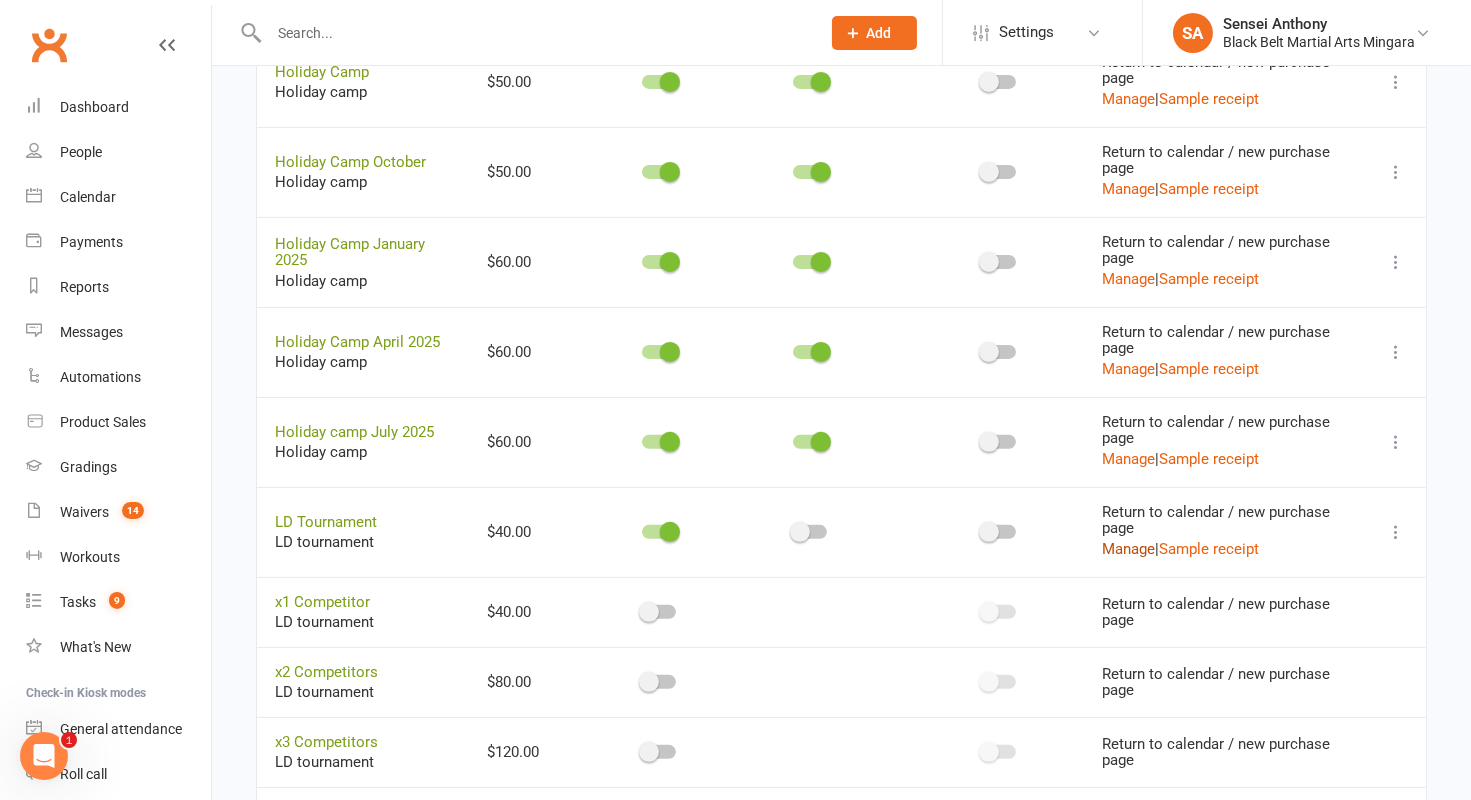 click on "Manage" at bounding box center [1128, 549] 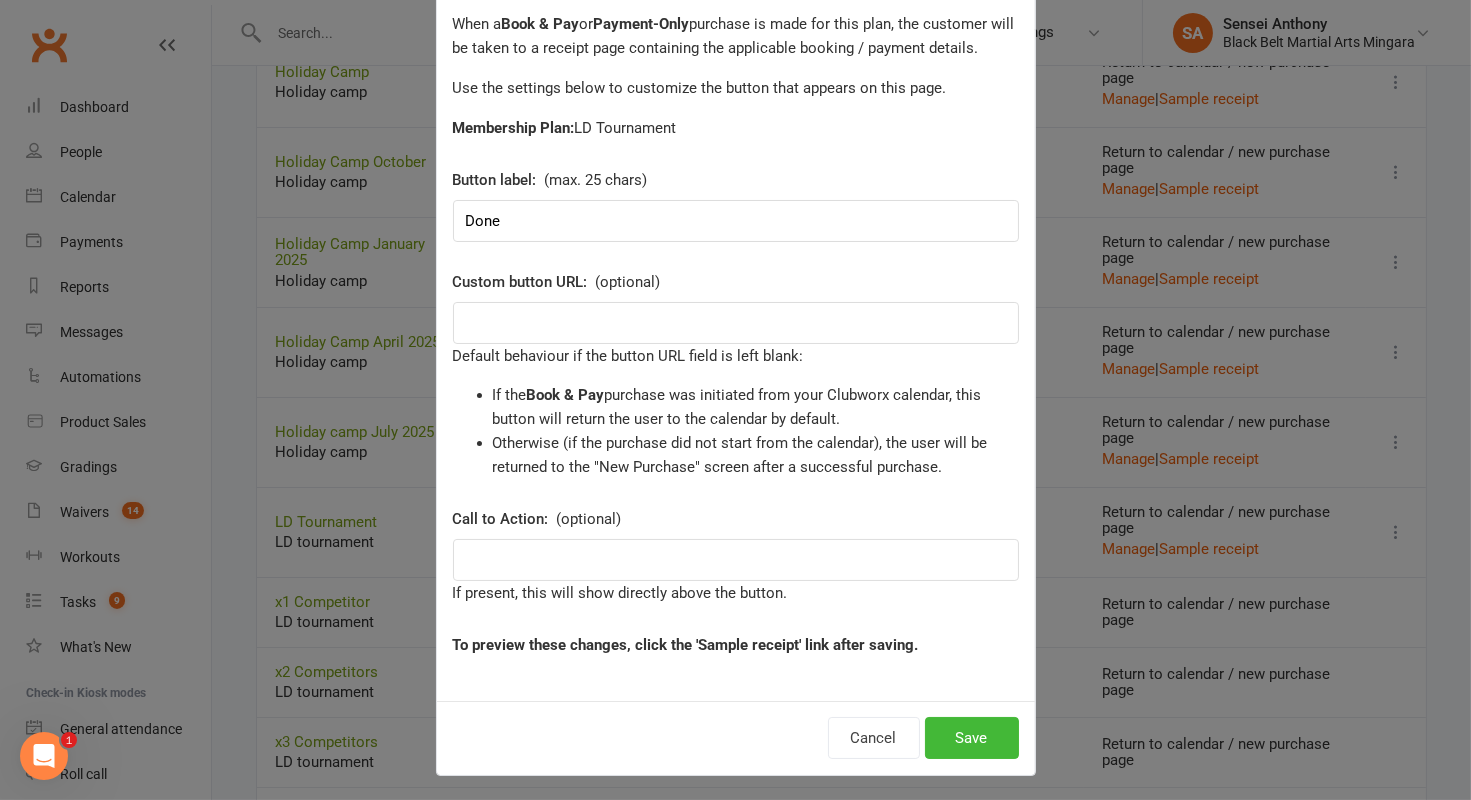 scroll, scrollTop: 0, scrollLeft: 0, axis: both 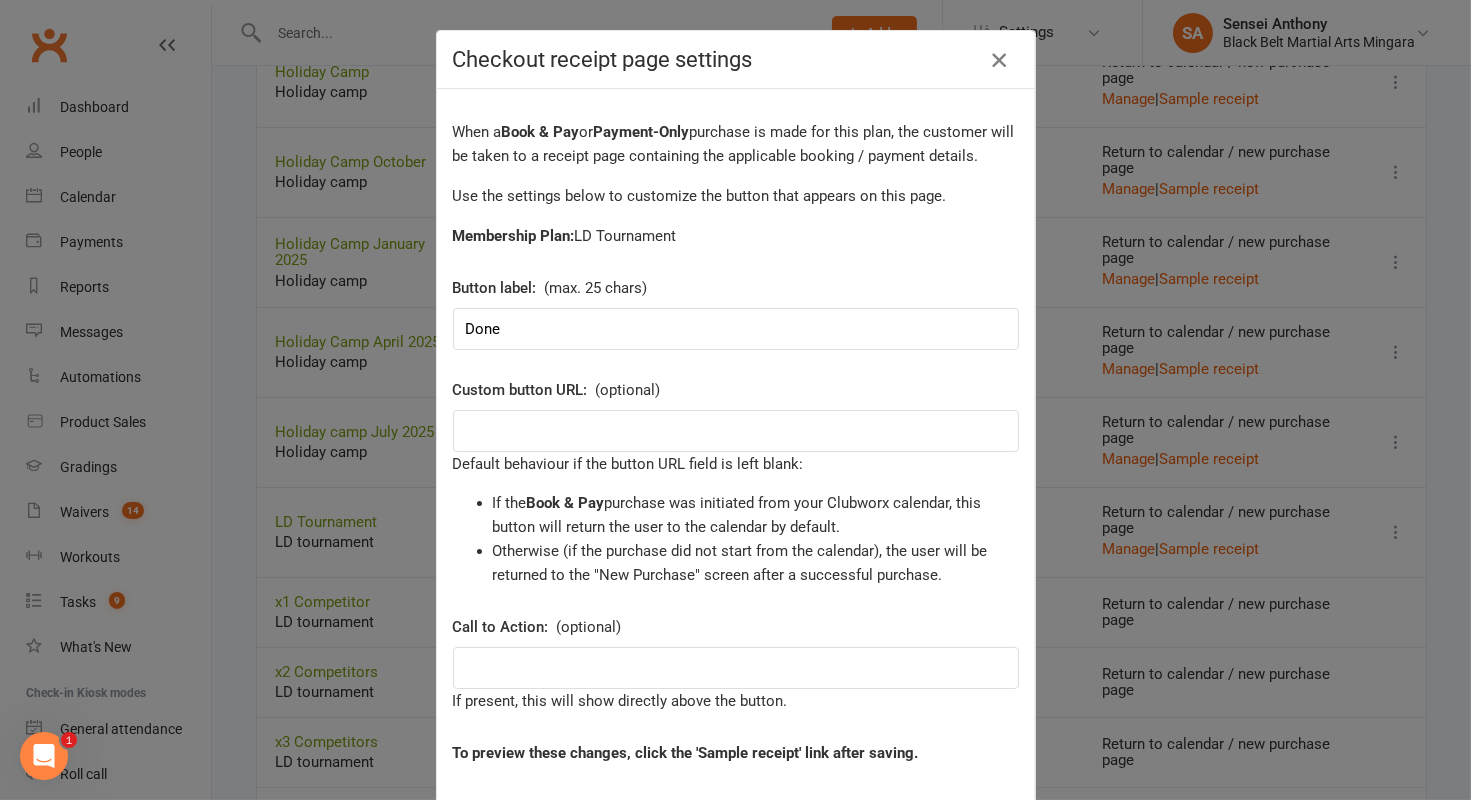 click at bounding box center (999, 60) 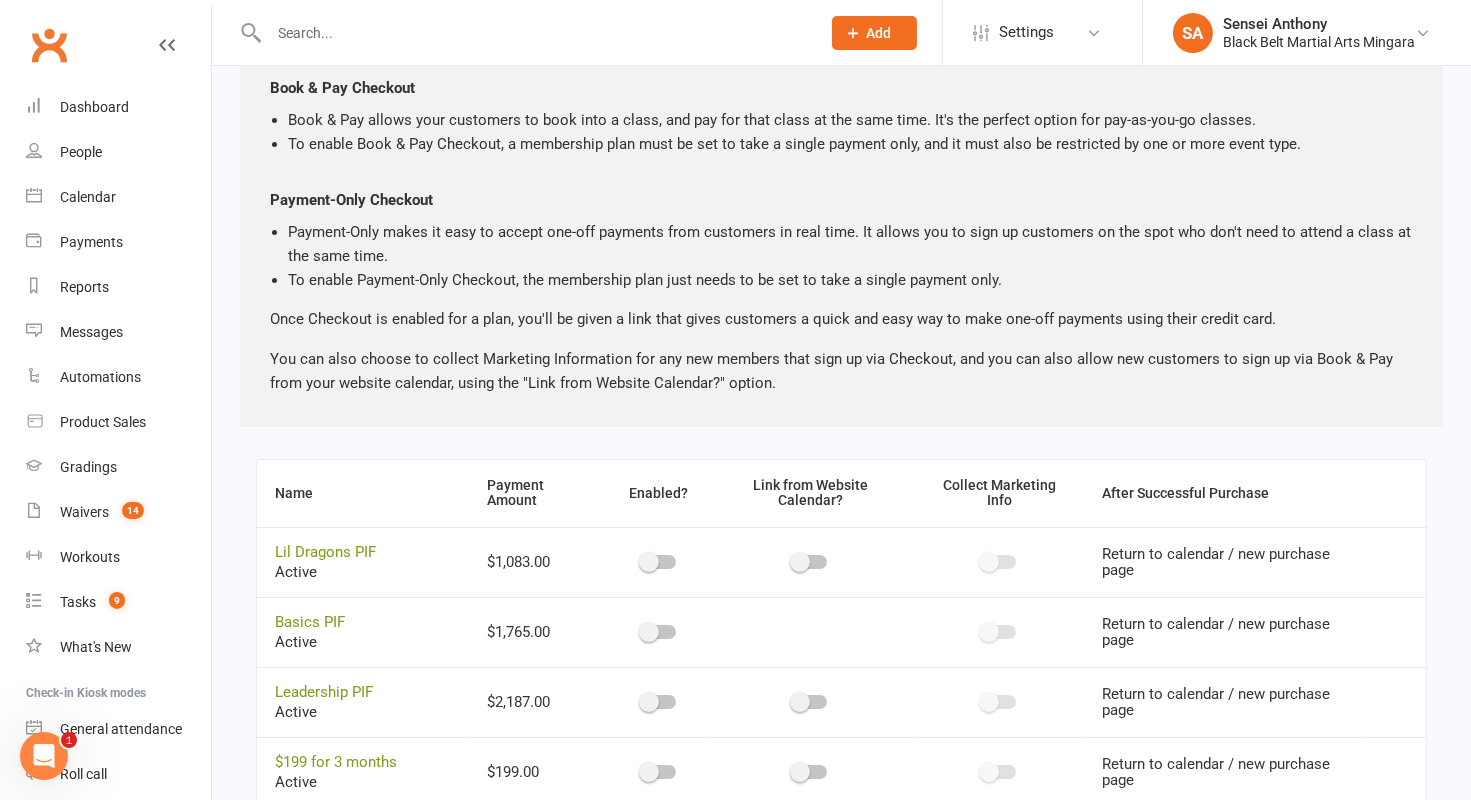 scroll, scrollTop: 0, scrollLeft: 0, axis: both 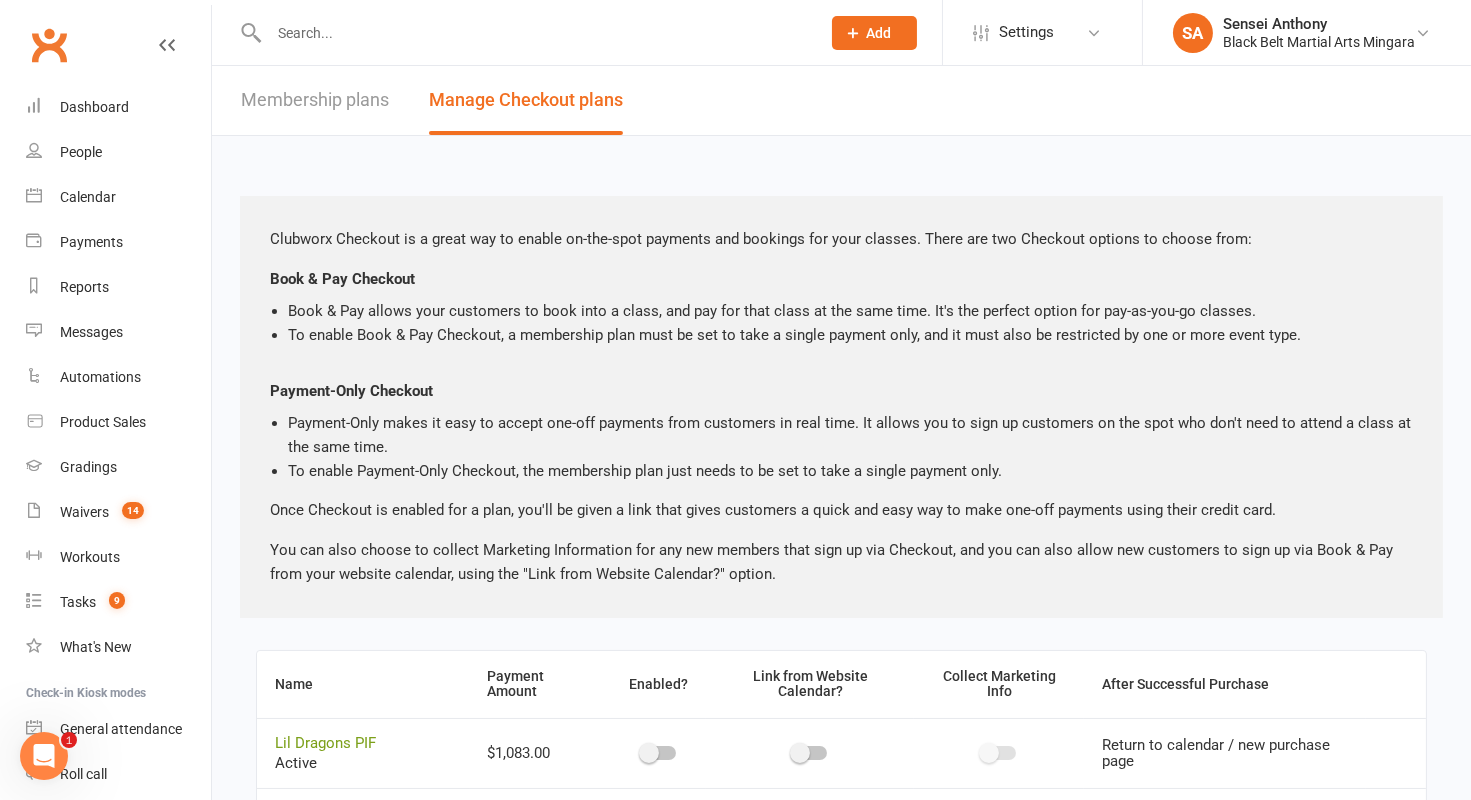 click on "Membership plans" at bounding box center [315, 100] 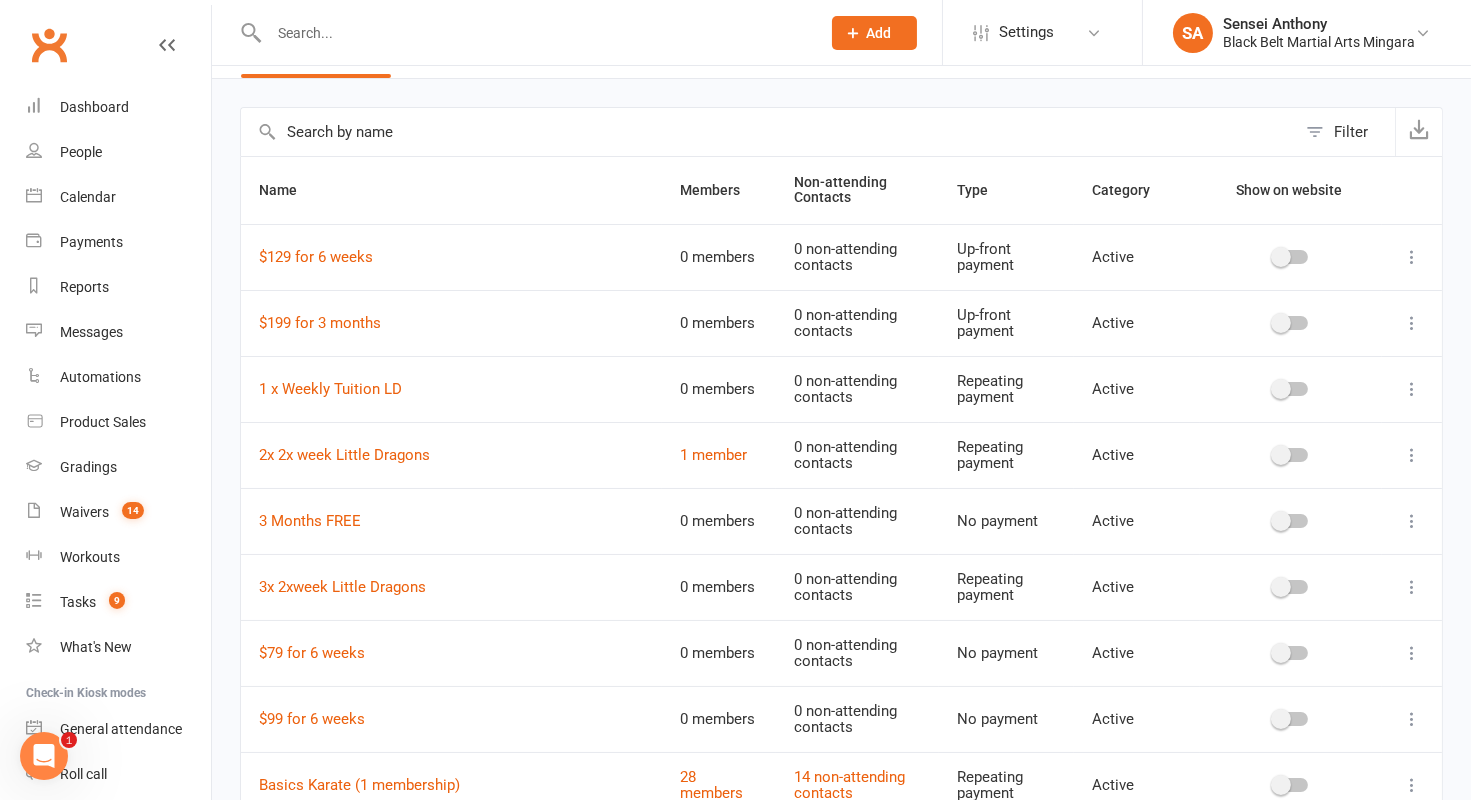 scroll, scrollTop: 0, scrollLeft: 0, axis: both 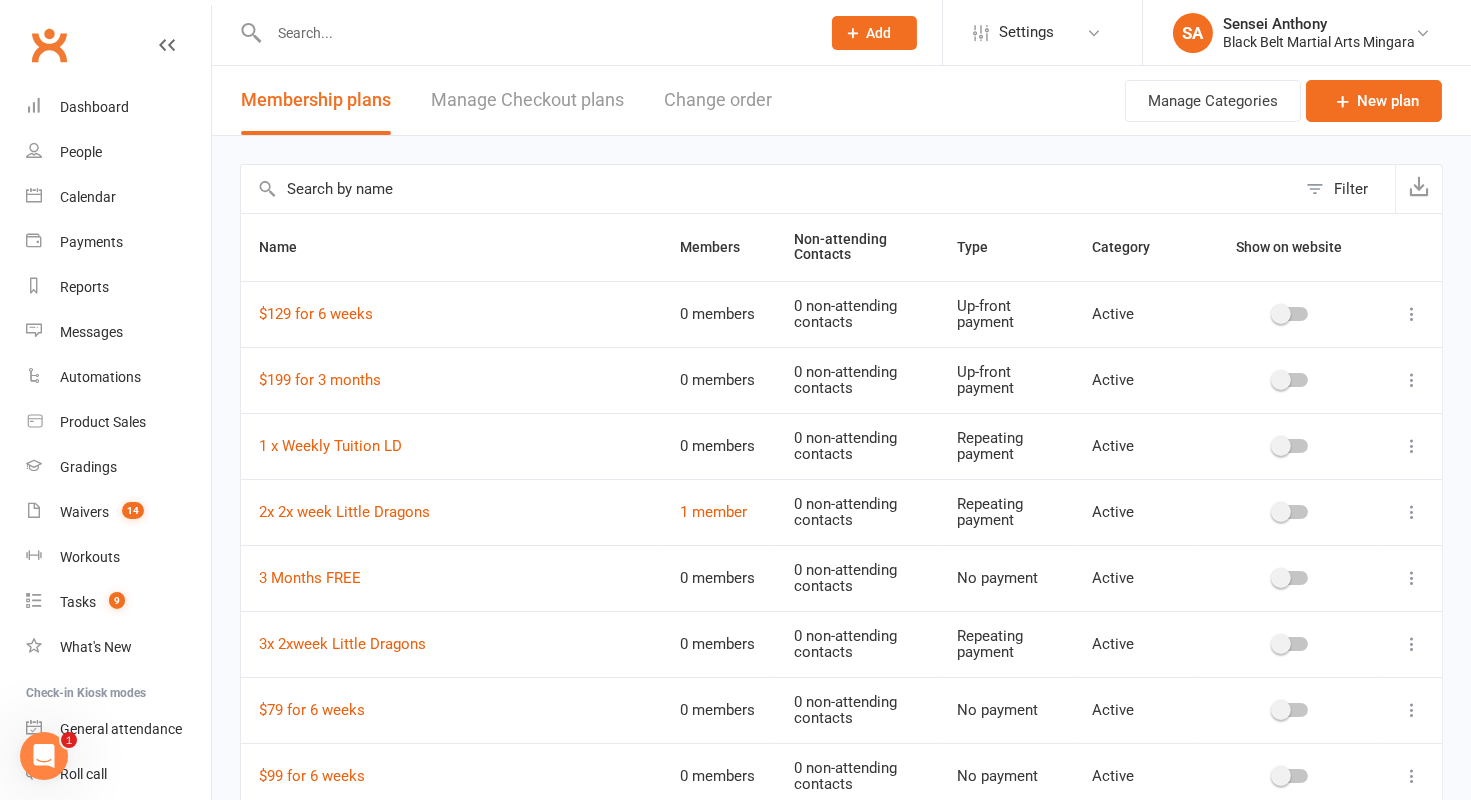 click at bounding box center [768, 189] 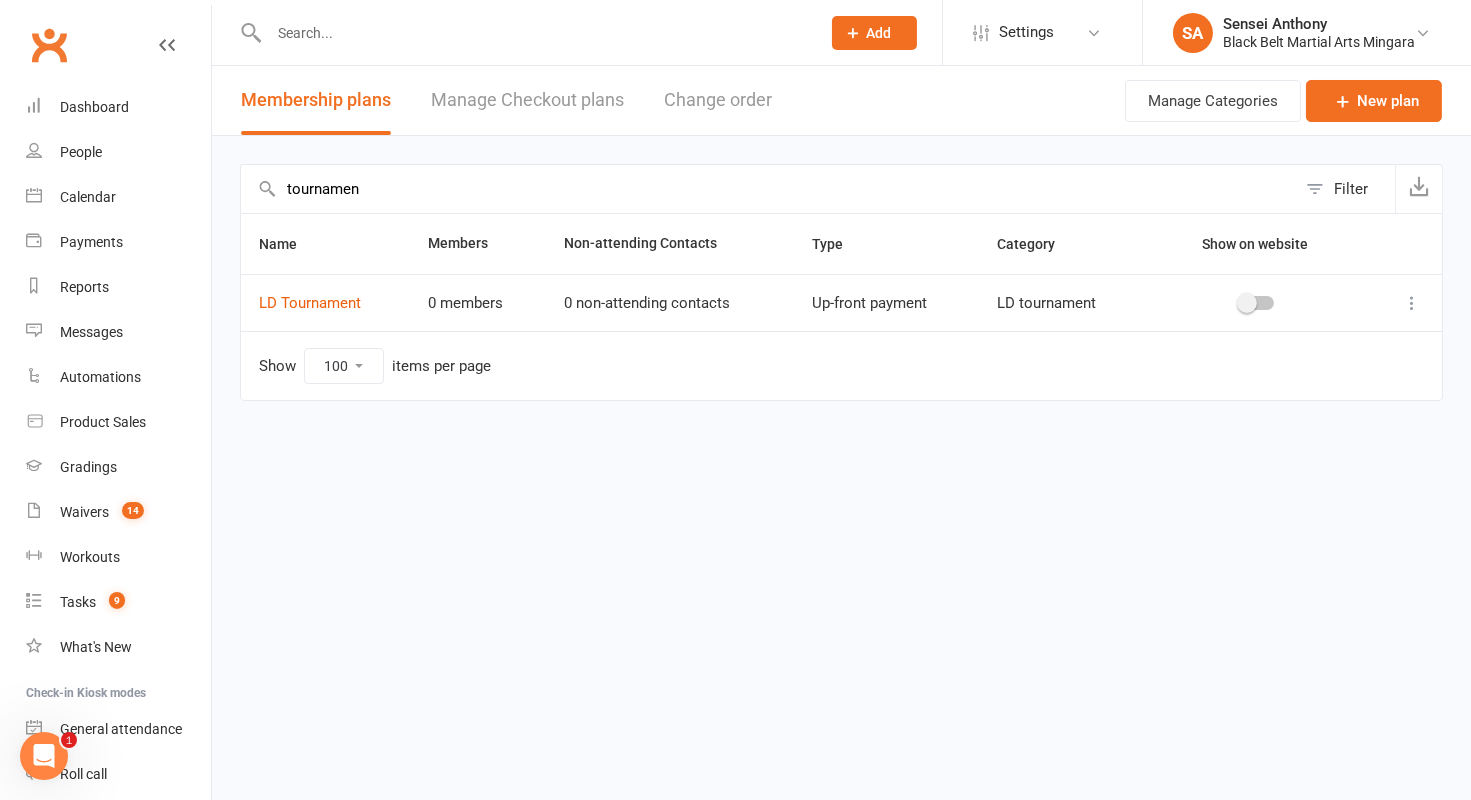 type on "tournamen" 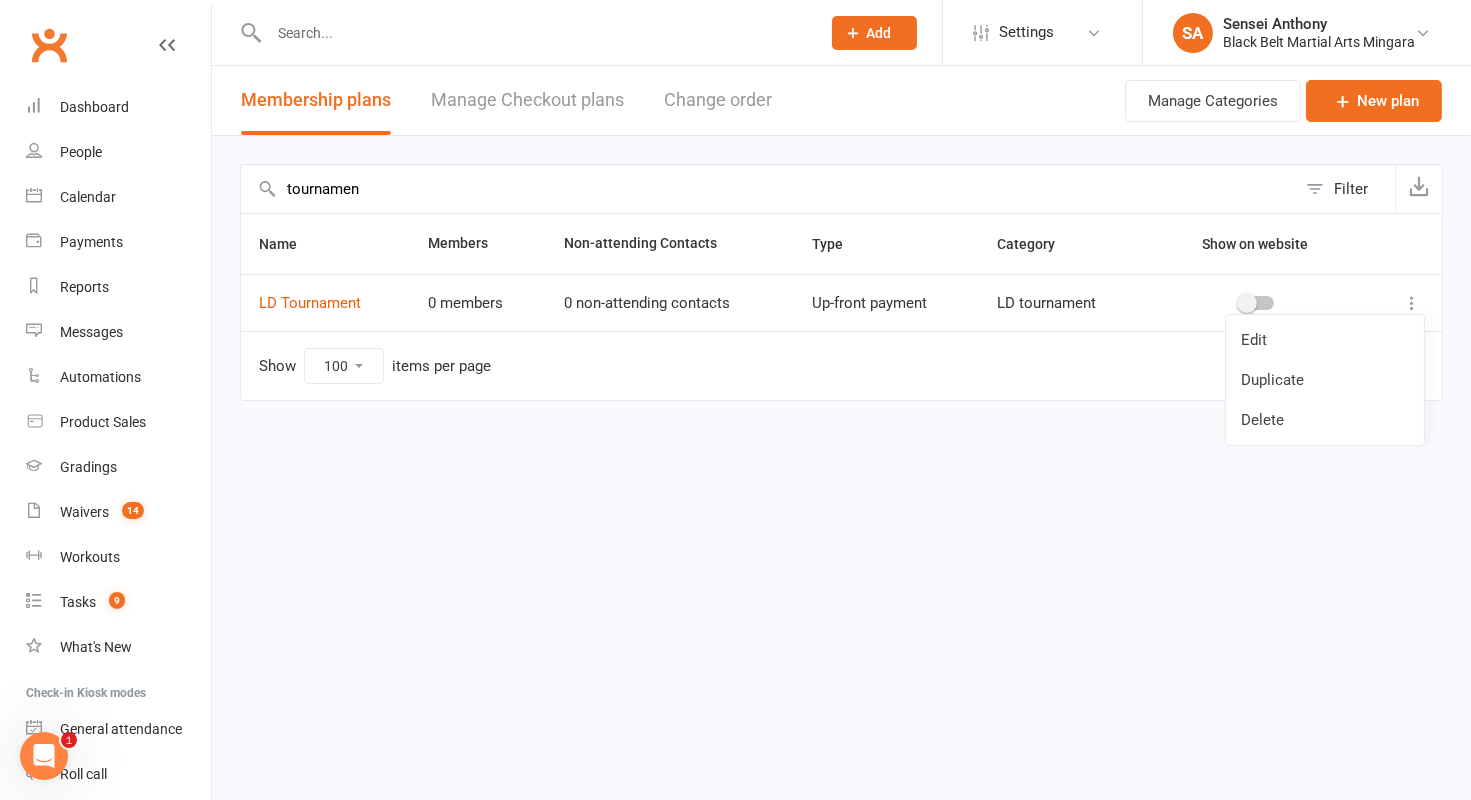 click on "tournamen Filter Export Name Members Non-attending Contacts Type Category Show on website LD Tournament 0 members 0 non-attending contacts Up-front payment LD tournament Show 10 25 50 100 items per page" at bounding box center [841, 296] 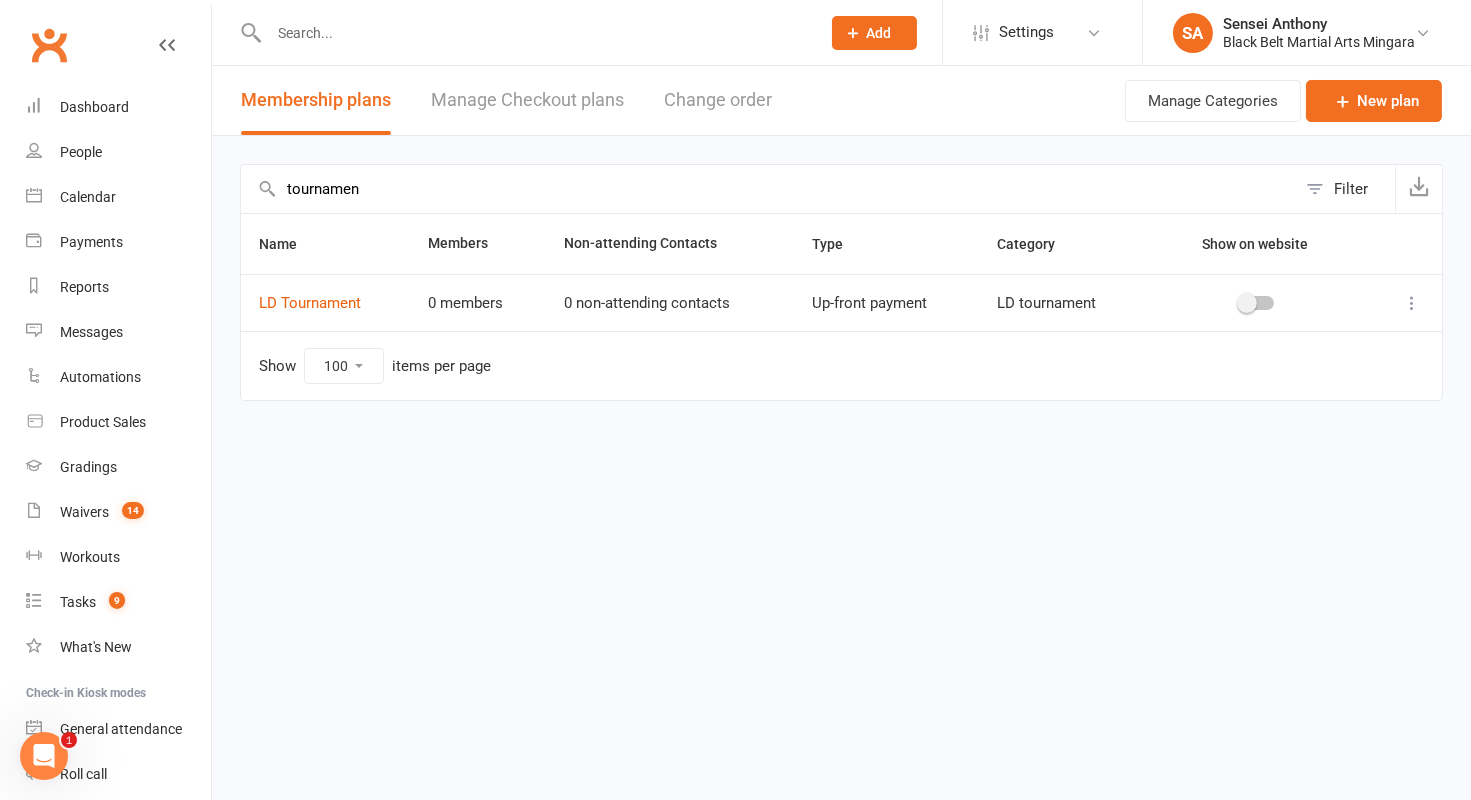 click 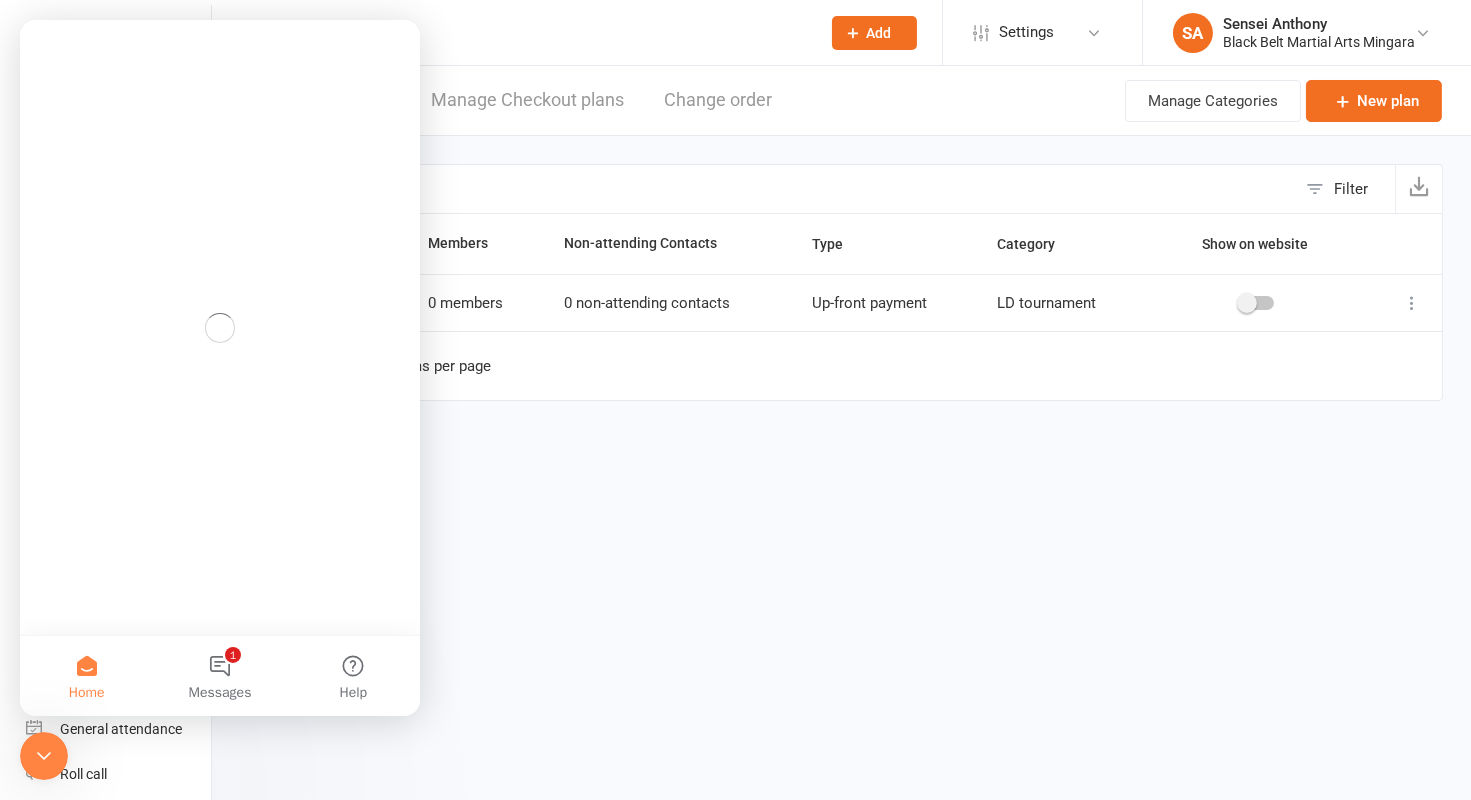 scroll, scrollTop: 0, scrollLeft: 0, axis: both 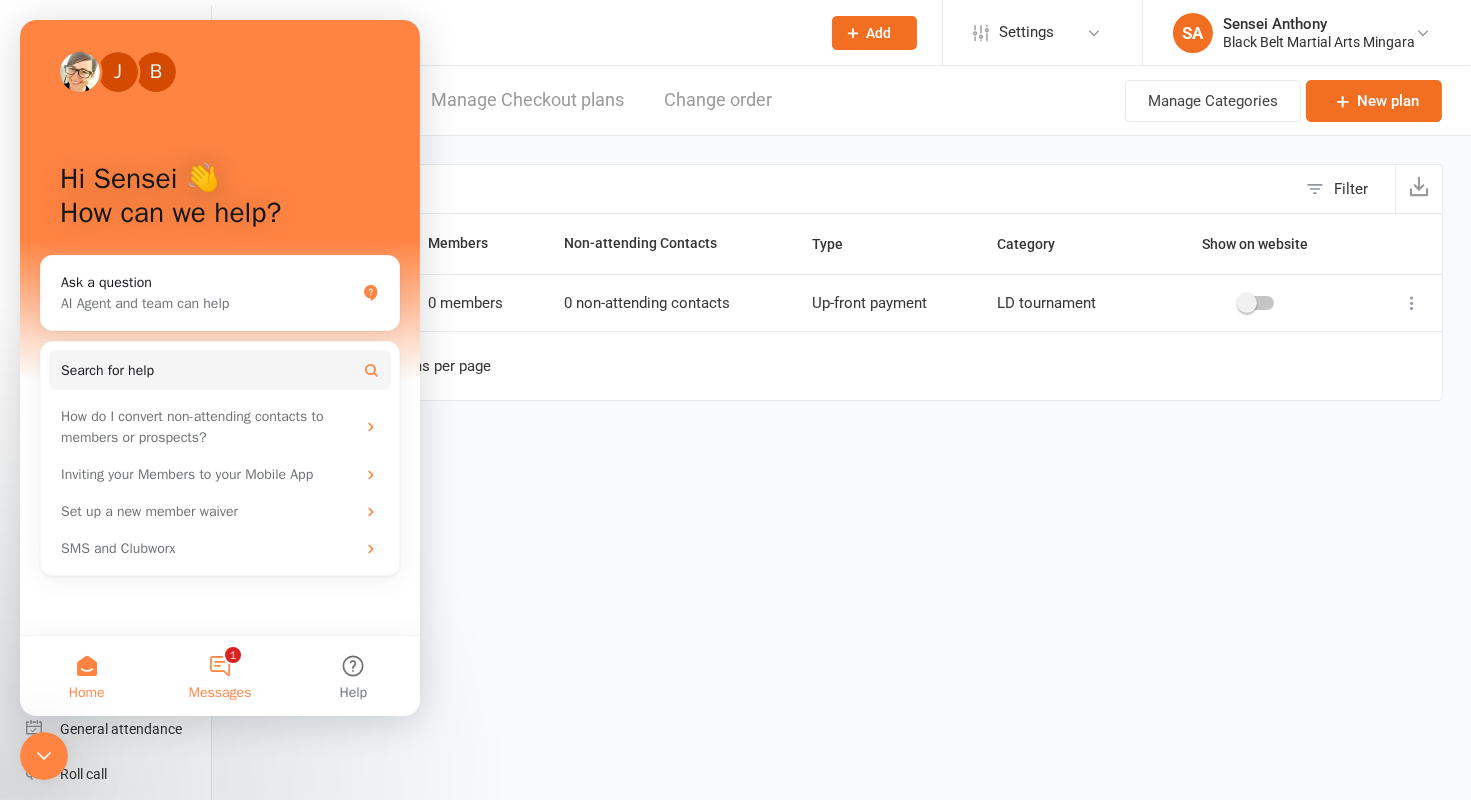 click on "1 Messages" at bounding box center (219, 676) 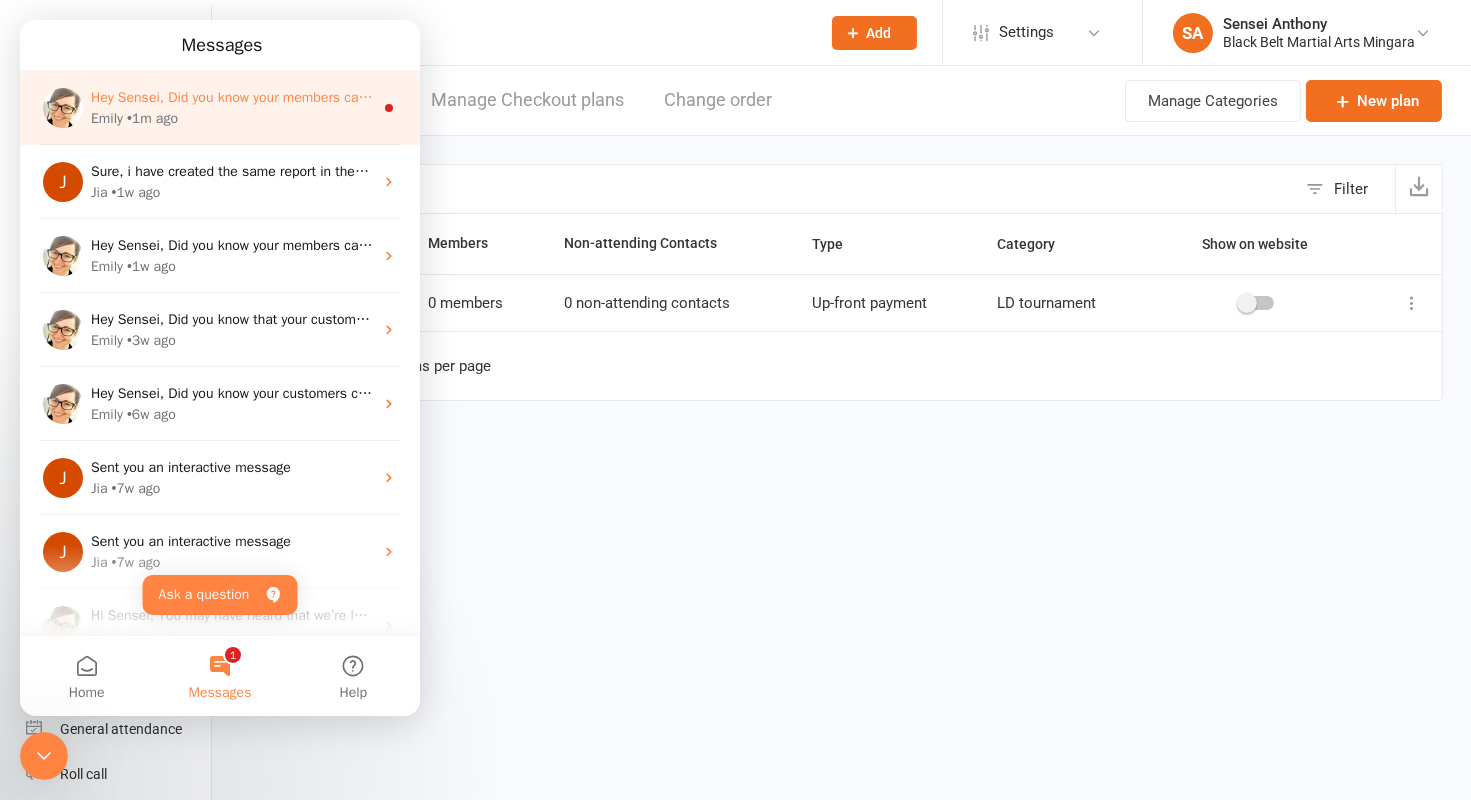 click on "Emily •  1m ago" at bounding box center (232, 118) 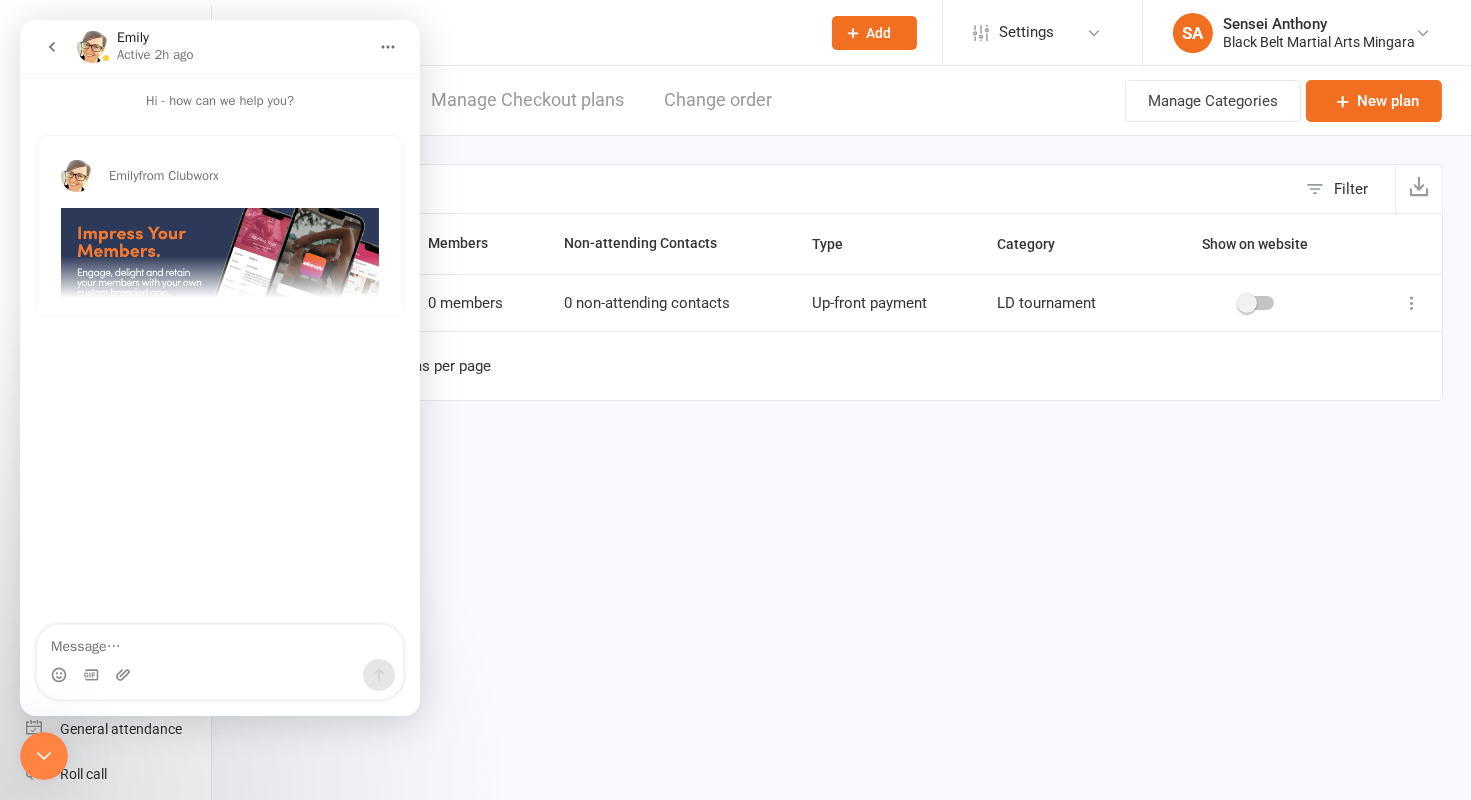 click 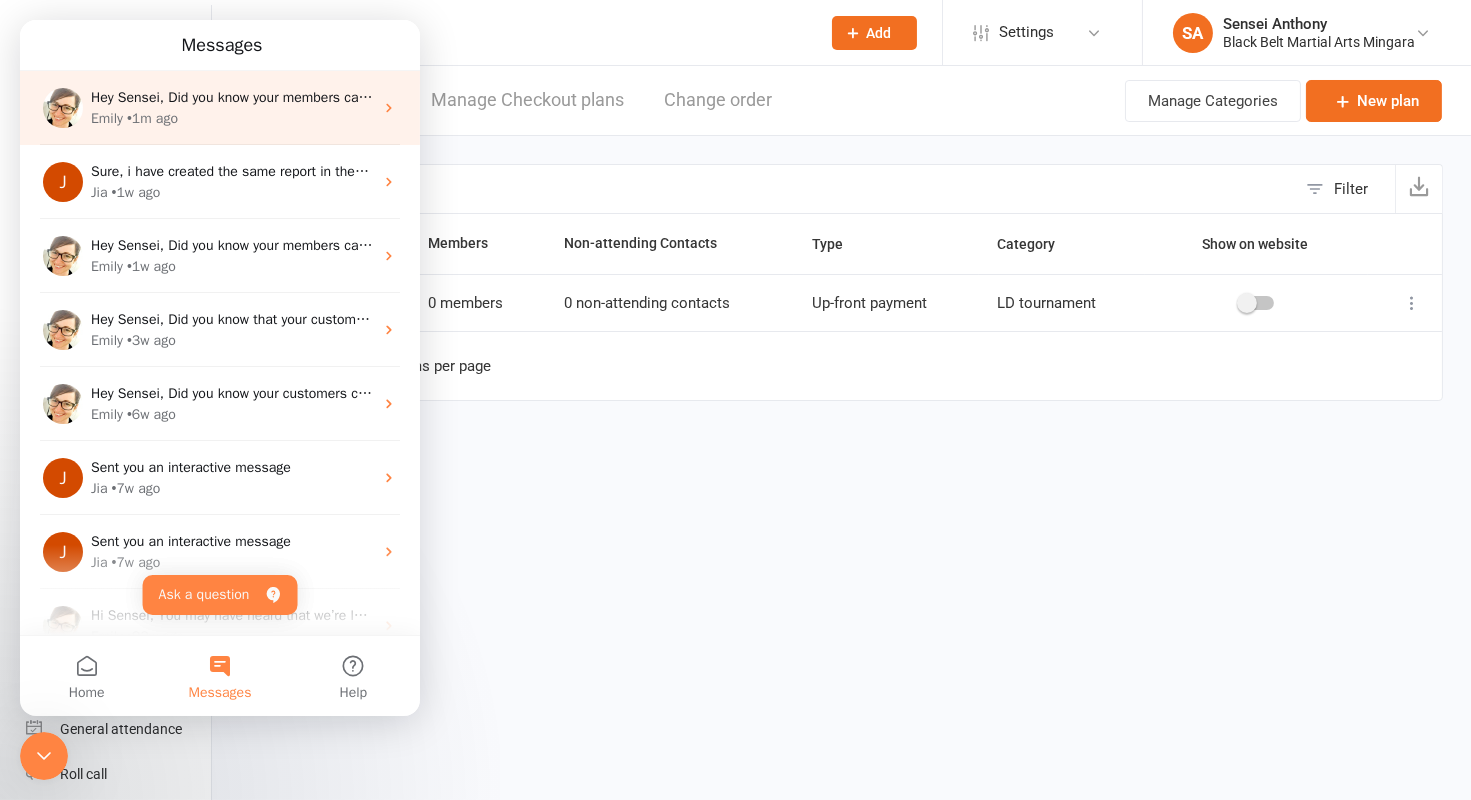 click 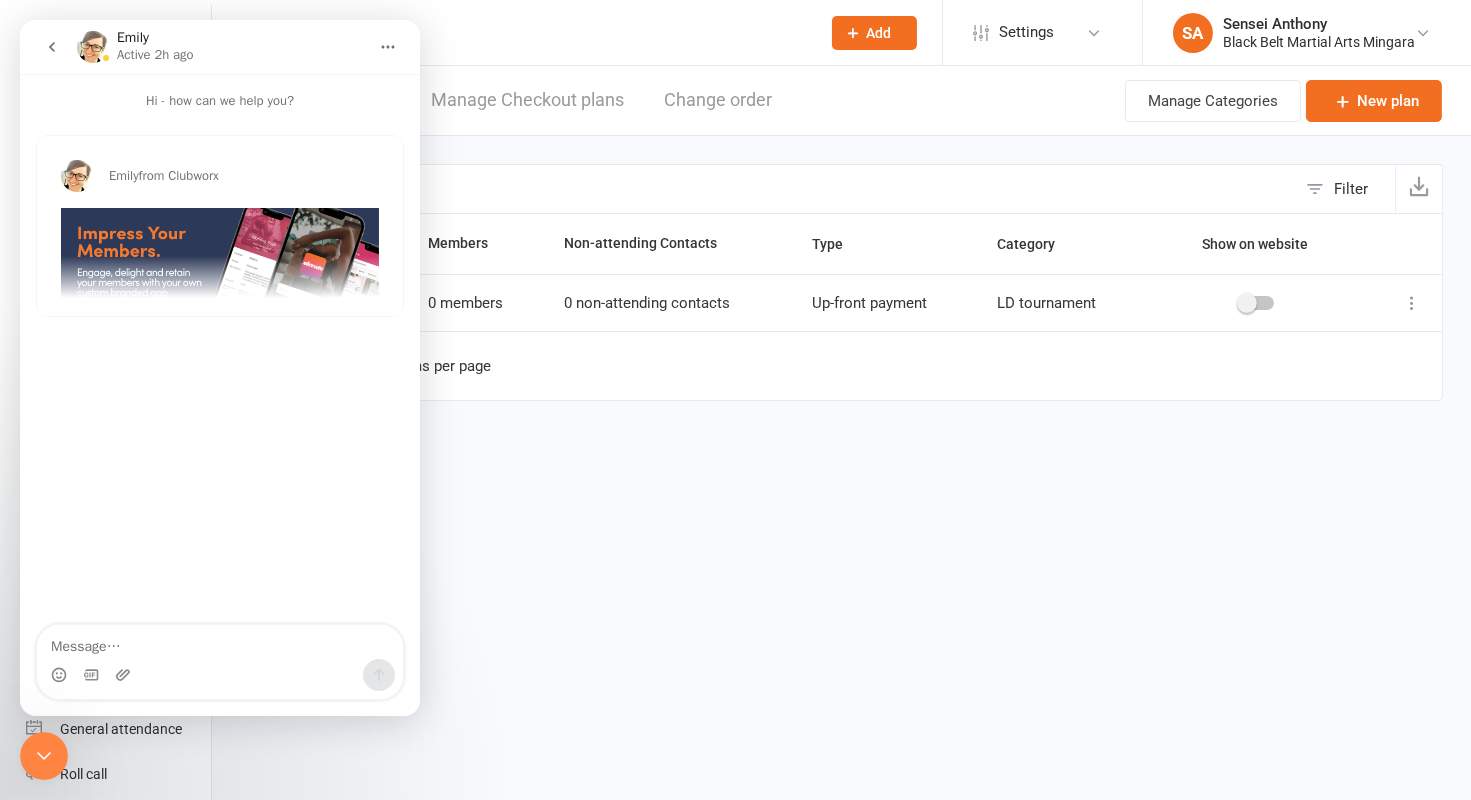 click 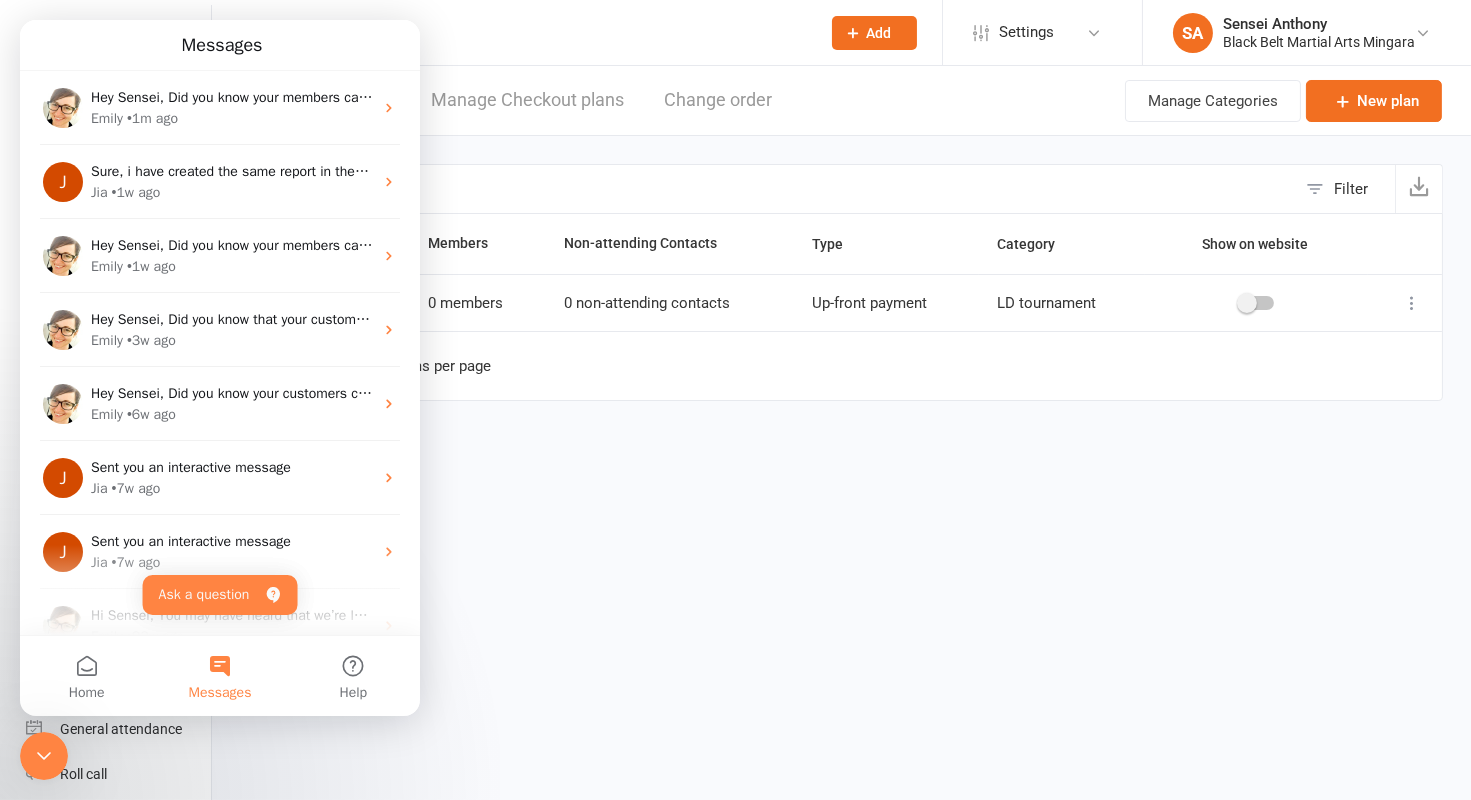 click at bounding box center (44, 755) 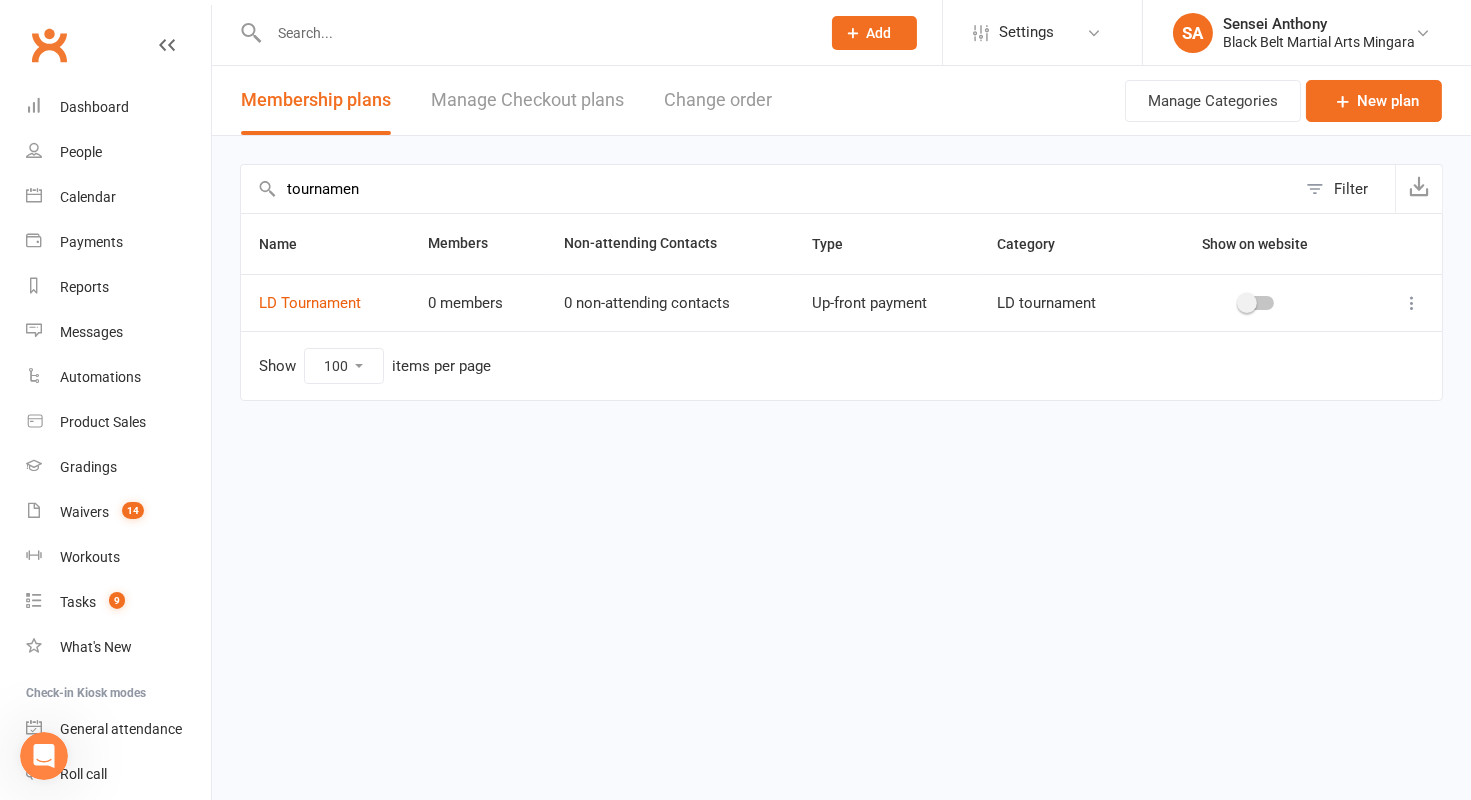scroll, scrollTop: 0, scrollLeft: 0, axis: both 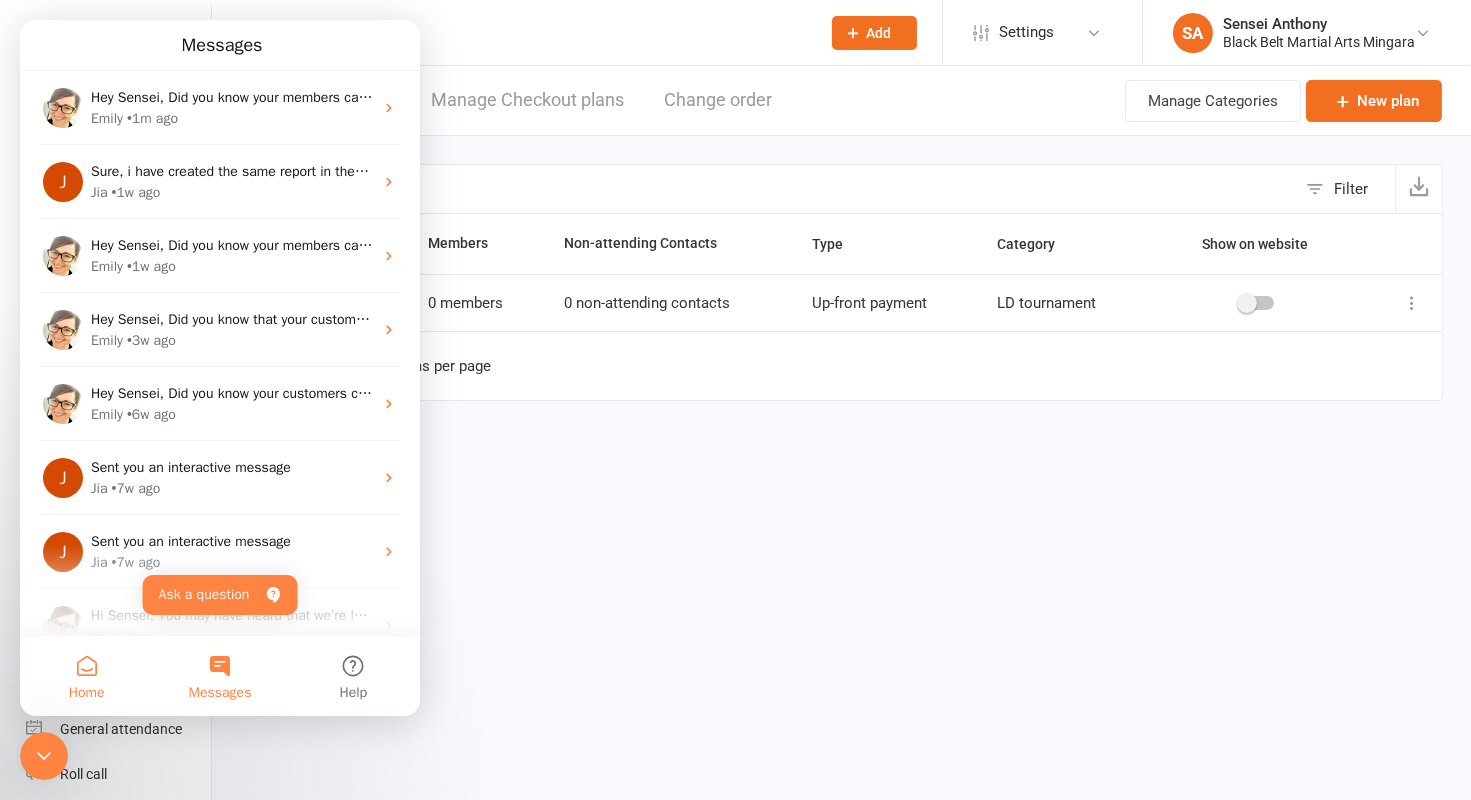click on "Home" at bounding box center [86, 676] 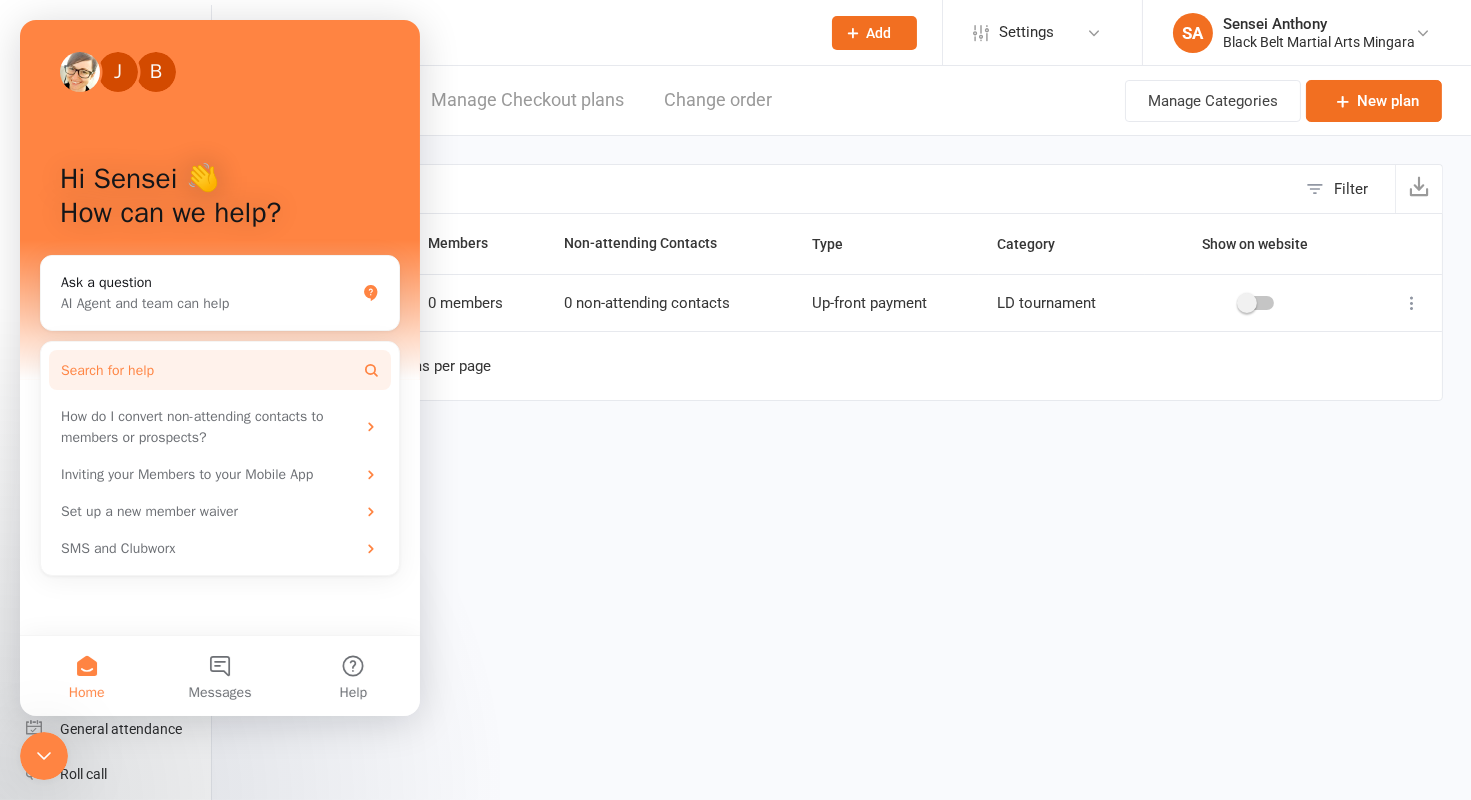 click on "Search for help" at bounding box center [220, 370] 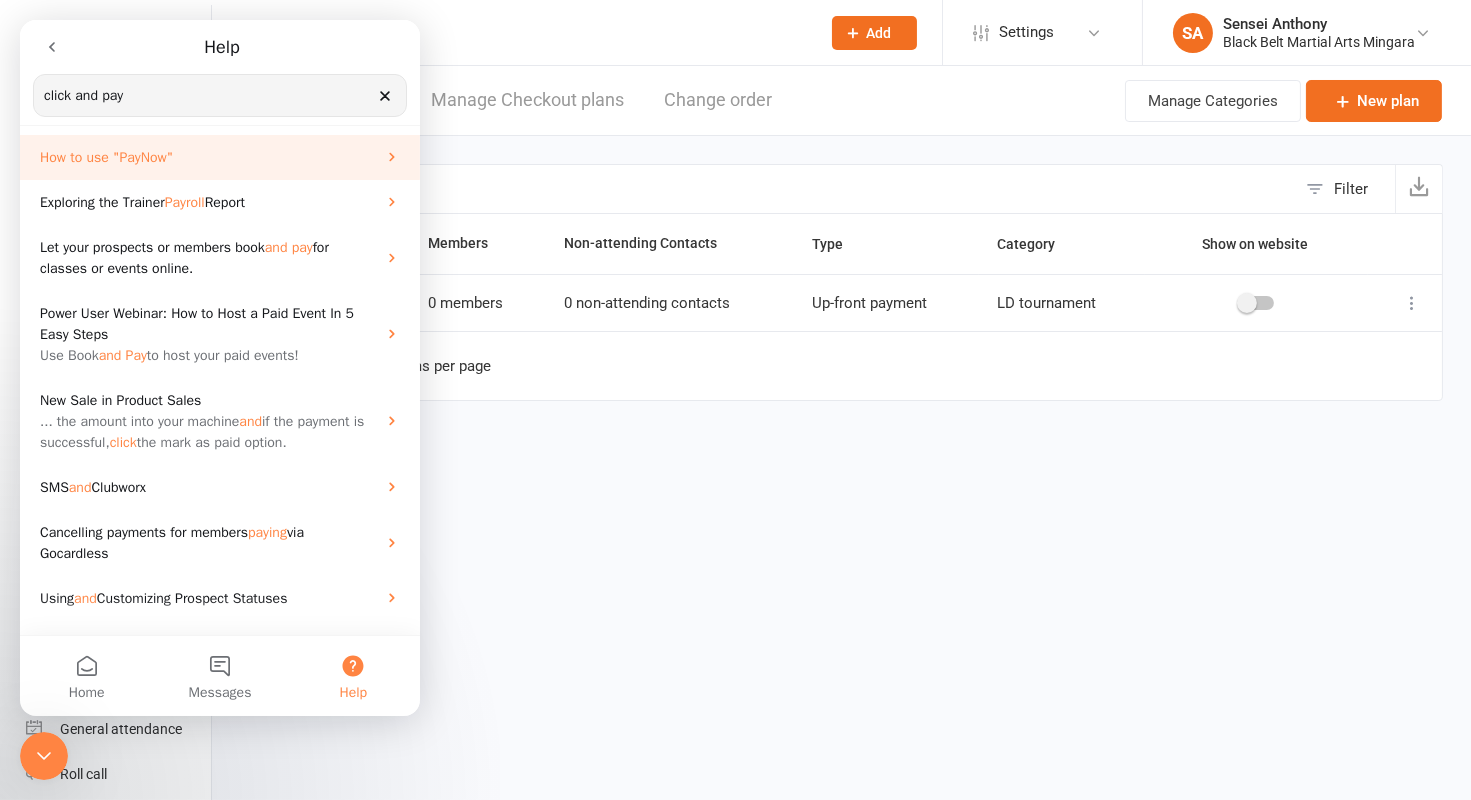 type on "click and pay" 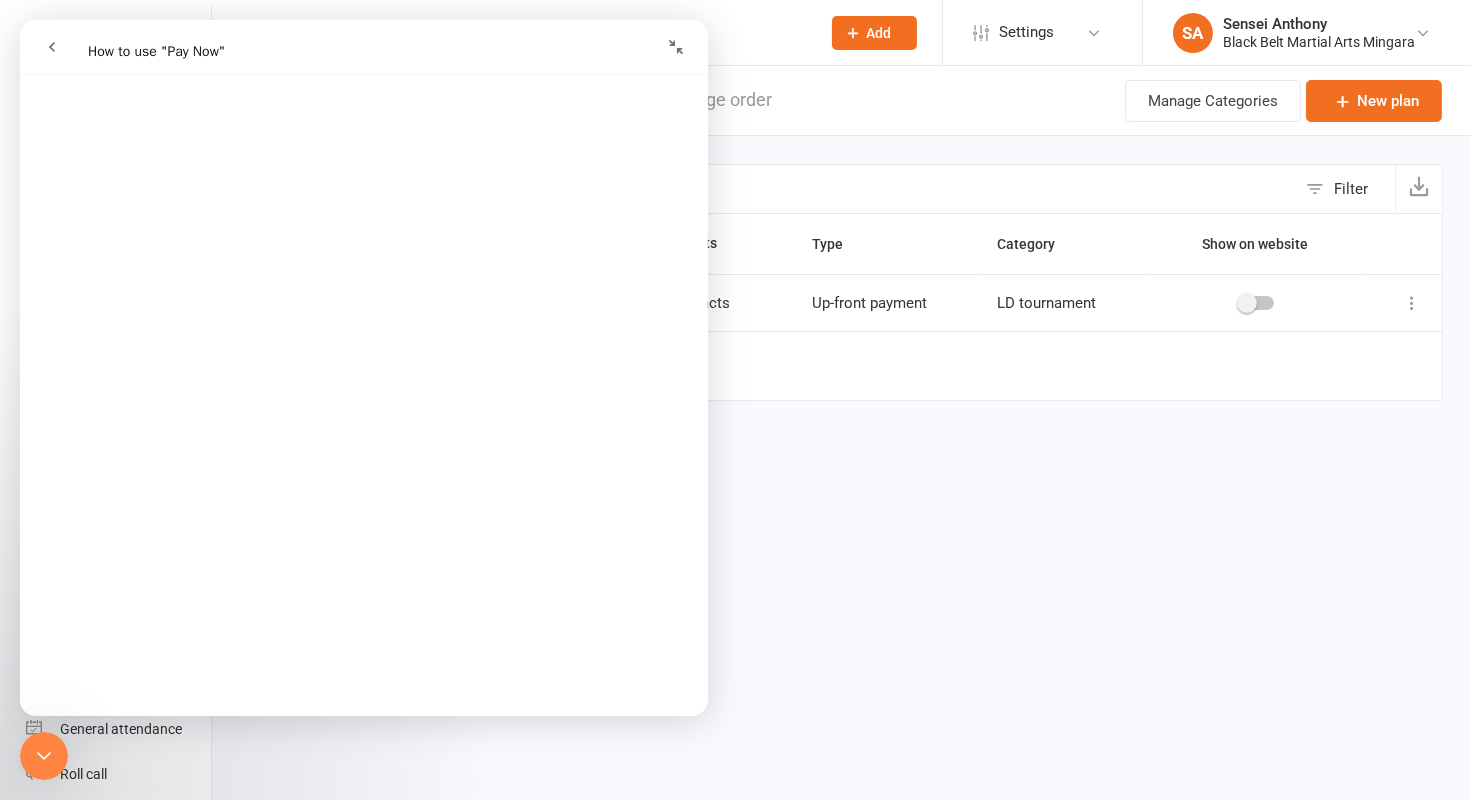 scroll, scrollTop: 0, scrollLeft: 0, axis: both 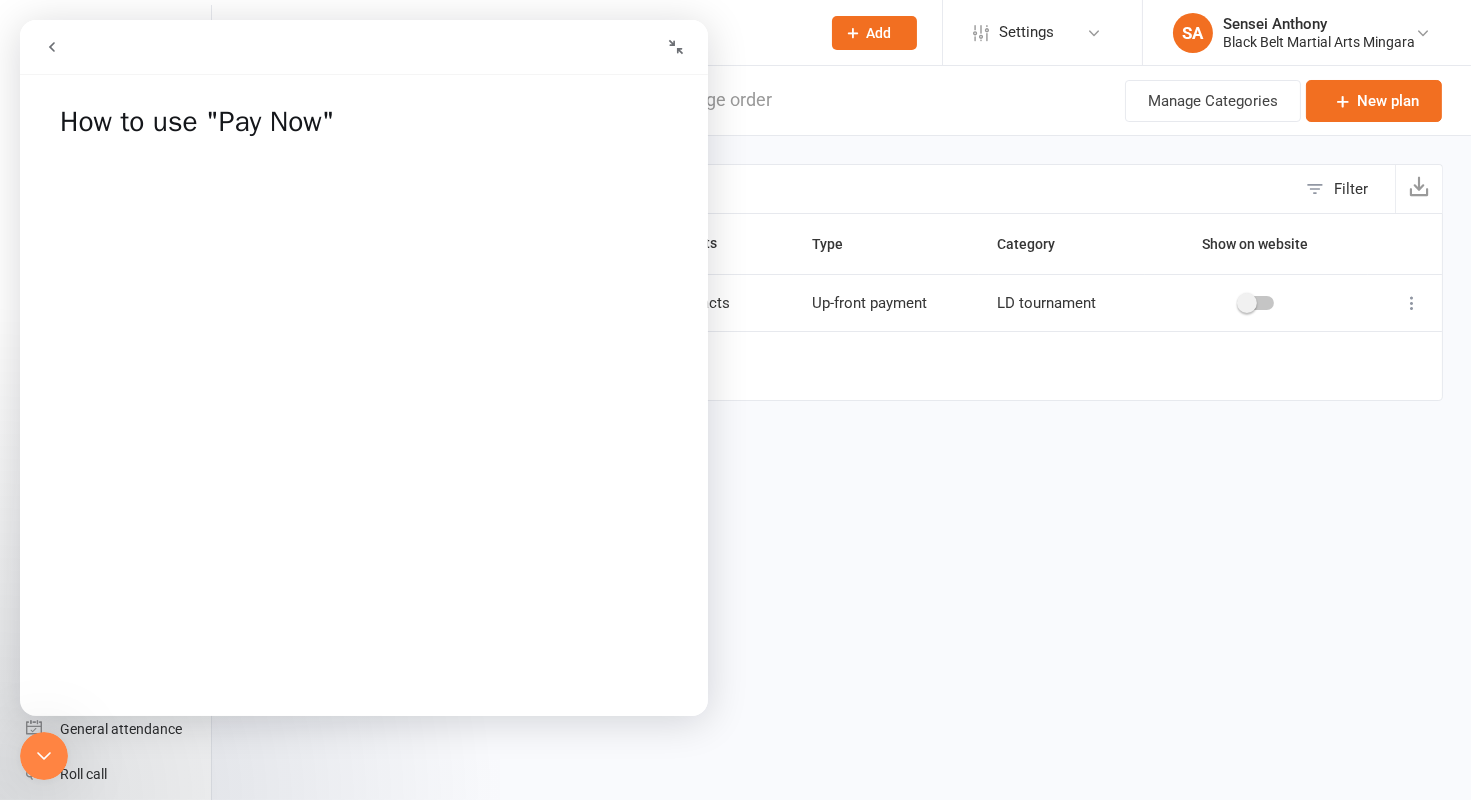 click on "Prospect
Member
Non-attending contact
Class / event
Appointment
Grading event
Task
Membership plan
Bulk message
Add
Settings Membership Plans Event Templates Appointment Types Mobile App  Website Image Library Customize Contacts Users Account Profile Clubworx API SA Sensei Anthony Black Belt Martial Arts Mingara Signed in as: Black Belt Martial Arts Mingara Switch to: Black Belt Martial Arts Kellyville My profile Help Terms & conditions  Privacy policy  Sign out Clubworx Dashboard People Calendar Payments Reports Messages   Automations   Product Sales Gradings   Waivers   14 Workouts   Tasks   9 What's New Check-in Kiosk modes General attendance Roll call Class check-in × × × Membership plans Manage Checkout plans Change order New plan" at bounding box center [735, 242] 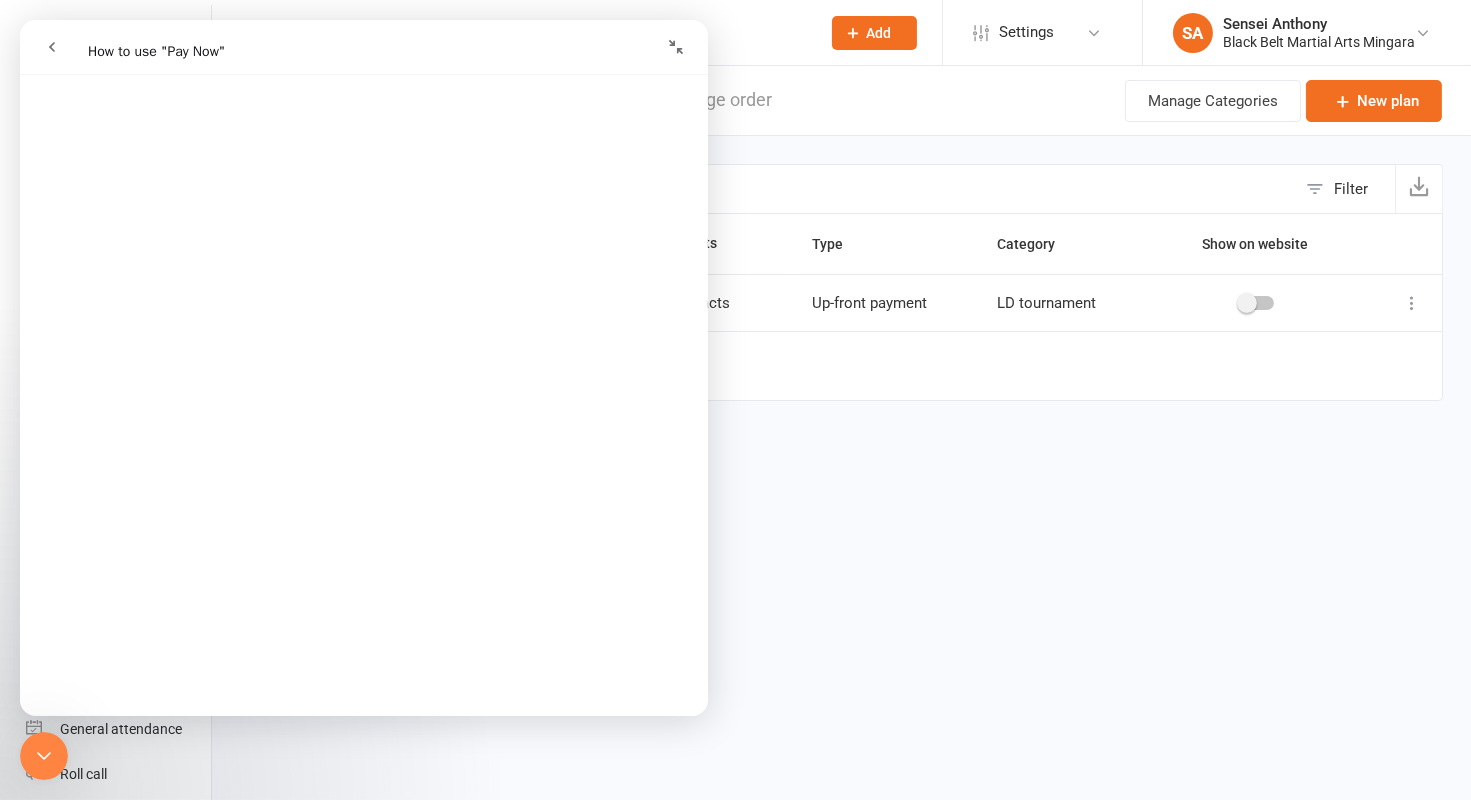 scroll, scrollTop: 1323, scrollLeft: 0, axis: vertical 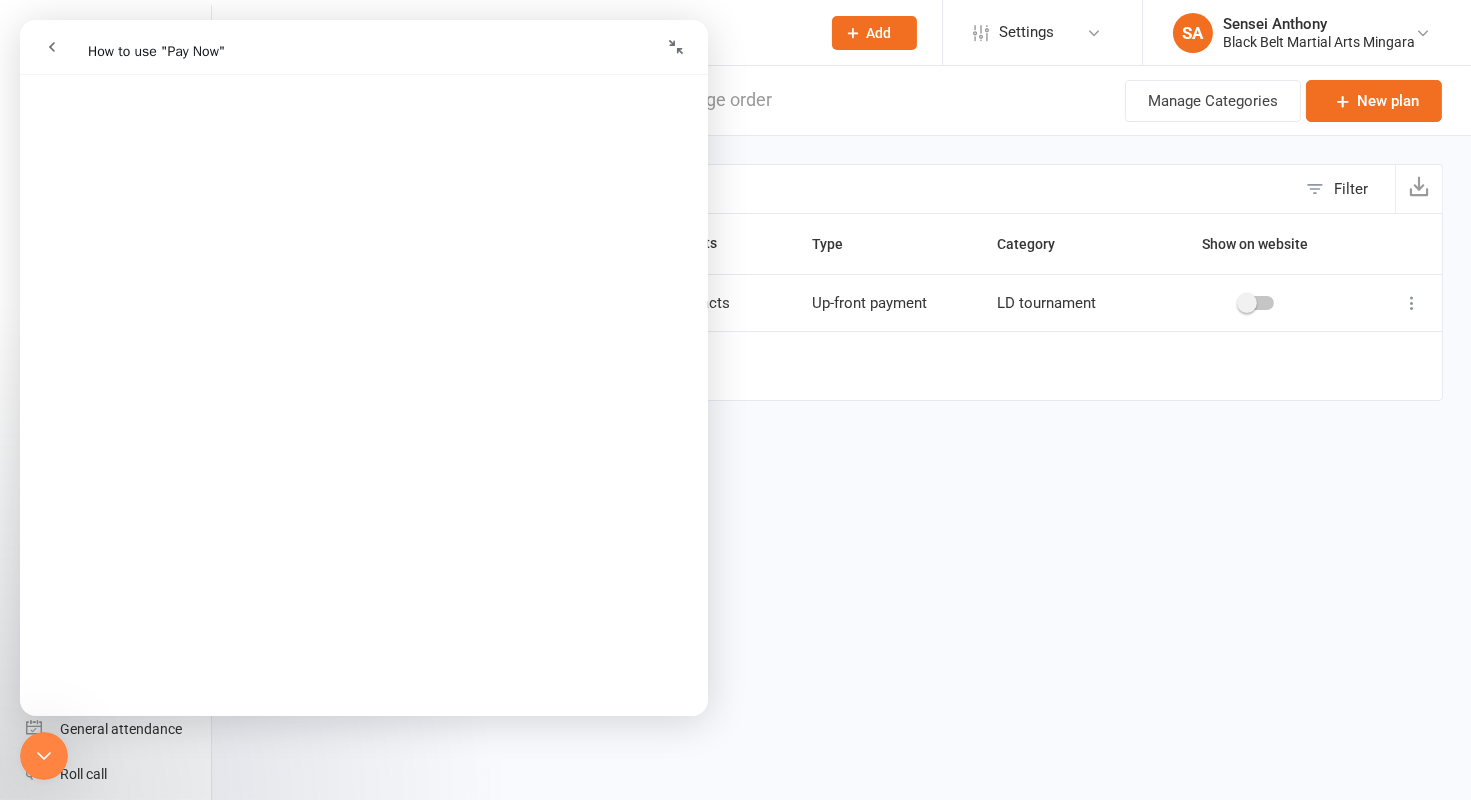 click 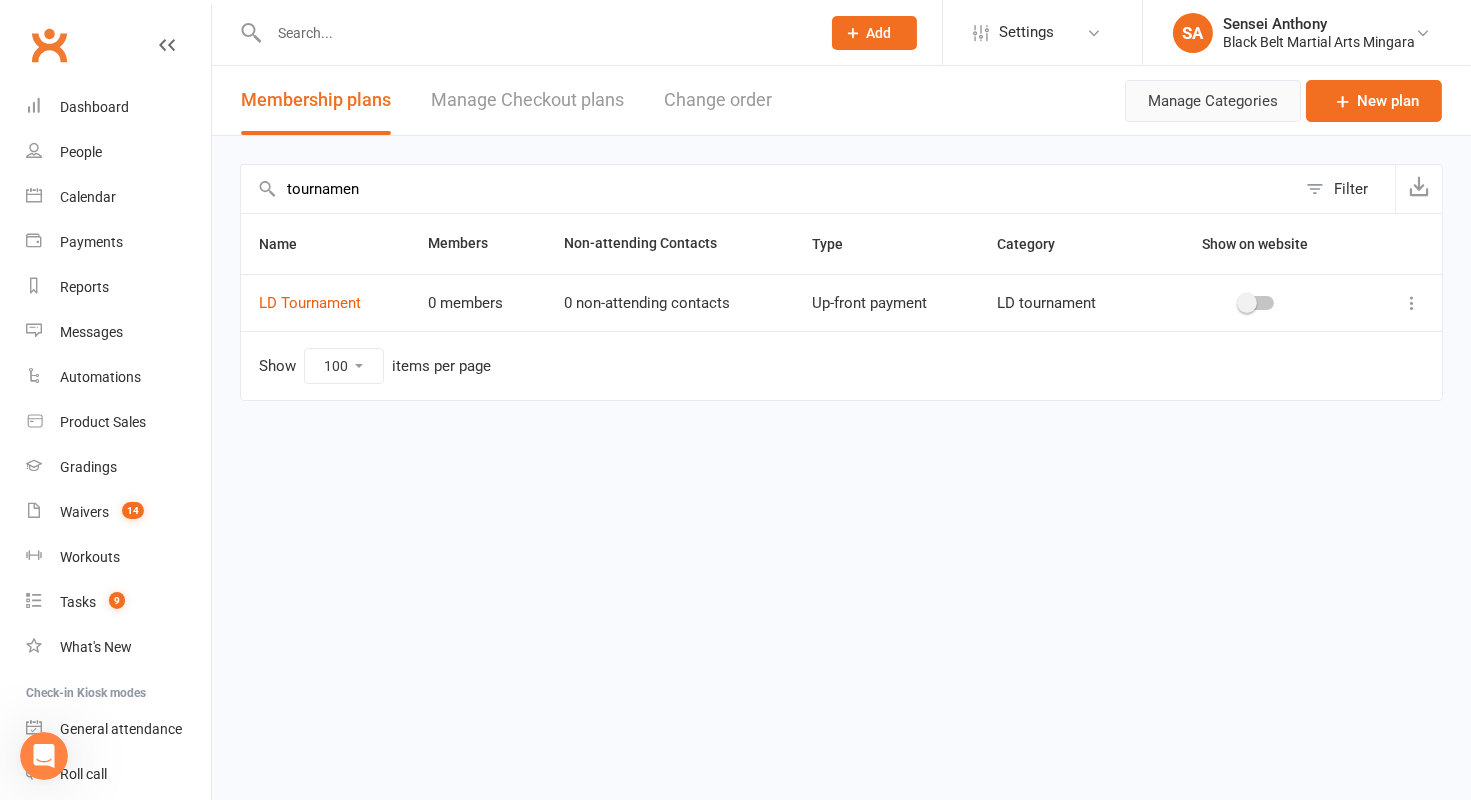 click on "Manage Categories" at bounding box center [1213, 101] 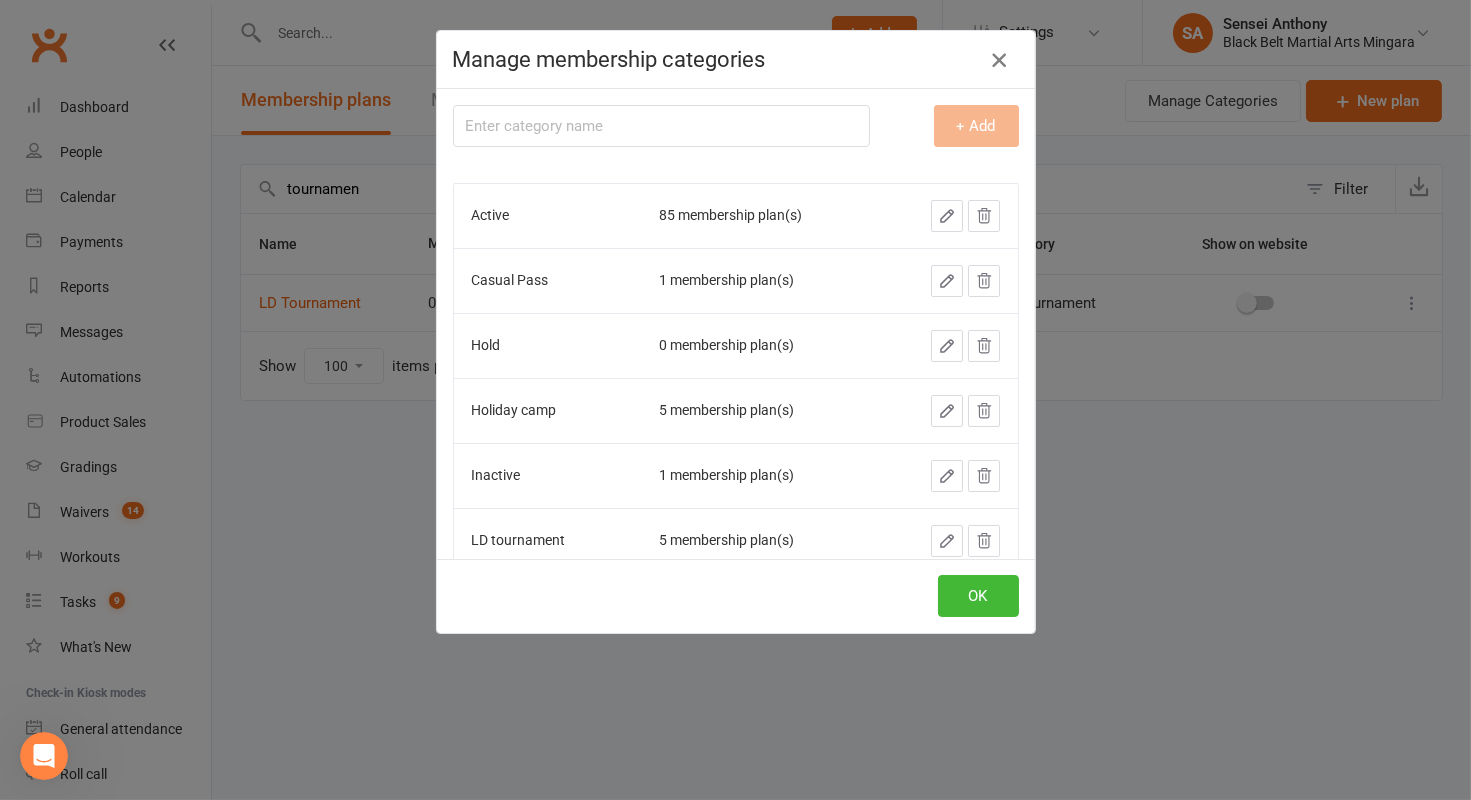 click at bounding box center [999, 60] 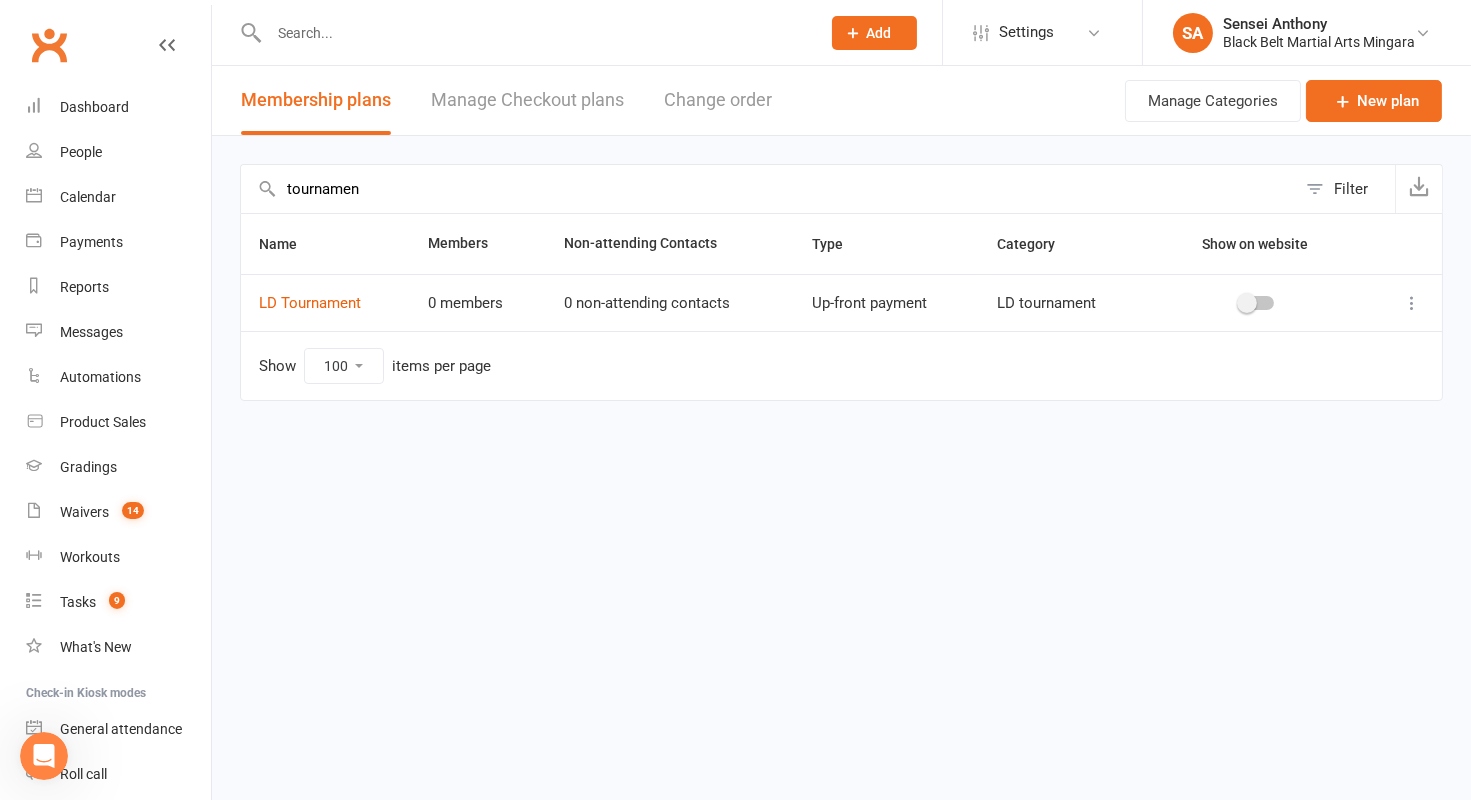 click on "Manage Checkout plans" at bounding box center [527, 100] 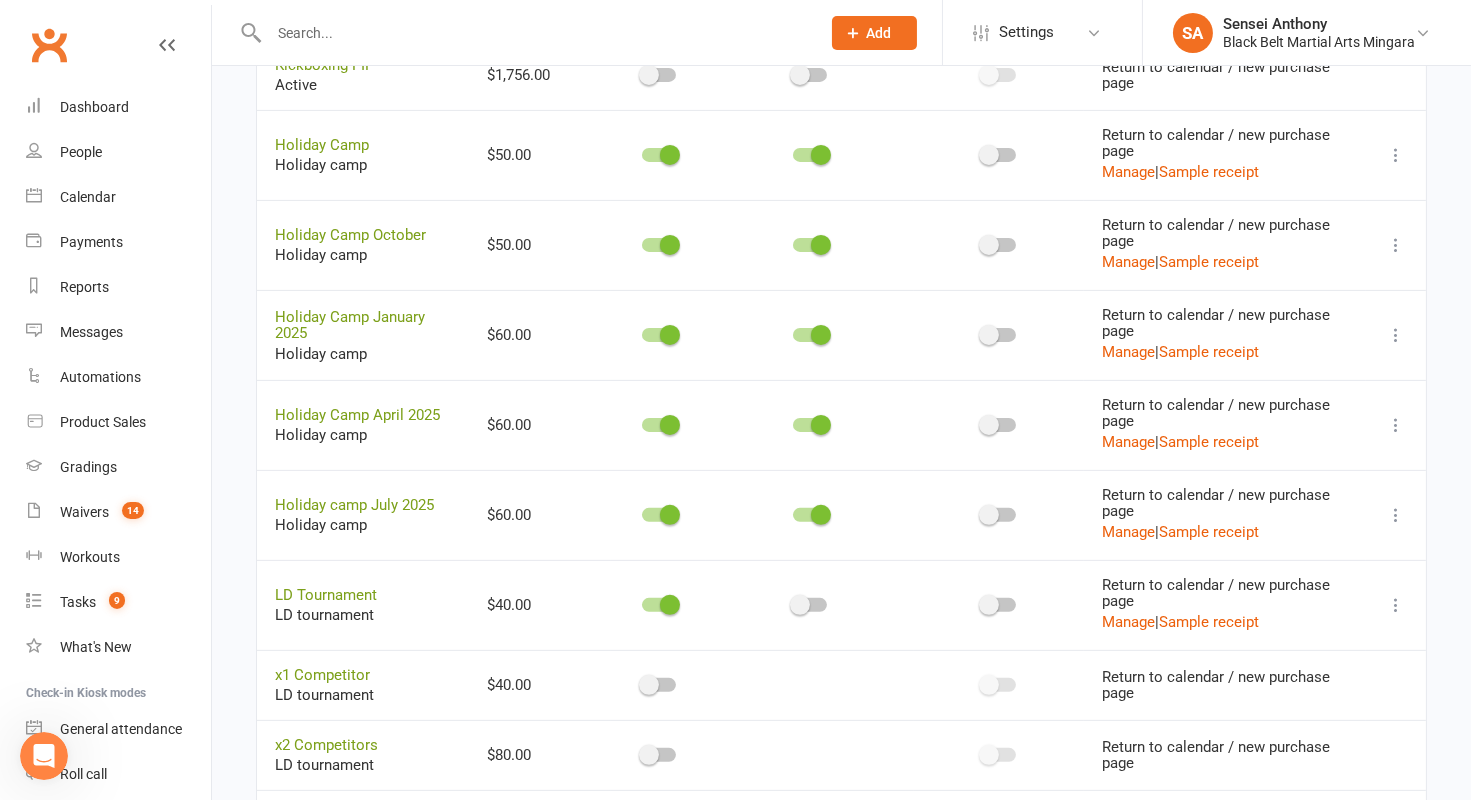 scroll, scrollTop: 1167, scrollLeft: 0, axis: vertical 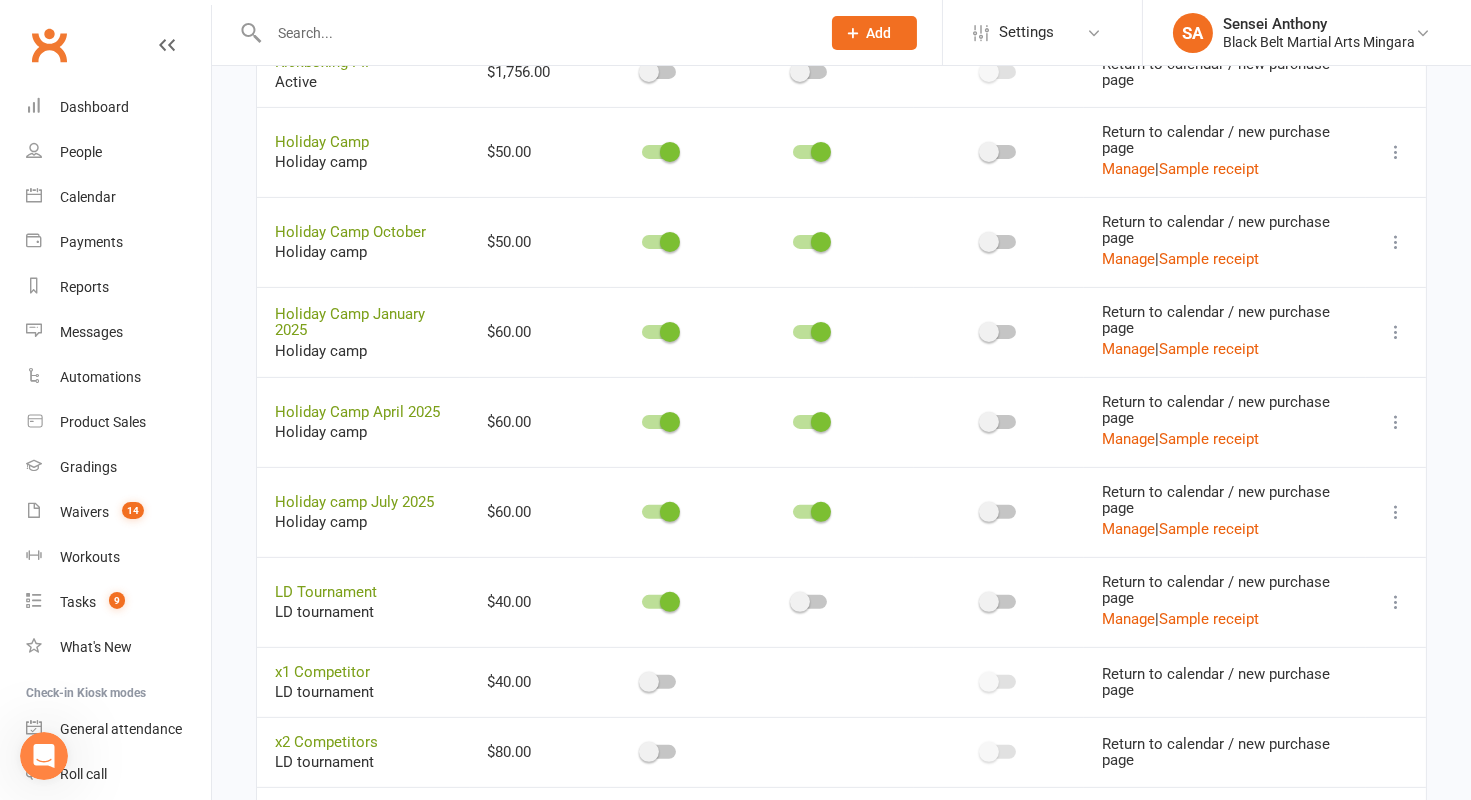 click at bounding box center (1396, 602) 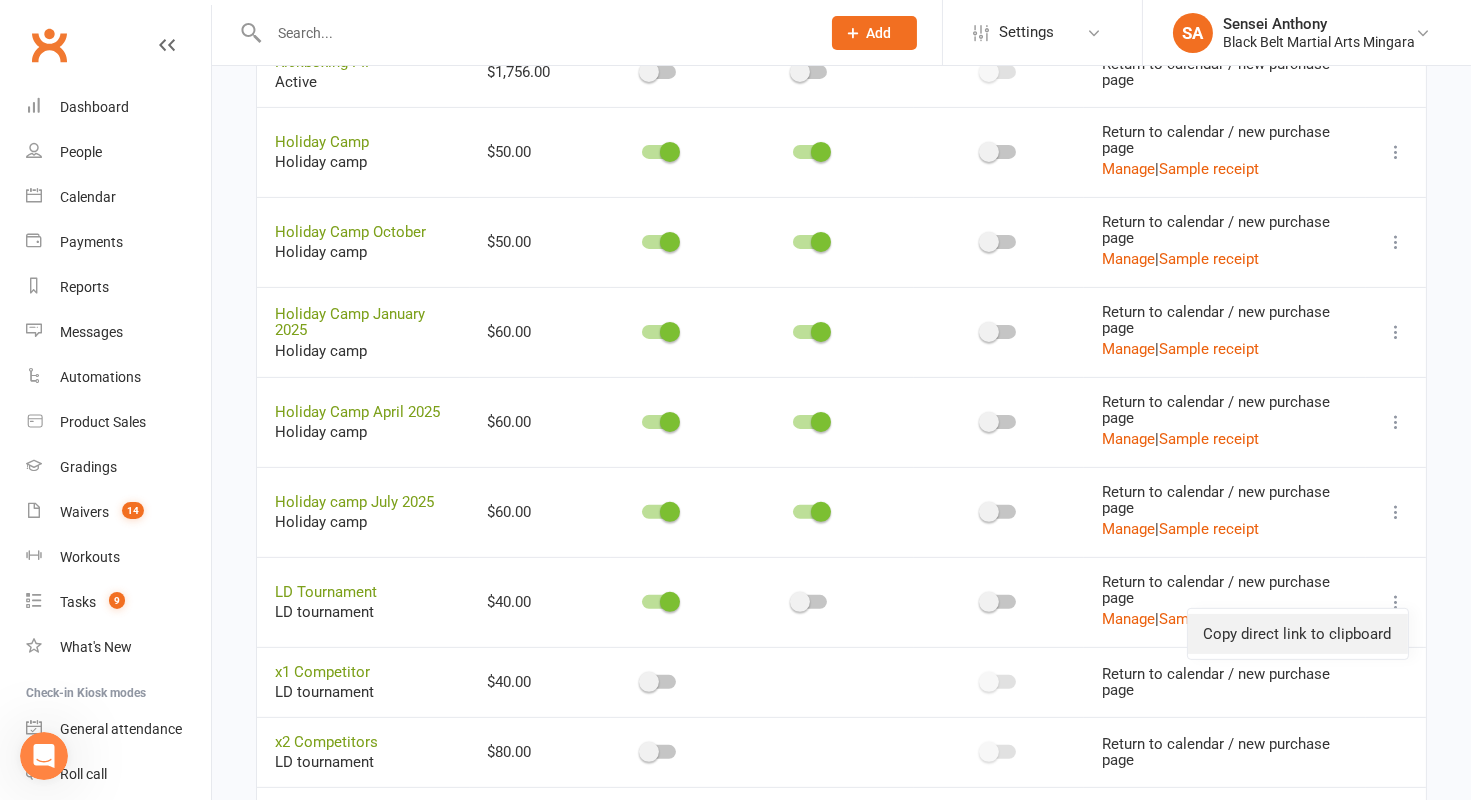 click on "Copy direct link to clipboard" at bounding box center [1298, 634] 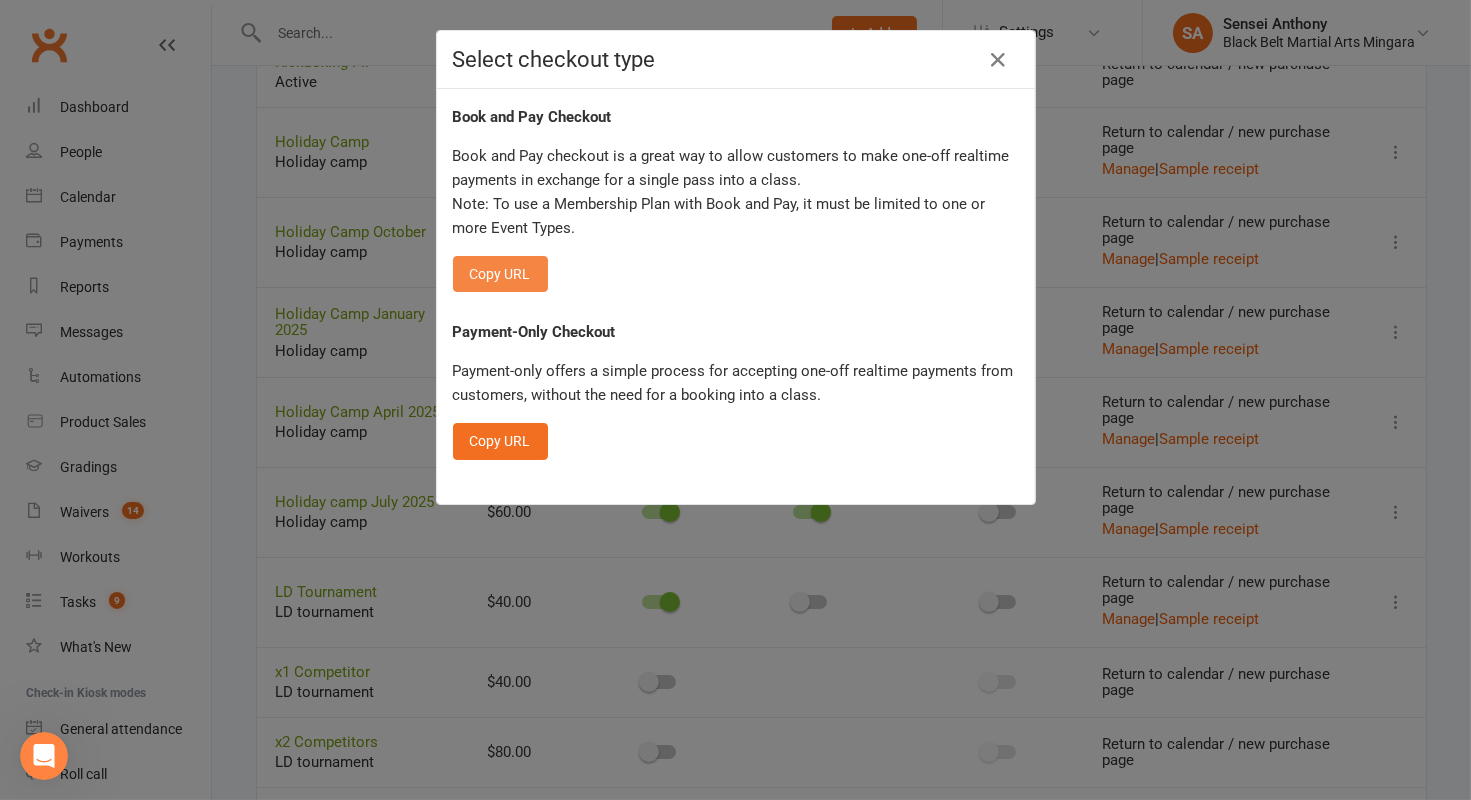 click on "Copy URL" at bounding box center [500, 274] 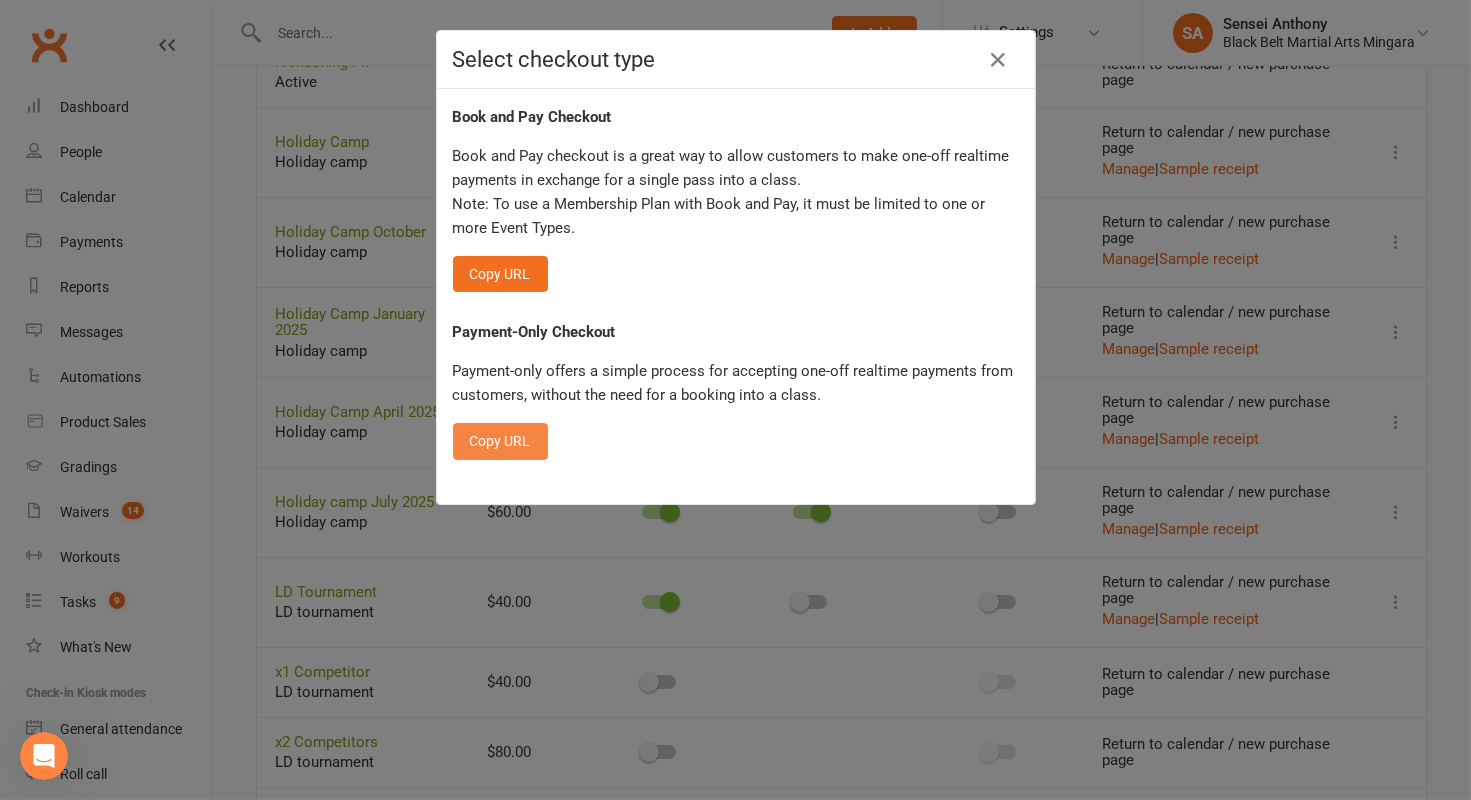 click on "Copy URL" at bounding box center (500, 441) 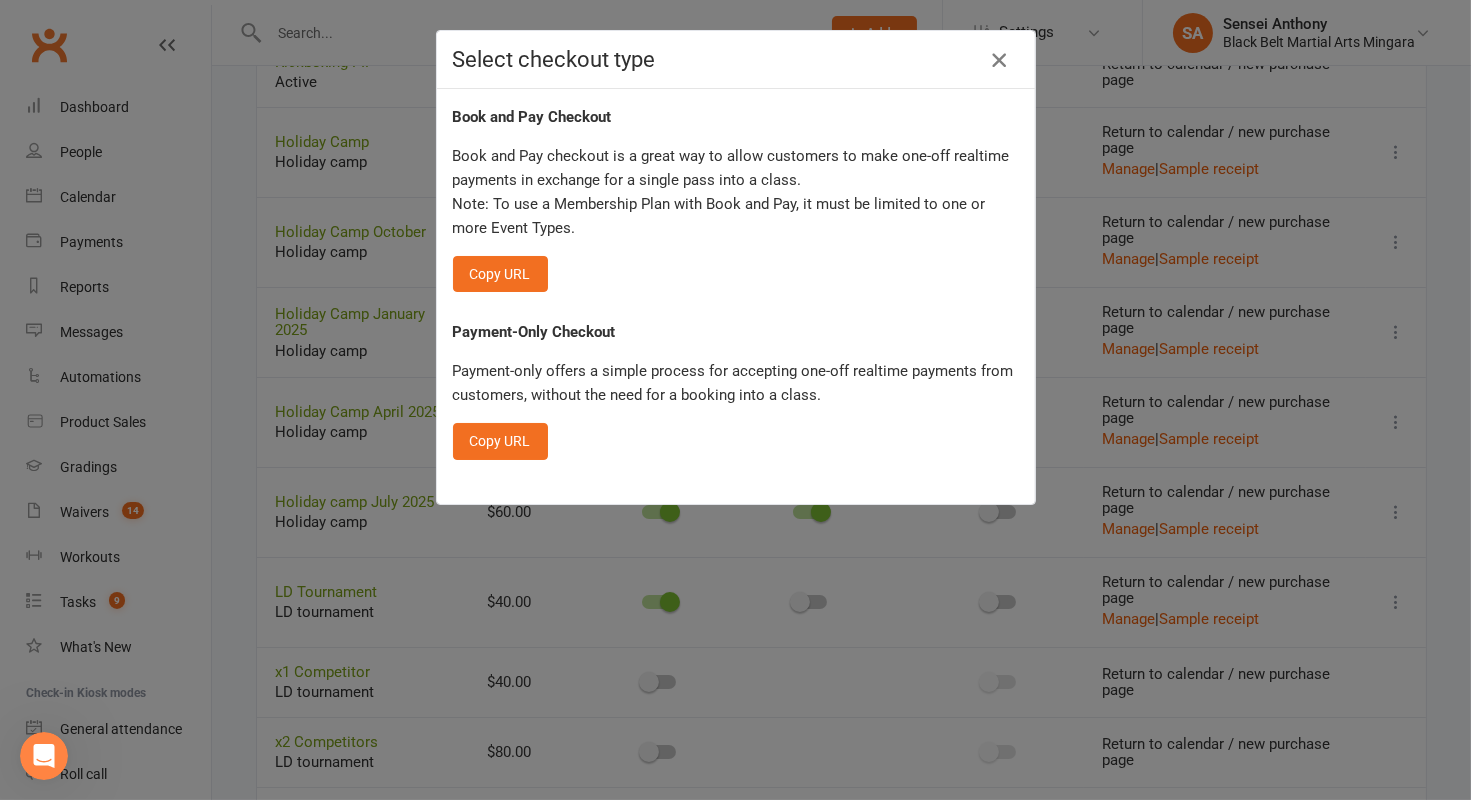 click at bounding box center [999, 60] 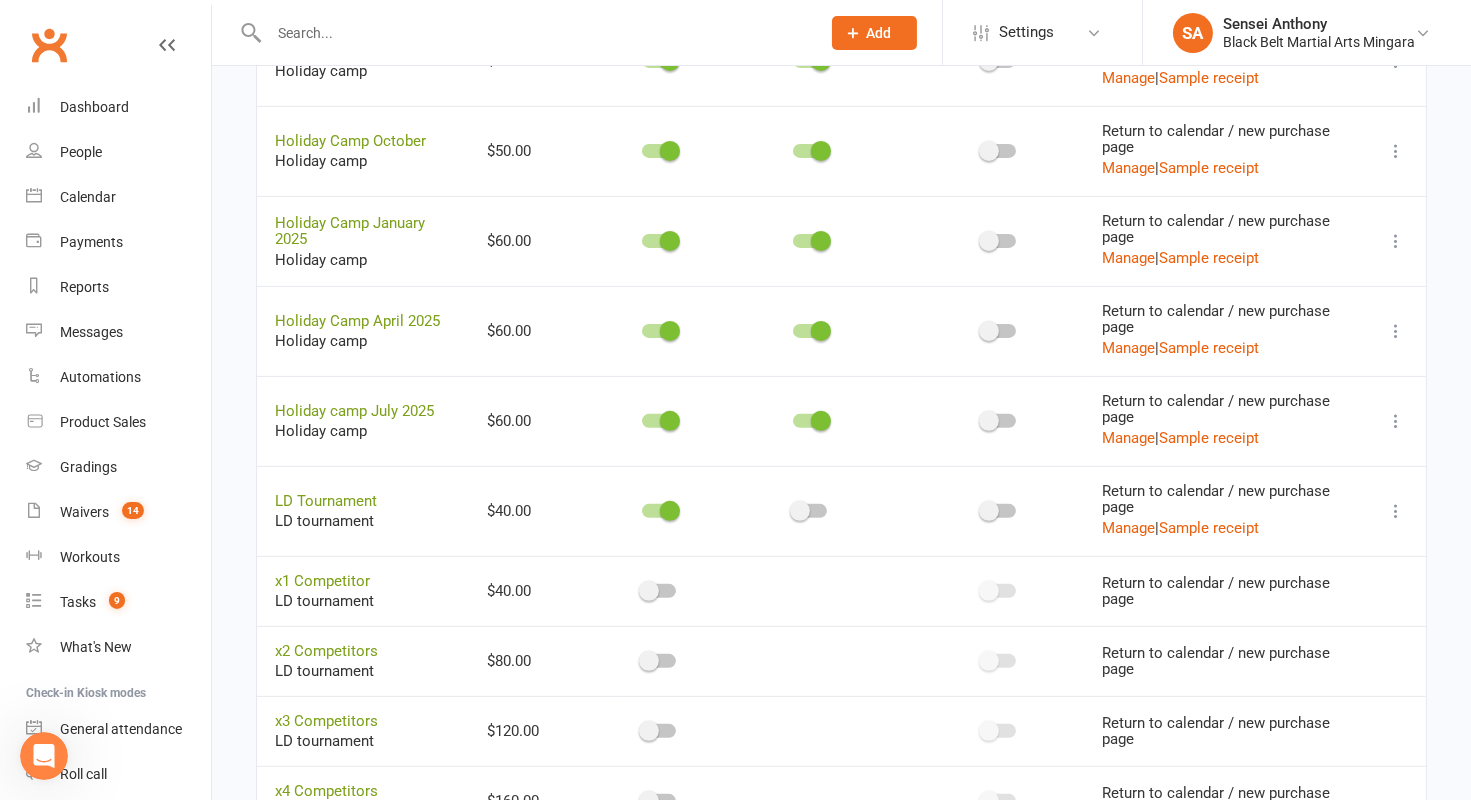 scroll, scrollTop: 1274, scrollLeft: 0, axis: vertical 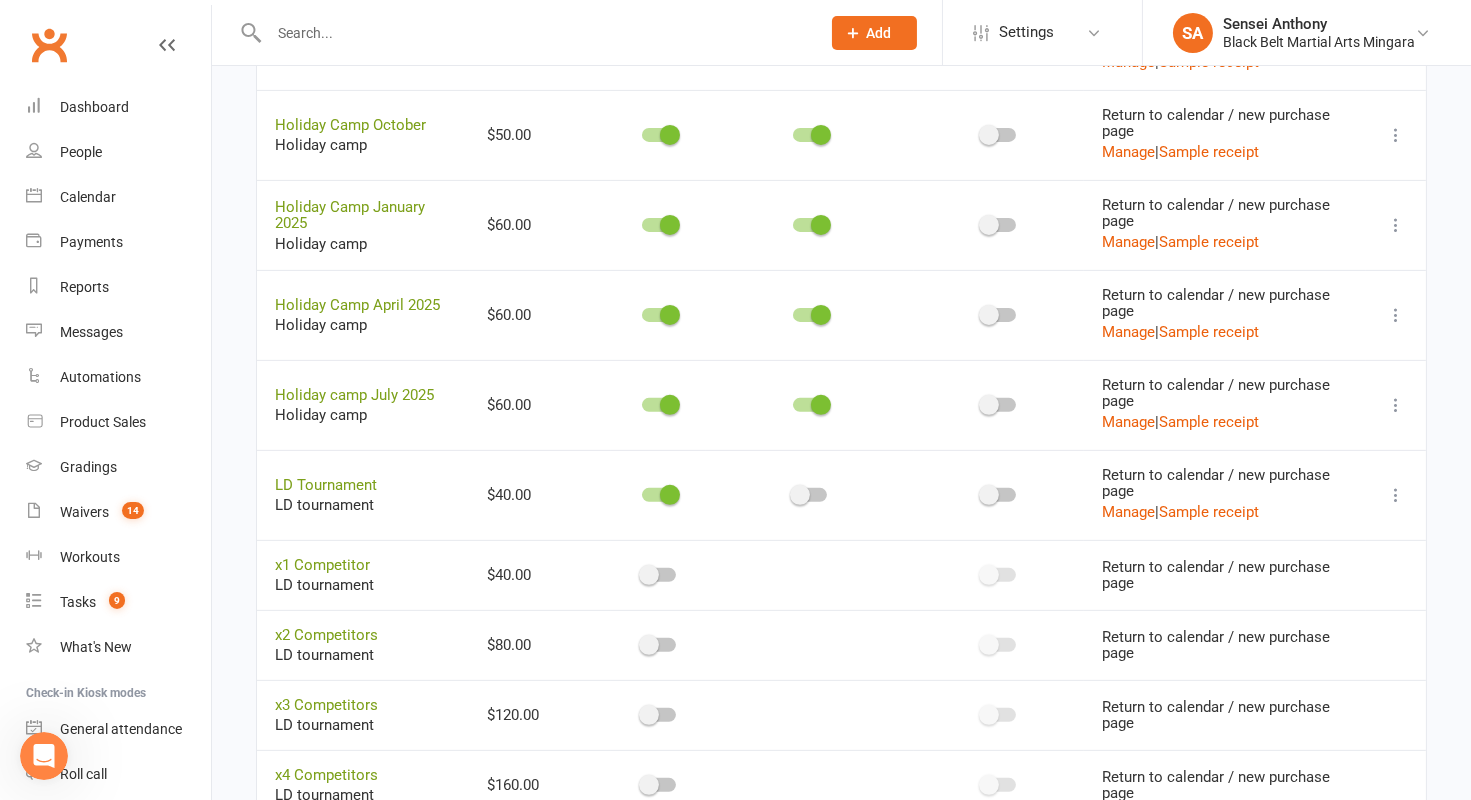 click 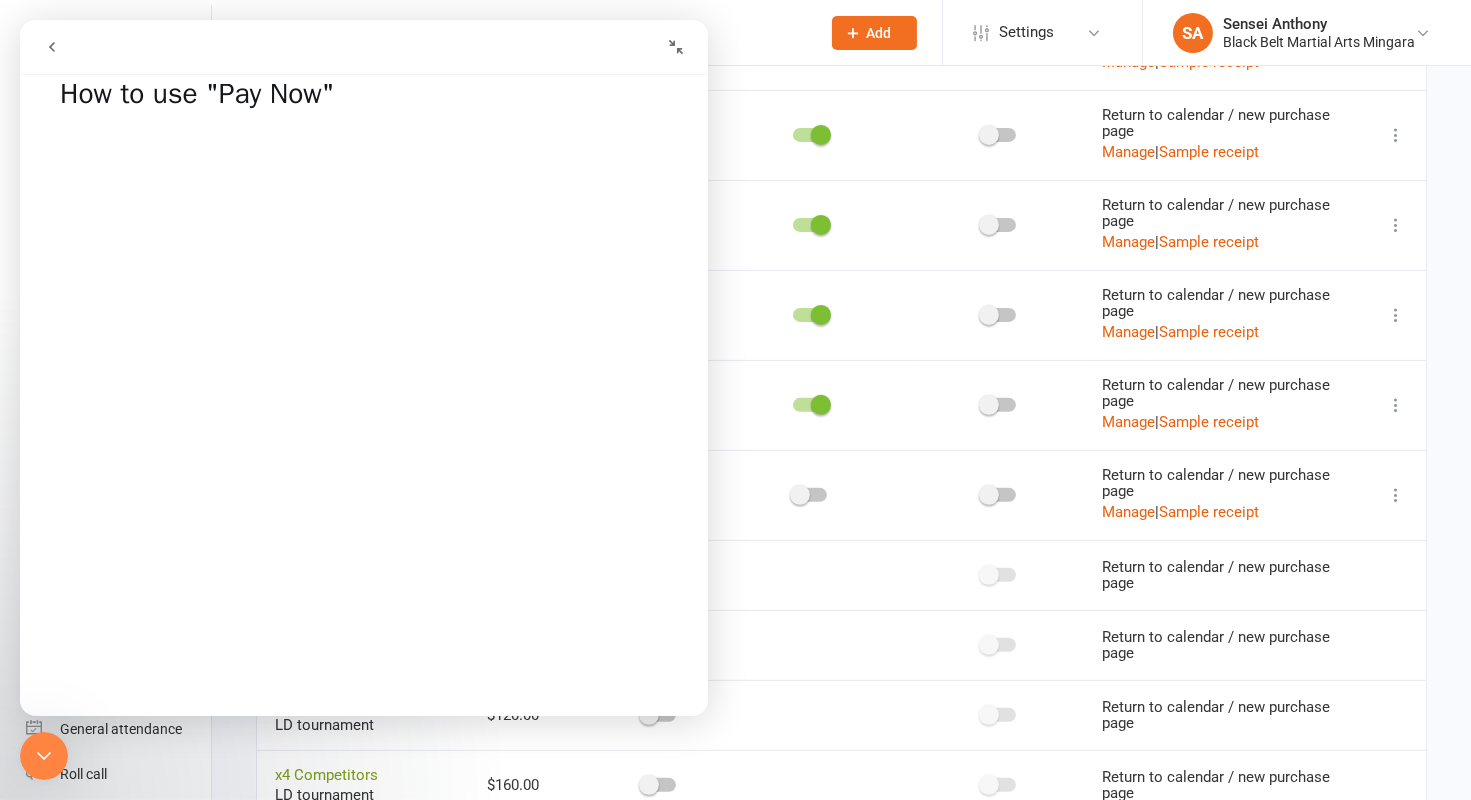 scroll, scrollTop: 34, scrollLeft: 0, axis: vertical 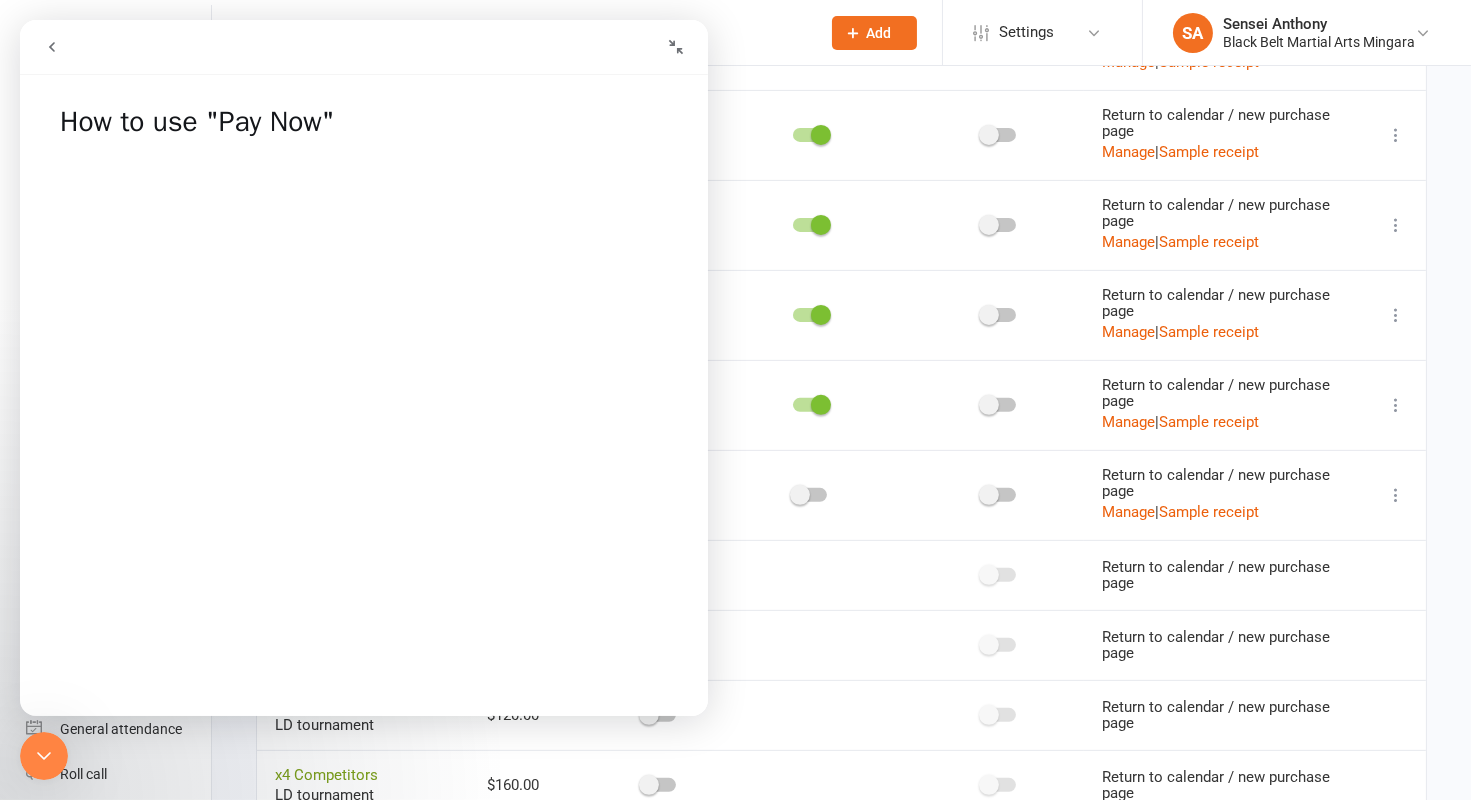 click at bounding box center (810, 135) 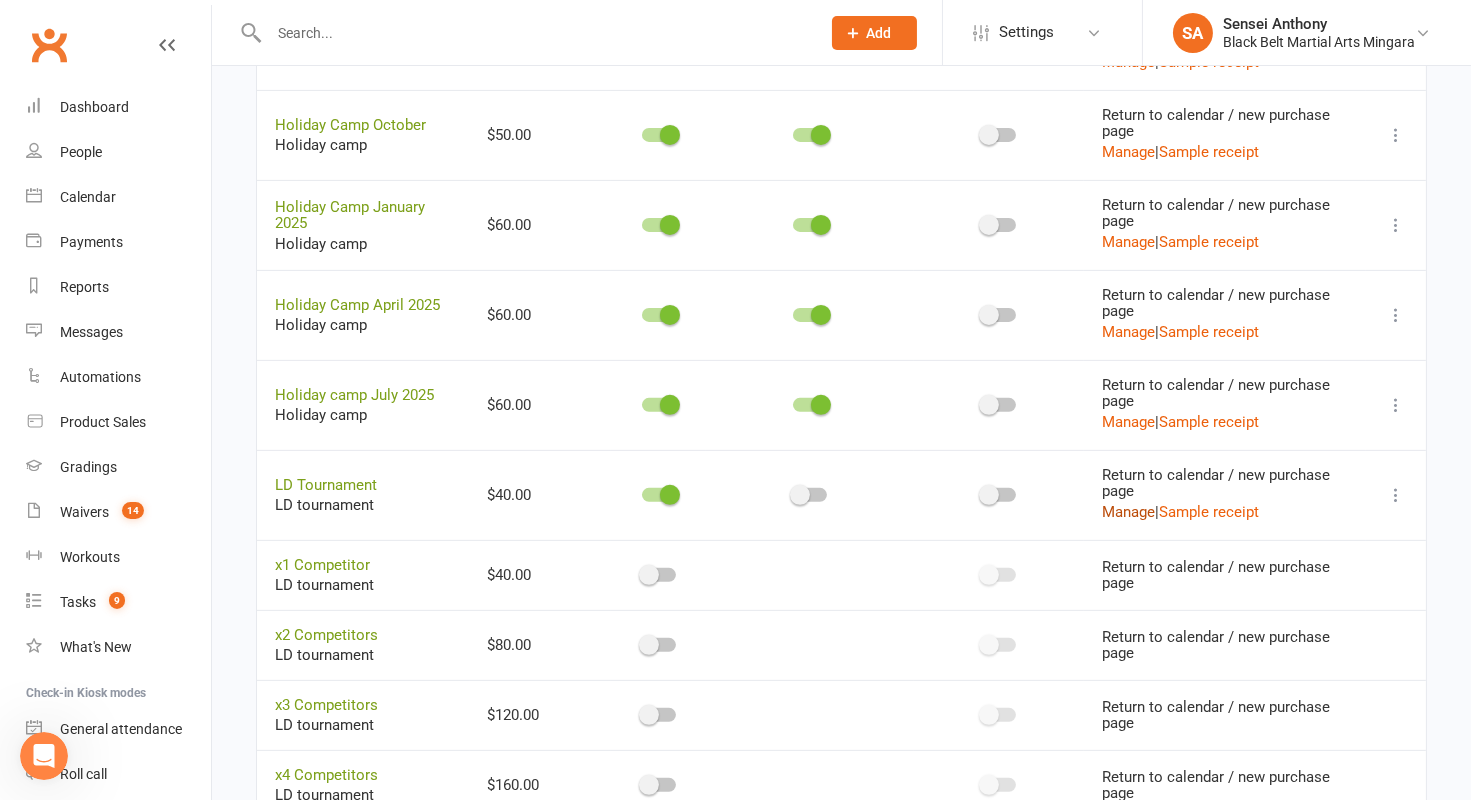 click on "Manage" at bounding box center [1128, 512] 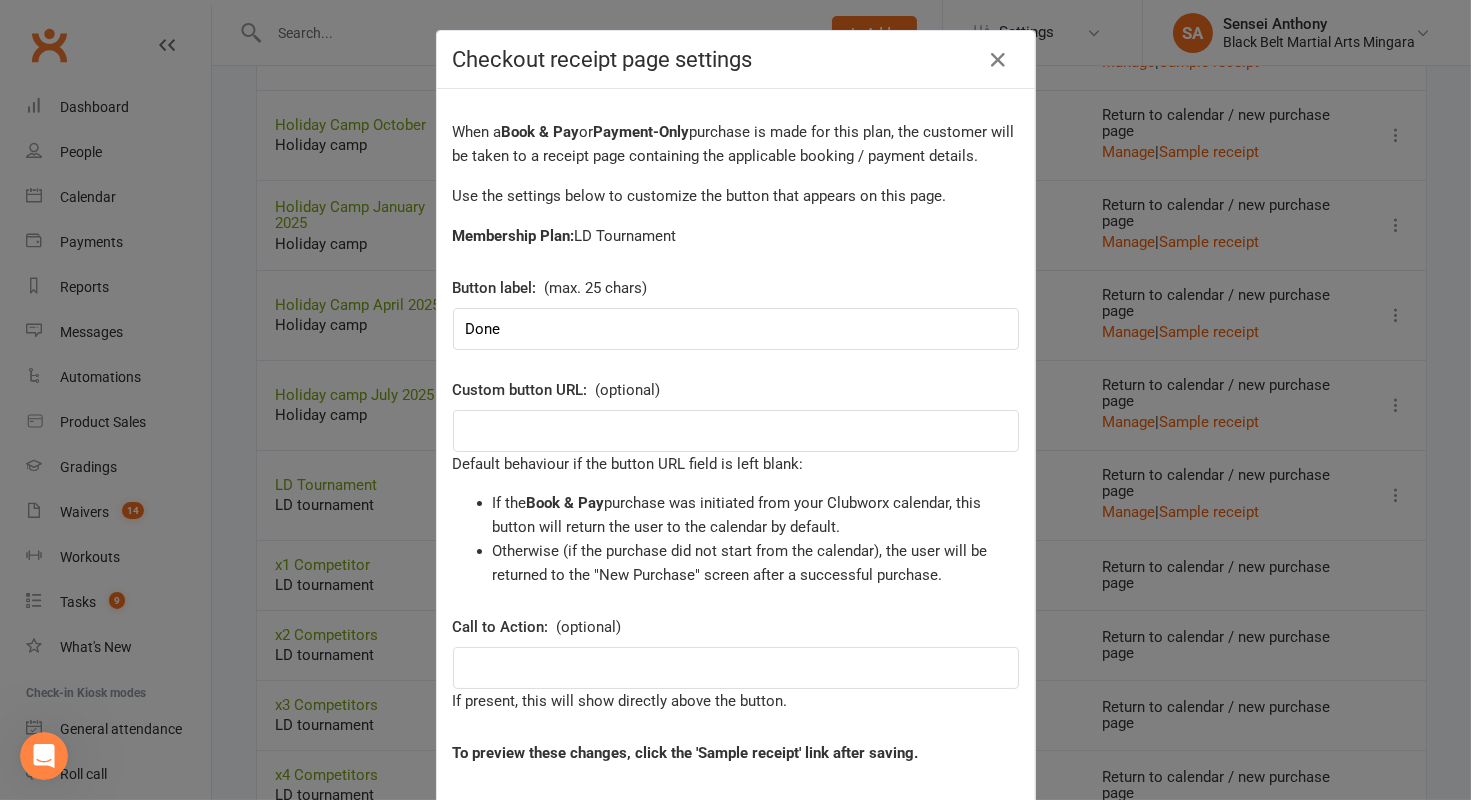 click on "Checkout receipt page settings" at bounding box center [736, 59] 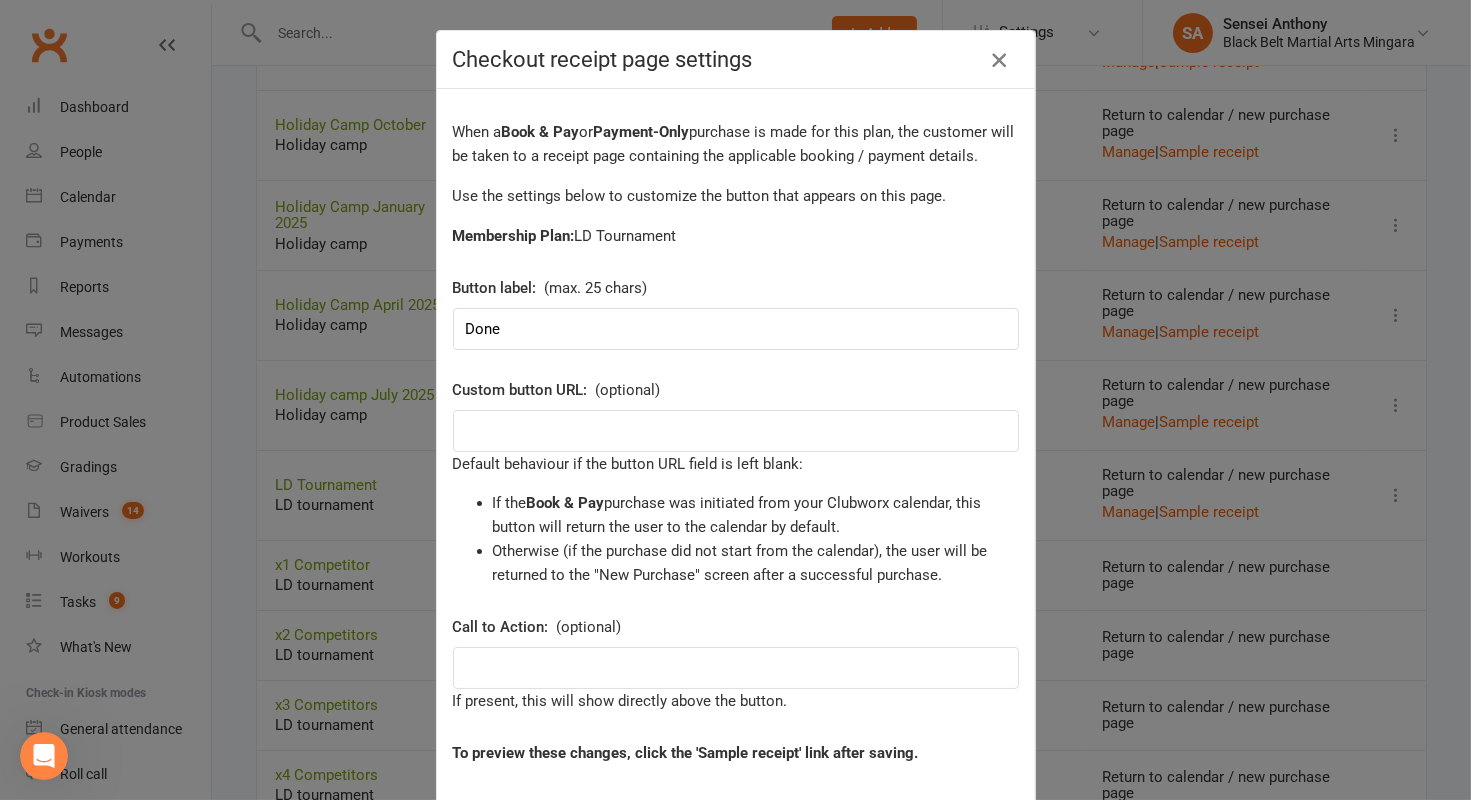 click at bounding box center (999, 60) 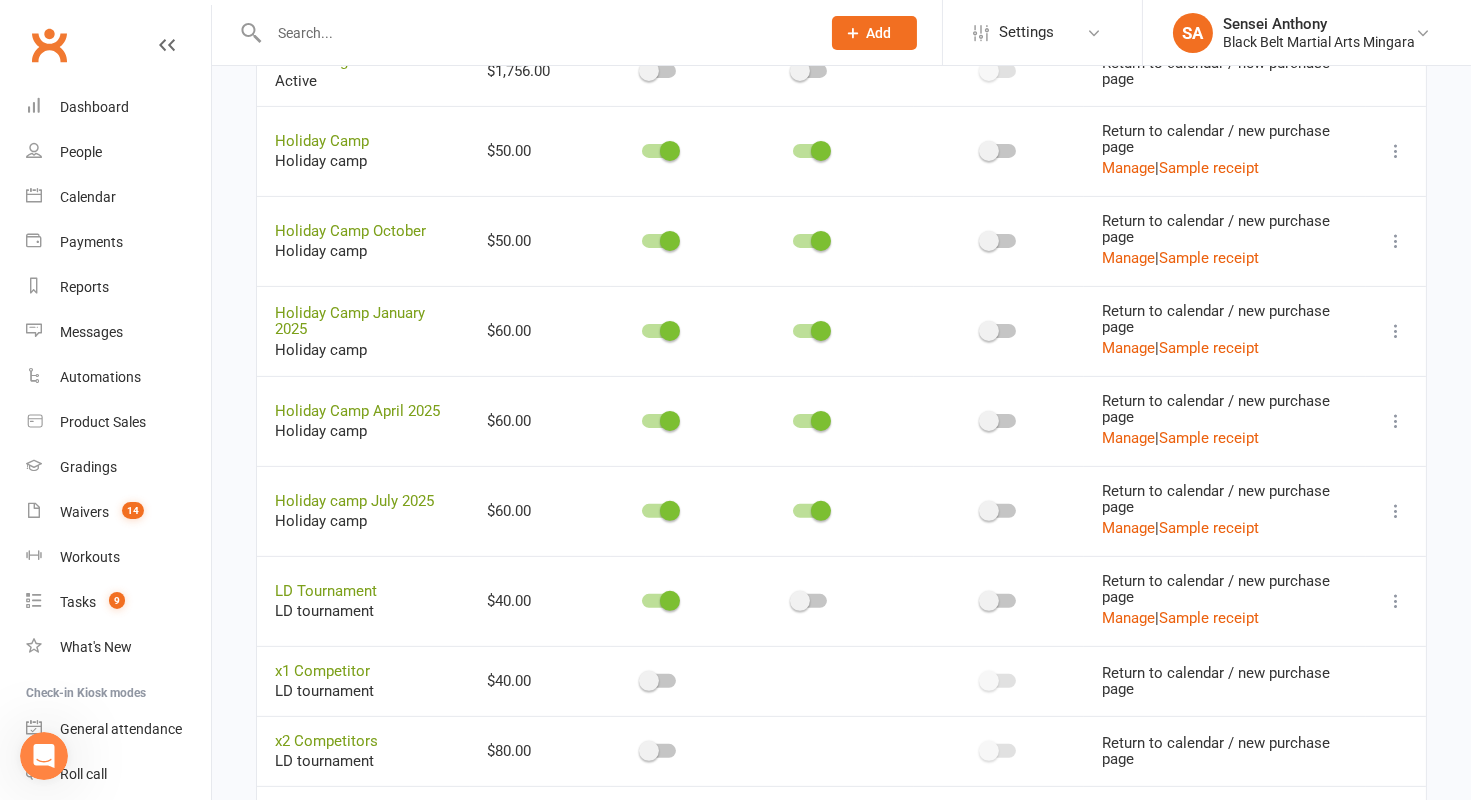 scroll, scrollTop: 1197, scrollLeft: 0, axis: vertical 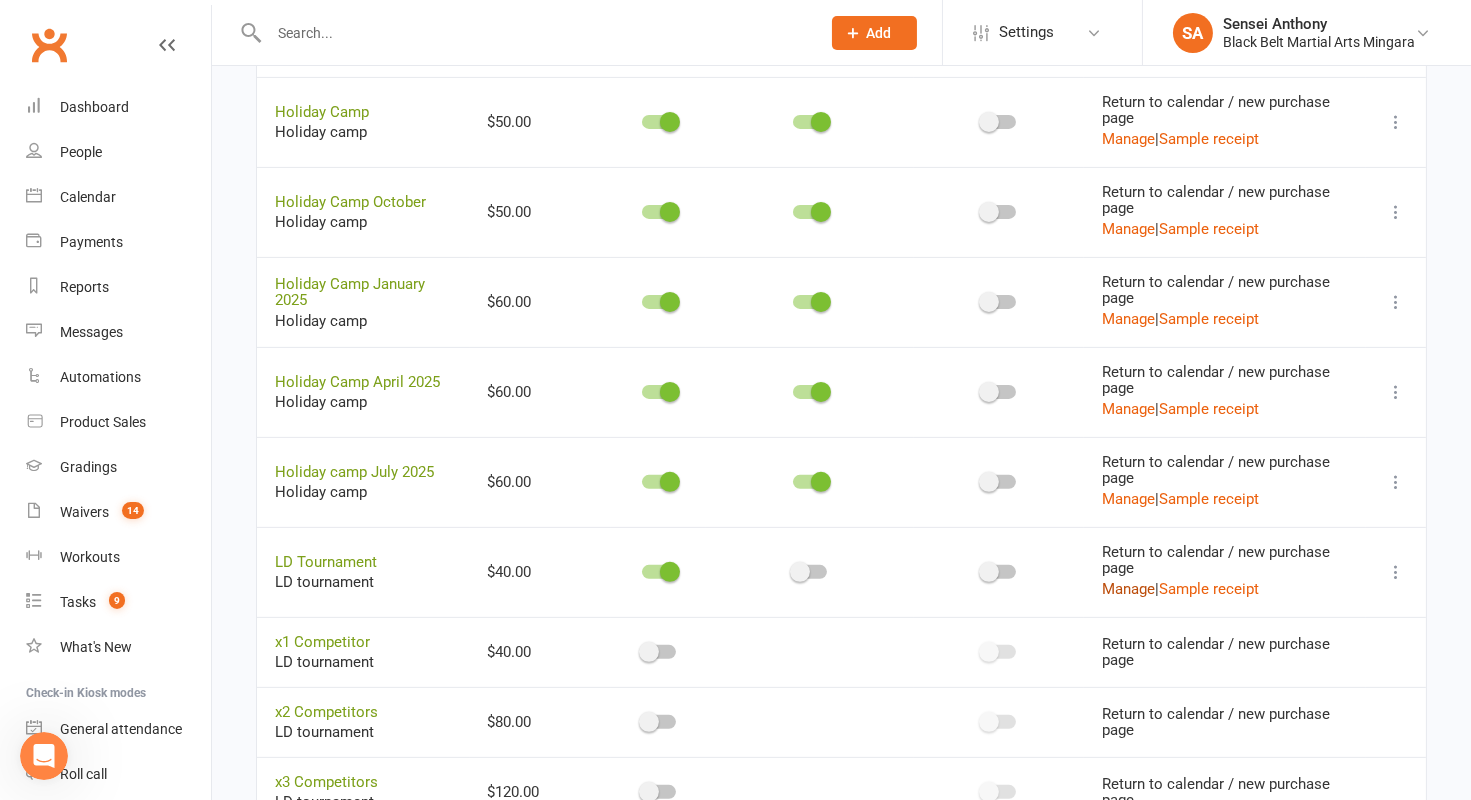 click on "Manage" at bounding box center [1128, 589] 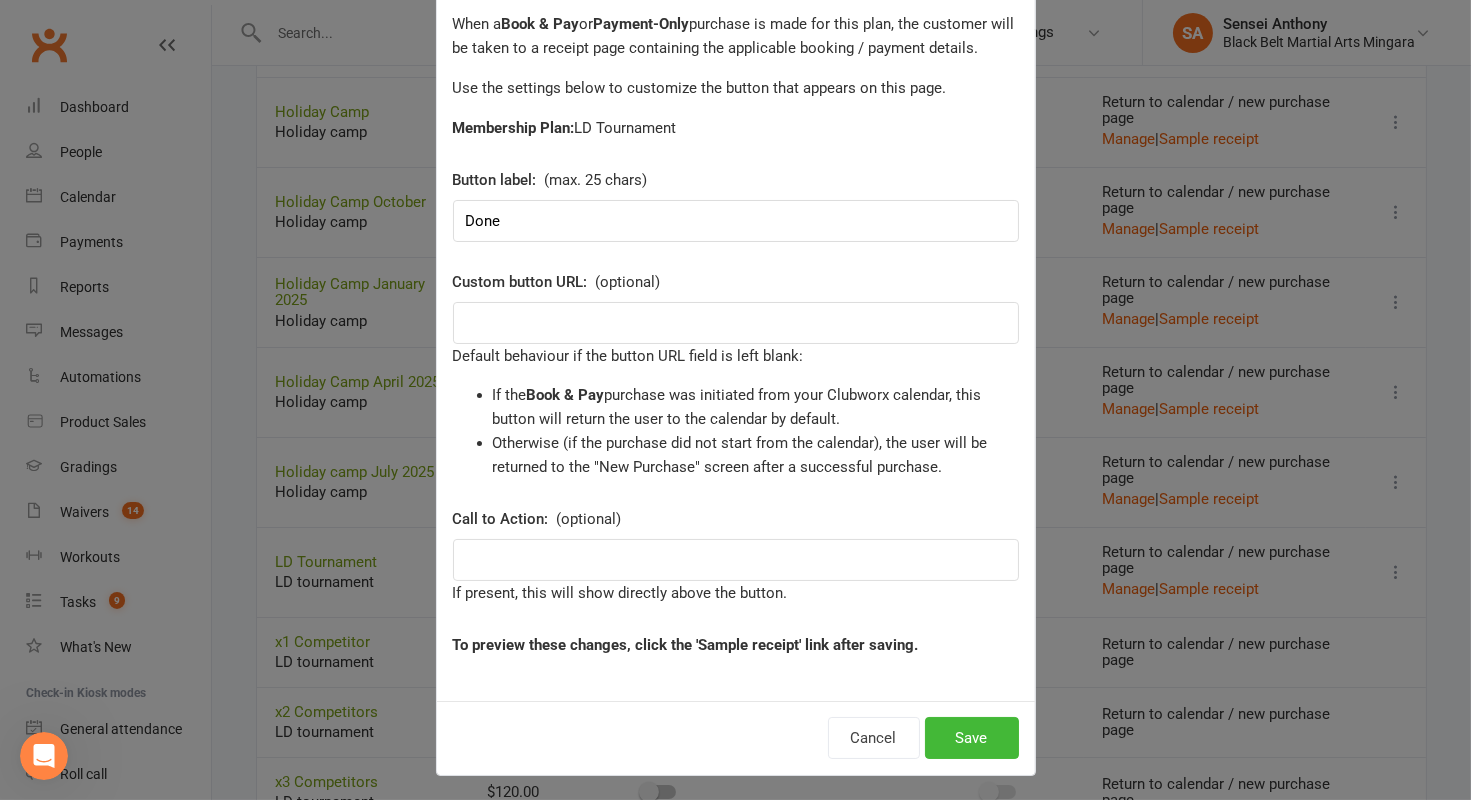 scroll, scrollTop: 0, scrollLeft: 0, axis: both 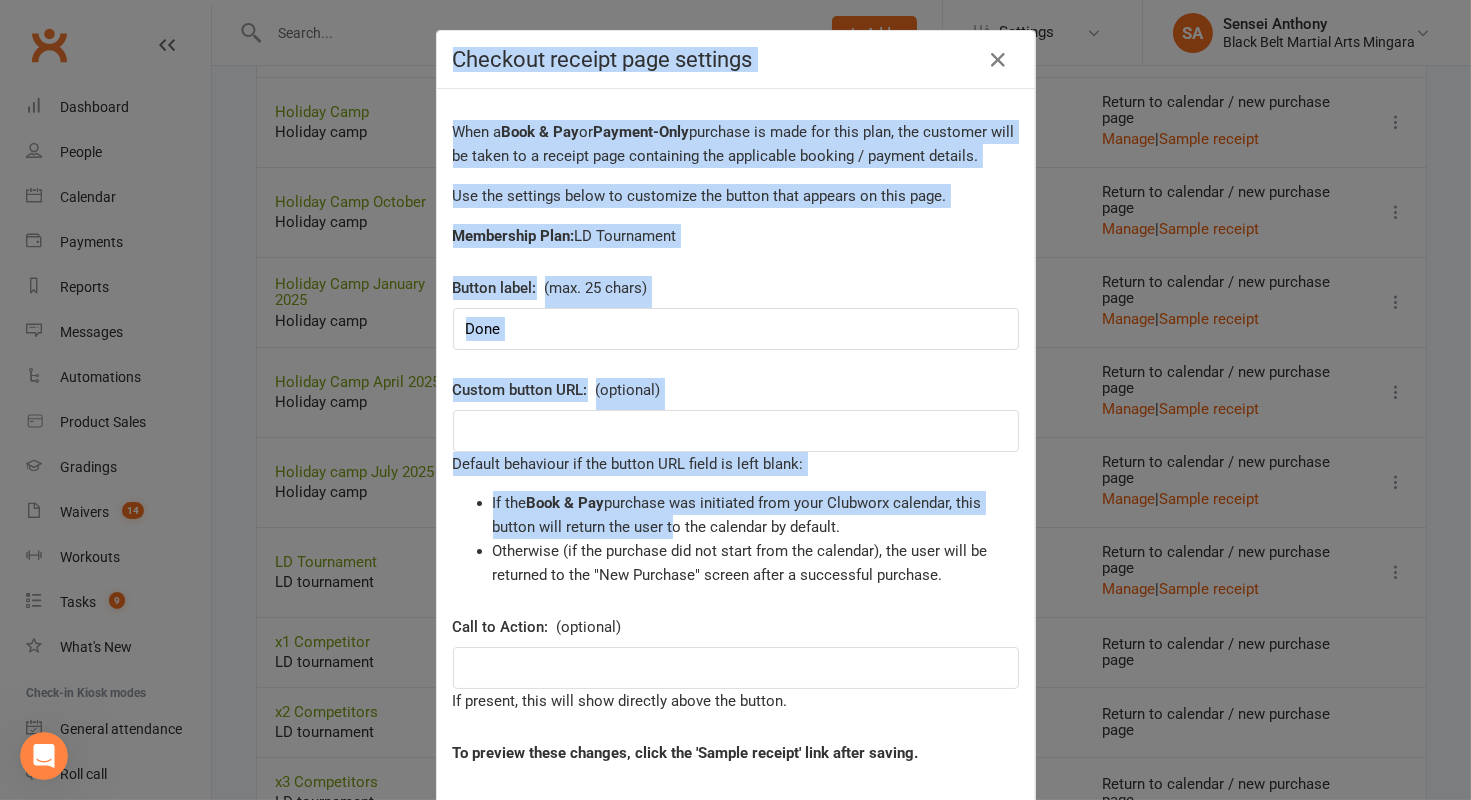 drag, startPoint x: 669, startPoint y: 526, endPoint x: 272, endPoint y: 32, distance: 633.7547 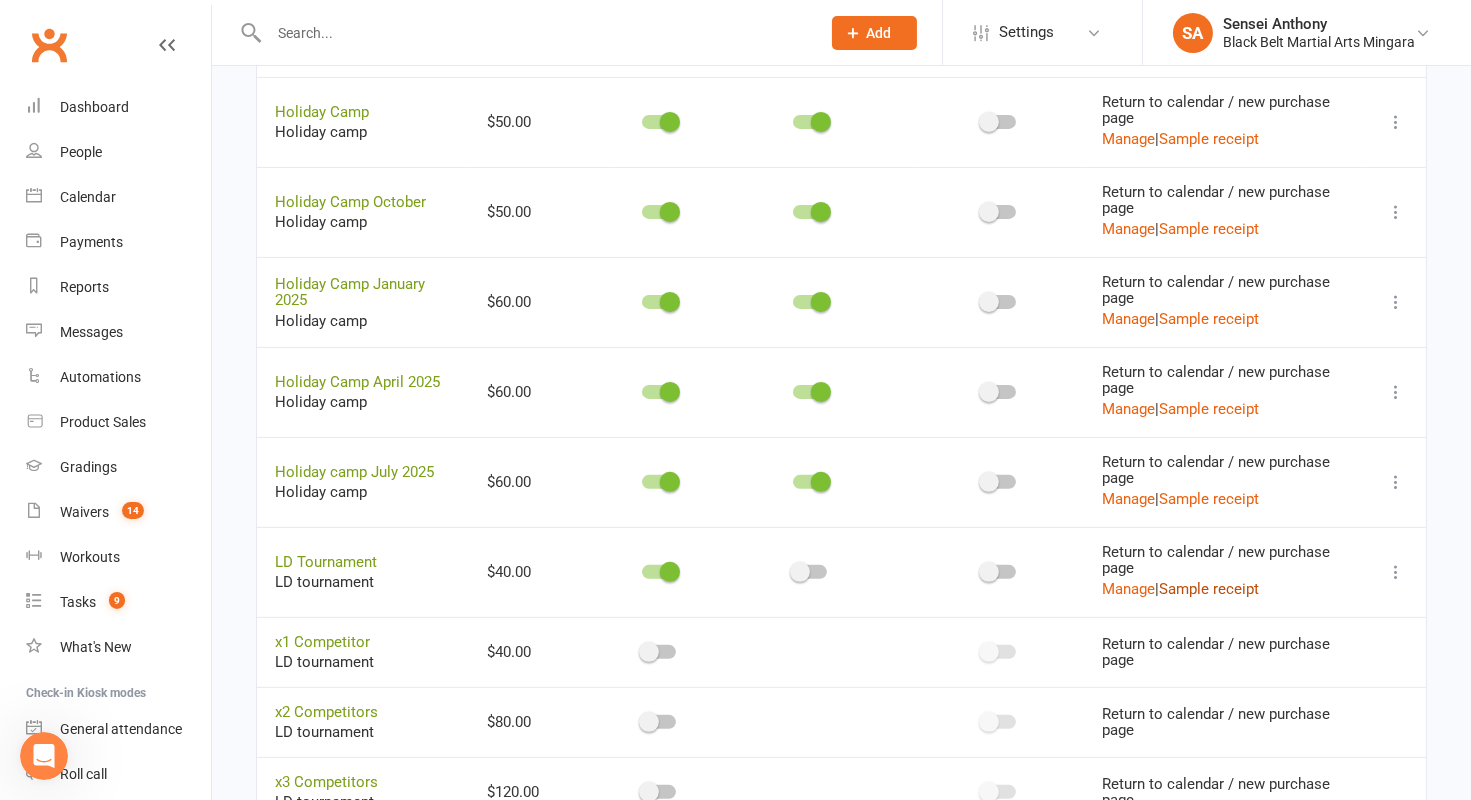 click on "Sample receipt" at bounding box center (1209, 589) 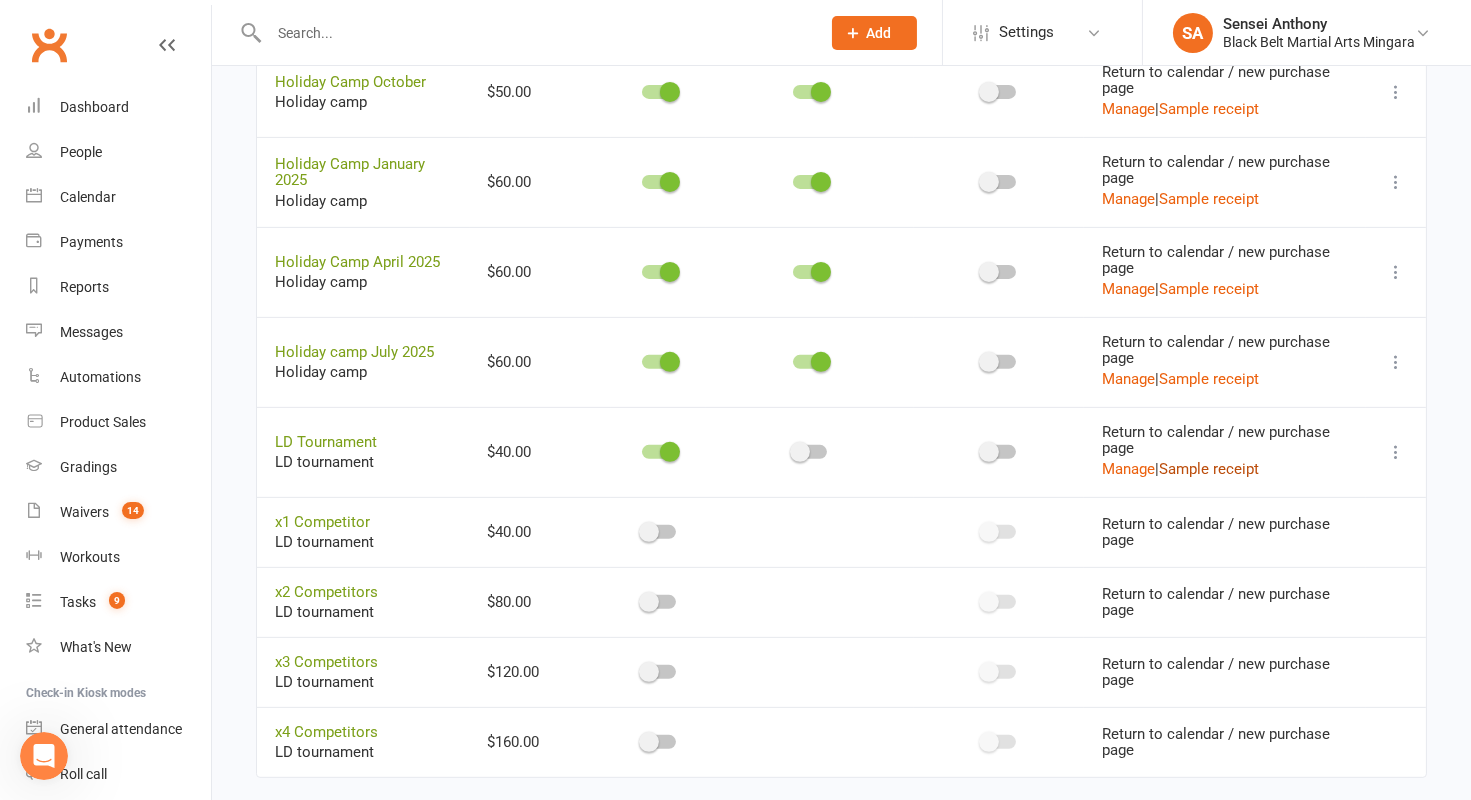 scroll, scrollTop: 1346, scrollLeft: 0, axis: vertical 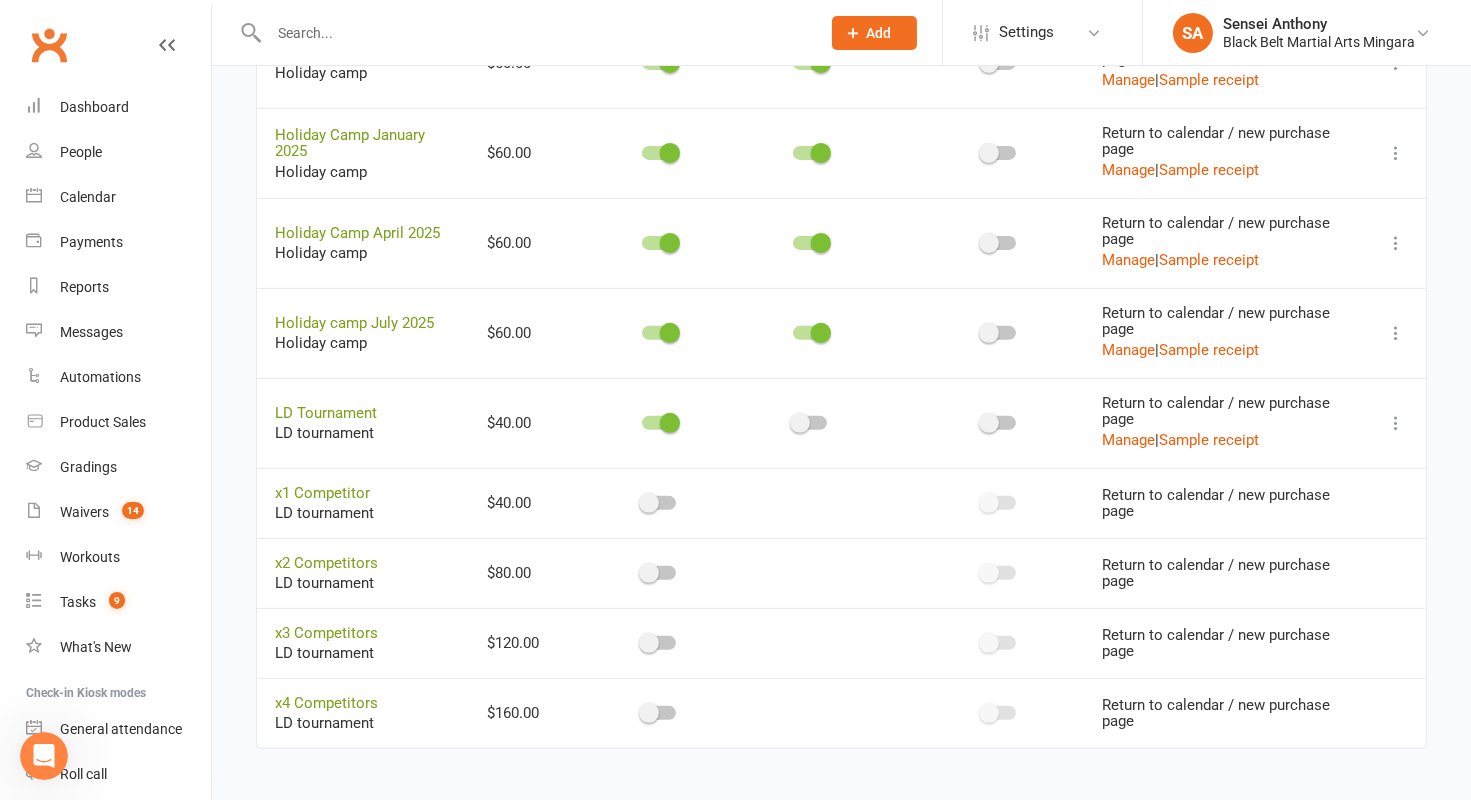 click at bounding box center (649, 503) 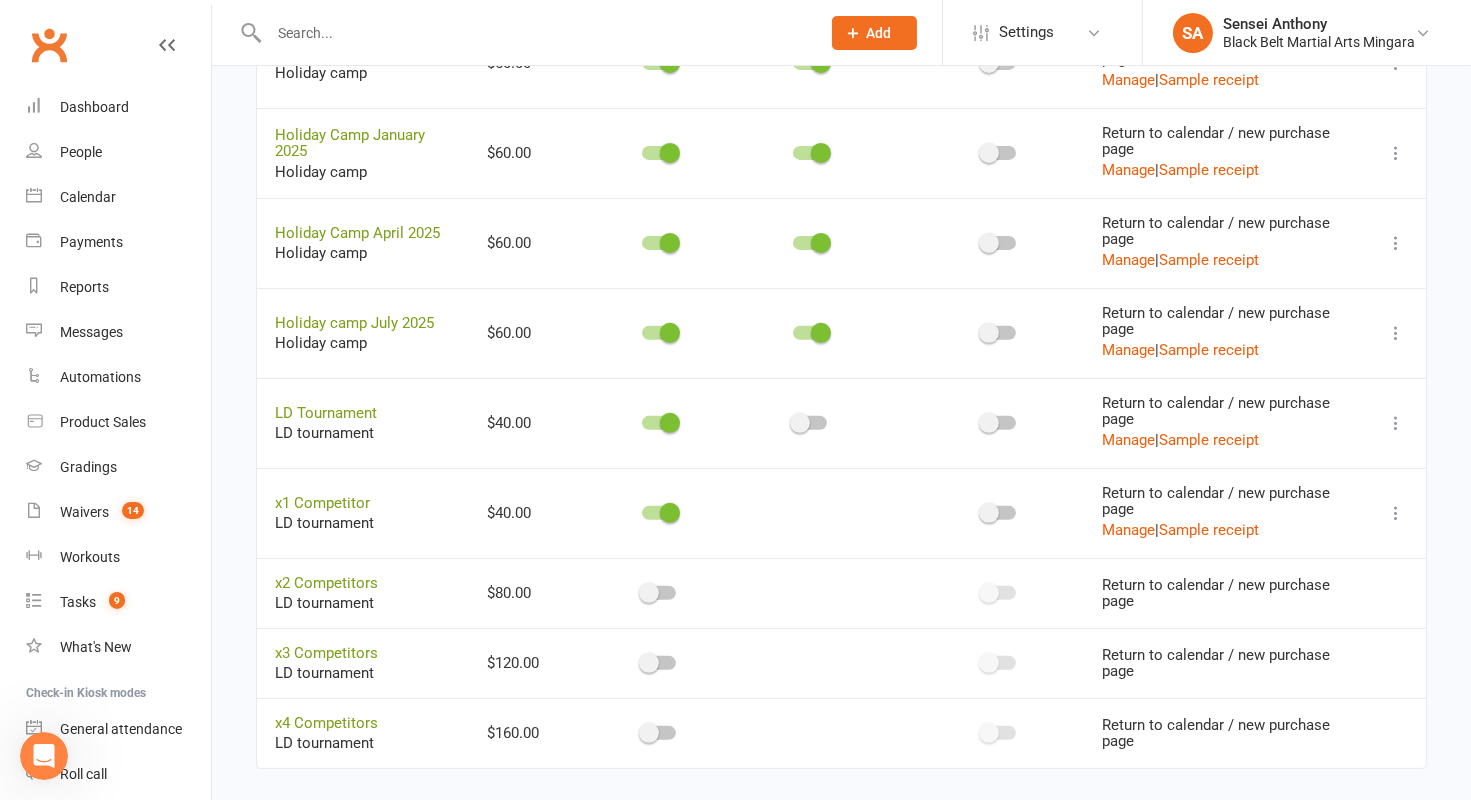 click at bounding box center (1396, 513) 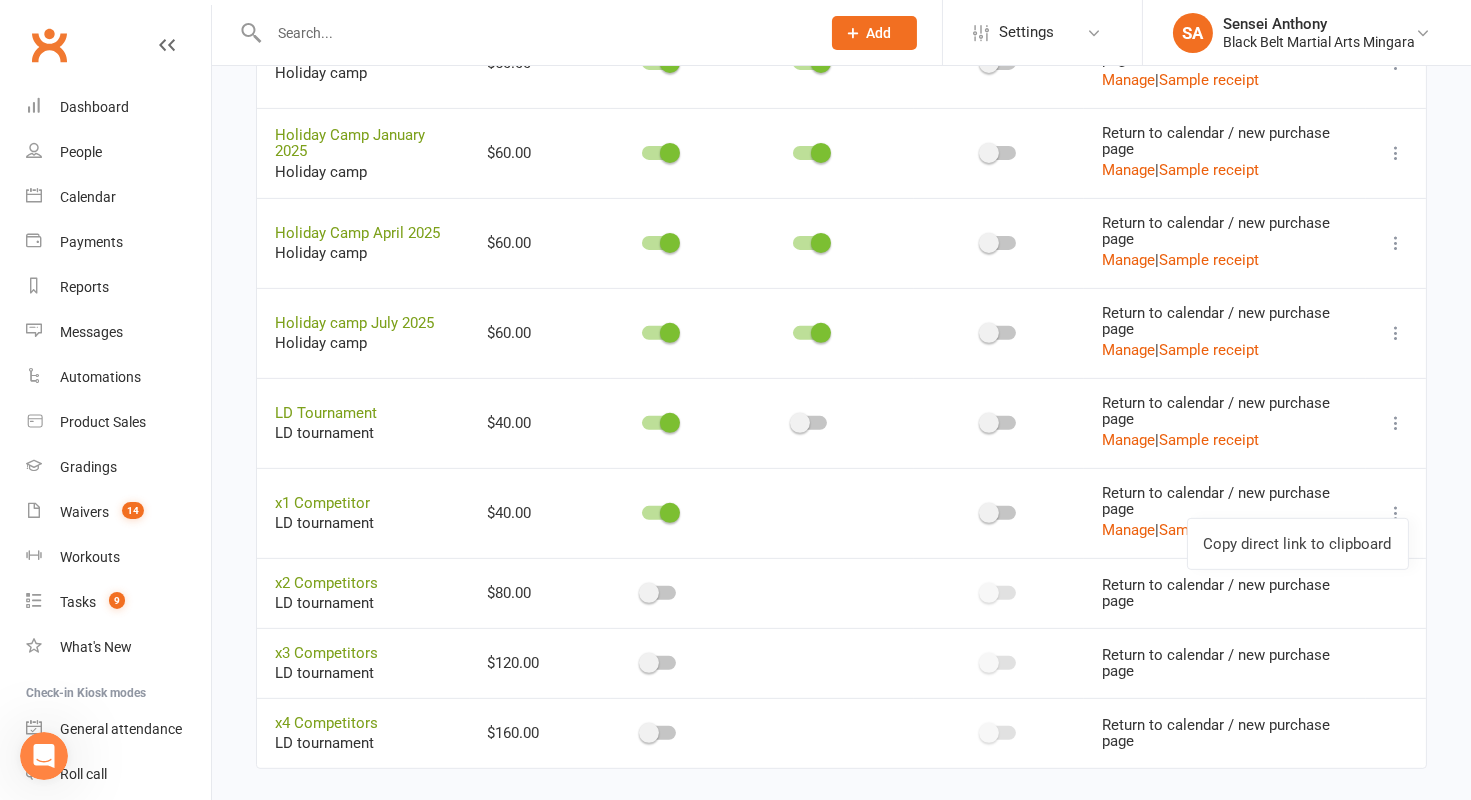 click at bounding box center [810, 663] 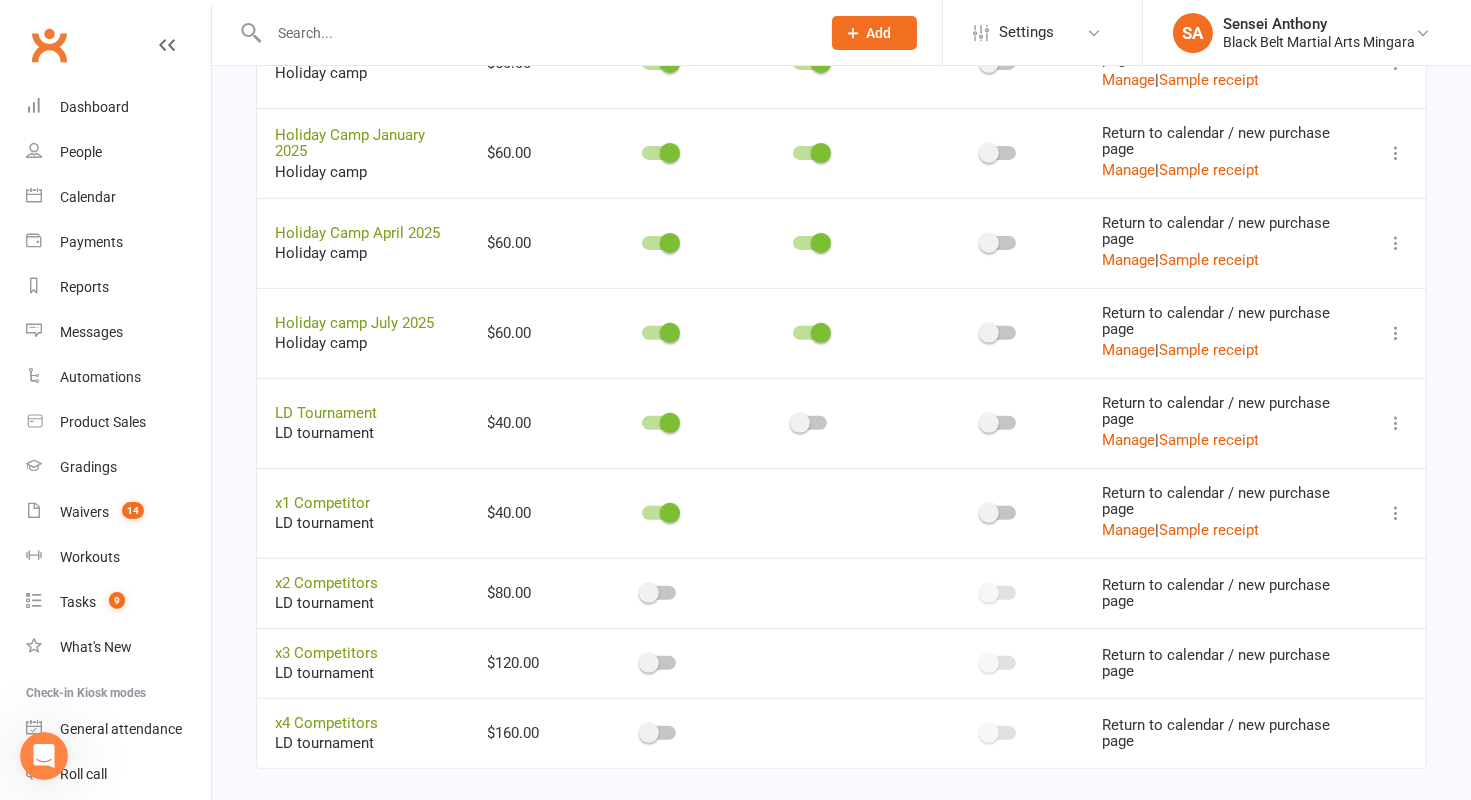 click at bounding box center (659, 593) 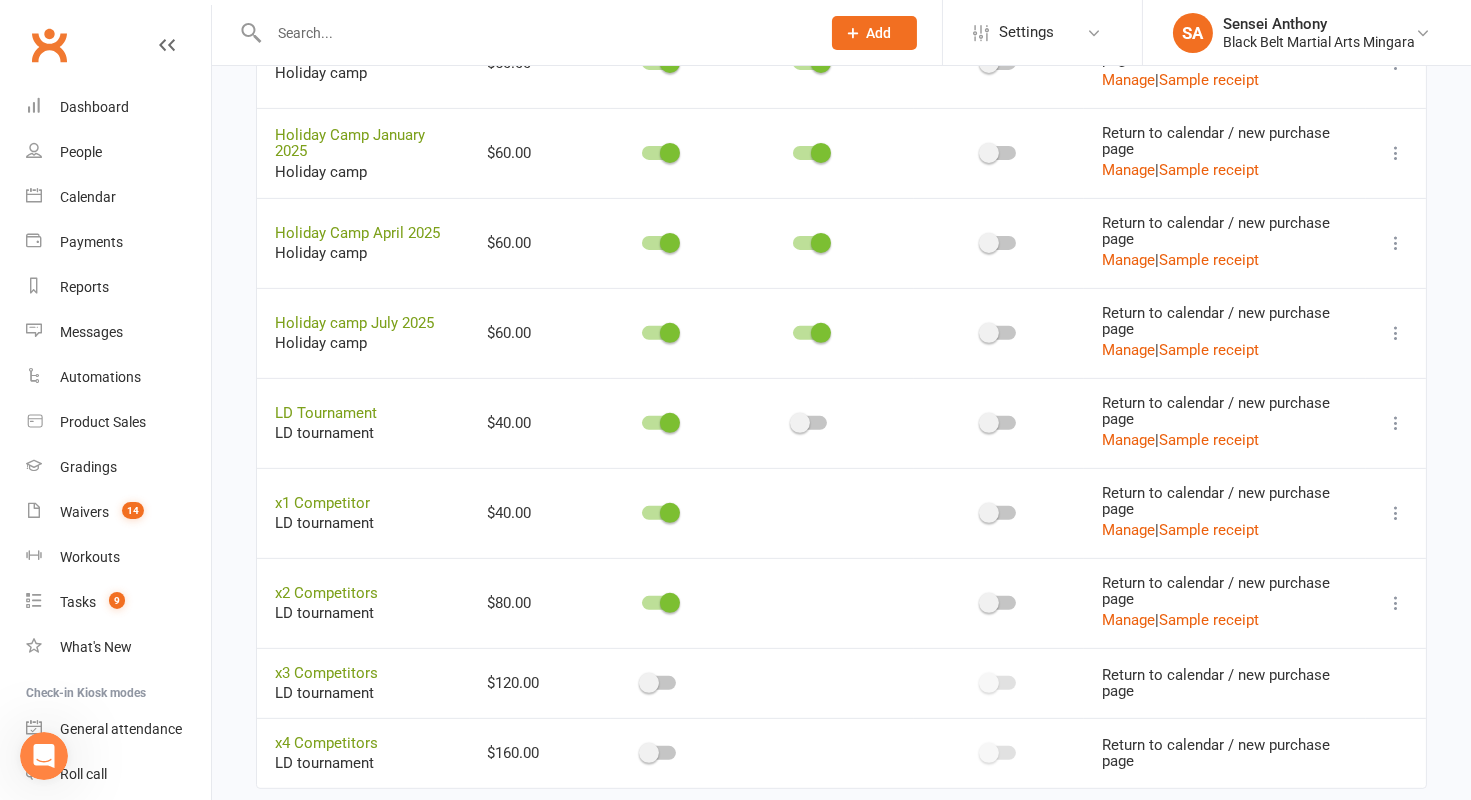 click at bounding box center (659, 683) 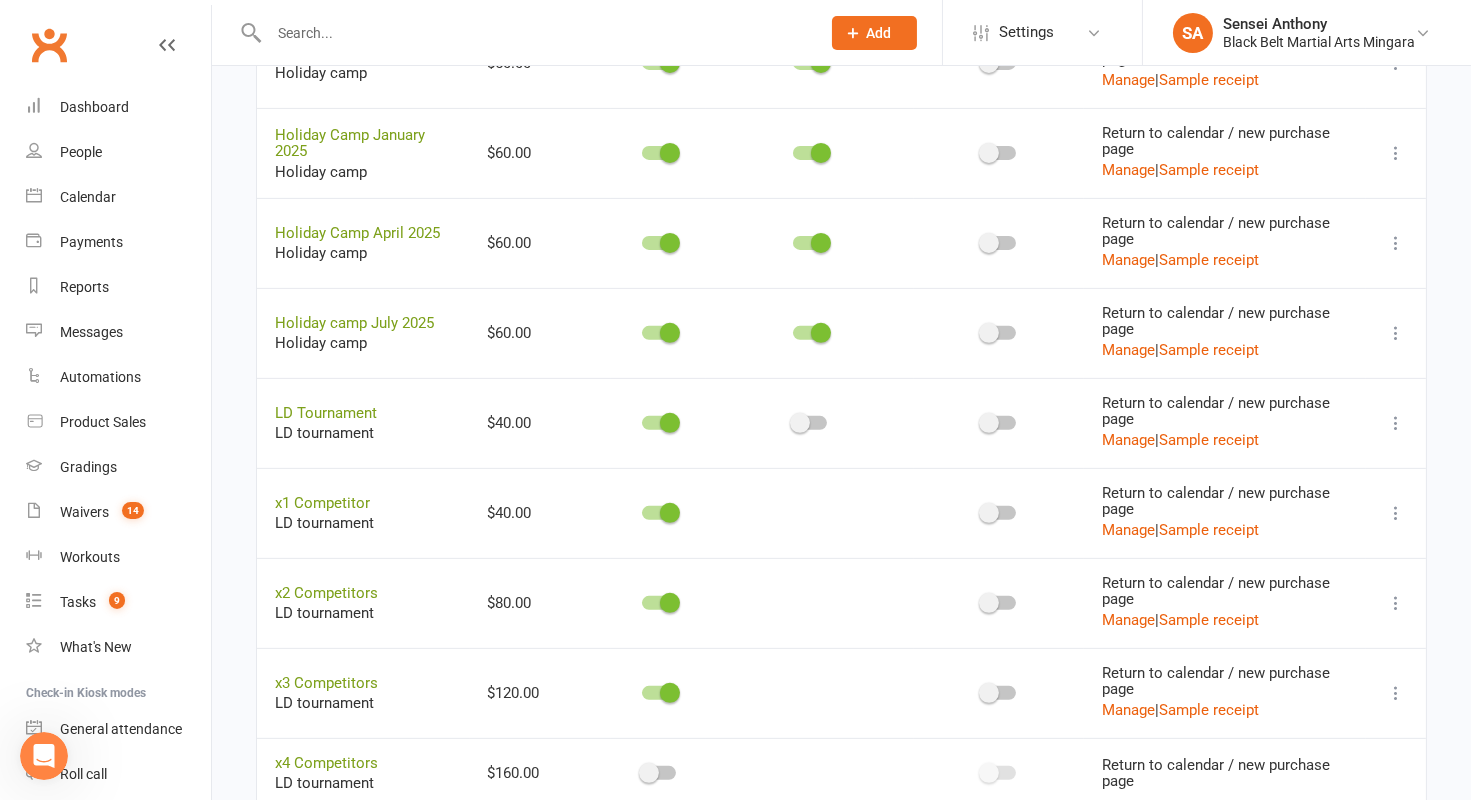 click at bounding box center [659, 773] 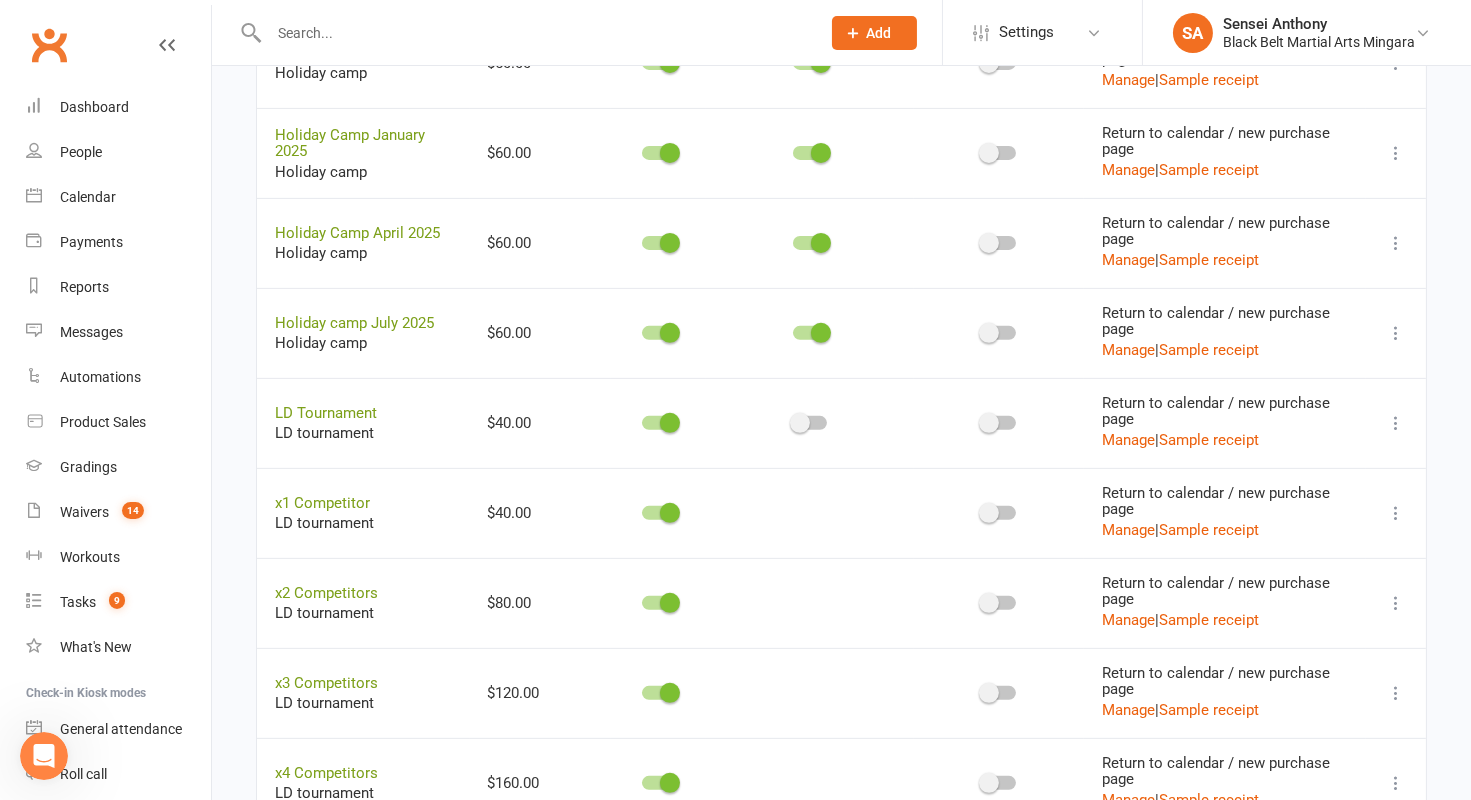 click at bounding box center (1396, 513) 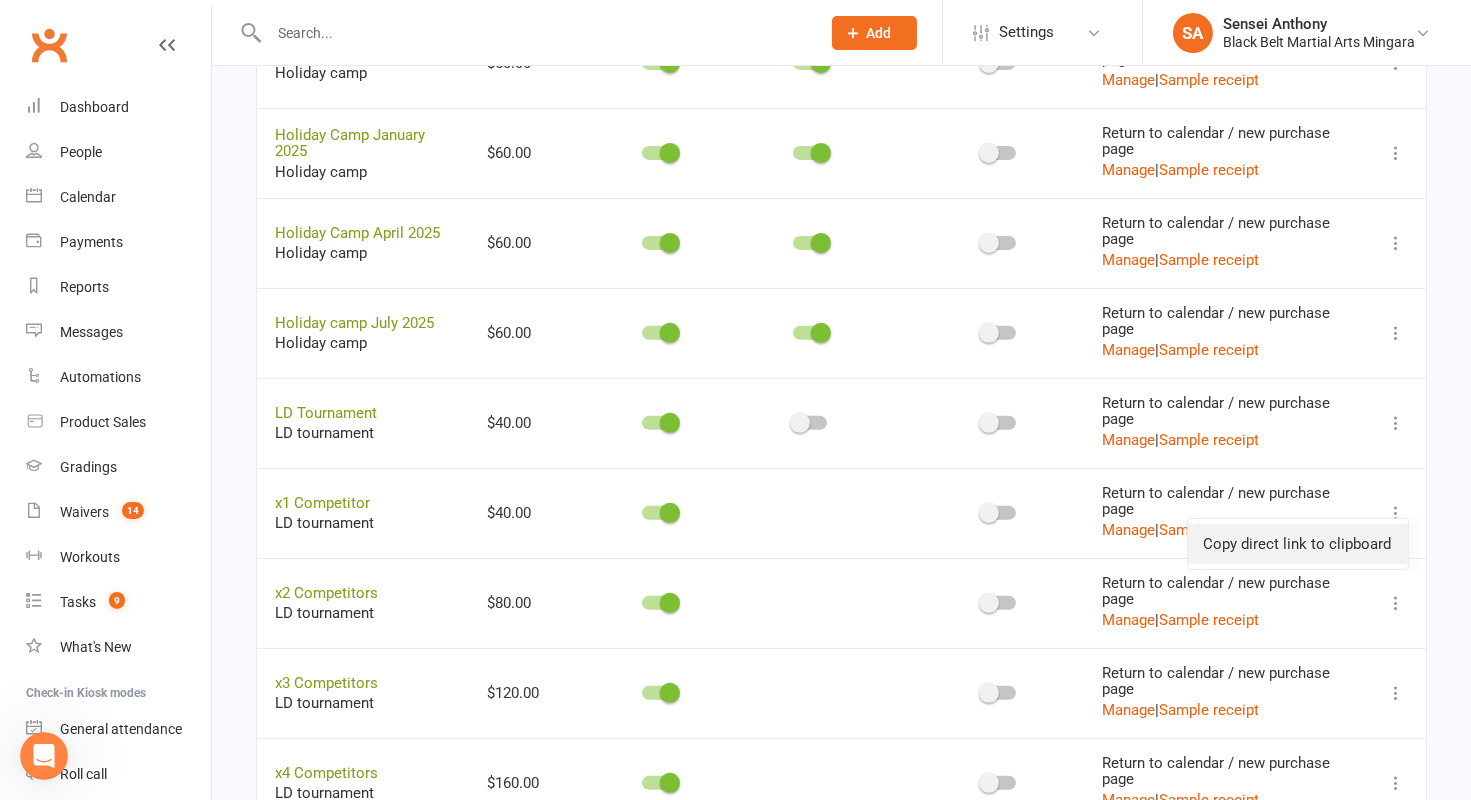 click on "Copy direct link to clipboard" at bounding box center [1298, 544] 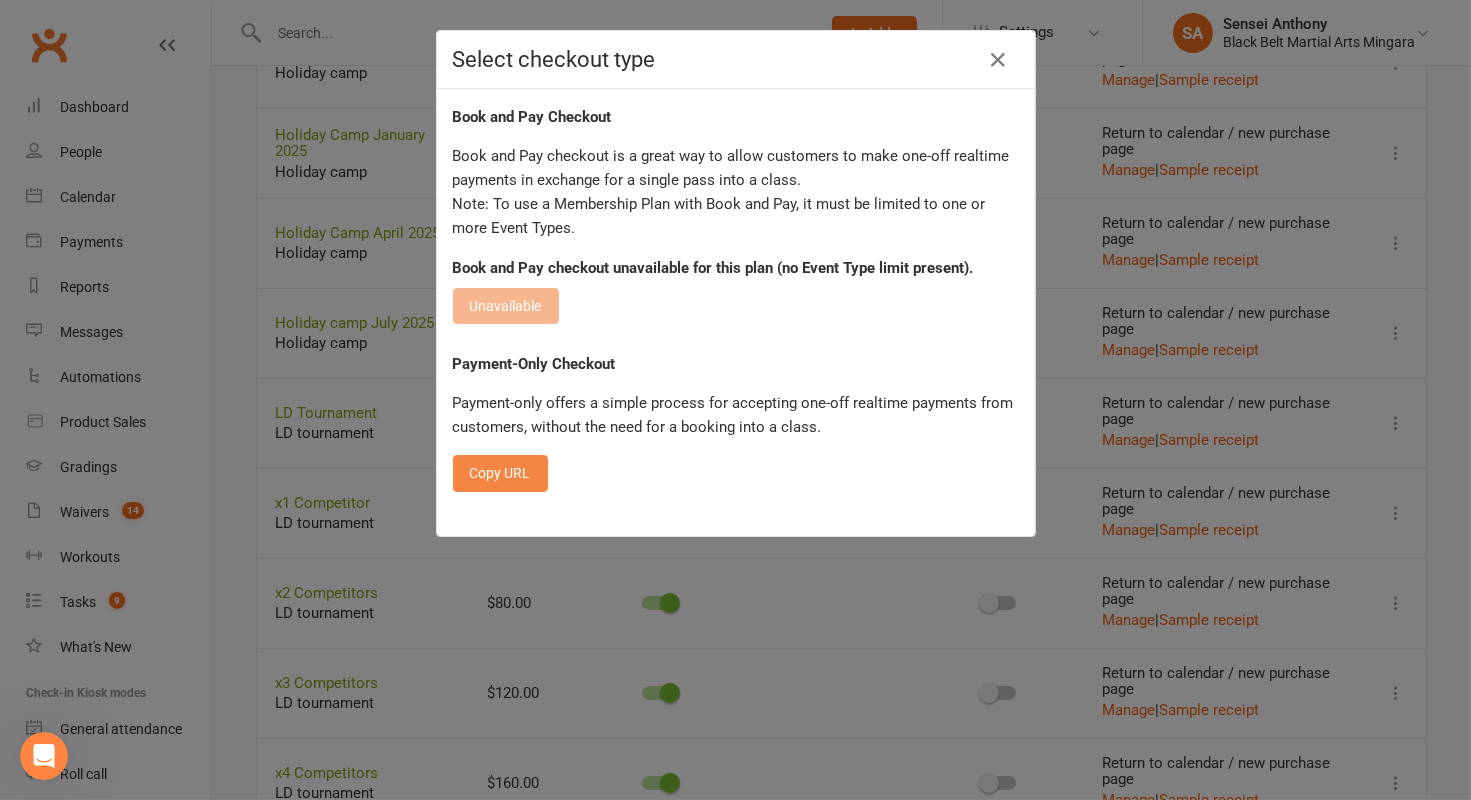 click on "Copy URL" at bounding box center (500, 473) 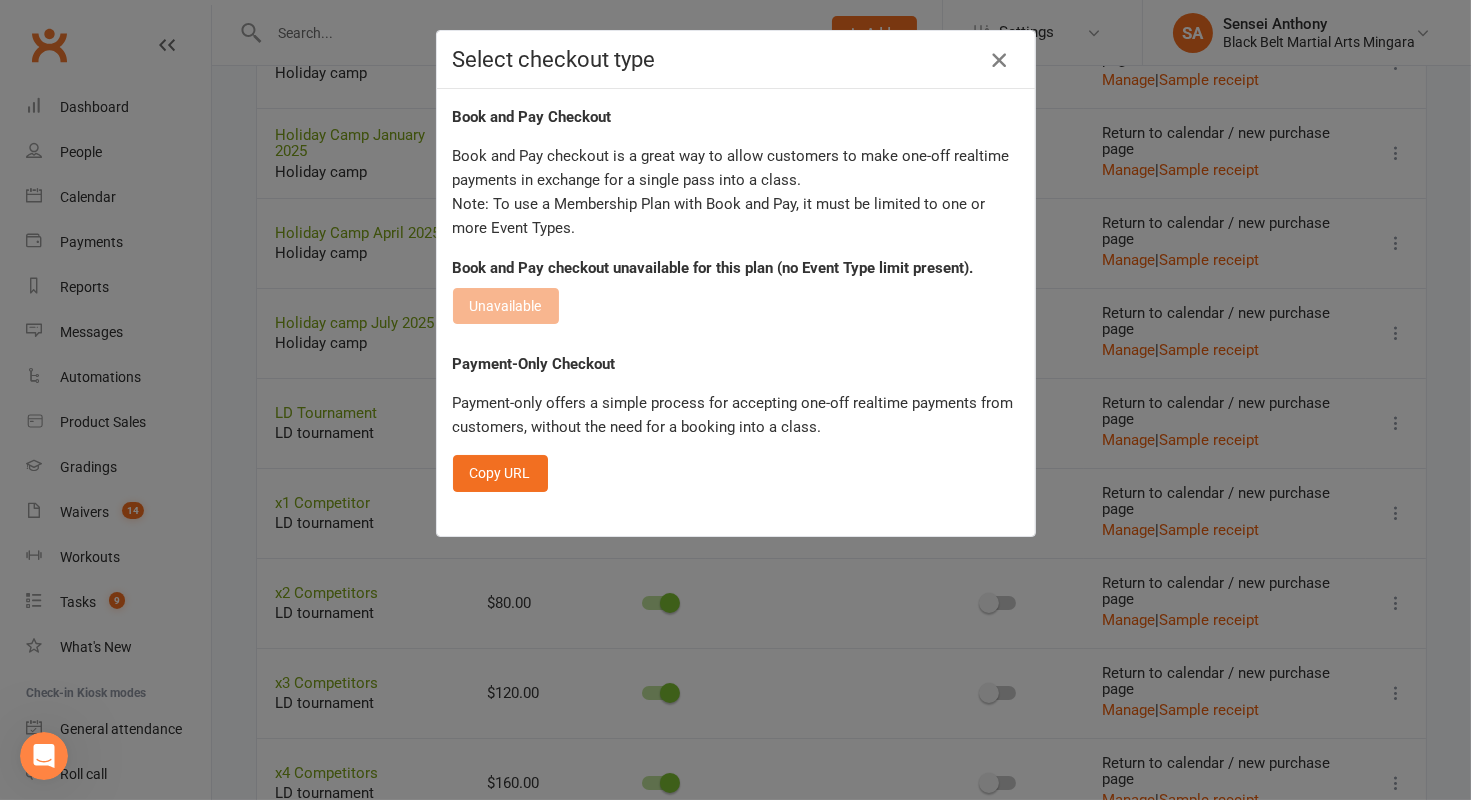 click at bounding box center (999, 60) 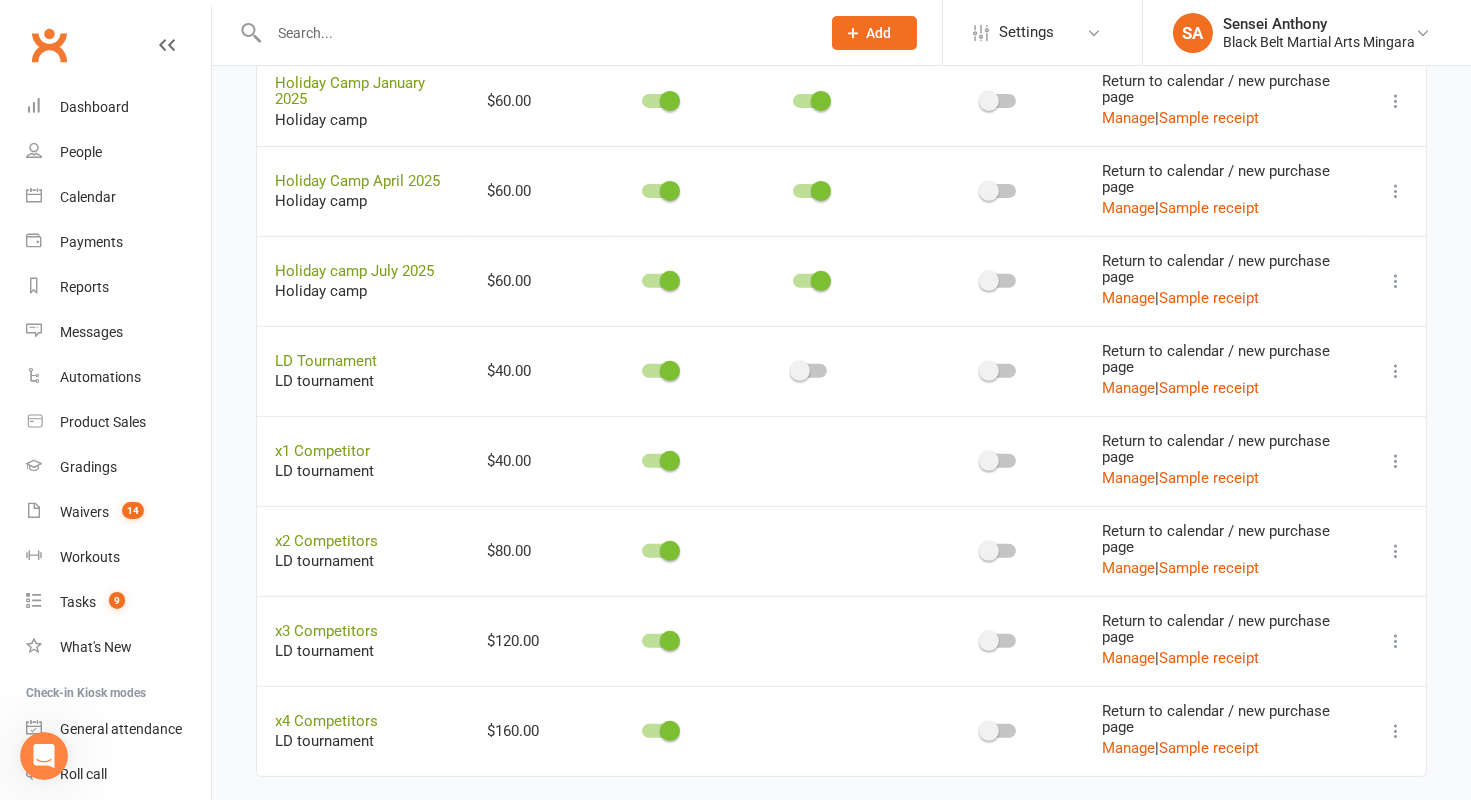 scroll, scrollTop: 1411, scrollLeft: 0, axis: vertical 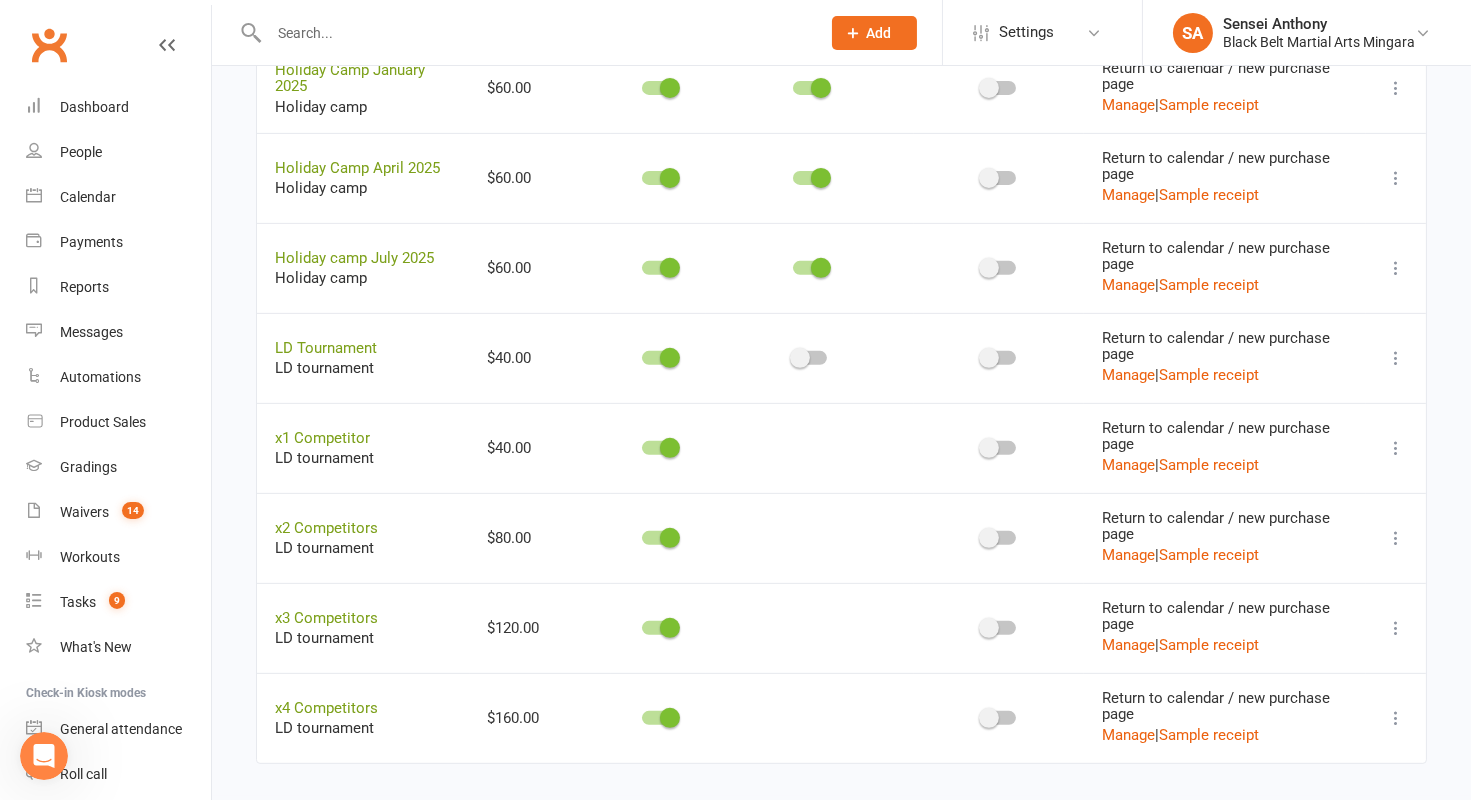 click at bounding box center [1396, 448] 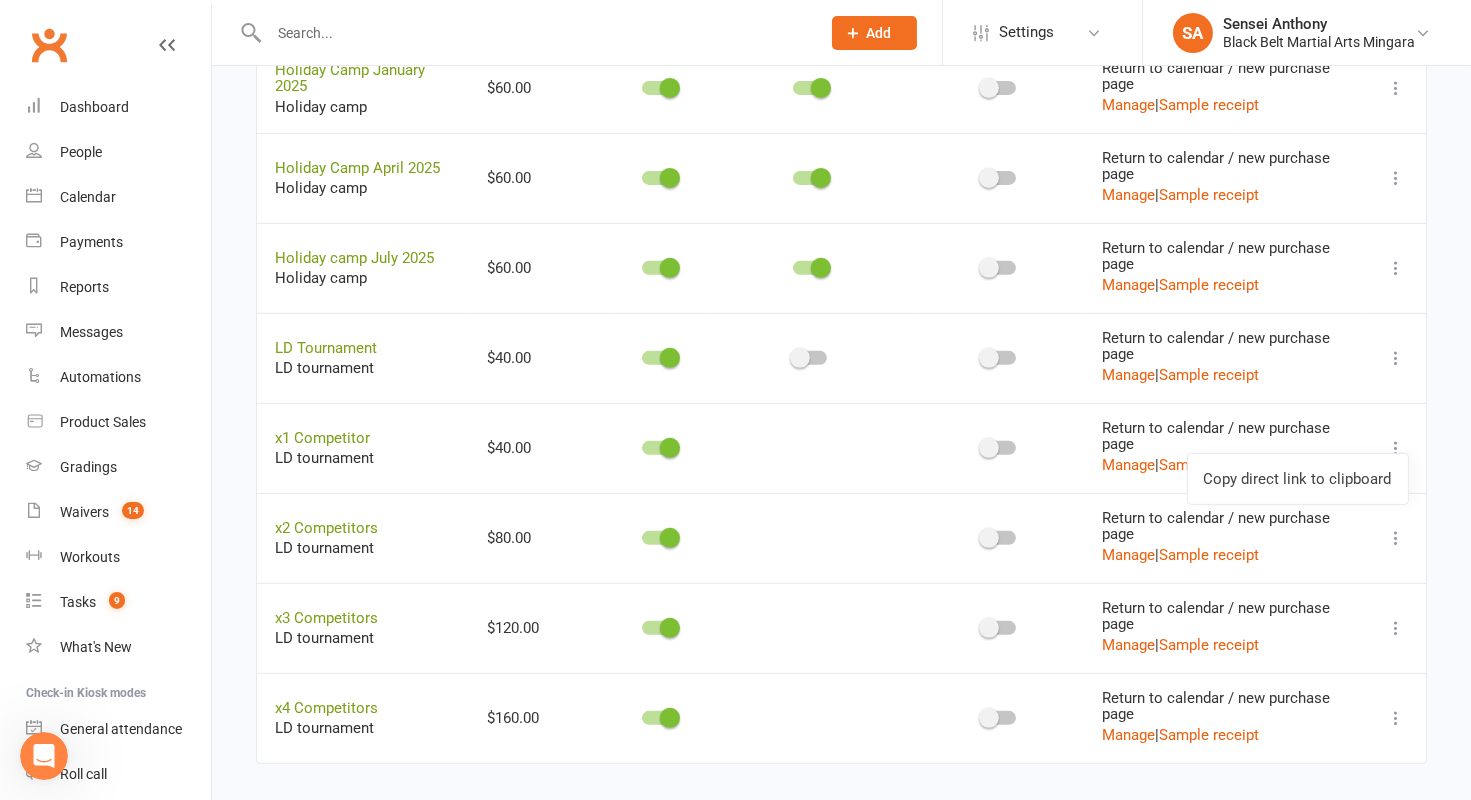 click at bounding box center [810, 538] 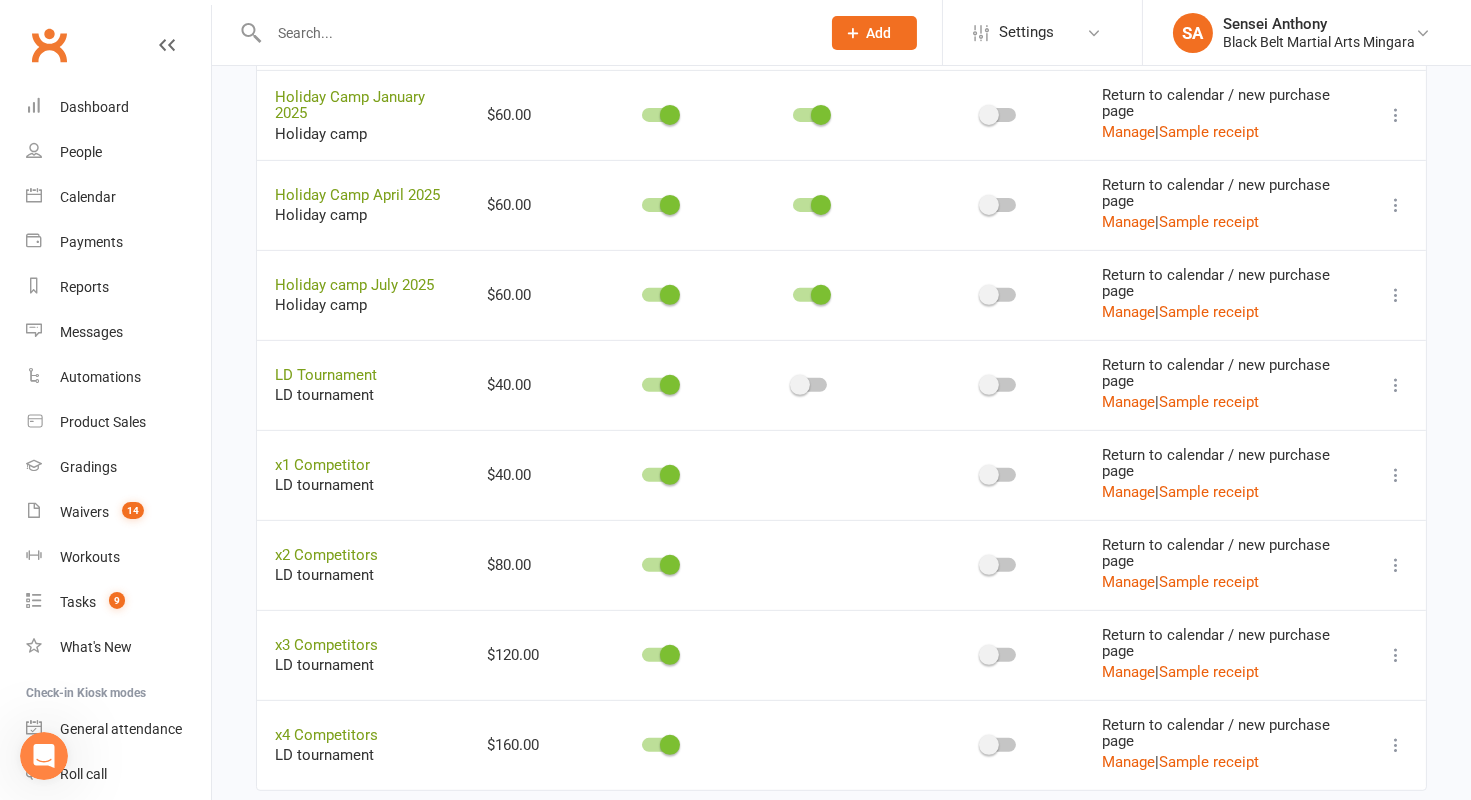 scroll, scrollTop: 1426, scrollLeft: 0, axis: vertical 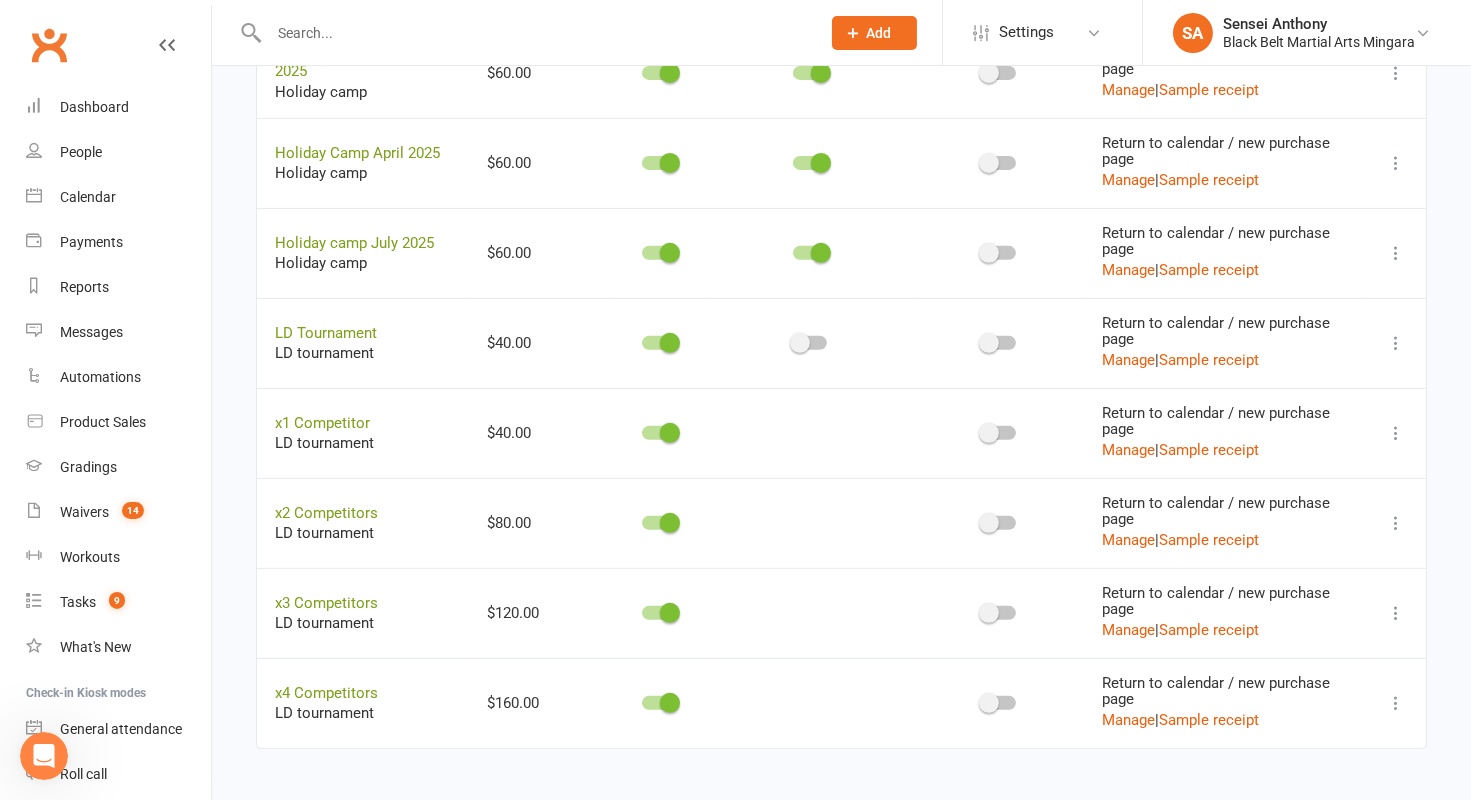 click at bounding box center [1396, 433] 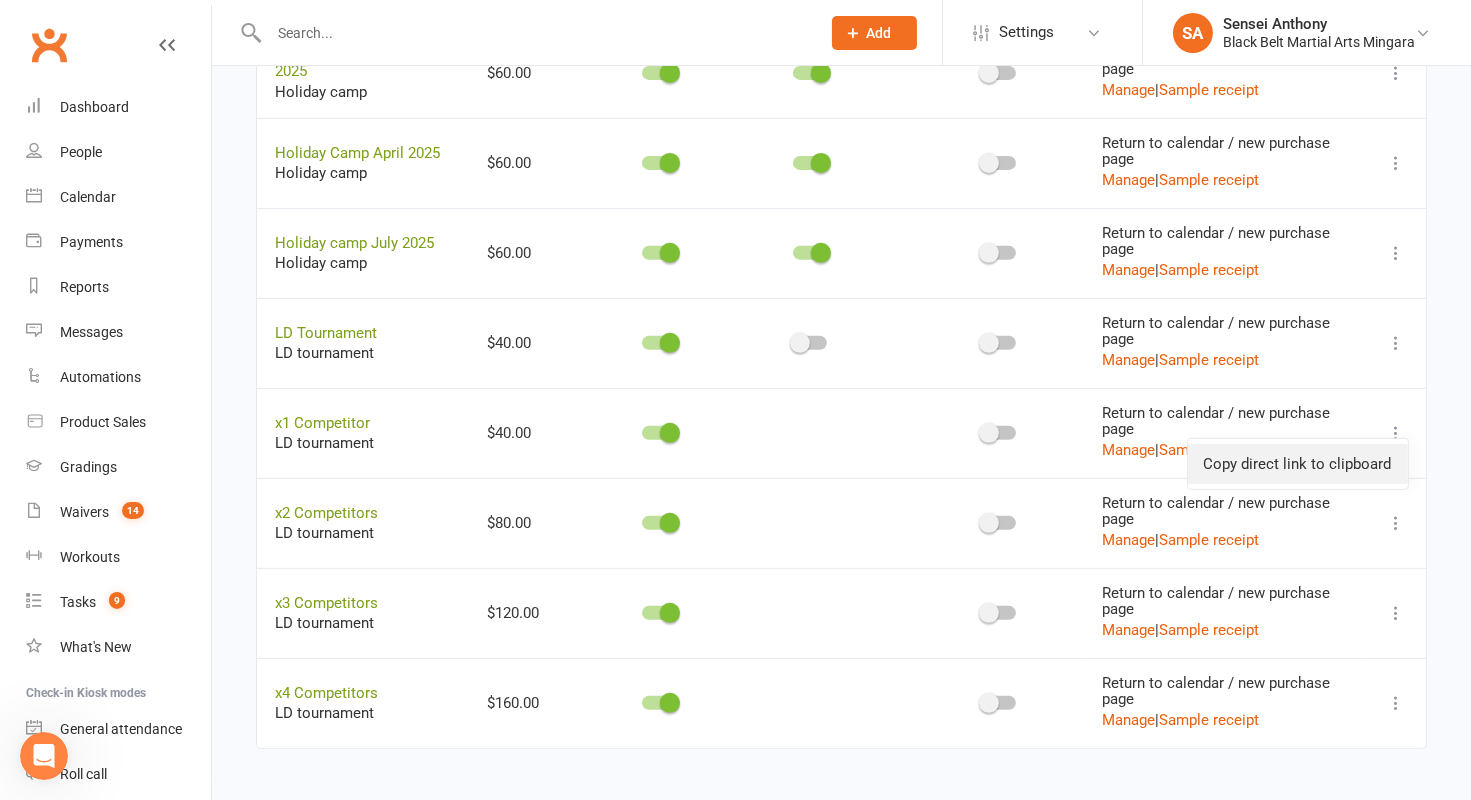 click on "Copy direct link to clipboard" at bounding box center (1298, 464) 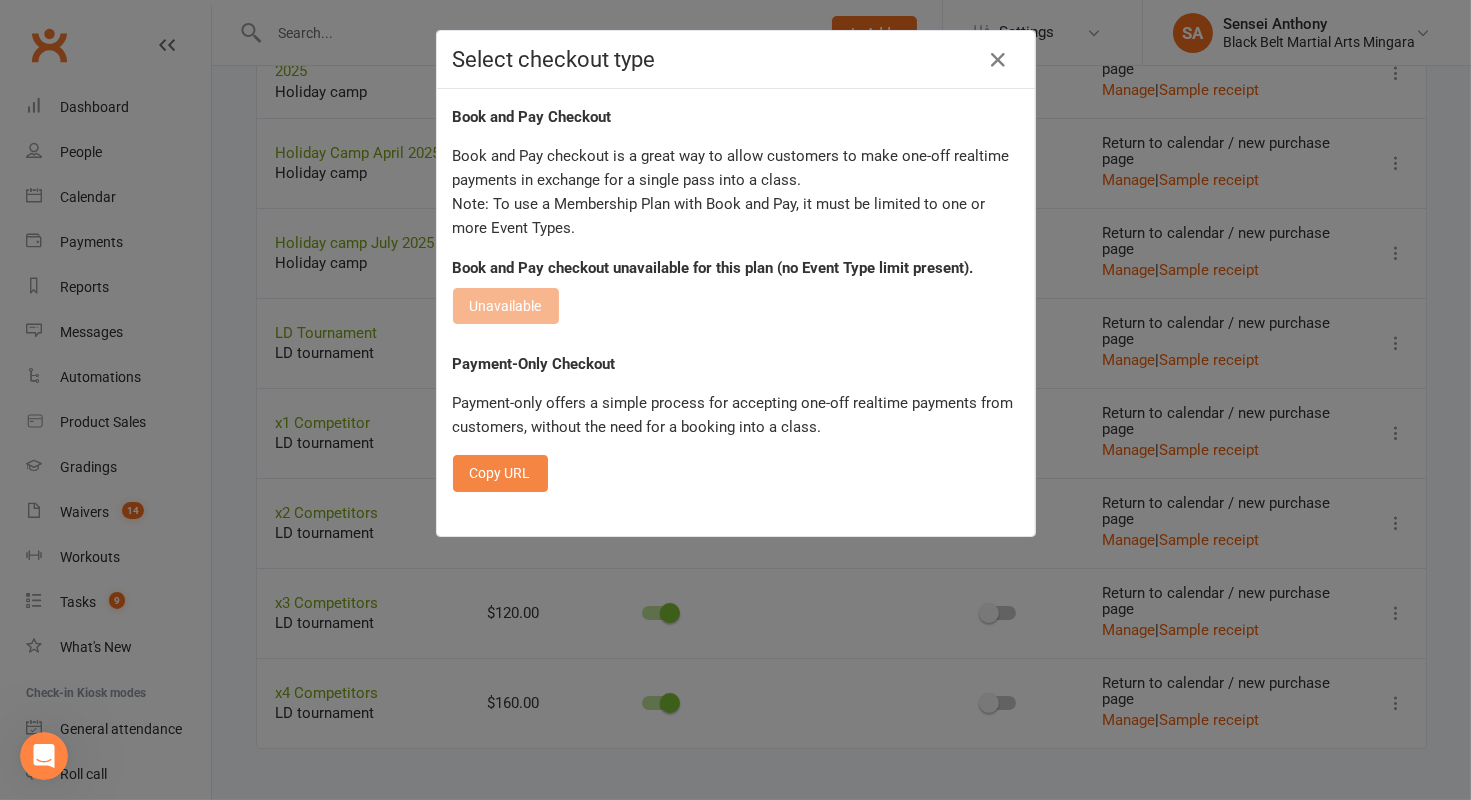 click on "Copy URL" at bounding box center (500, 473) 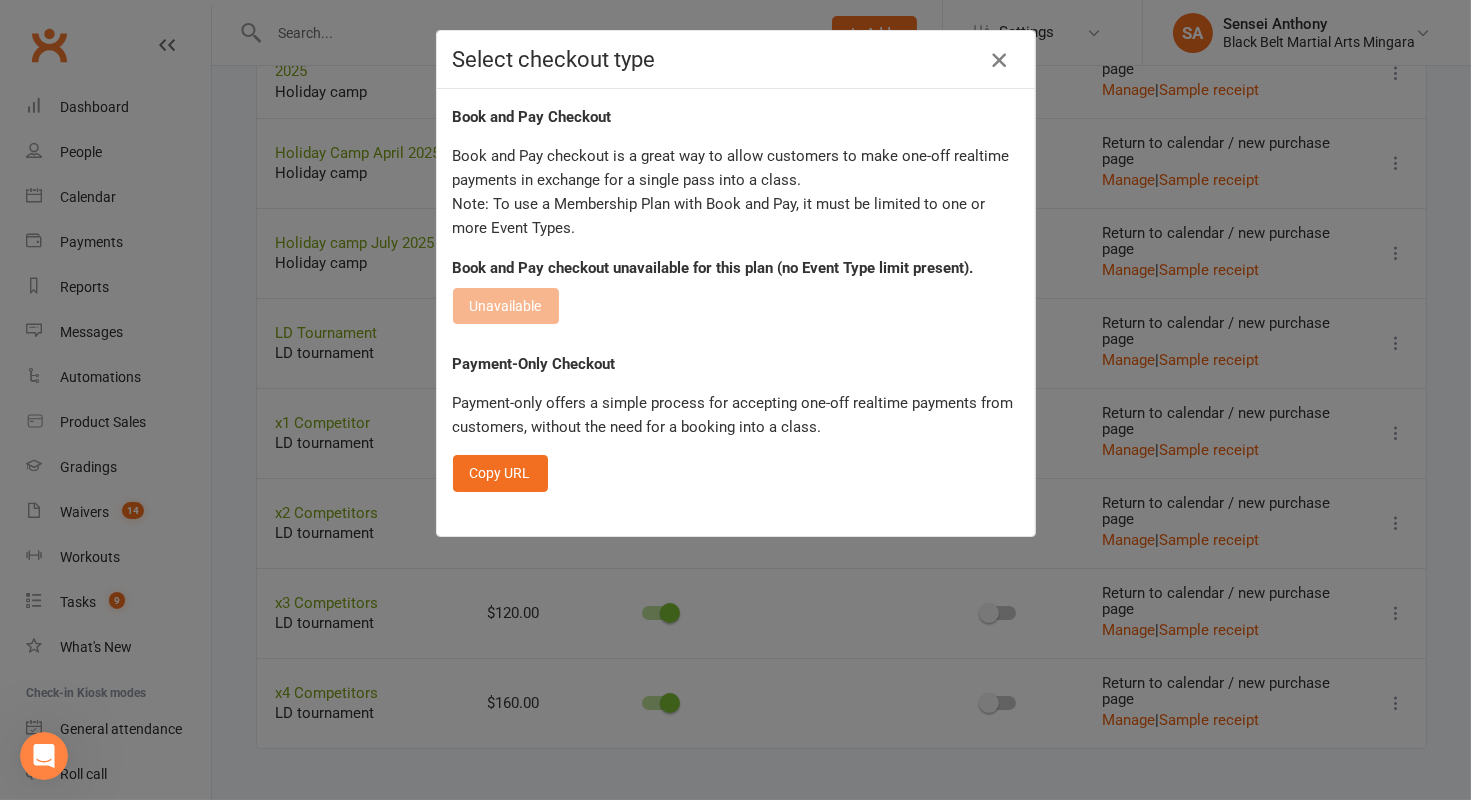 click at bounding box center [999, 60] 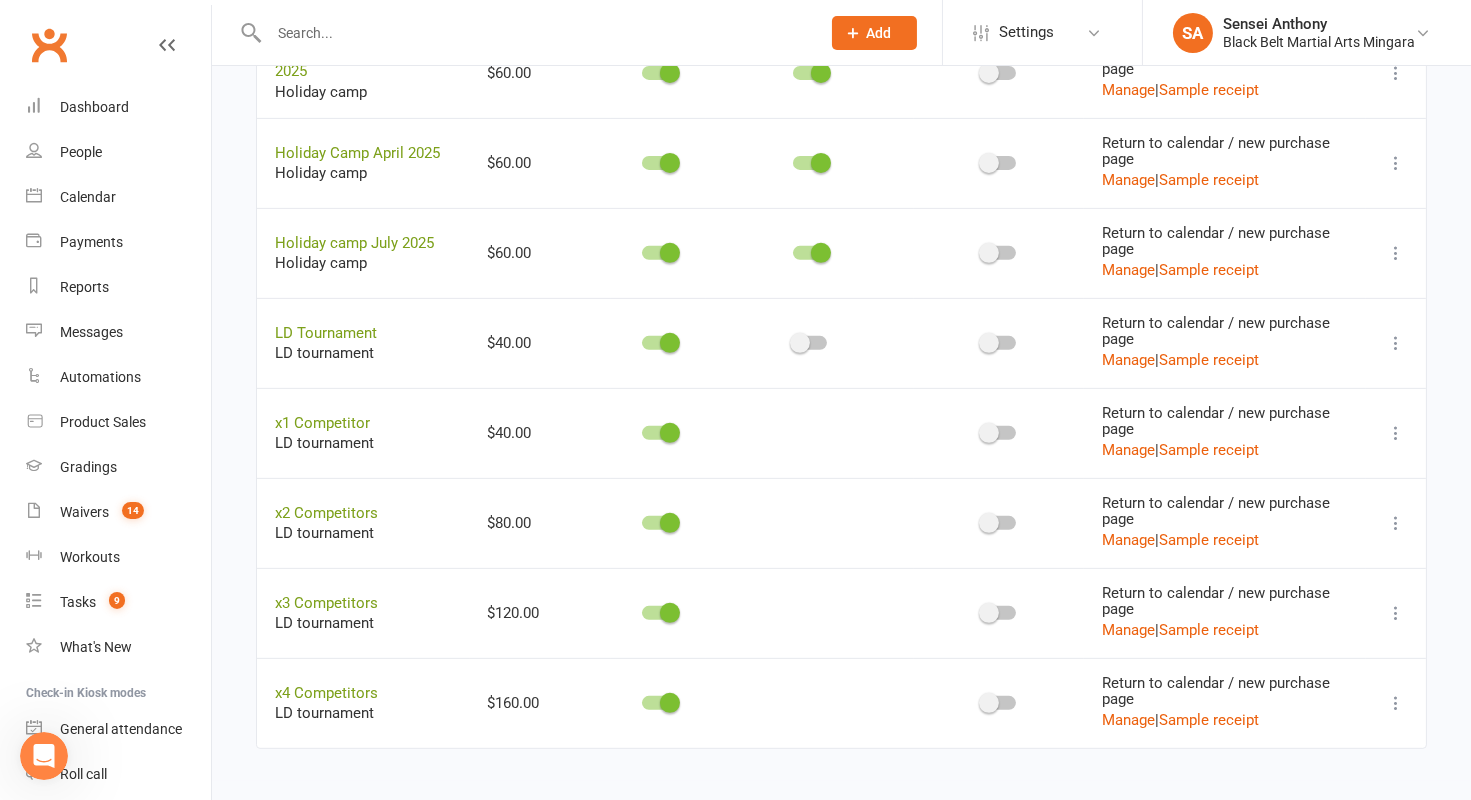 click at bounding box center (1396, 523) 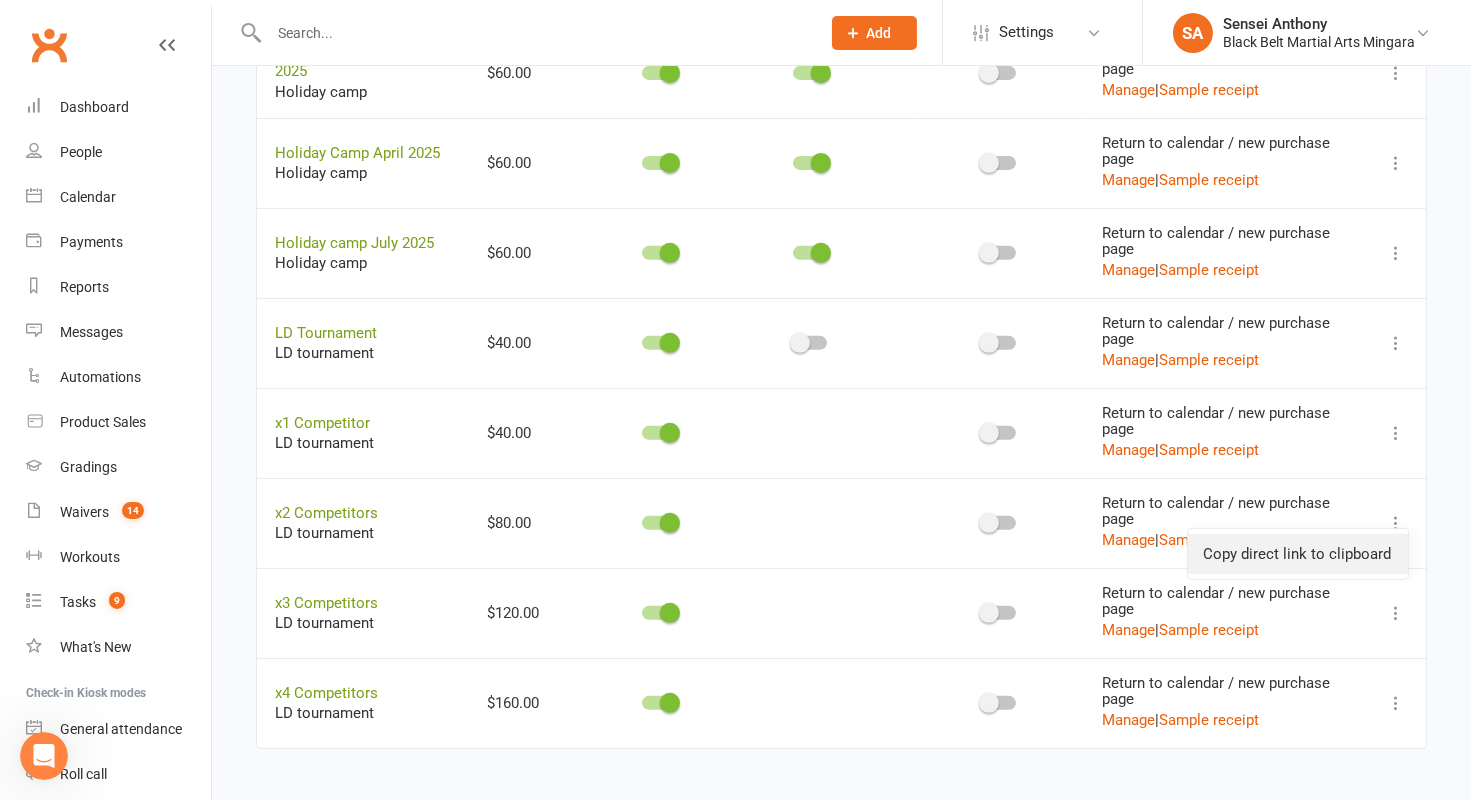 click on "Copy direct link to clipboard" at bounding box center (1298, 554) 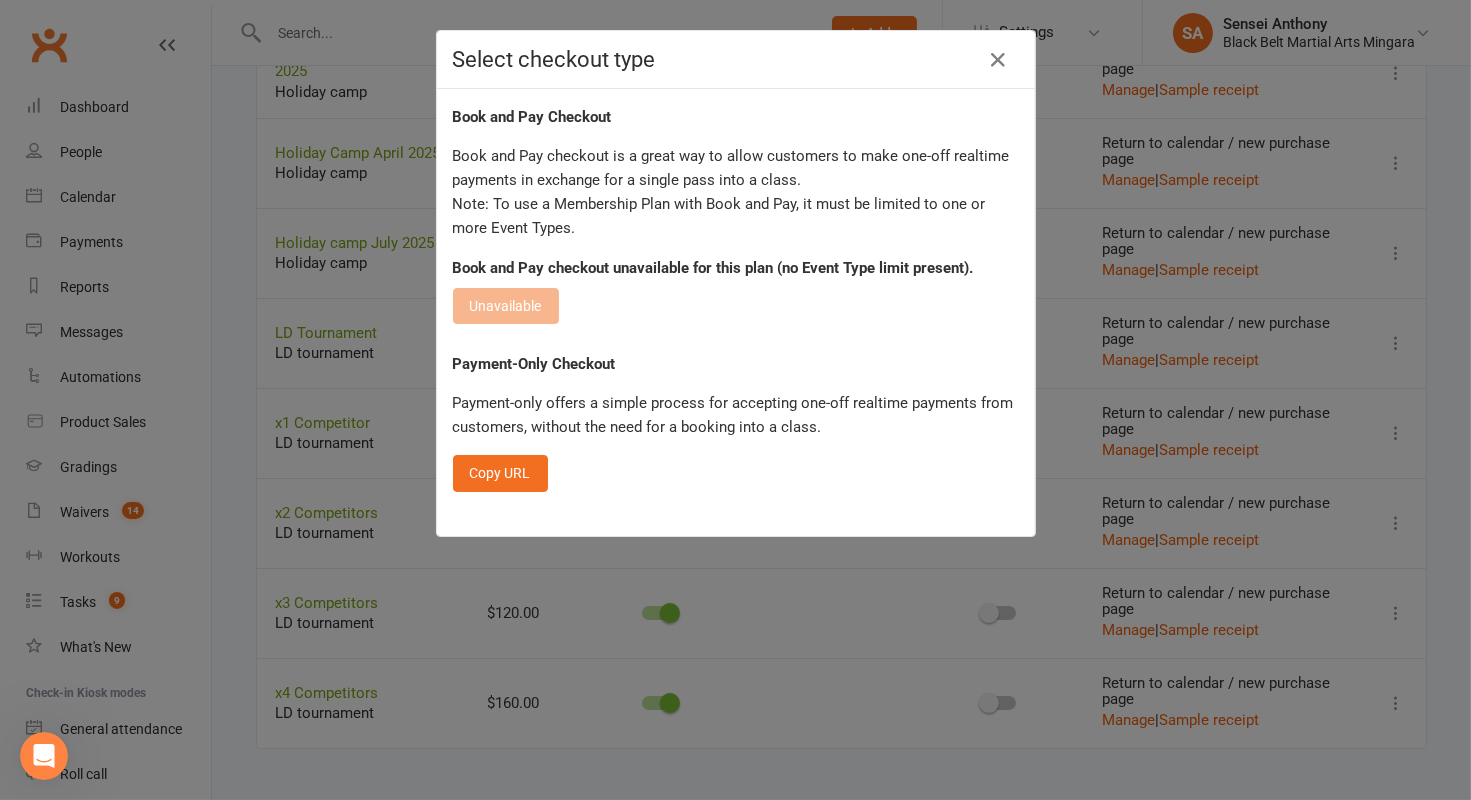click on "Book and Pay Checkout Book and Pay checkout is a great way to allow customers to make one-off realtime payments in exchange for a single pass into a class. Note: To use a Membership Plan with Book and Pay, it must be limited to one or more Event Types. Book and Pay checkout unavailable for this plan (no Event Type limit present). Unavailable Payment-Only Checkout Payment-only offers a simple process for accepting one-off realtime payments from customers, without the need for a booking into a class. Copy URL" at bounding box center (736, 312) 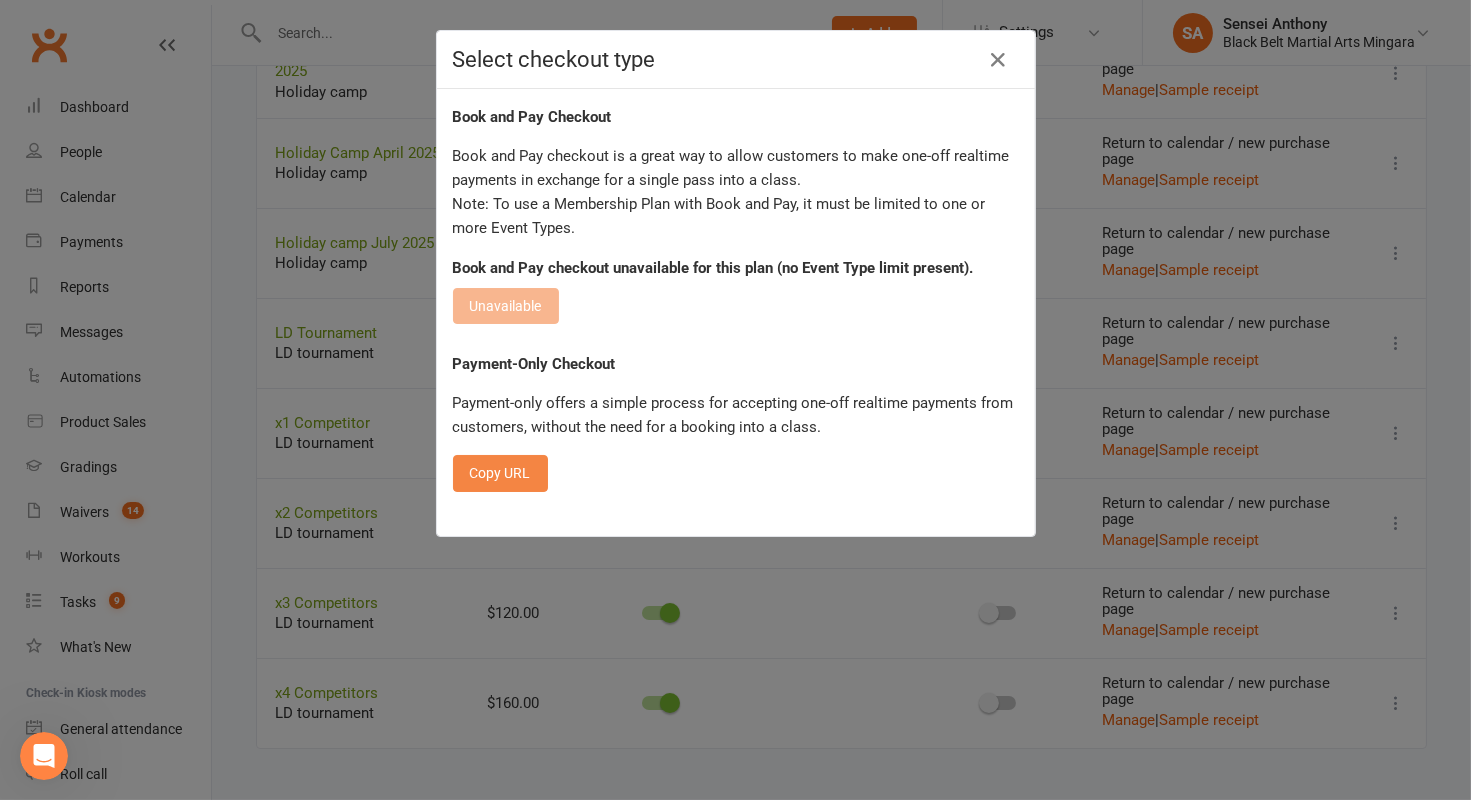 click on "Copy URL" at bounding box center (500, 473) 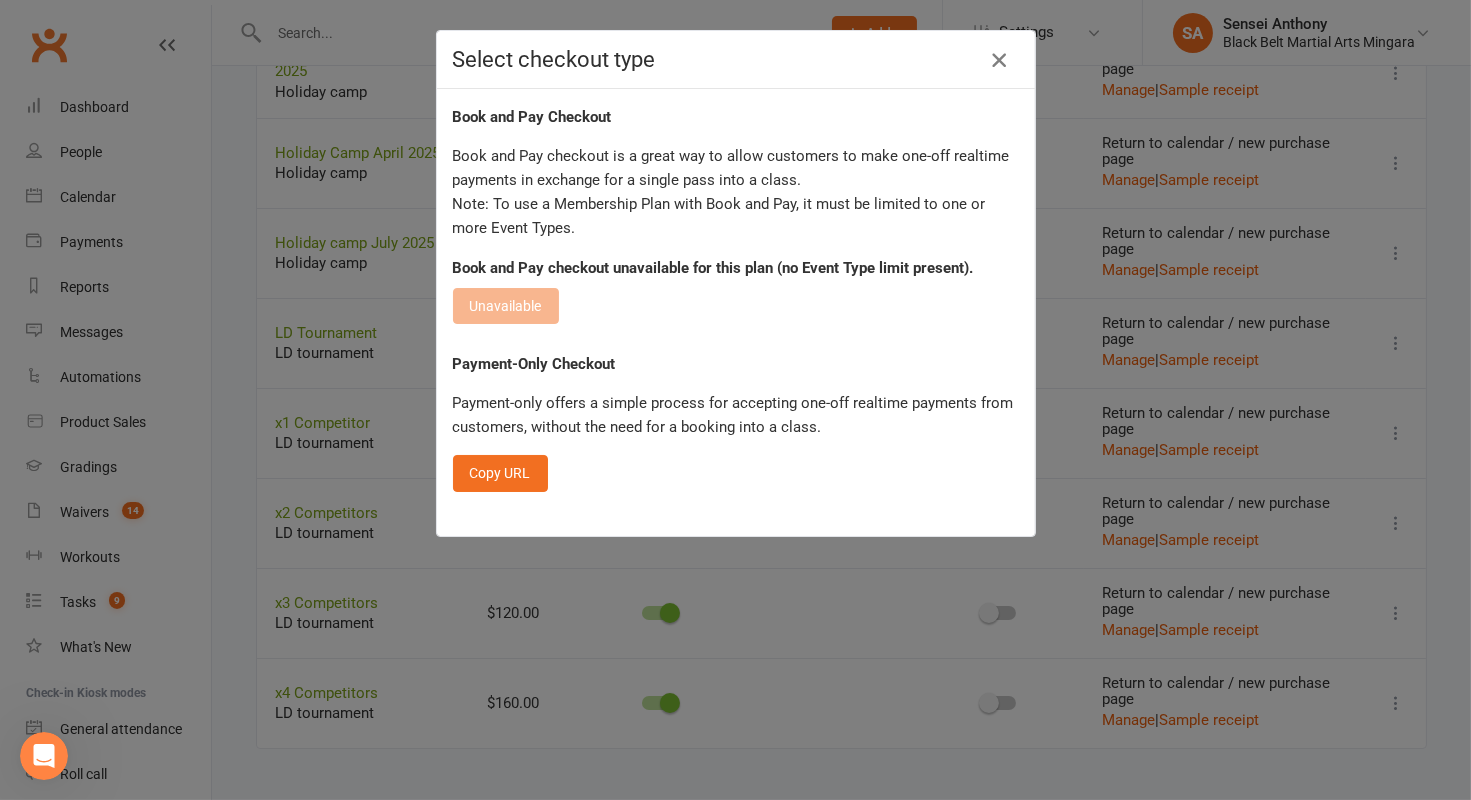 click at bounding box center (999, 60) 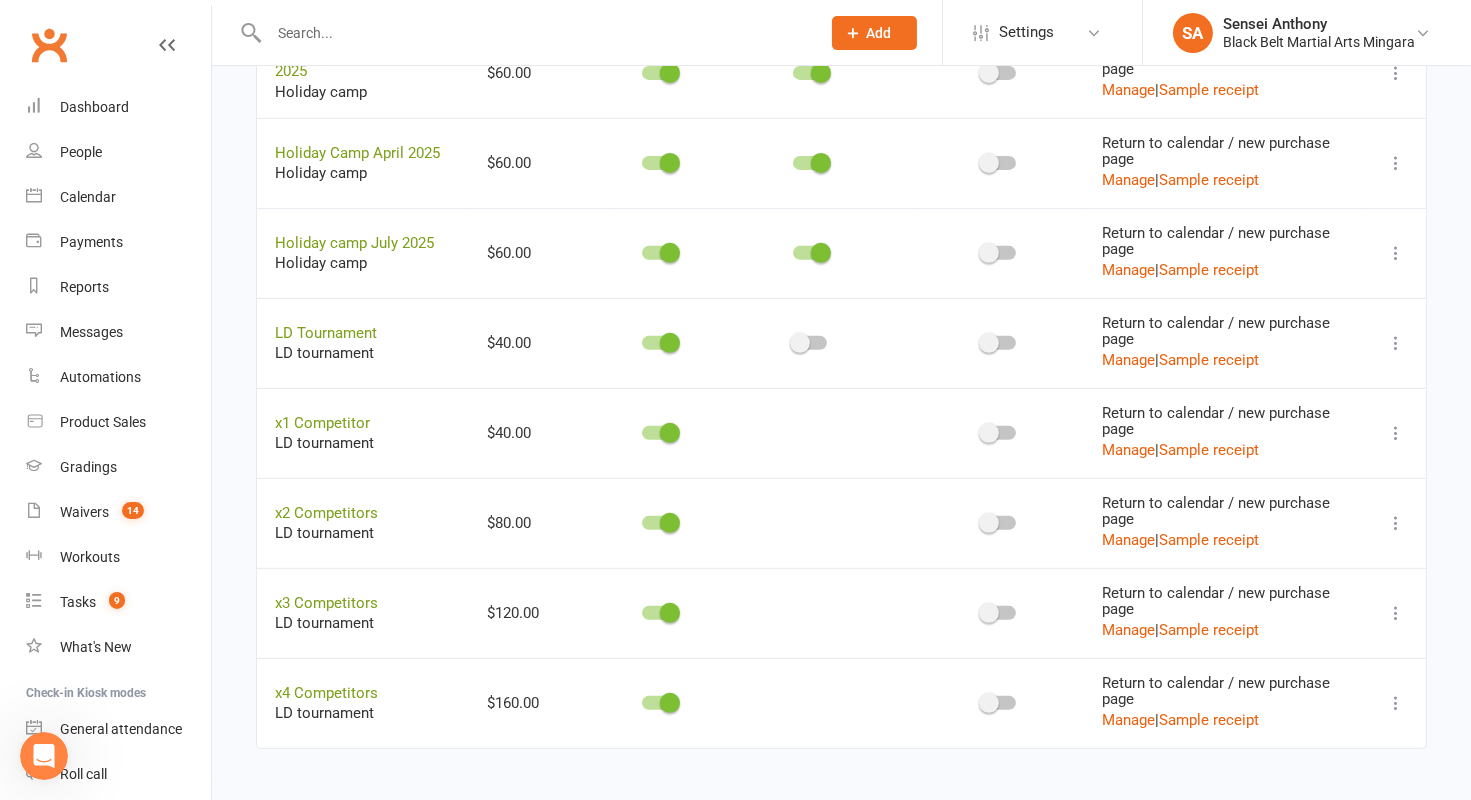 click at bounding box center (1396, 613) 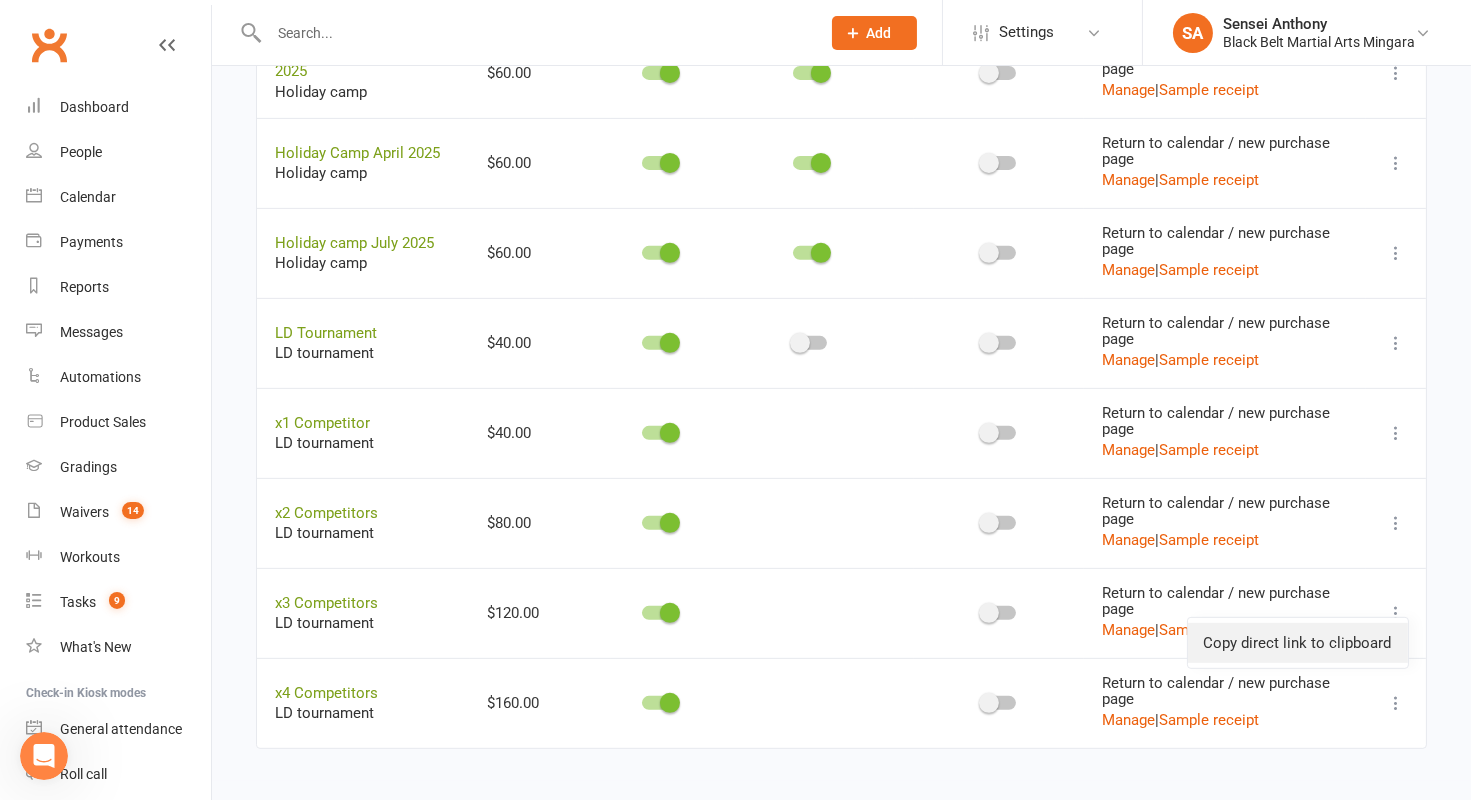 click on "Copy direct link to clipboard" at bounding box center (1298, 643) 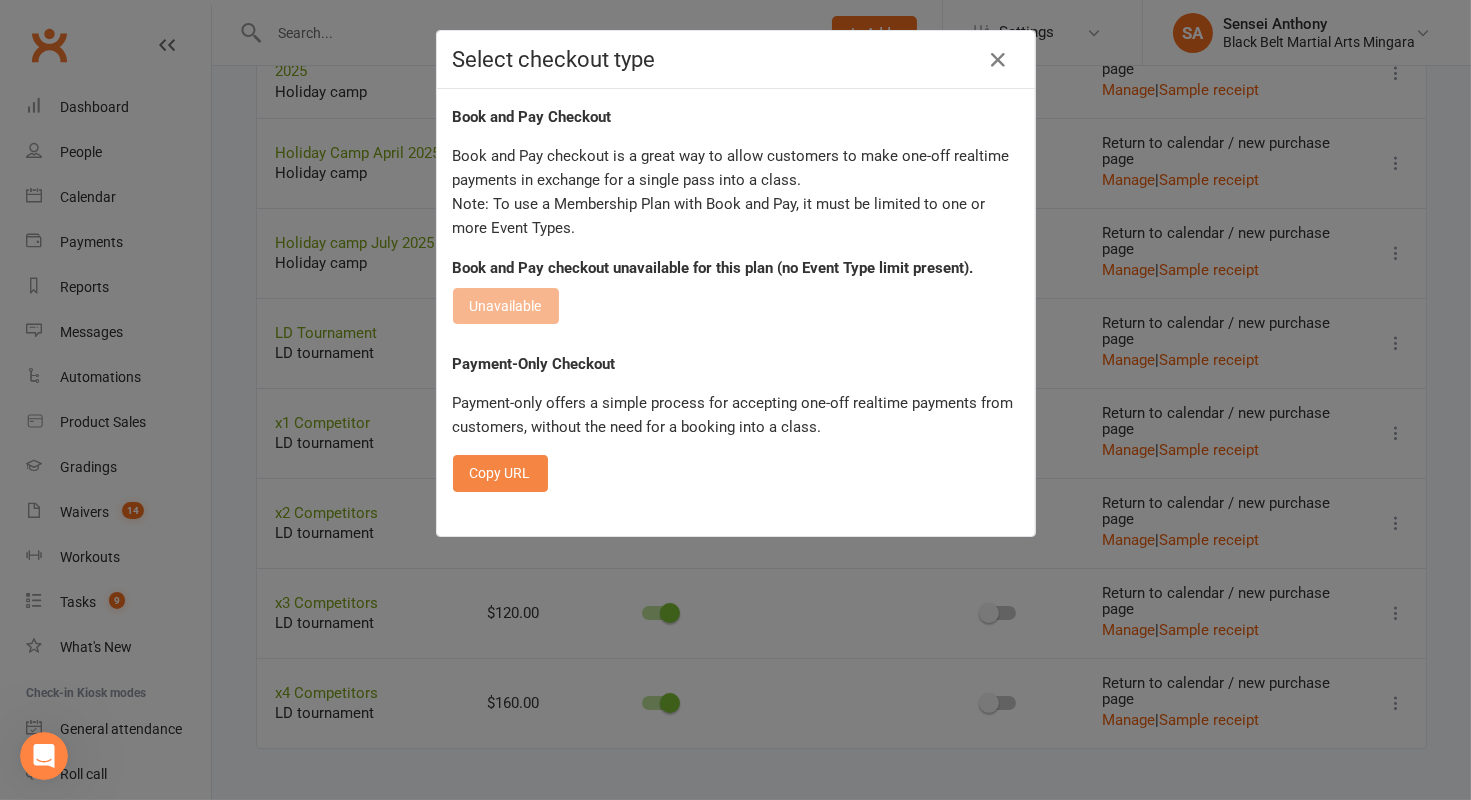 click on "Copy URL" at bounding box center [500, 473] 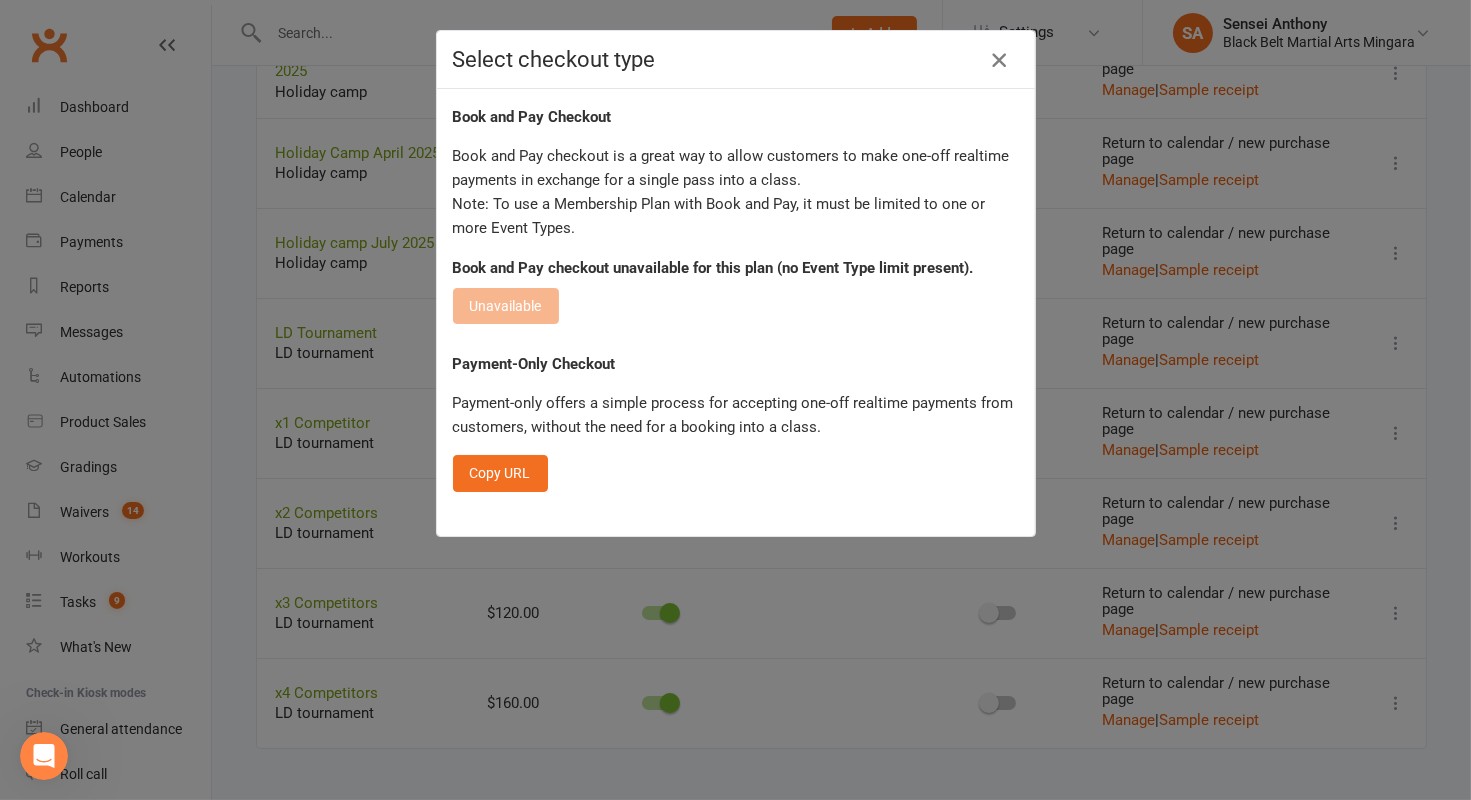 click at bounding box center [999, 60] 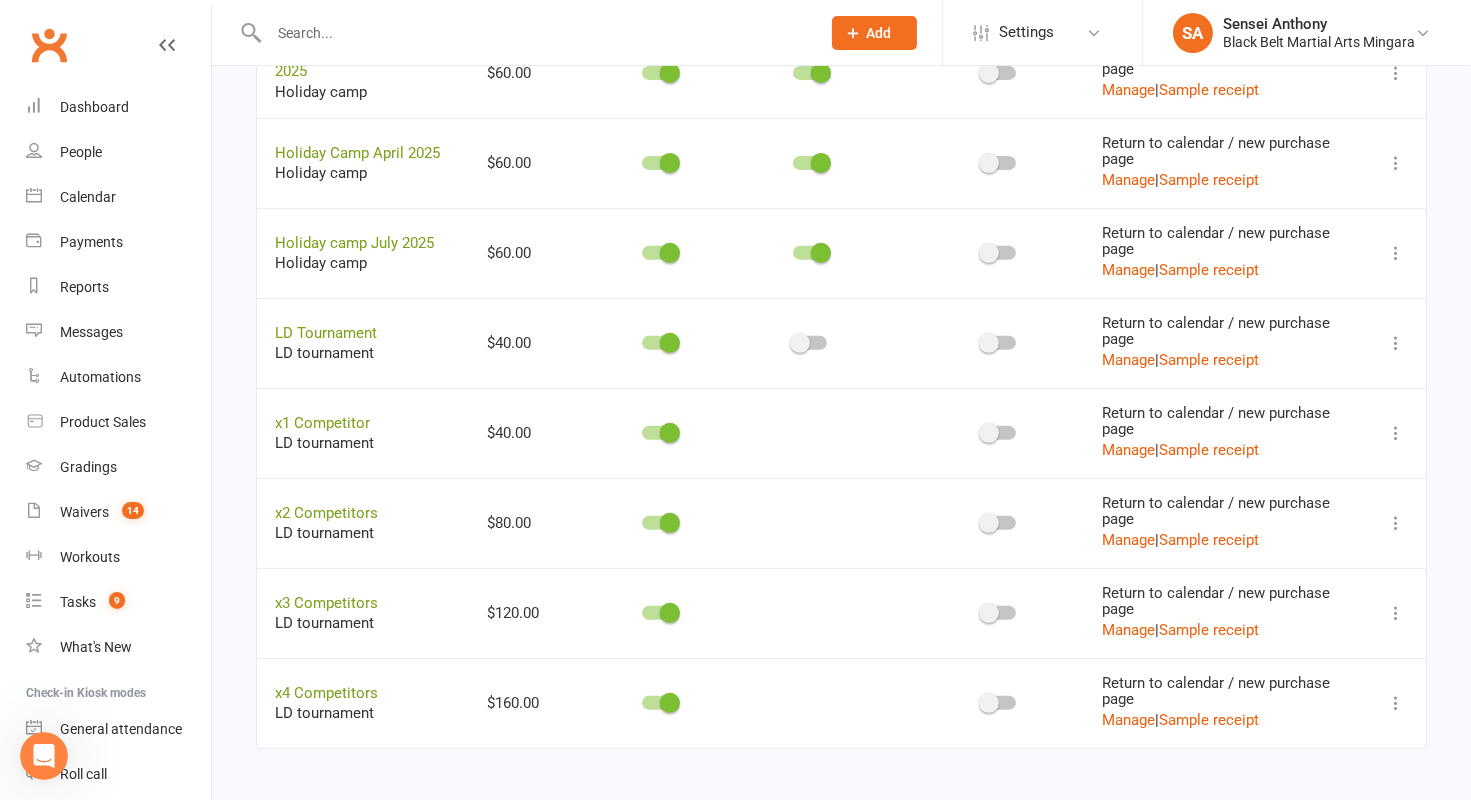 click at bounding box center [1396, 703] 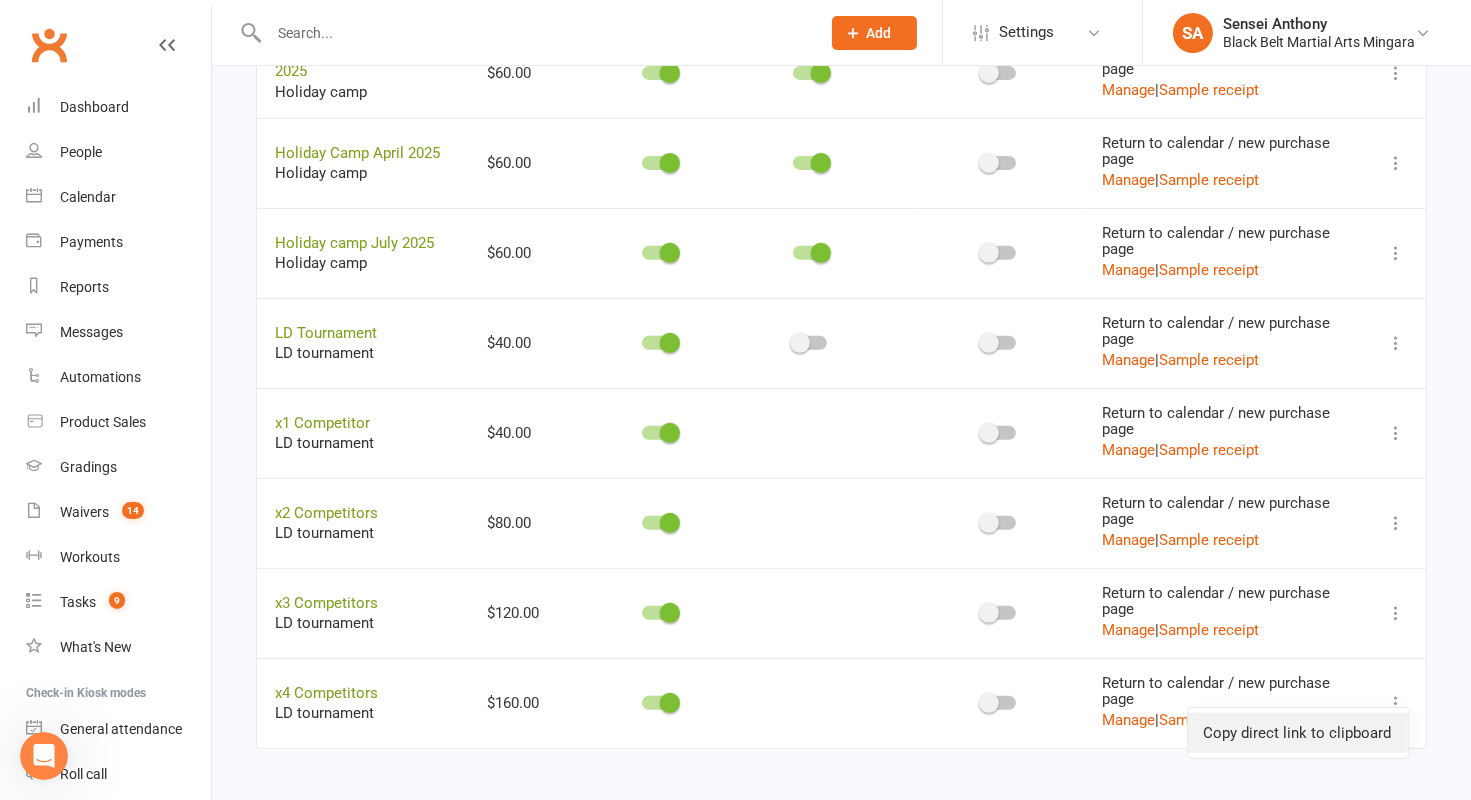 click on "Copy direct link to clipboard" at bounding box center [1298, 733] 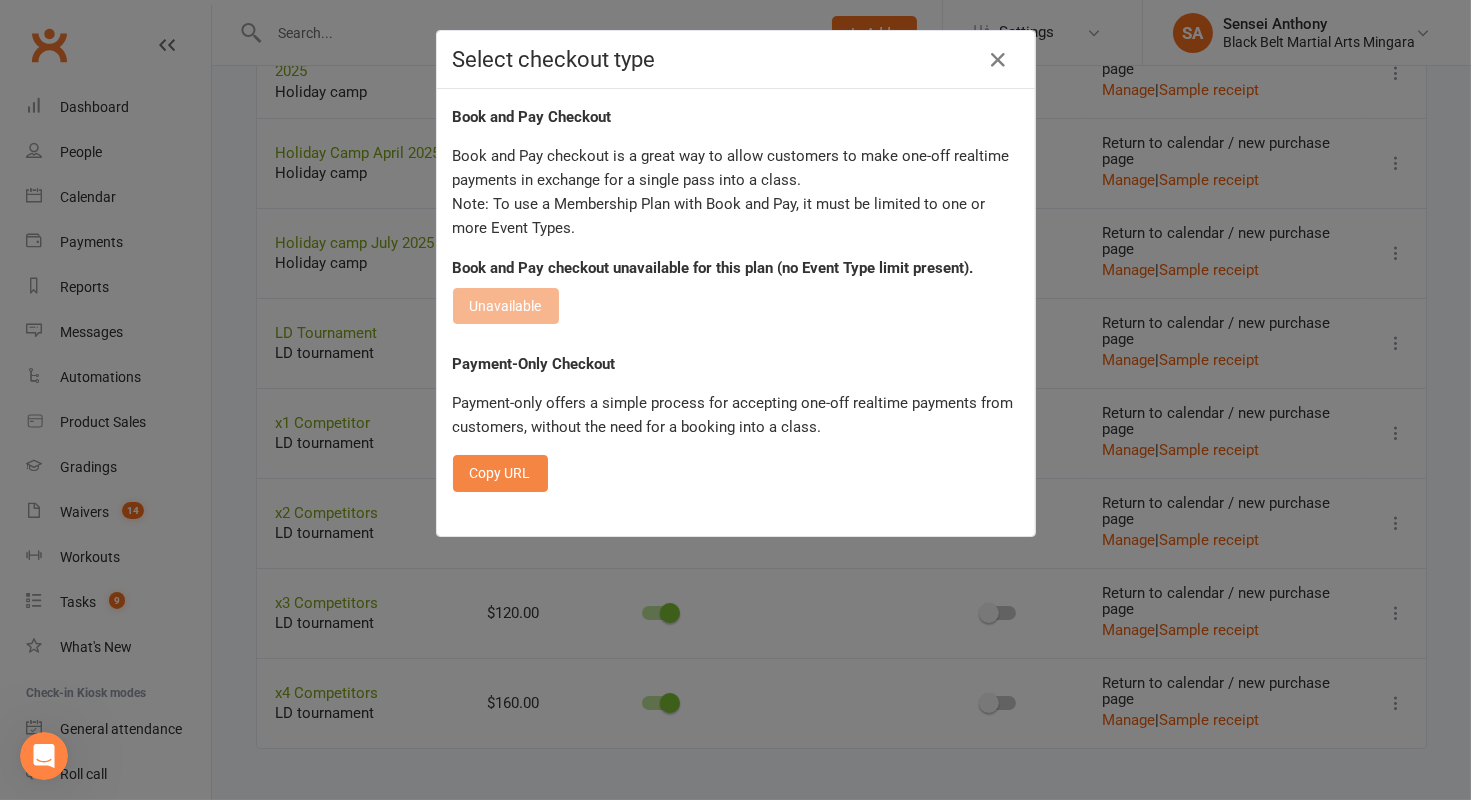 click on "Copy URL" at bounding box center (500, 473) 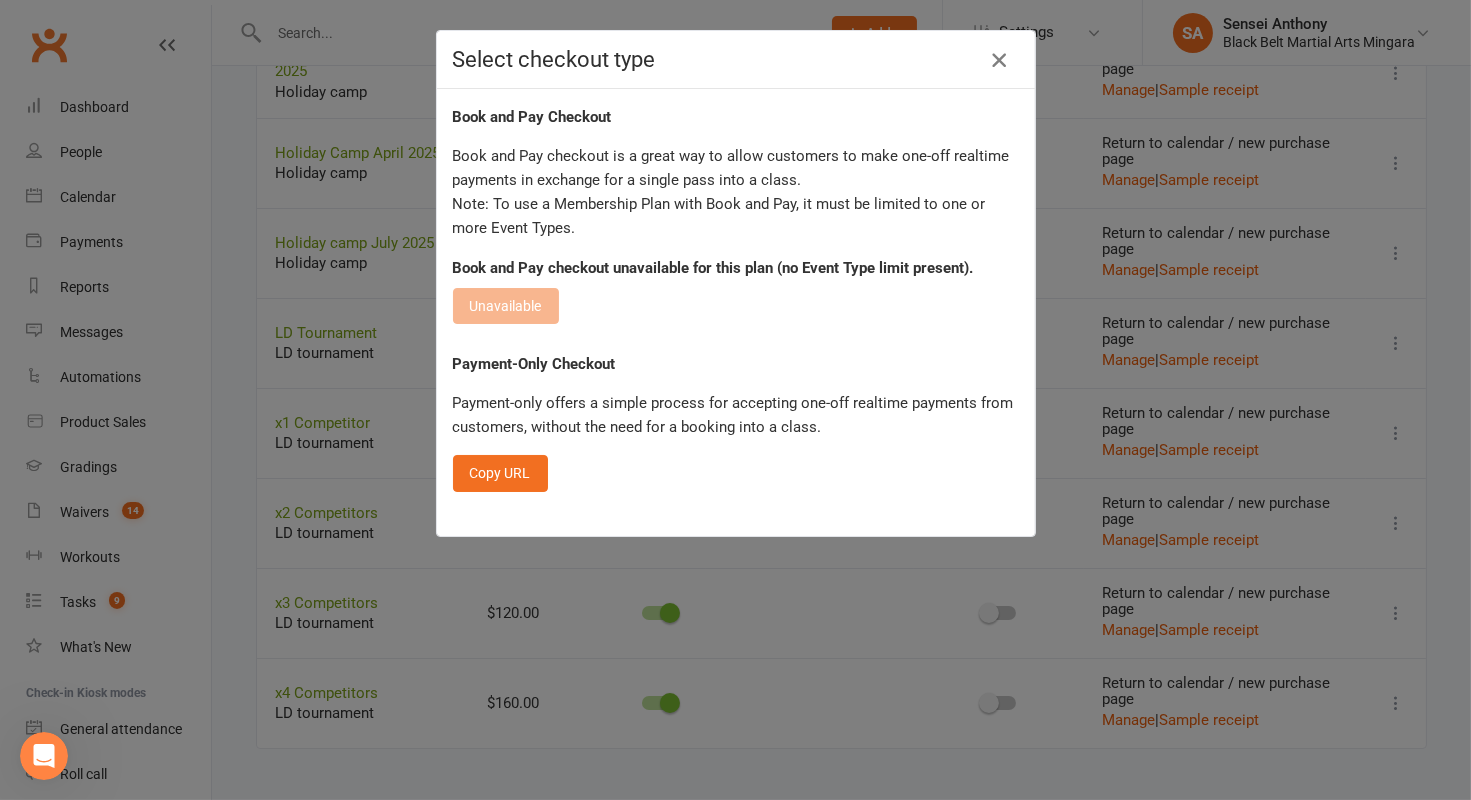 click at bounding box center [999, 60] 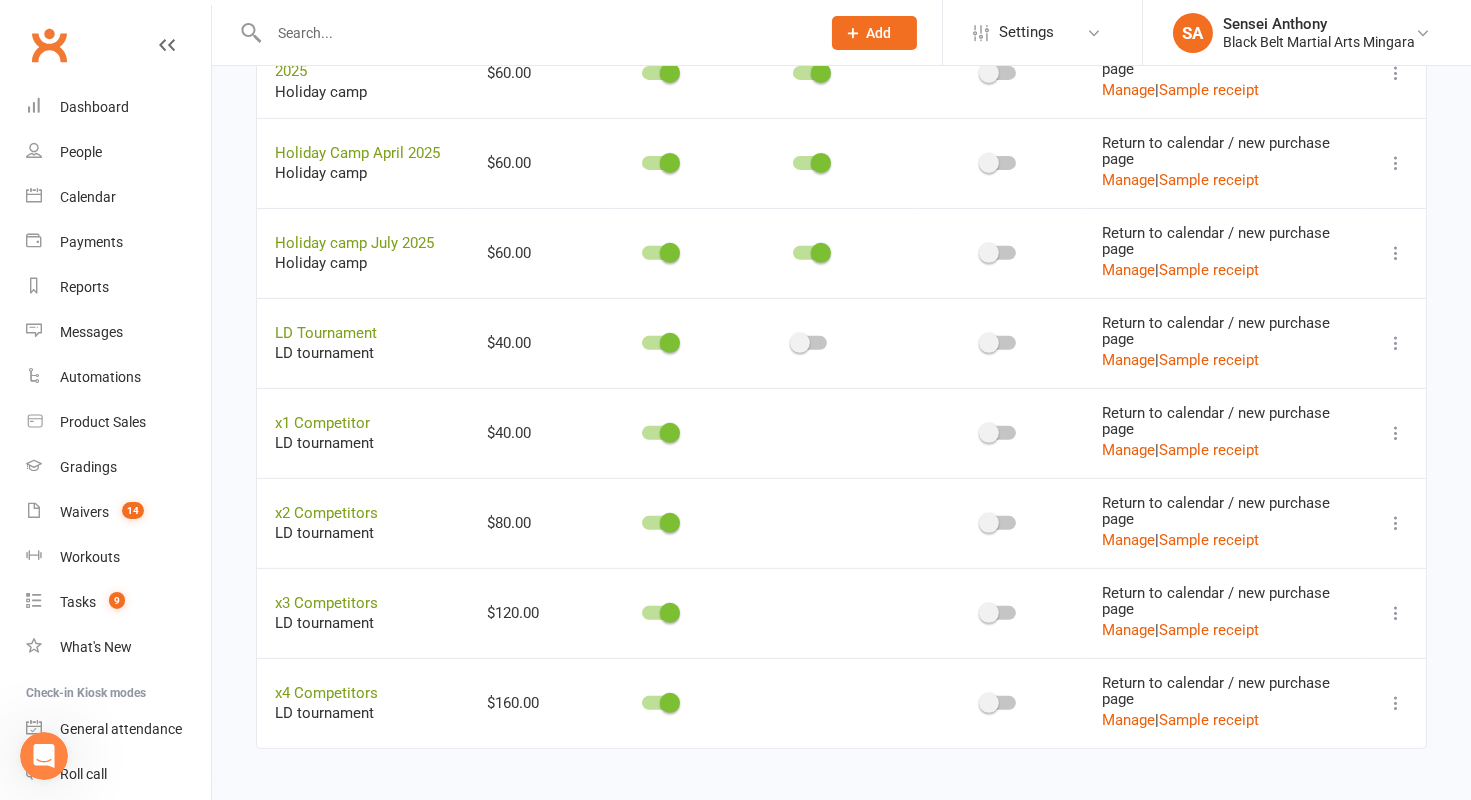 click at bounding box center (1396, 433) 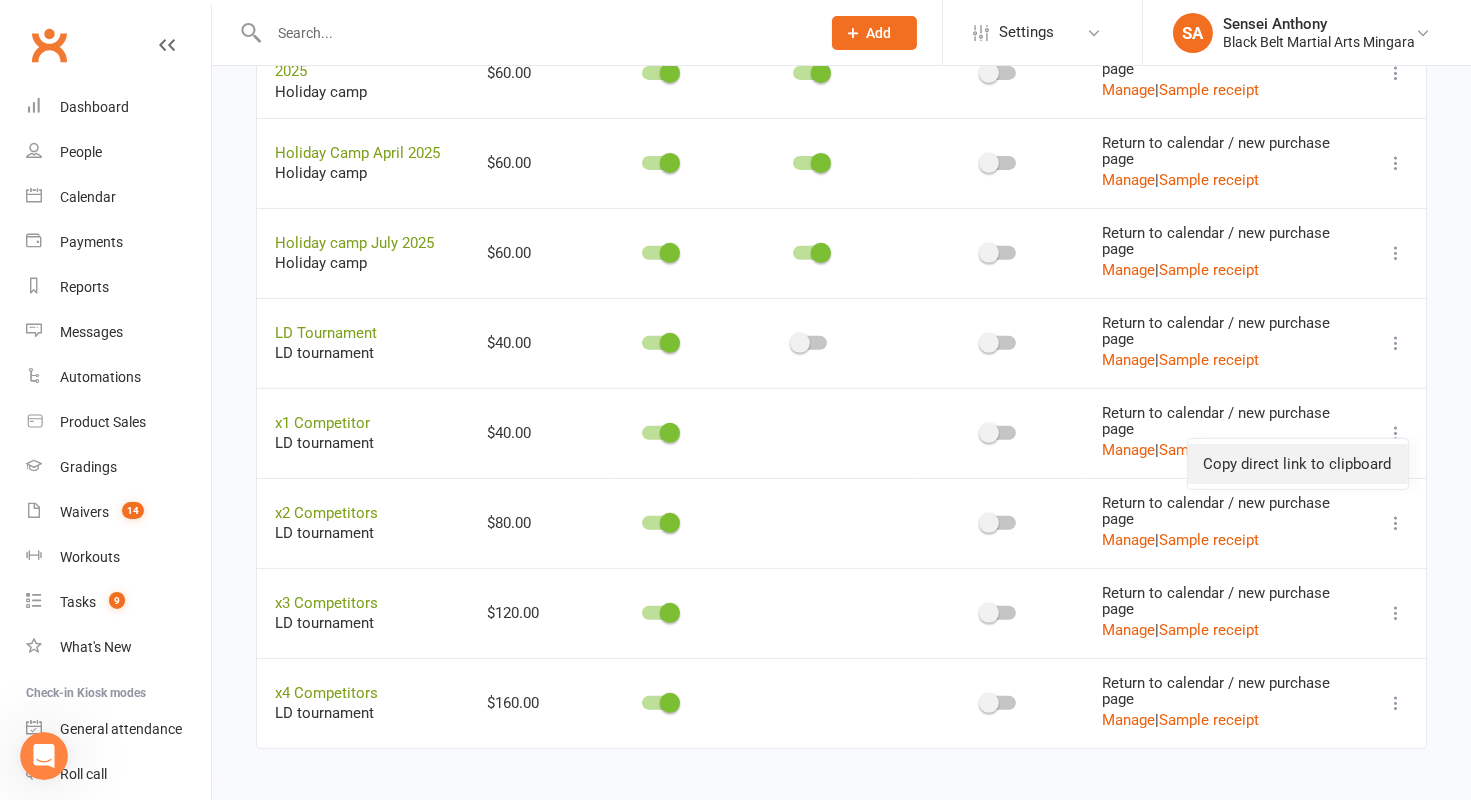 click on "Copy direct link to clipboard" at bounding box center (1298, 464) 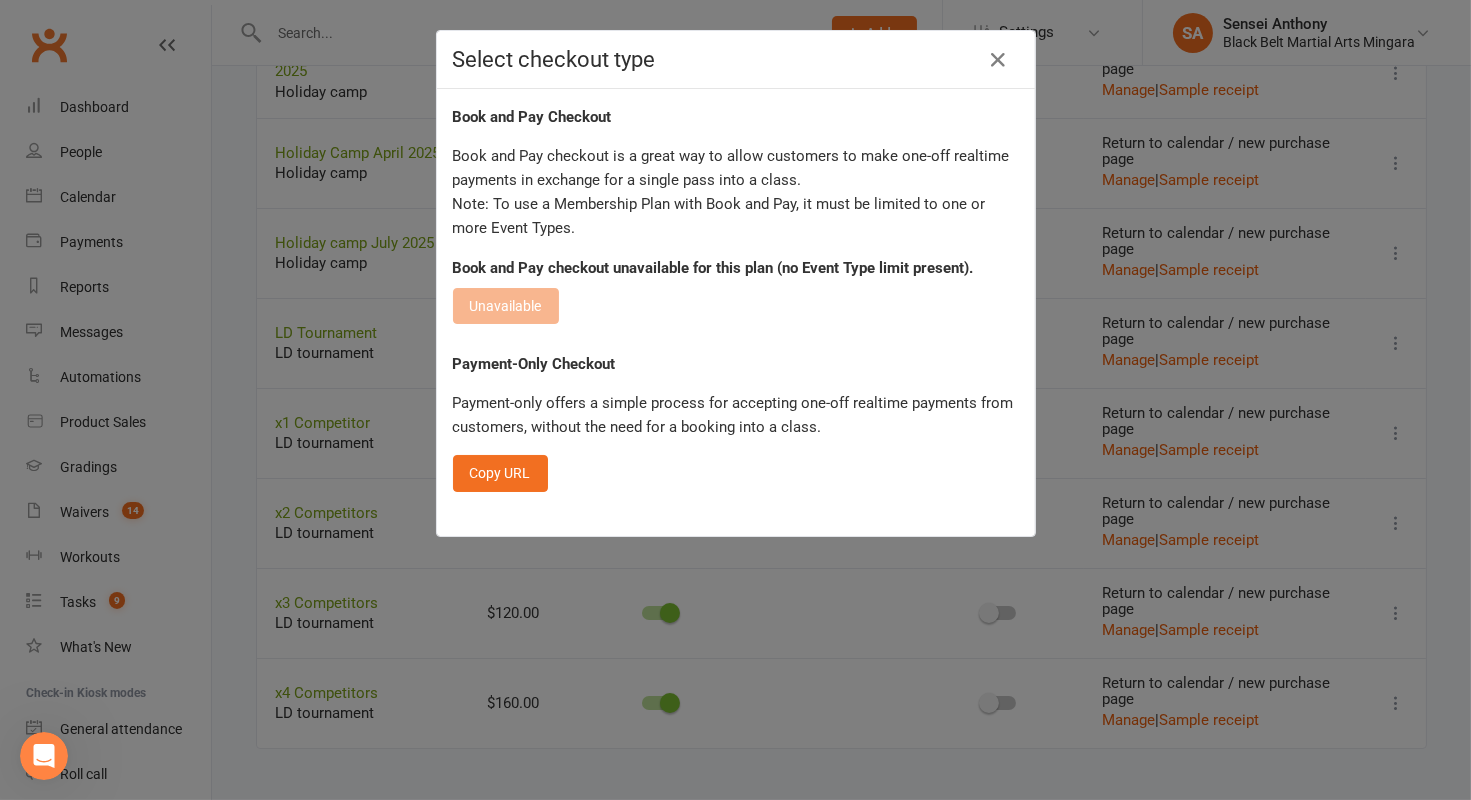 click on "Payment-Only Checkout Payment-only offers a simple process for accepting one-off realtime payments from customers, without the need for a booking into a class. Copy URL" at bounding box center [736, 421] 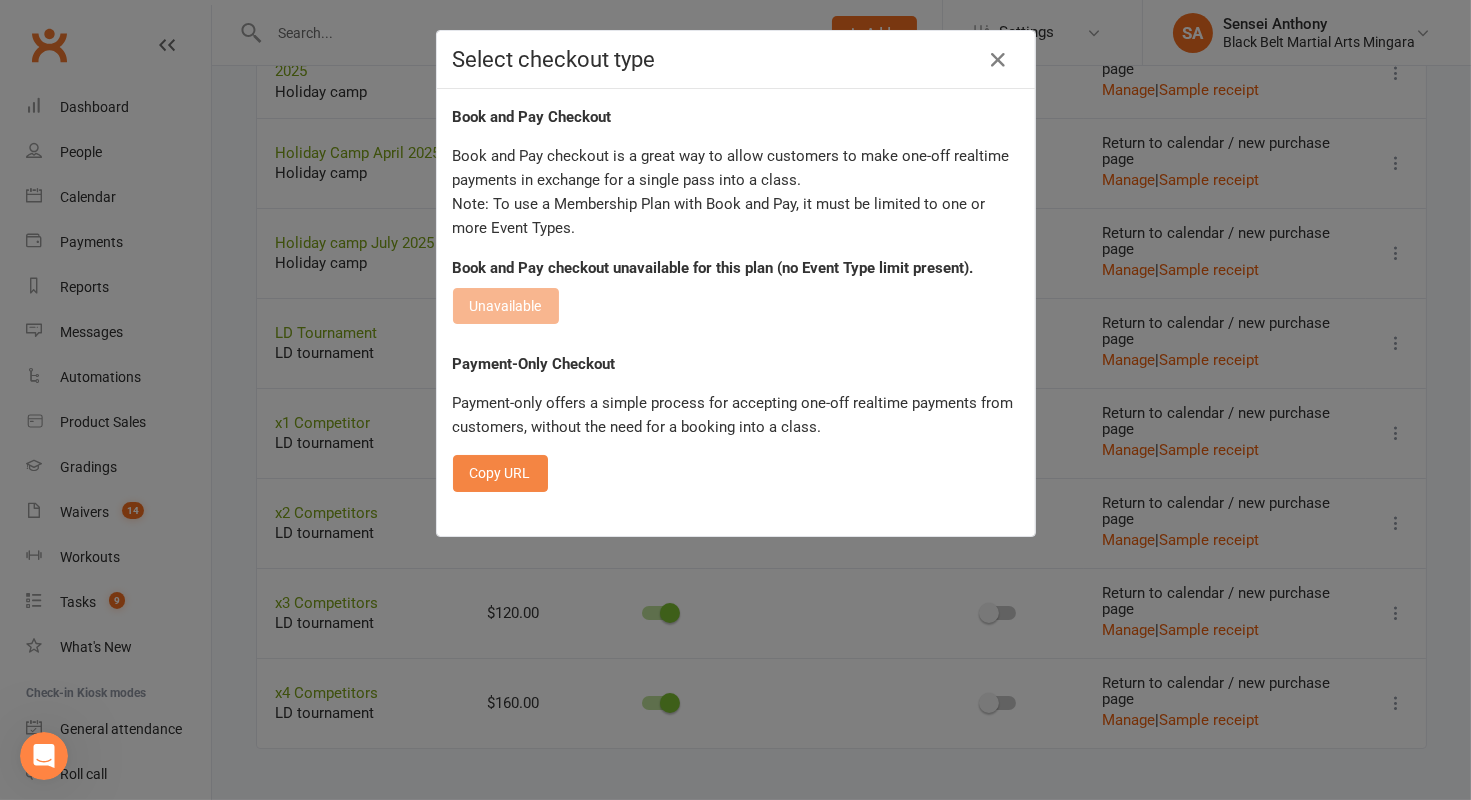 click on "Copy URL" at bounding box center (500, 473) 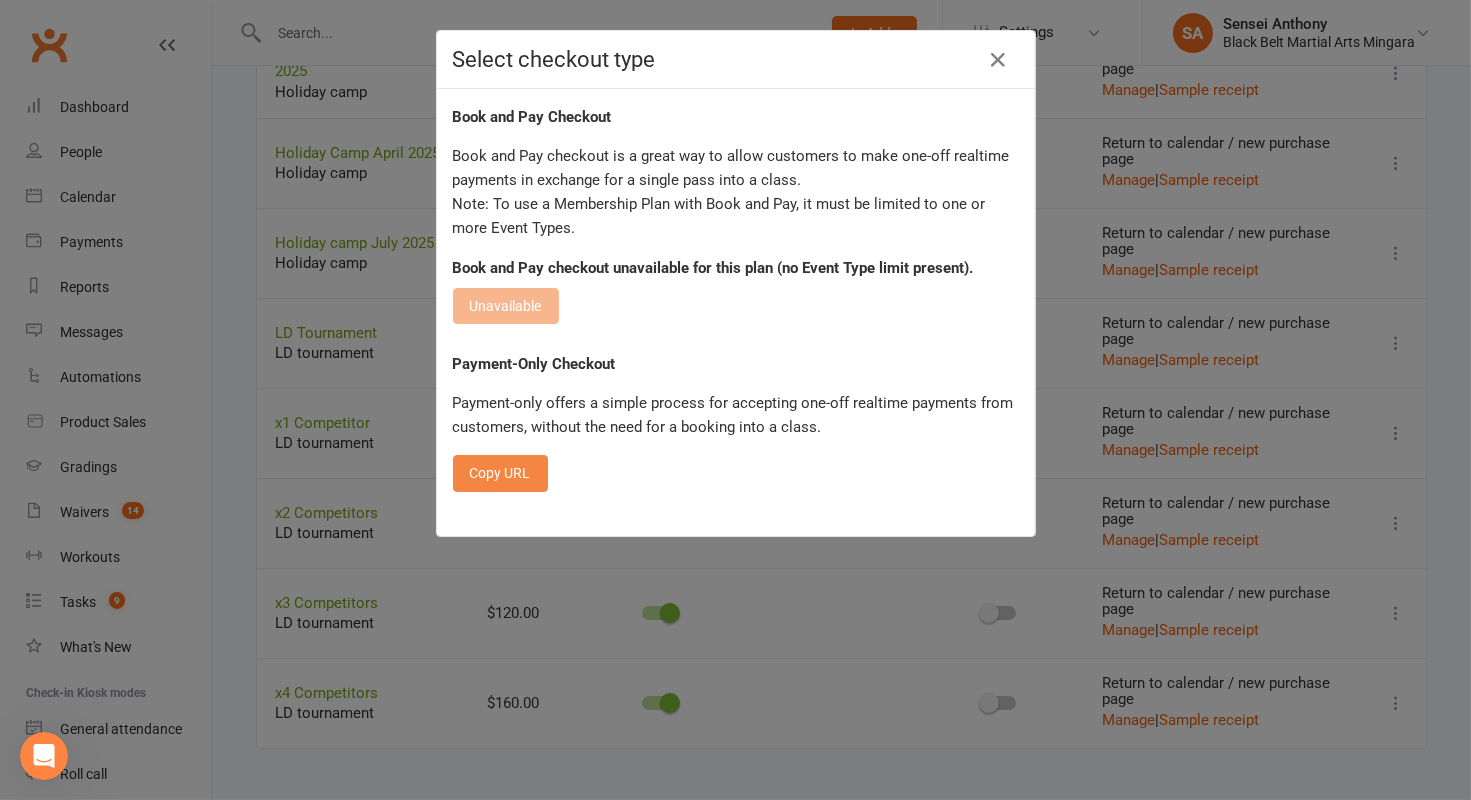 click on "Copy URL" at bounding box center (500, 473) 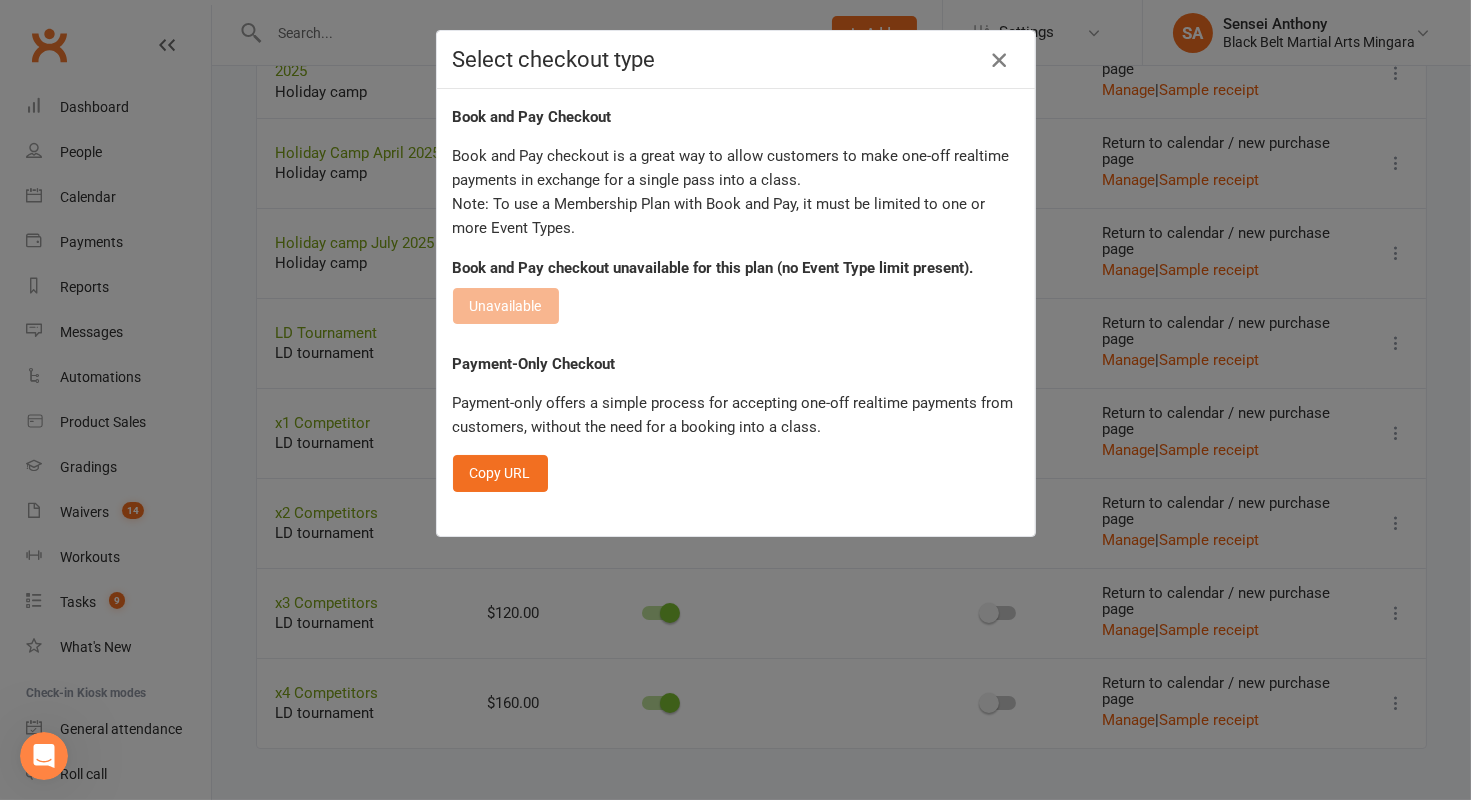 click at bounding box center [999, 60] 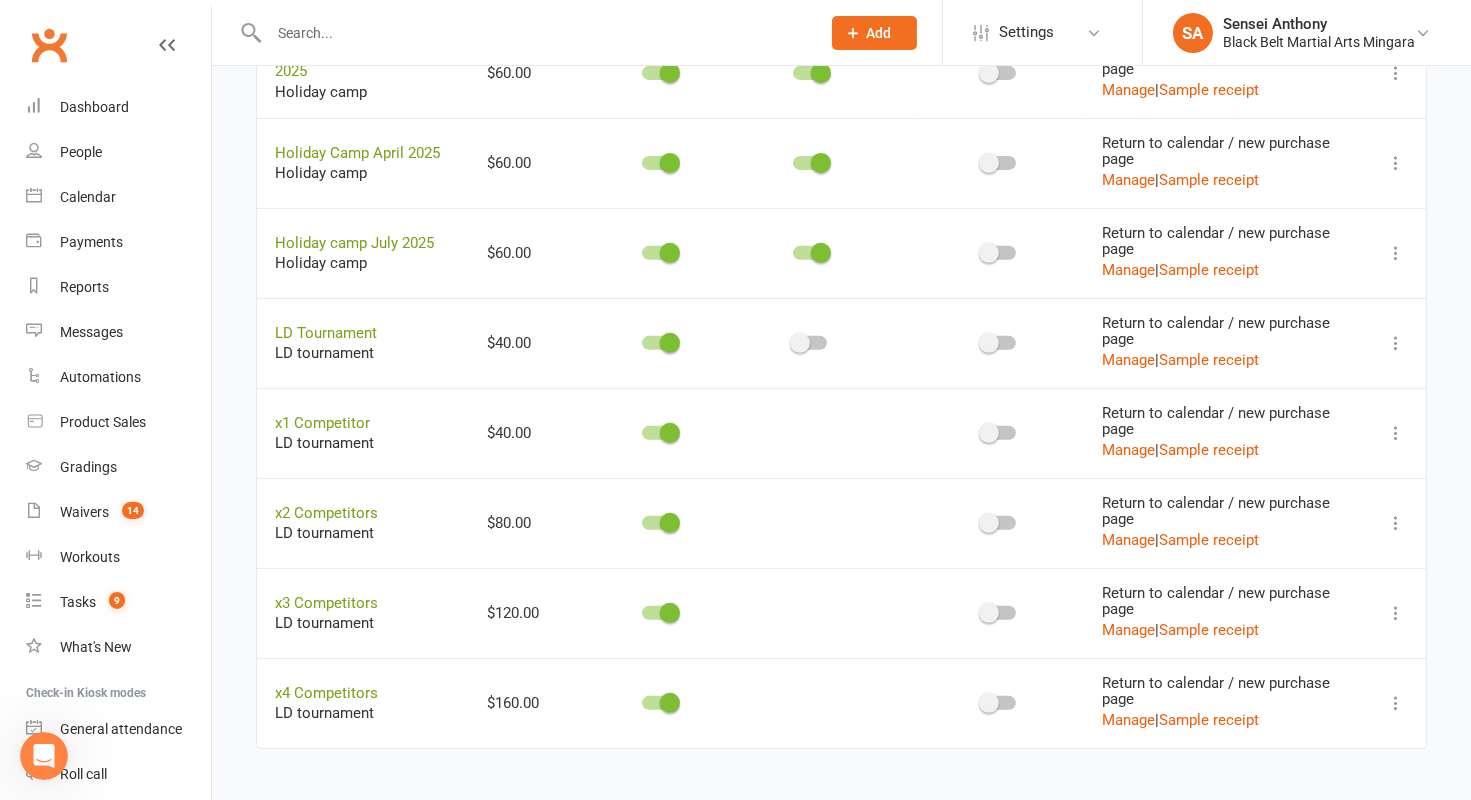 click at bounding box center (1396, 523) 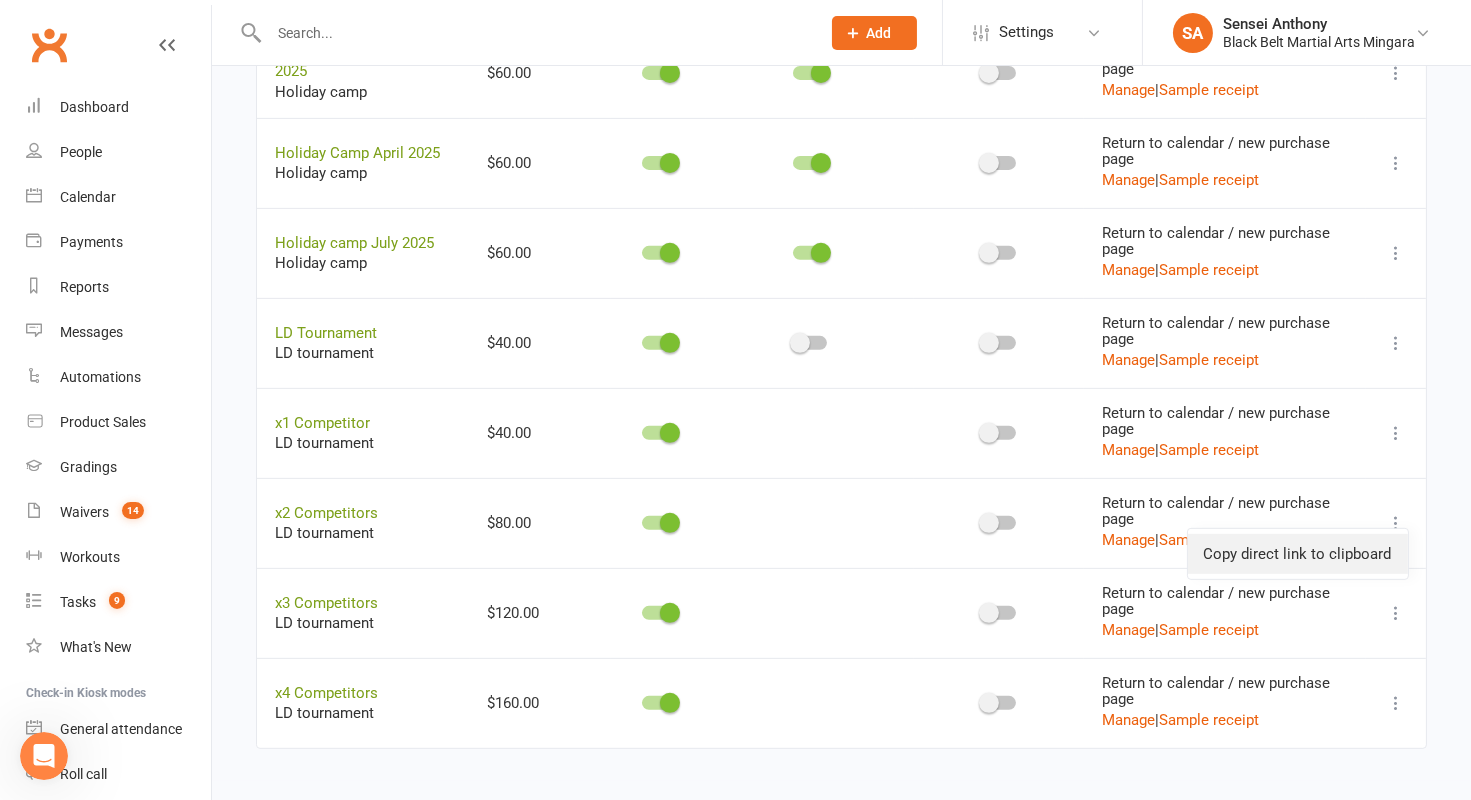 click on "Copy direct link to clipboard" at bounding box center (1298, 554) 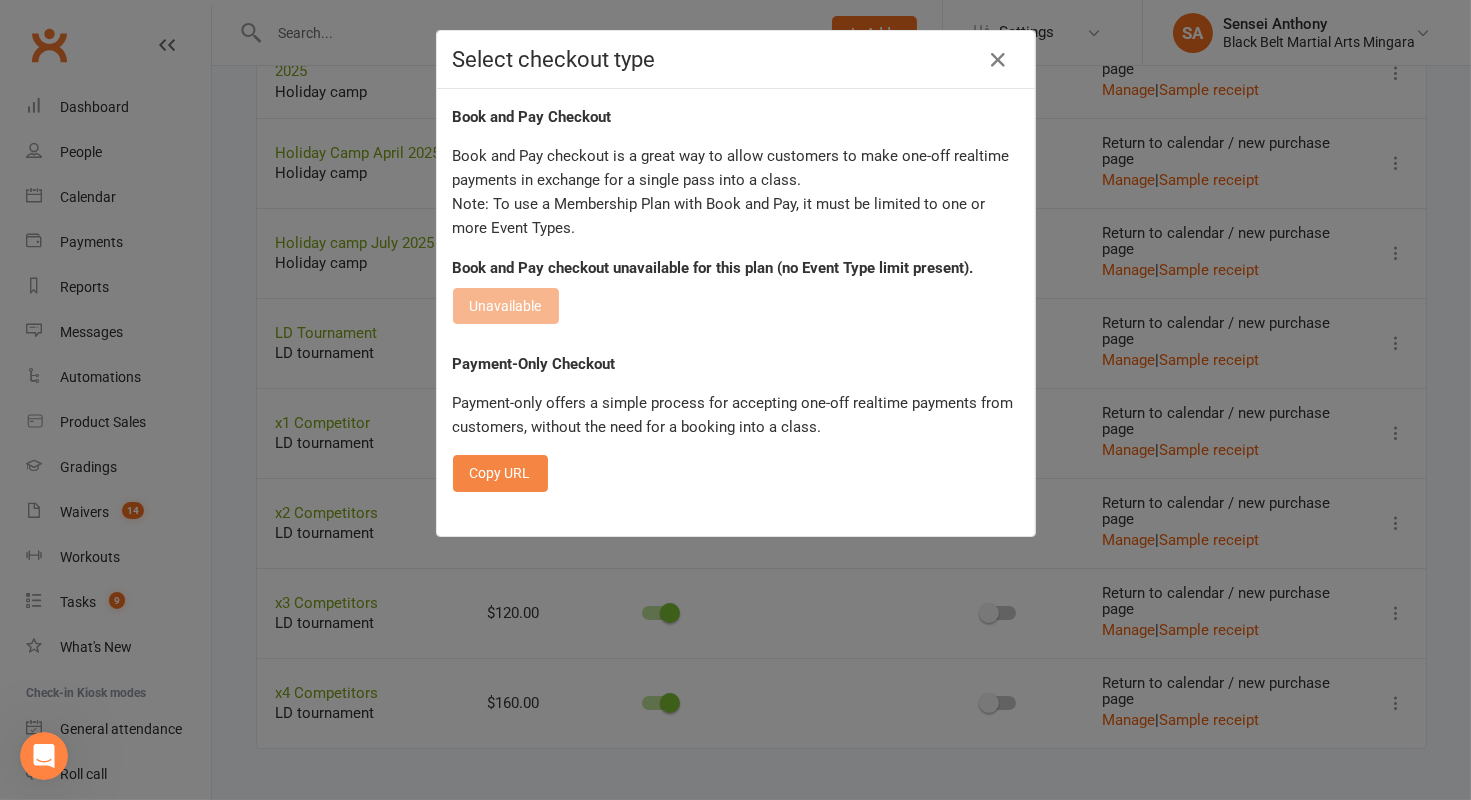click on "Copy URL" at bounding box center (500, 473) 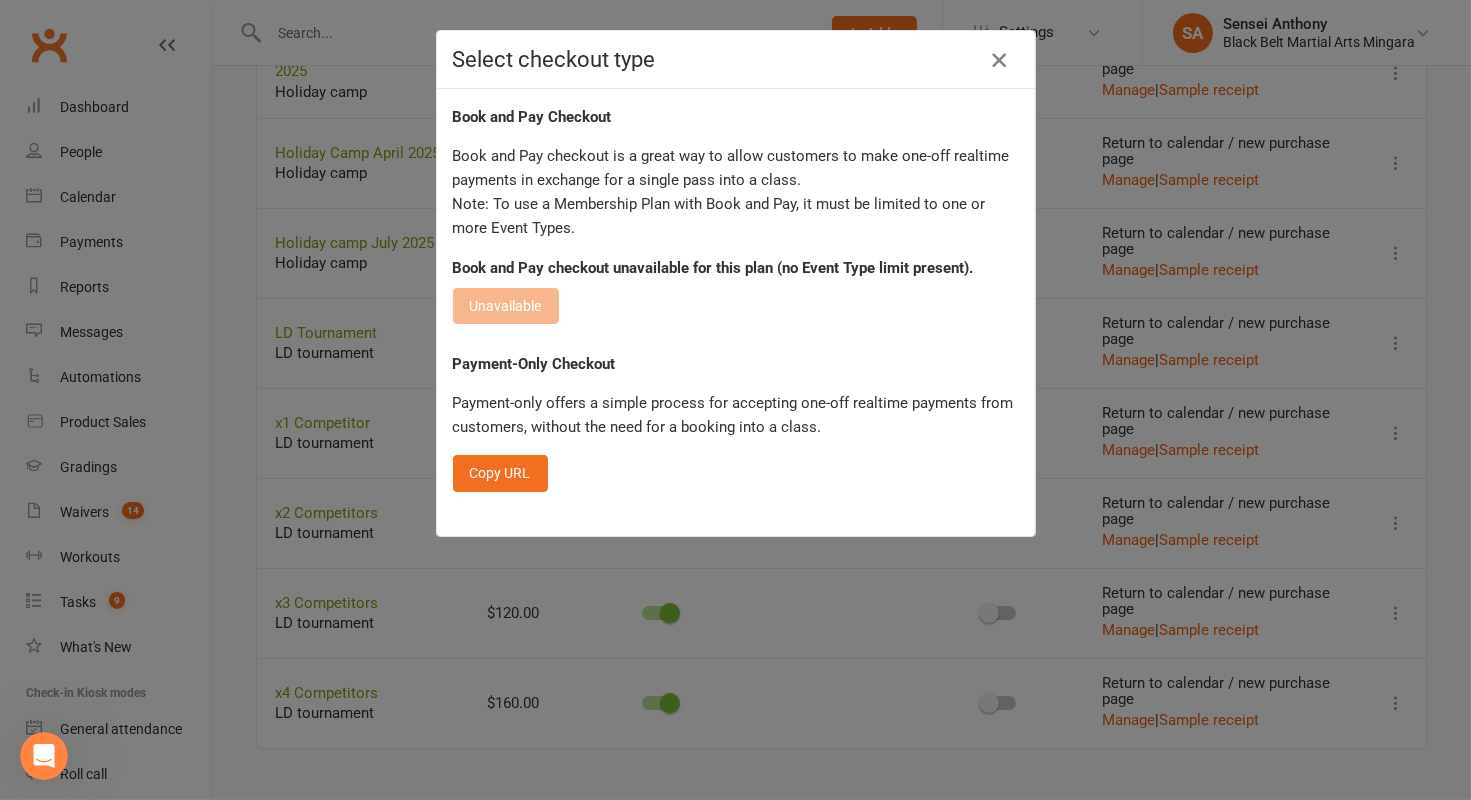 click at bounding box center (999, 60) 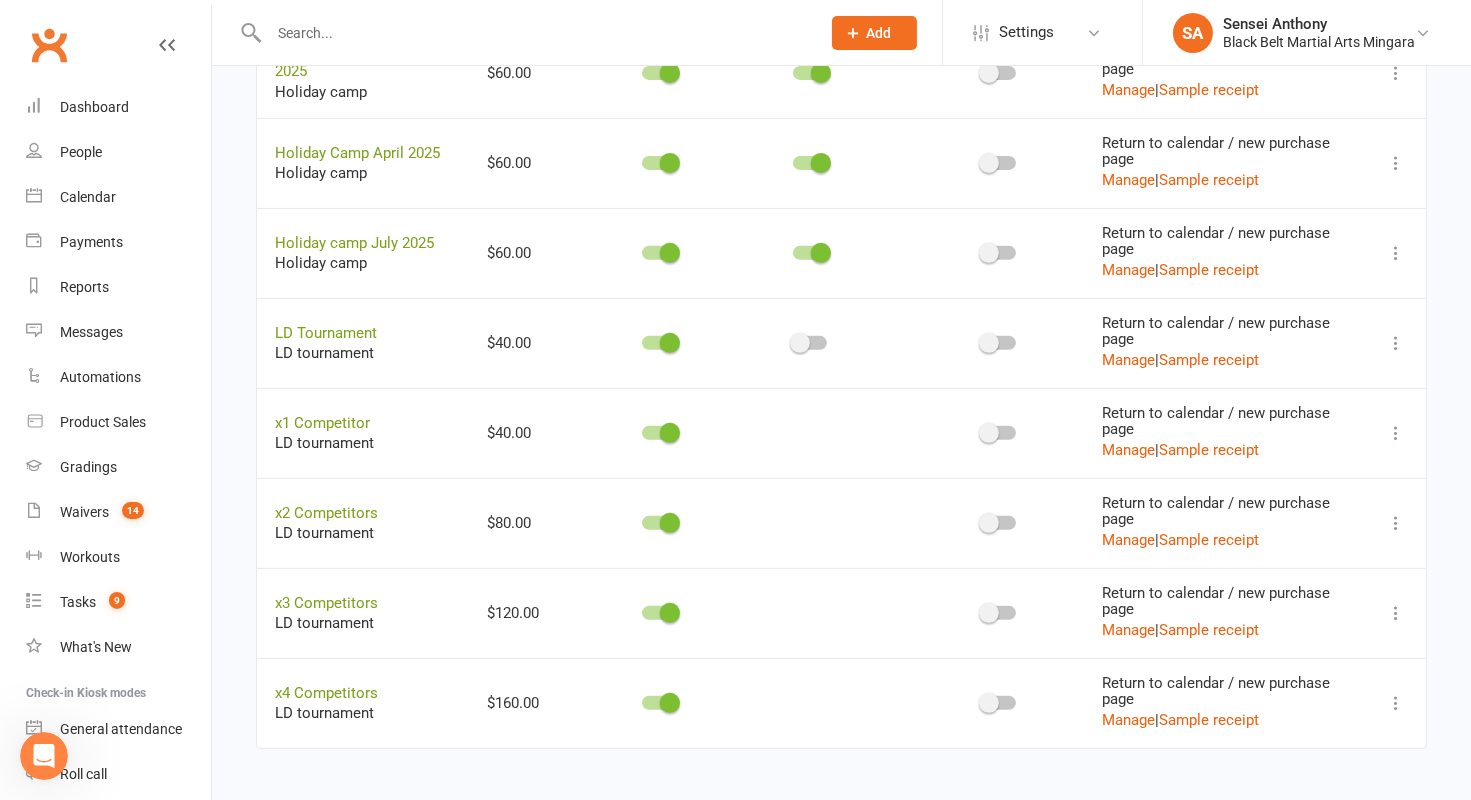click at bounding box center (1396, 433) 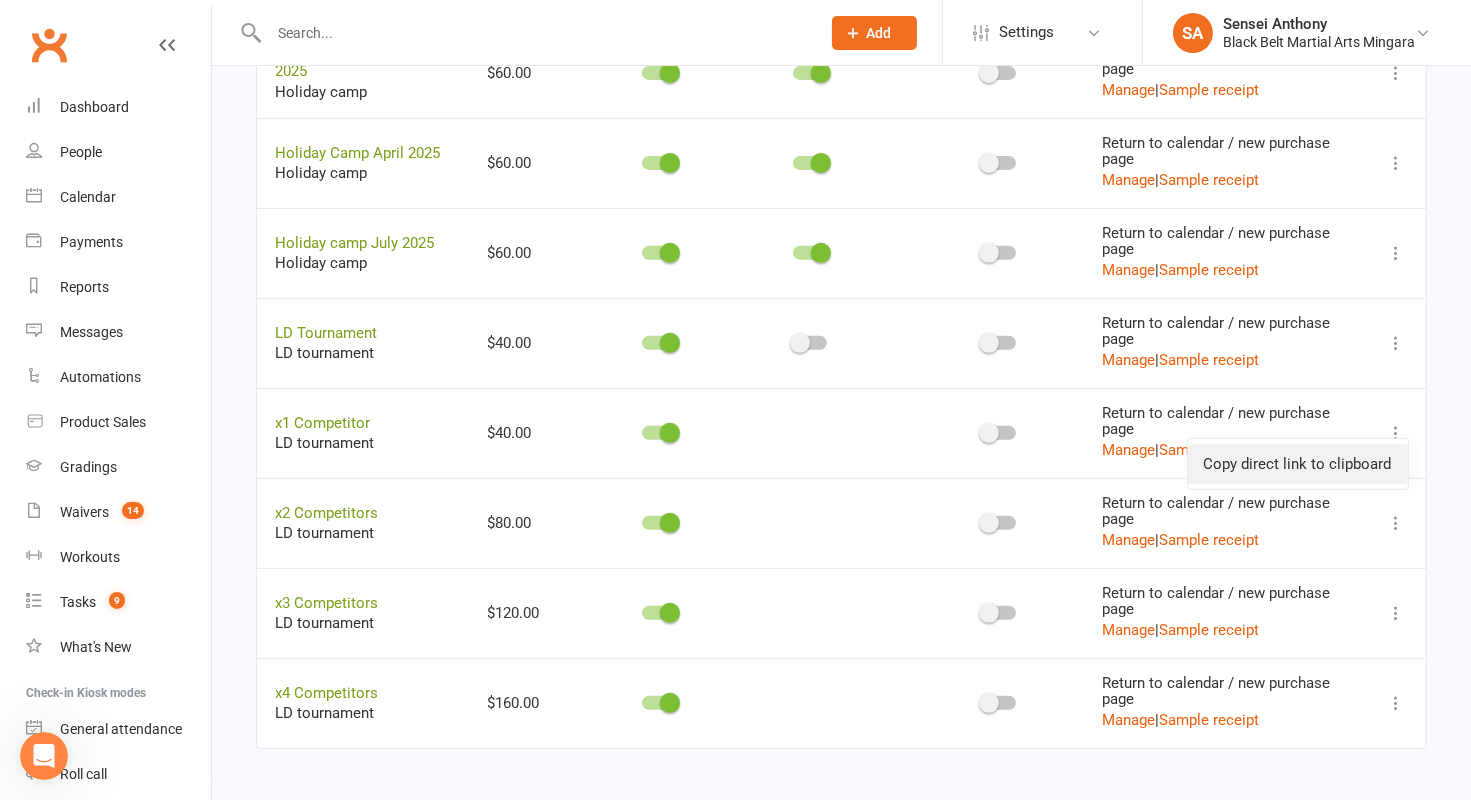 click on "Copy direct link to clipboard" at bounding box center [1298, 464] 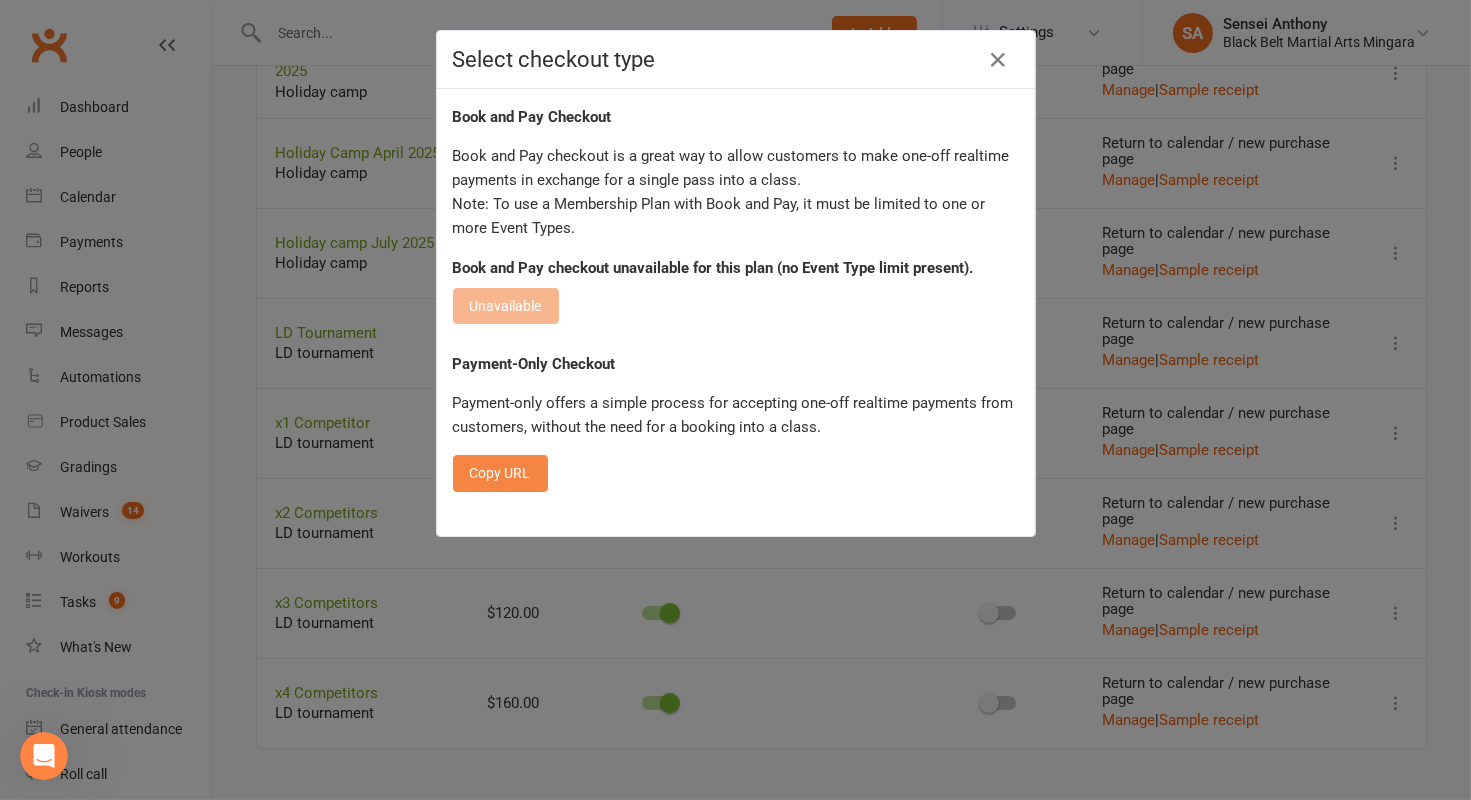 click on "Copy URL" at bounding box center [500, 473] 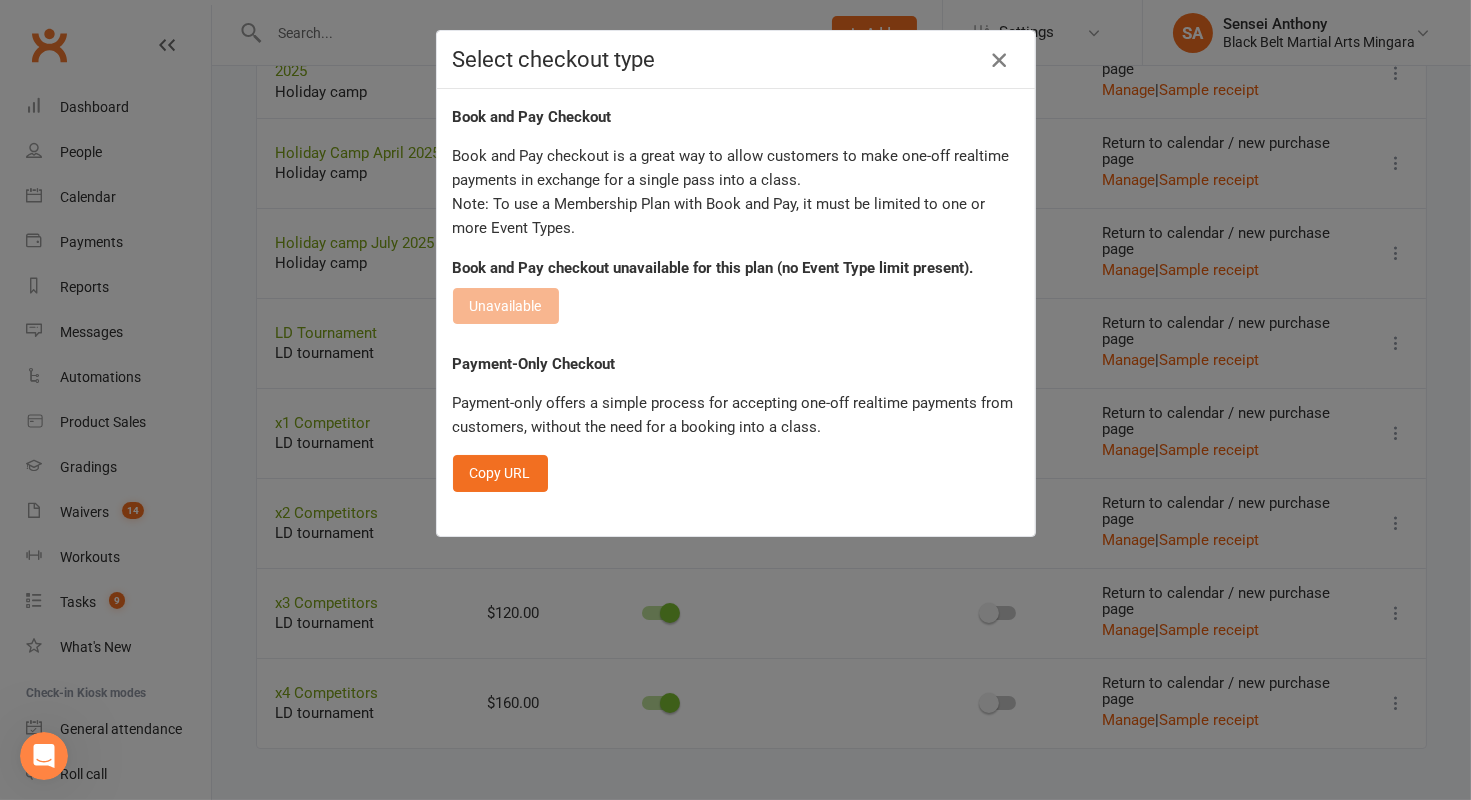 click at bounding box center (999, 60) 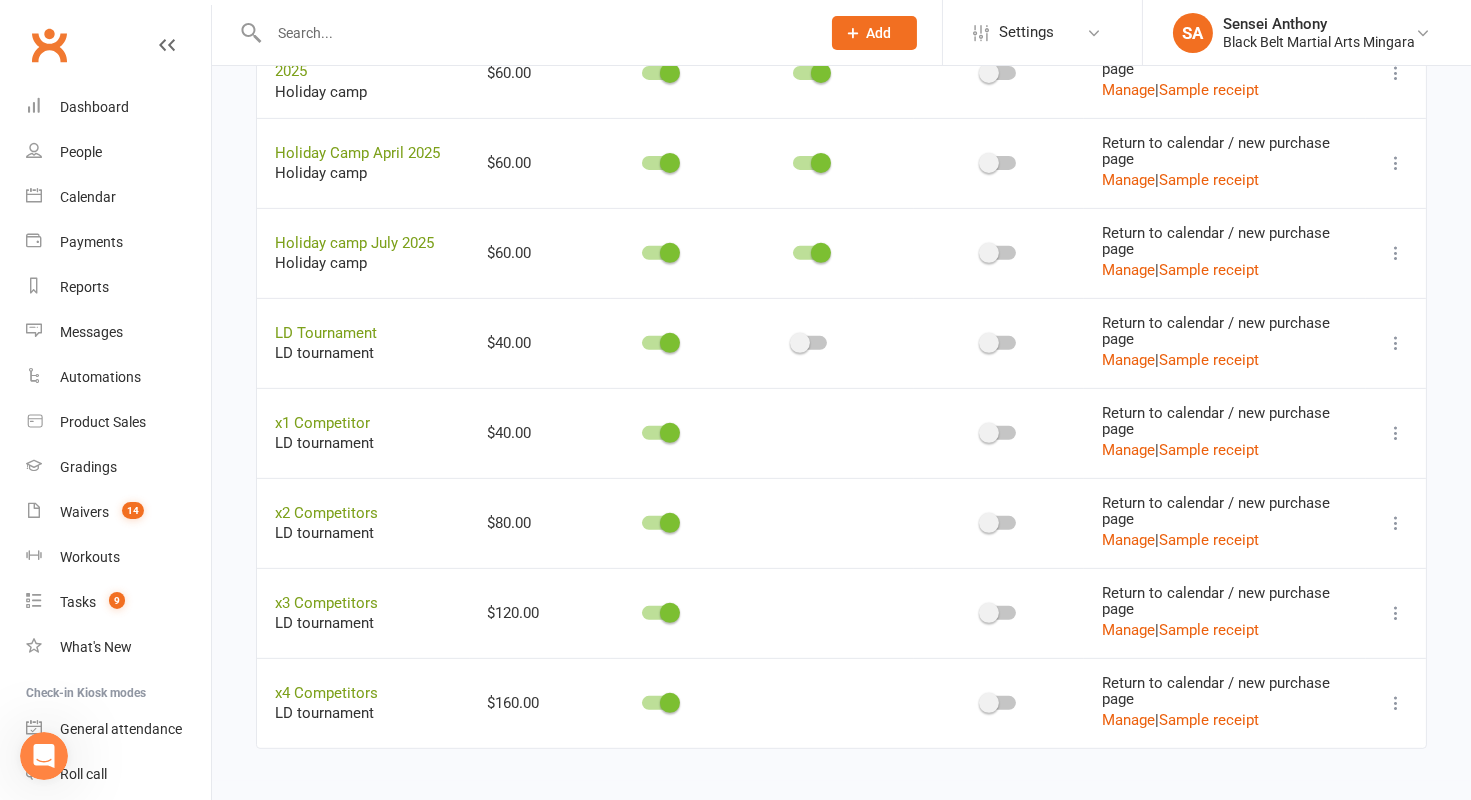 click at bounding box center (1396, 523) 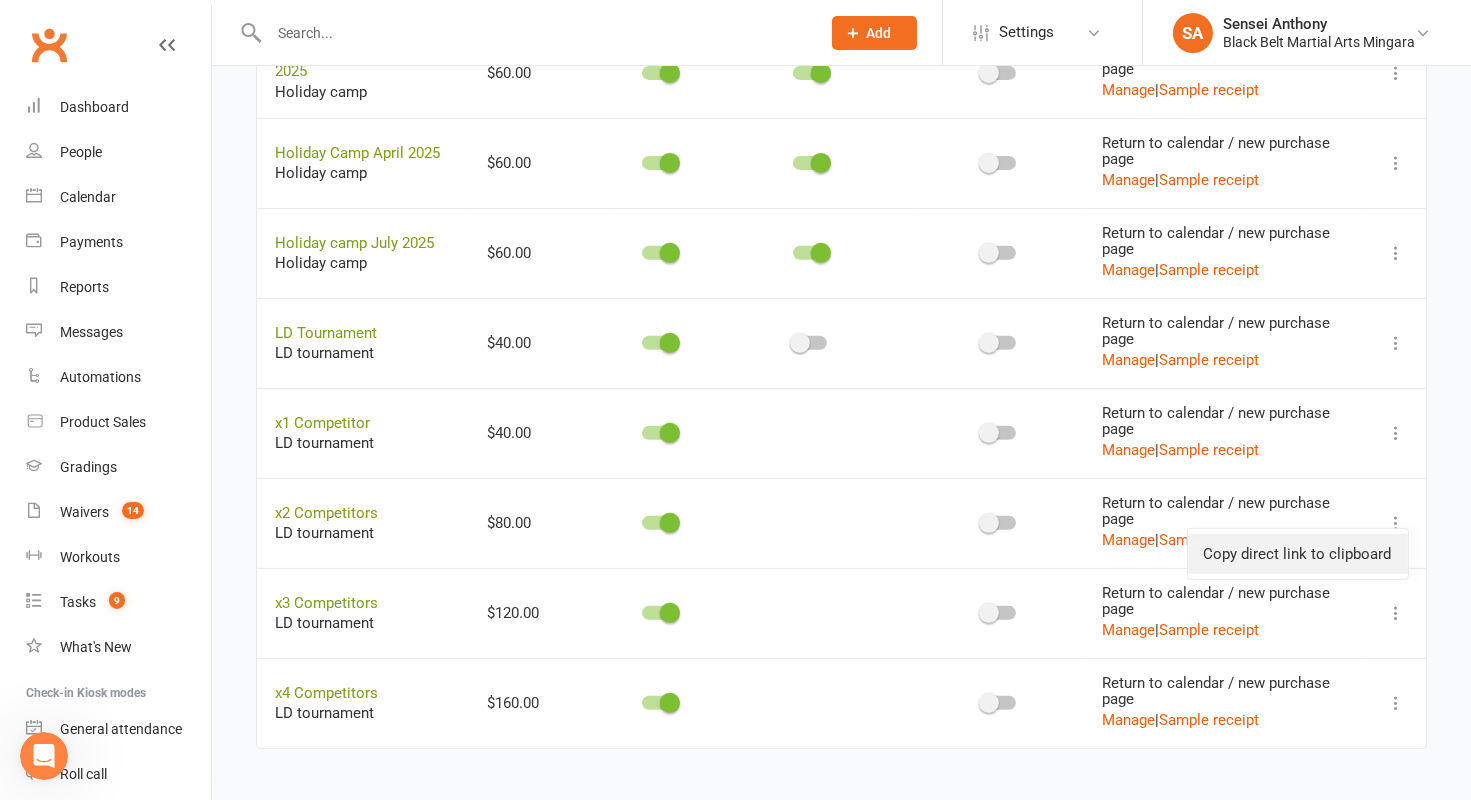 click on "Copy direct link to clipboard" at bounding box center [1298, 554] 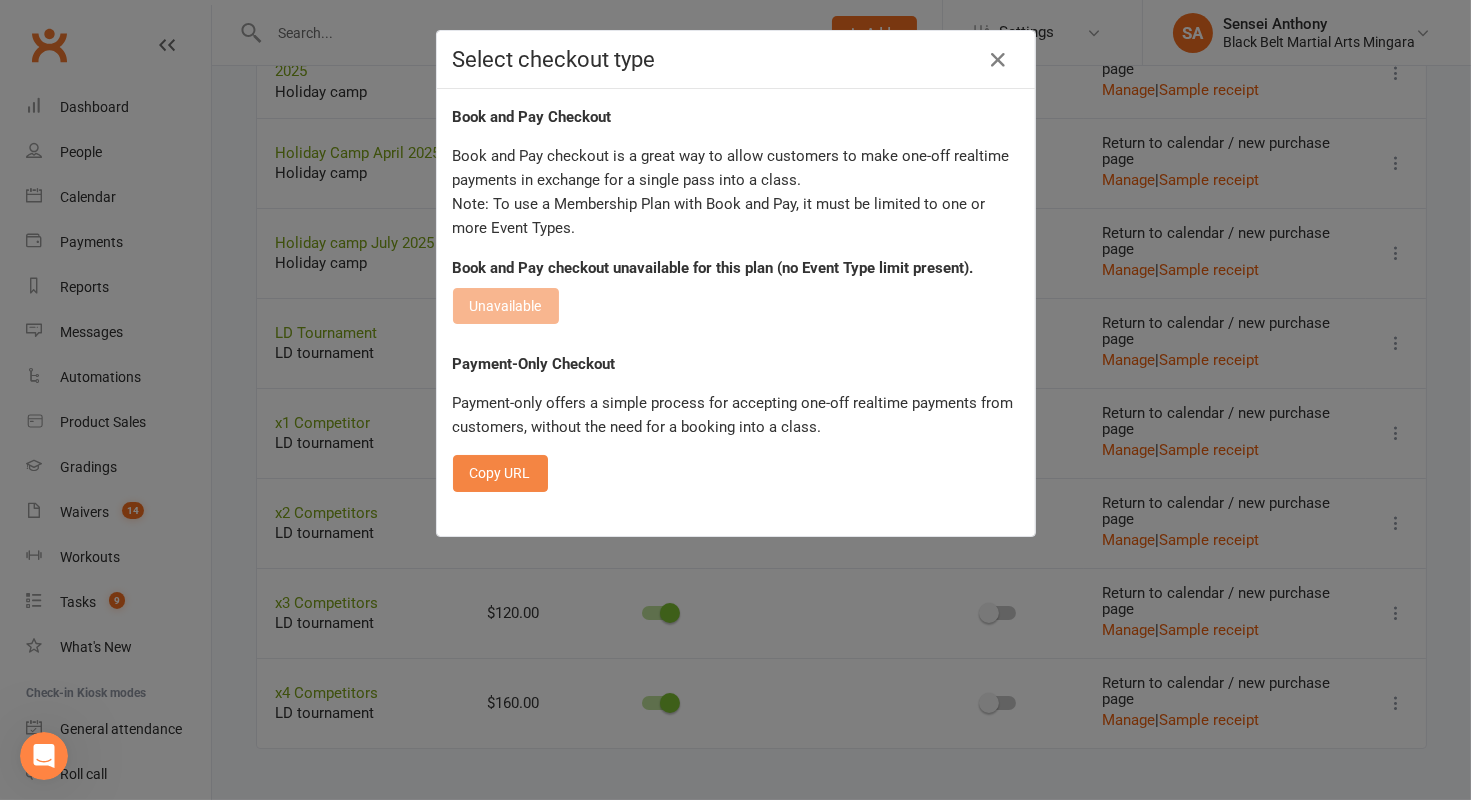 click on "Copy URL" at bounding box center [500, 473] 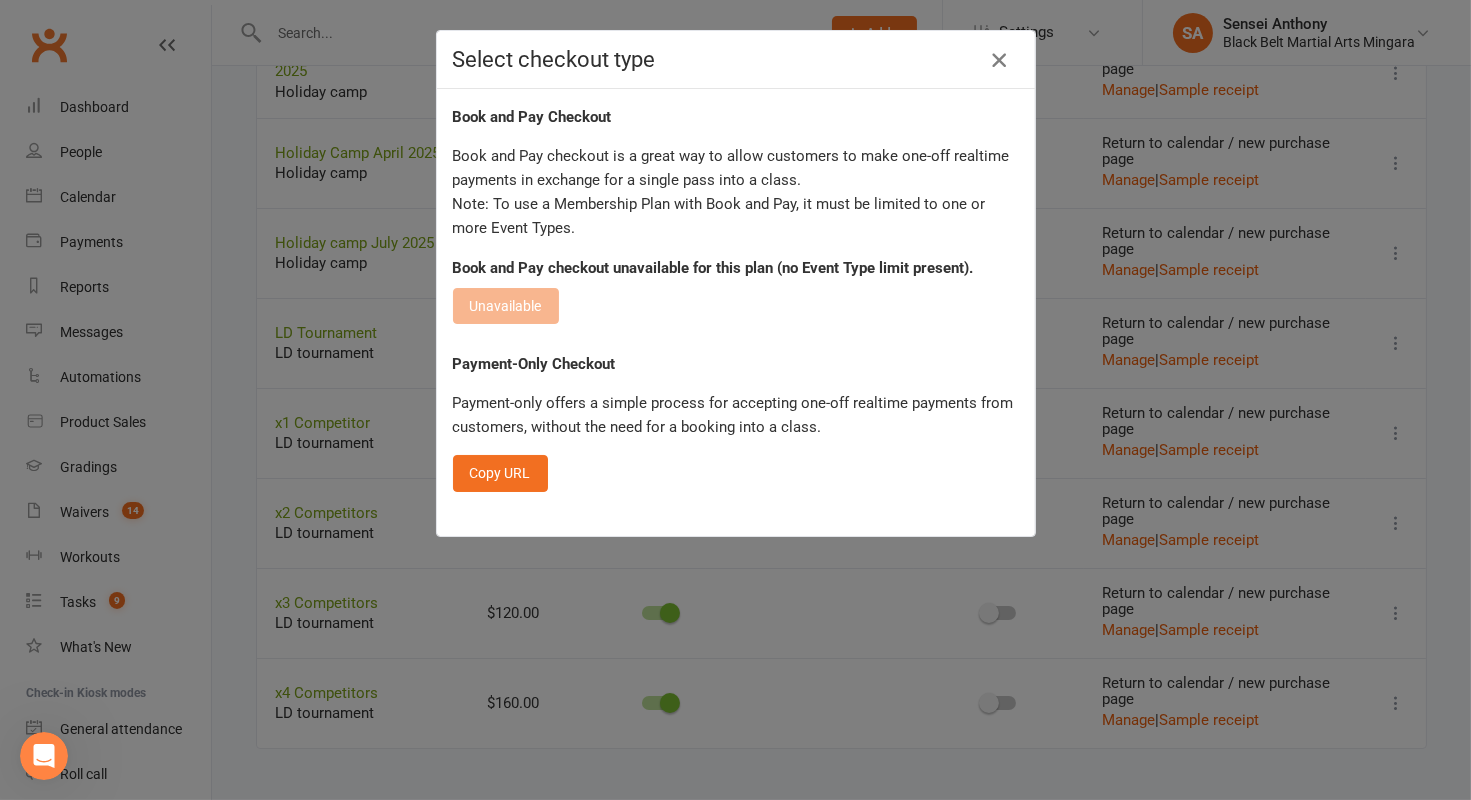 click at bounding box center (999, 60) 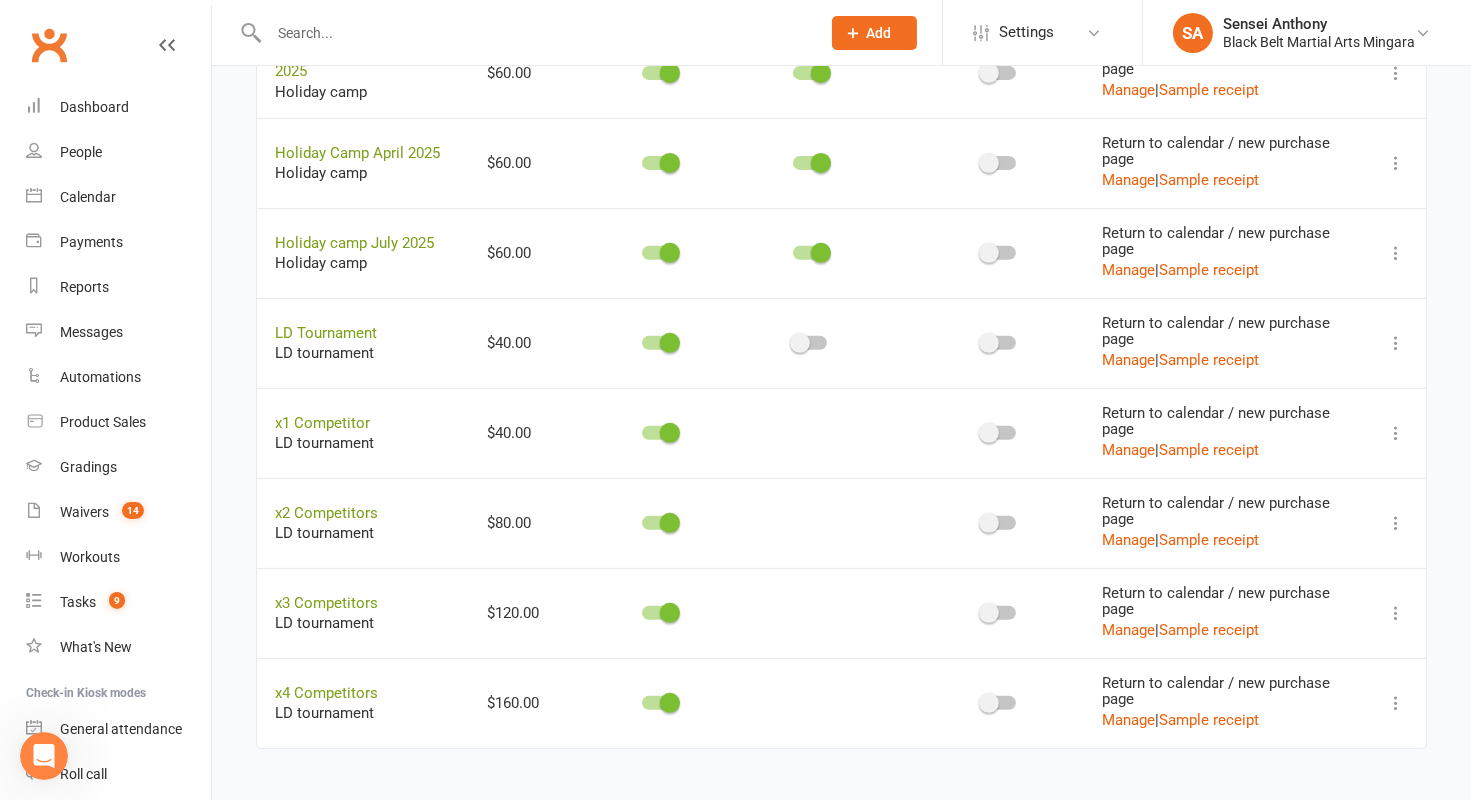 click at bounding box center (1396, 613) 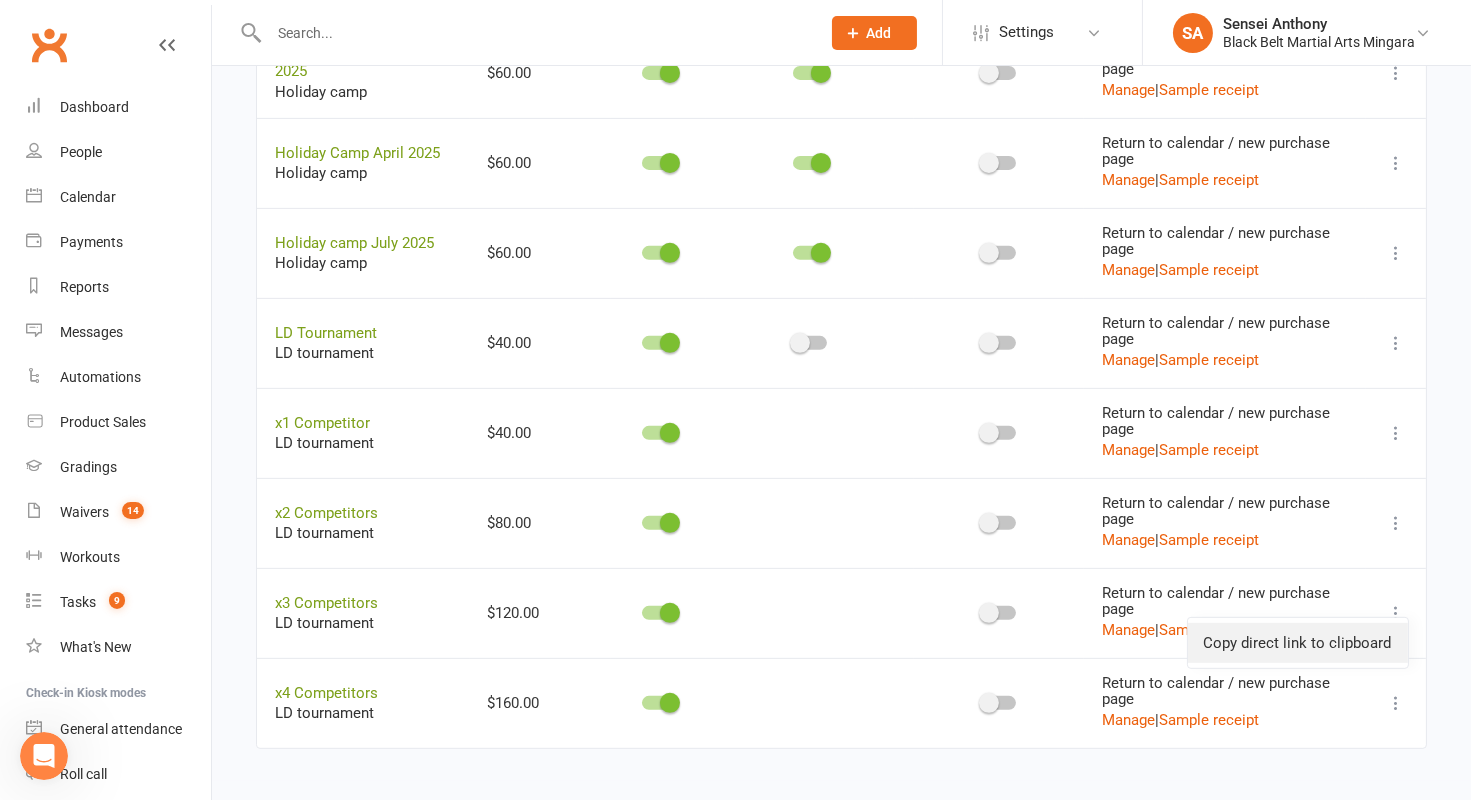 click on "Copy direct link to clipboard" at bounding box center [1298, 643] 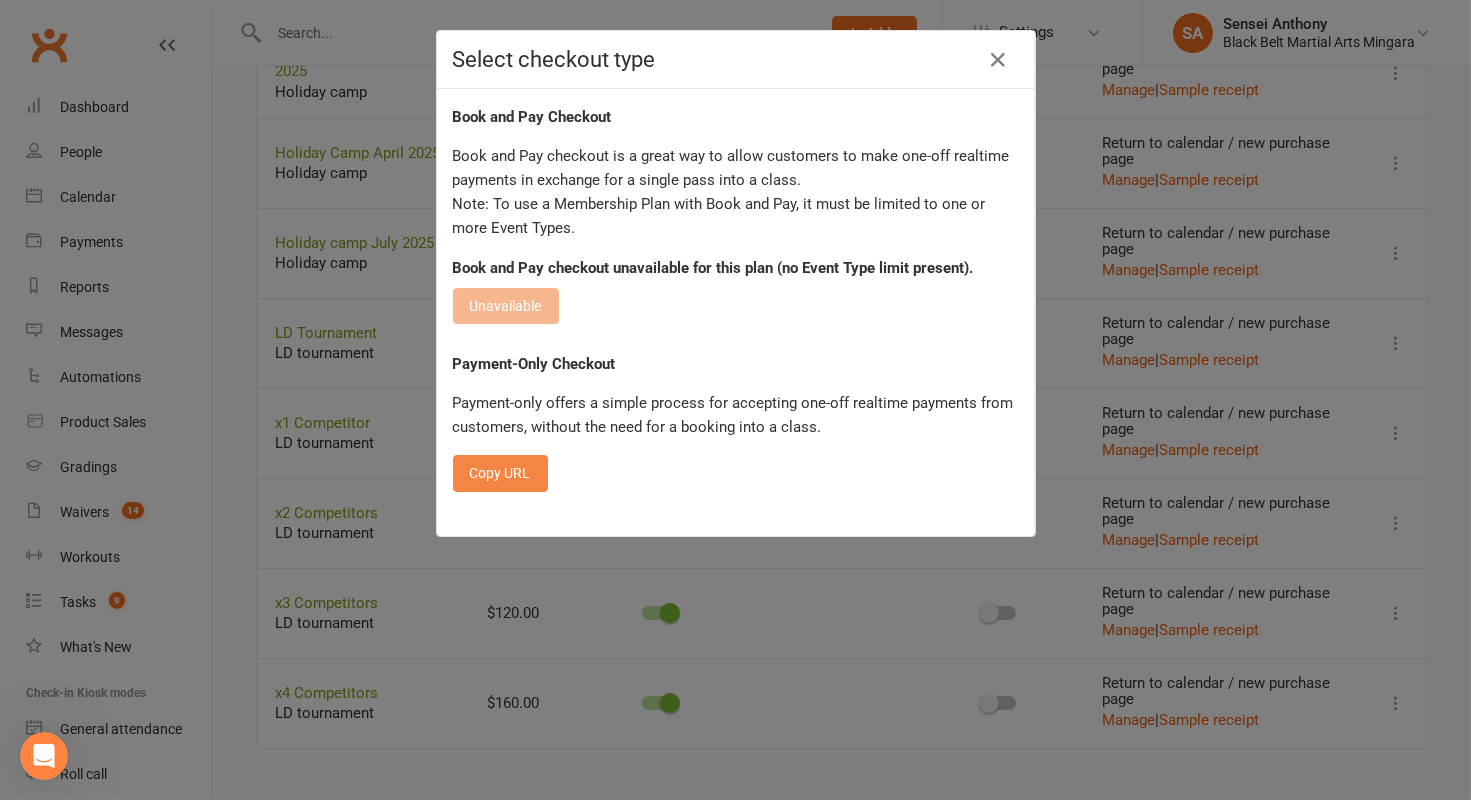 click on "Copy URL" at bounding box center [500, 473] 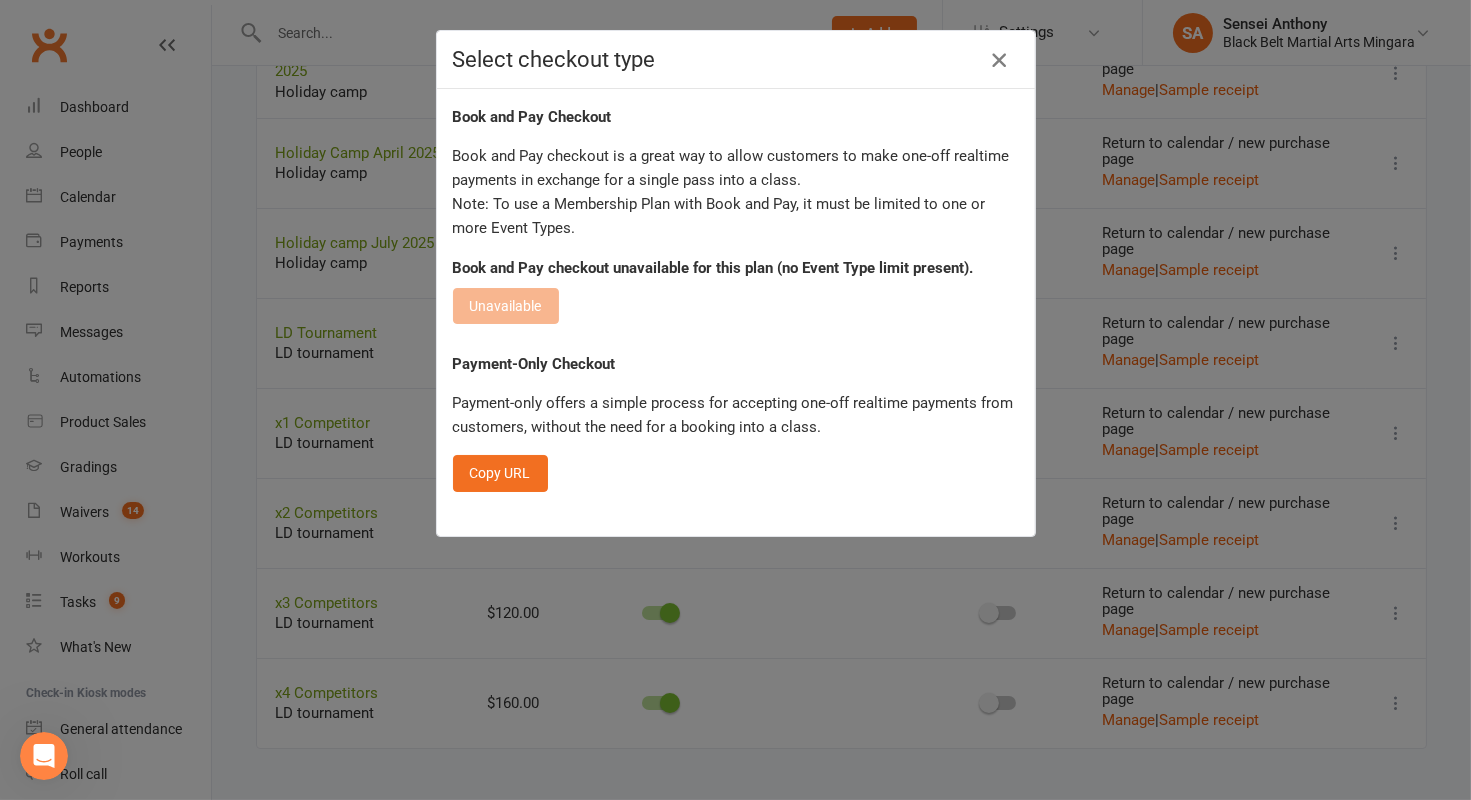 click at bounding box center (999, 60) 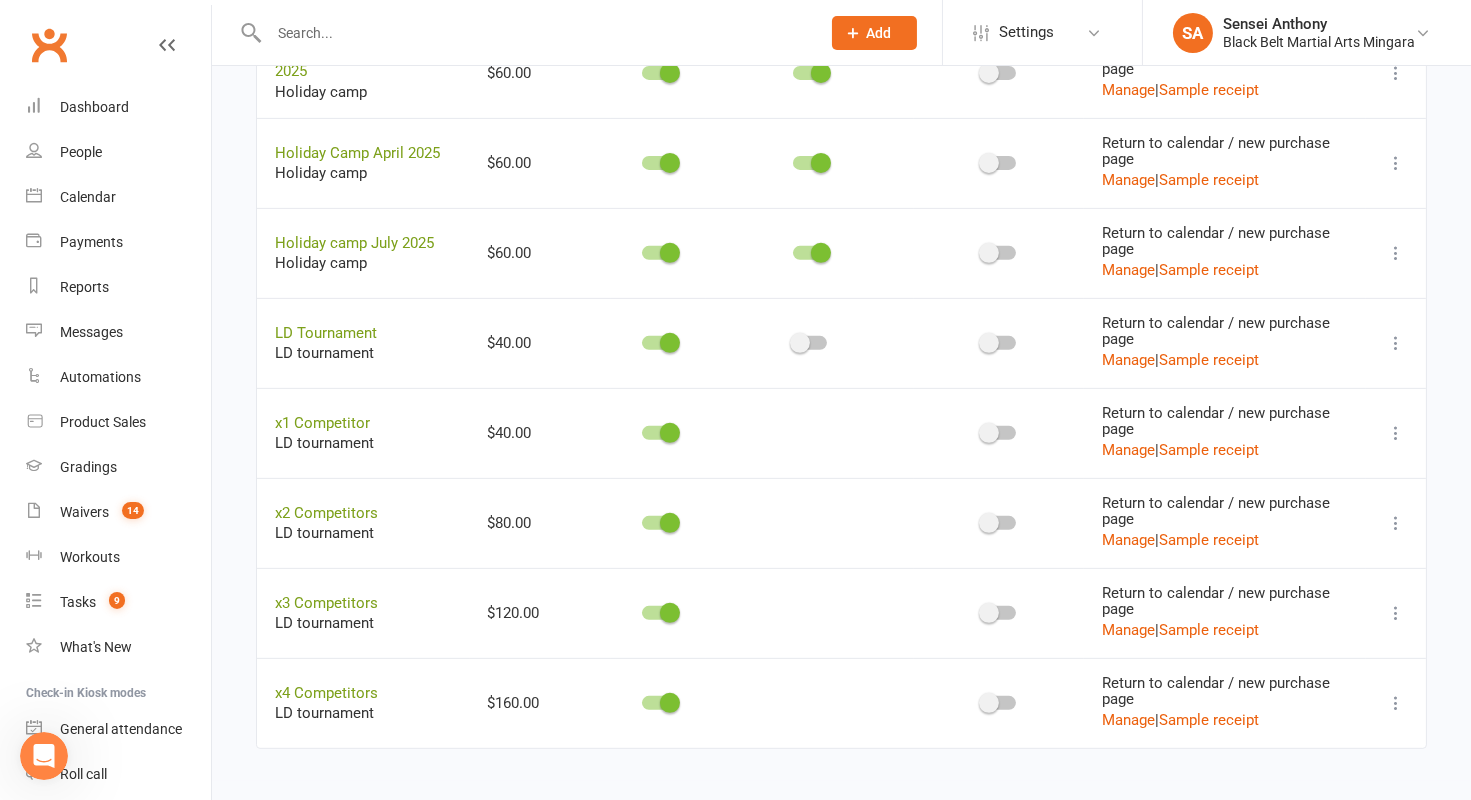 click at bounding box center (1396, 703) 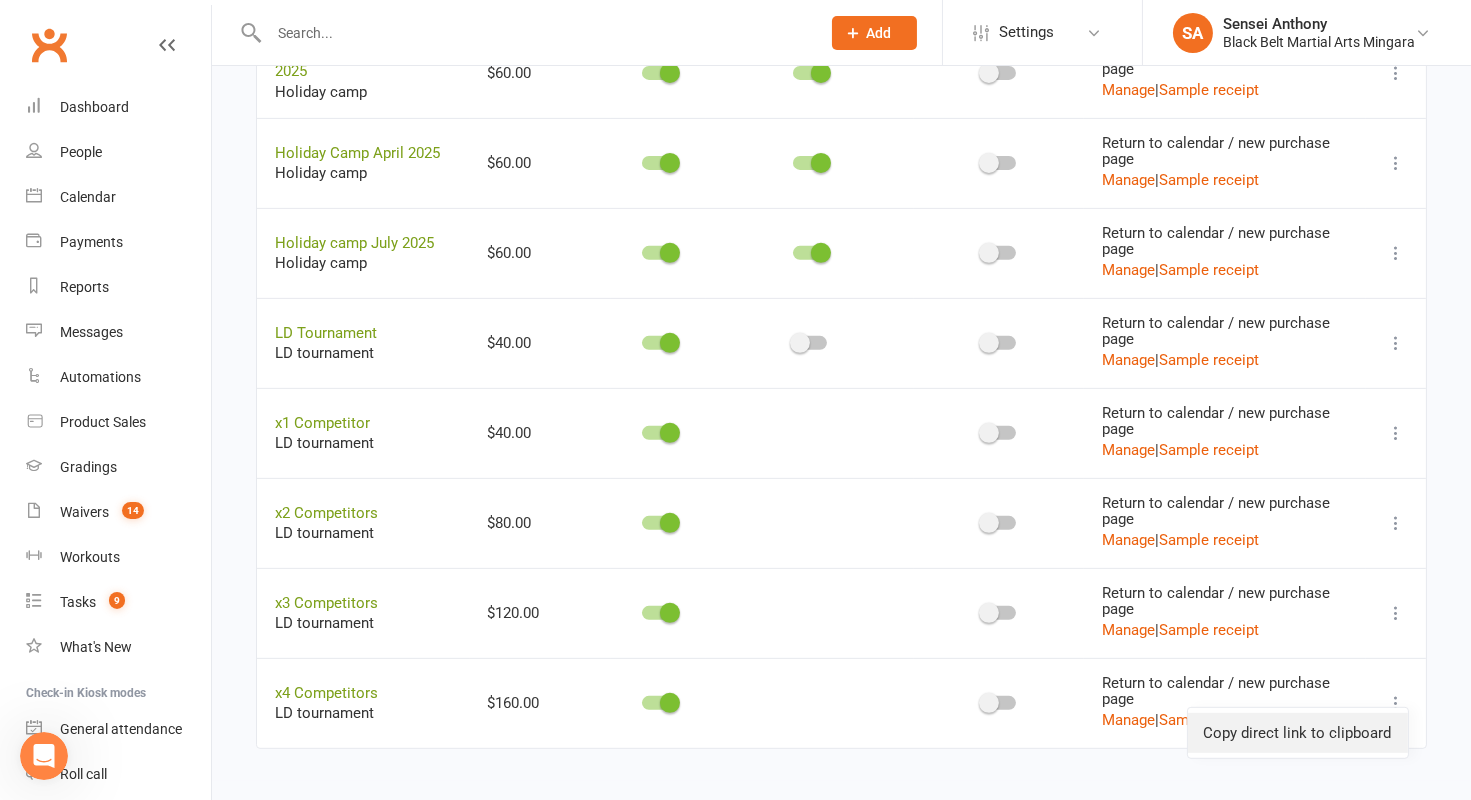 click on "Copy direct link to clipboard" at bounding box center [1298, 733] 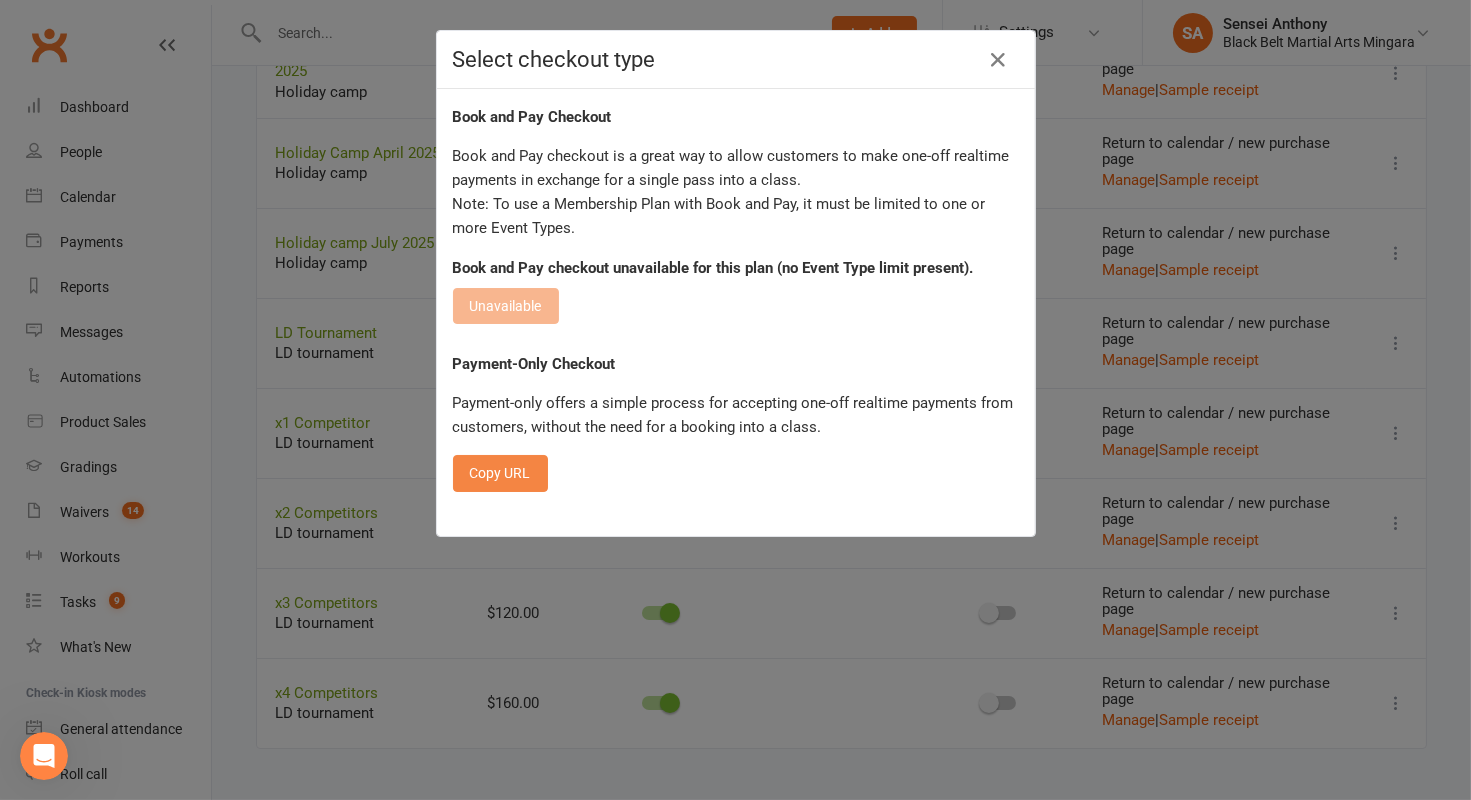 click on "Copy URL" at bounding box center (500, 473) 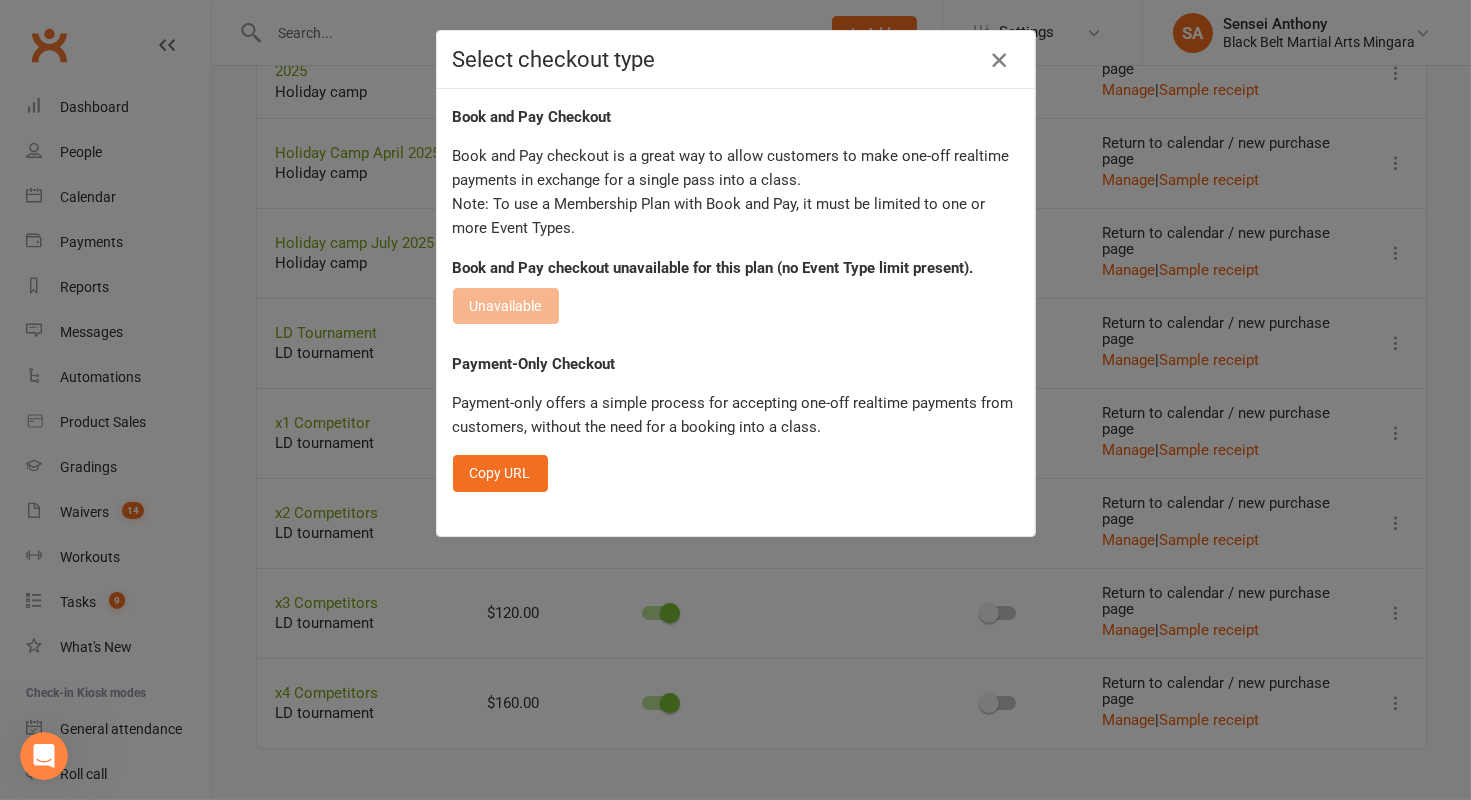 click at bounding box center [999, 60] 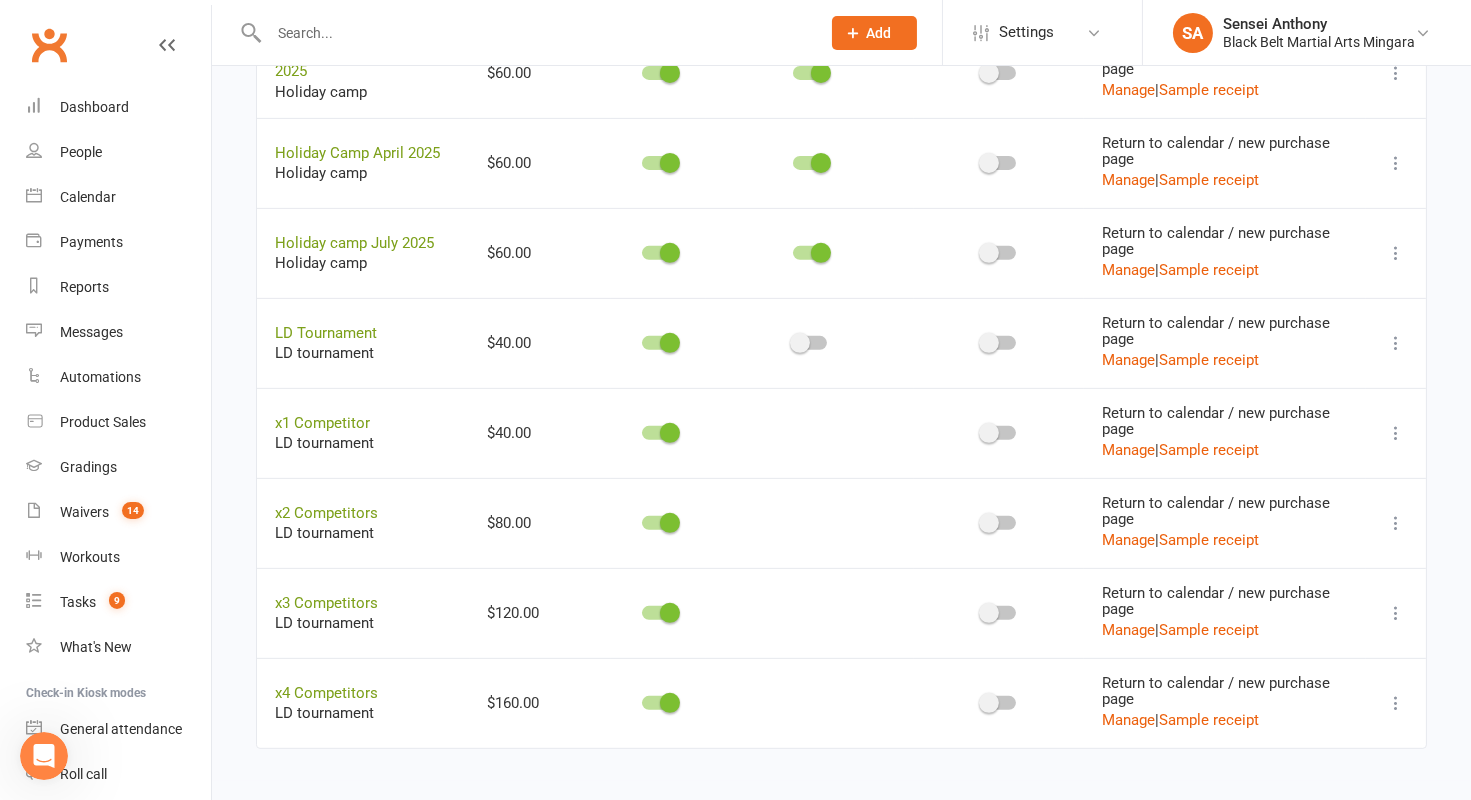 click at bounding box center [810, 343] 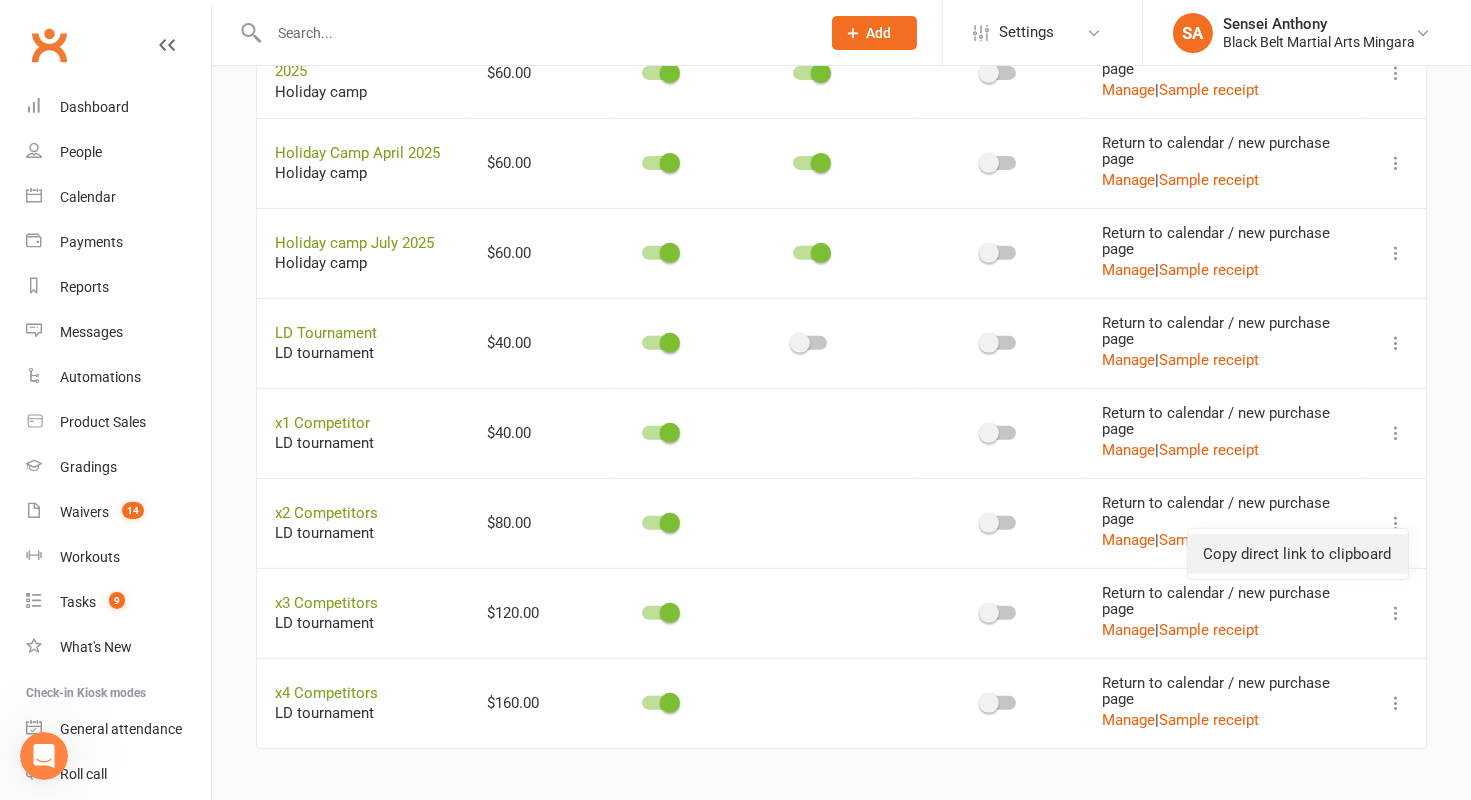 click on "Copy direct link to clipboard" at bounding box center [1298, 554] 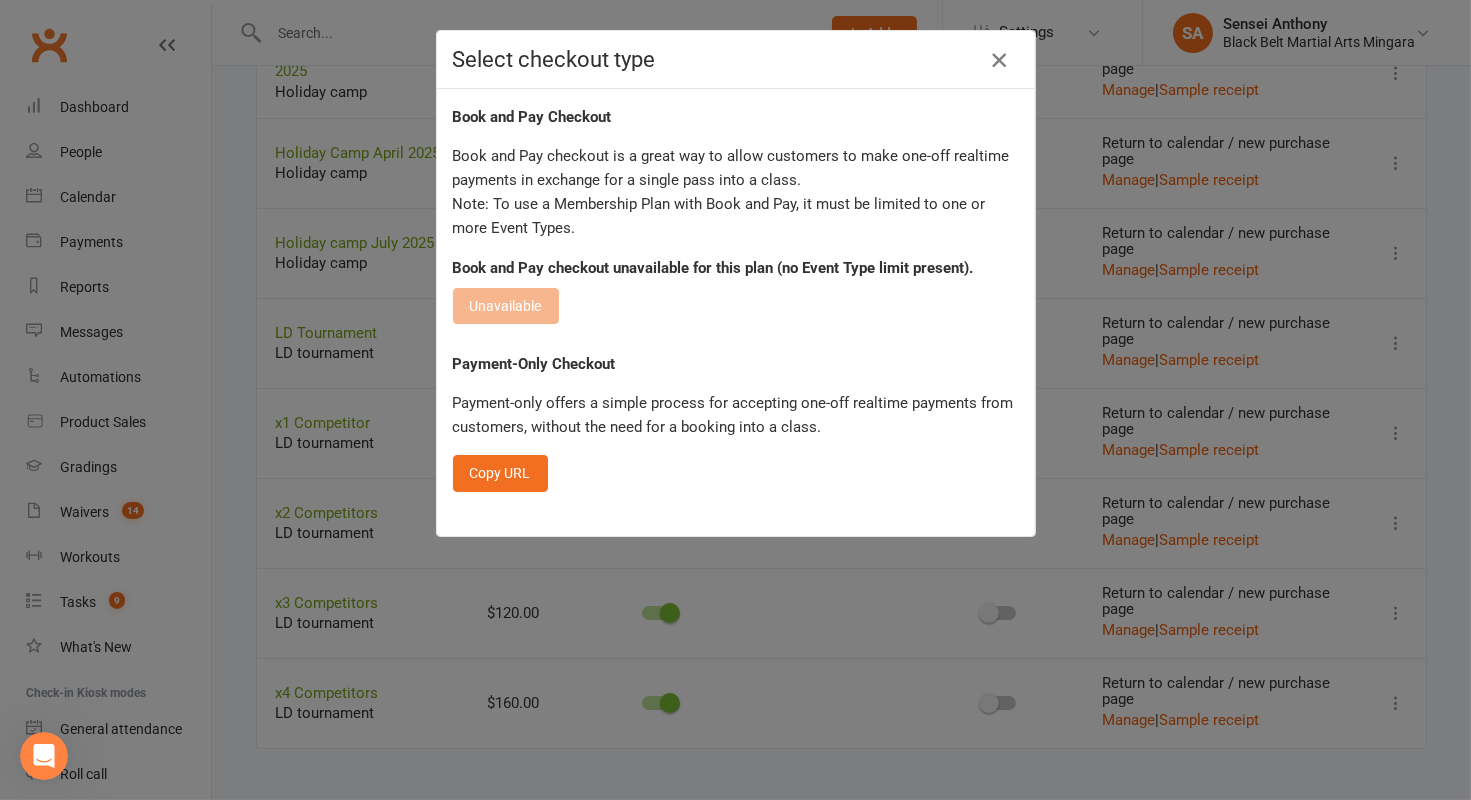 click at bounding box center (999, 60) 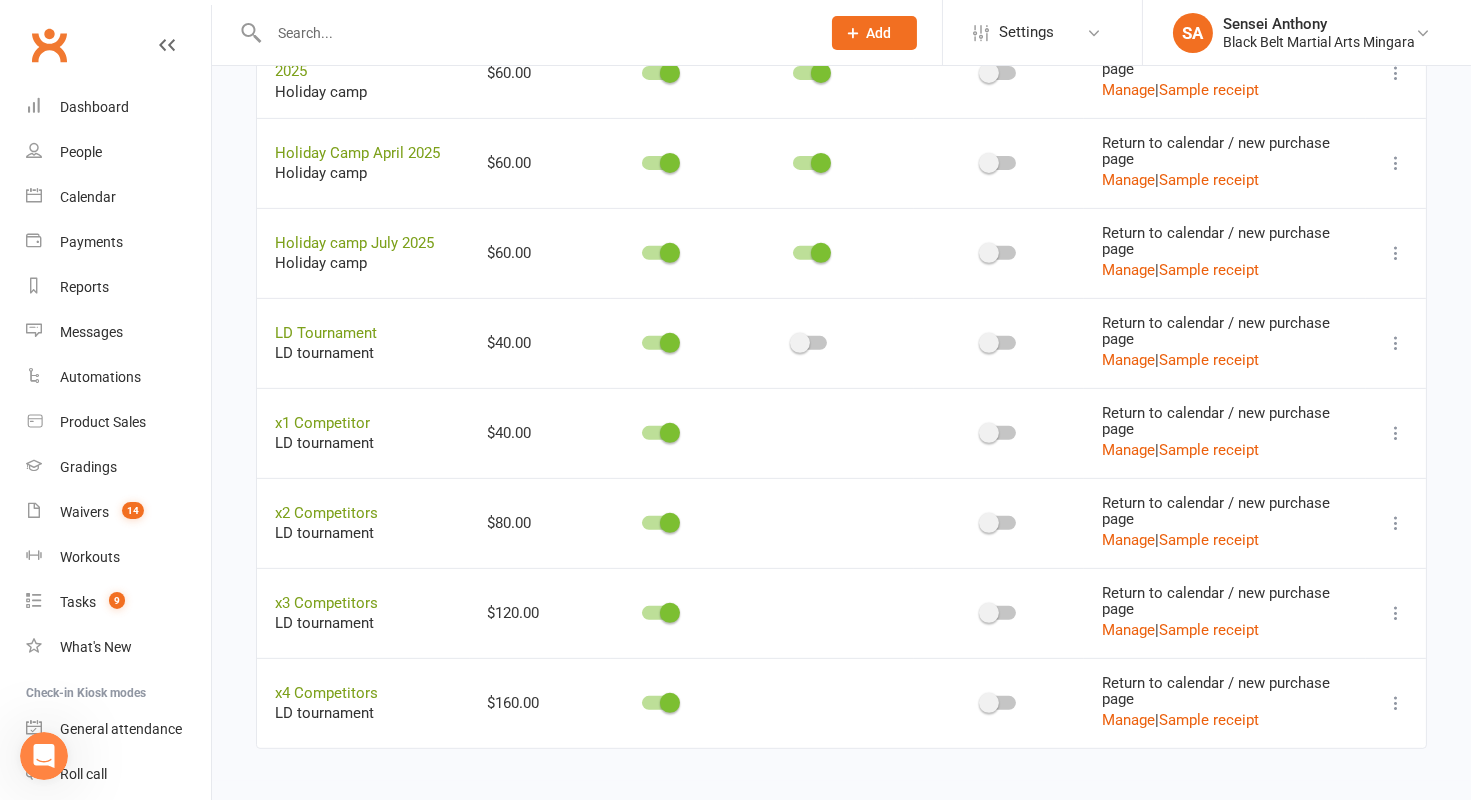 click at bounding box center [810, 433] 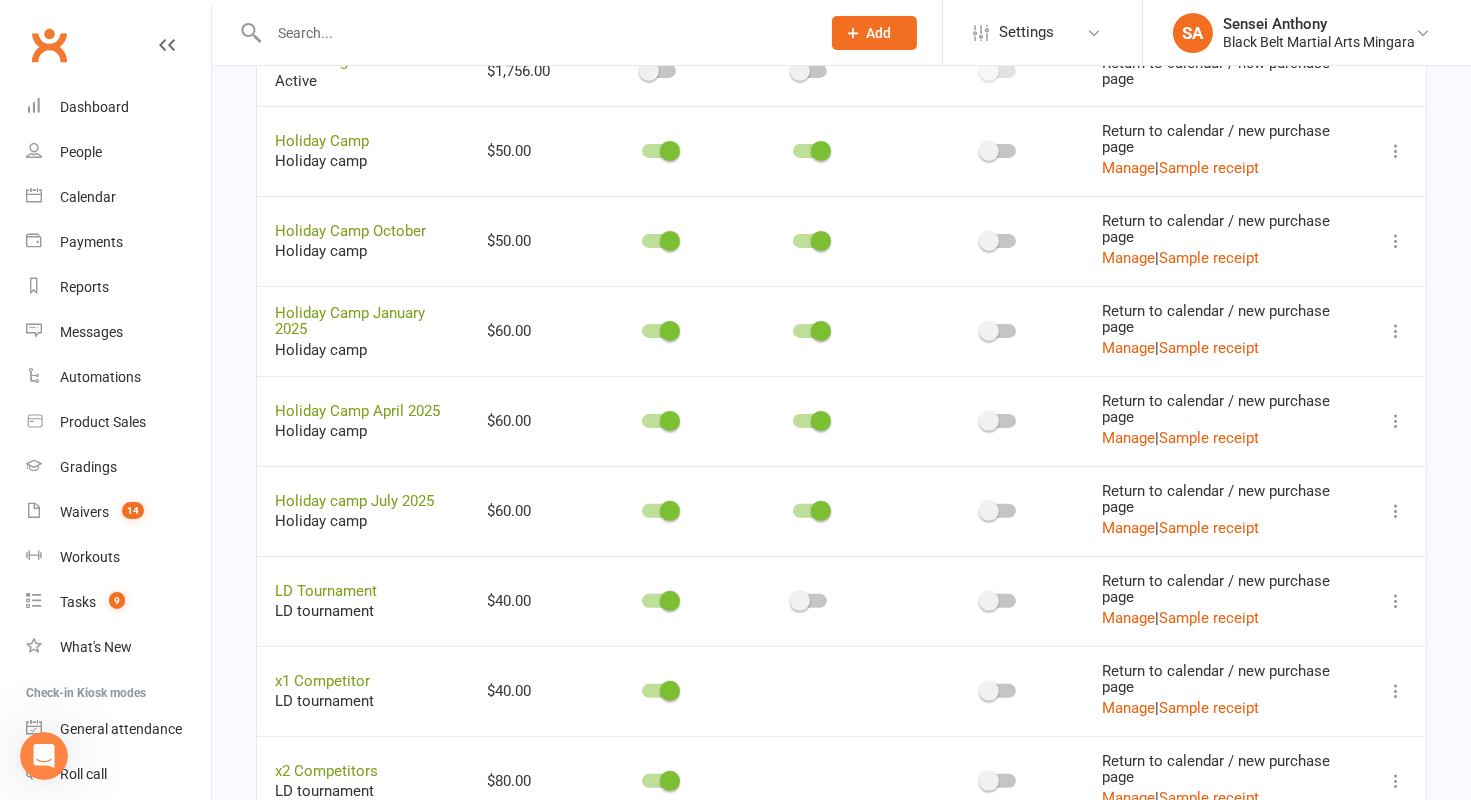 scroll, scrollTop: 1426, scrollLeft: 0, axis: vertical 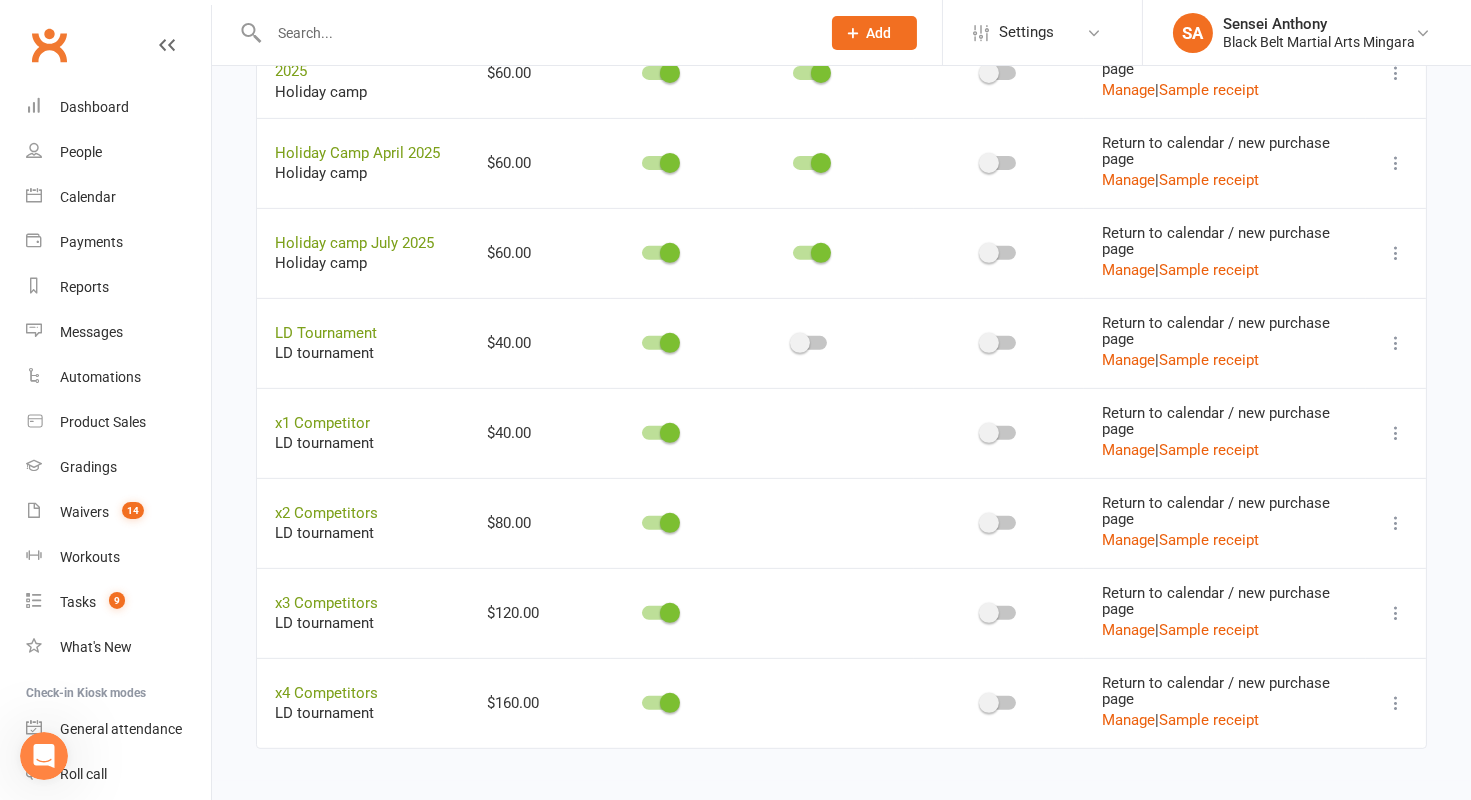 click at bounding box center [1396, 523] 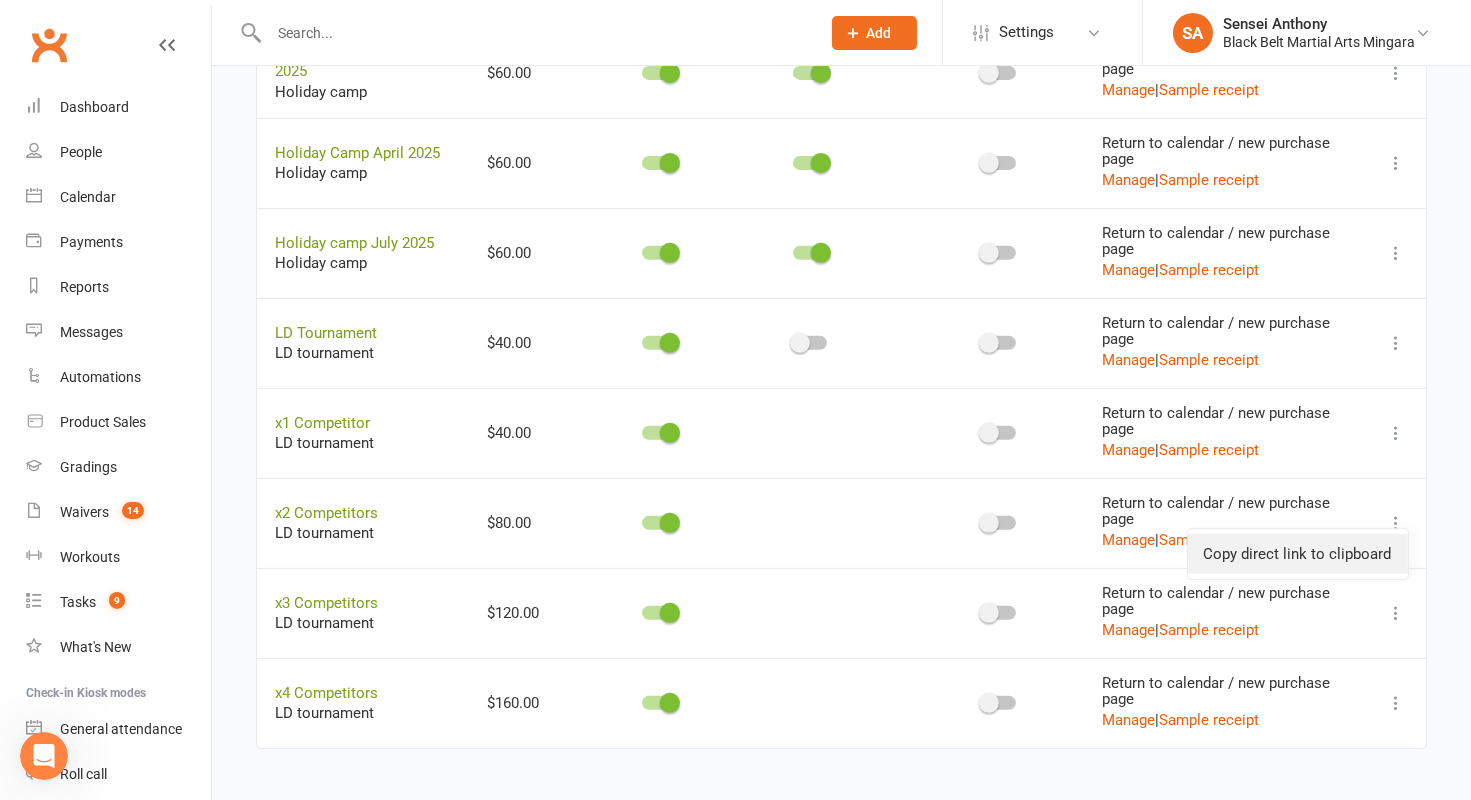 click on "Copy direct link to clipboard" at bounding box center [1298, 554] 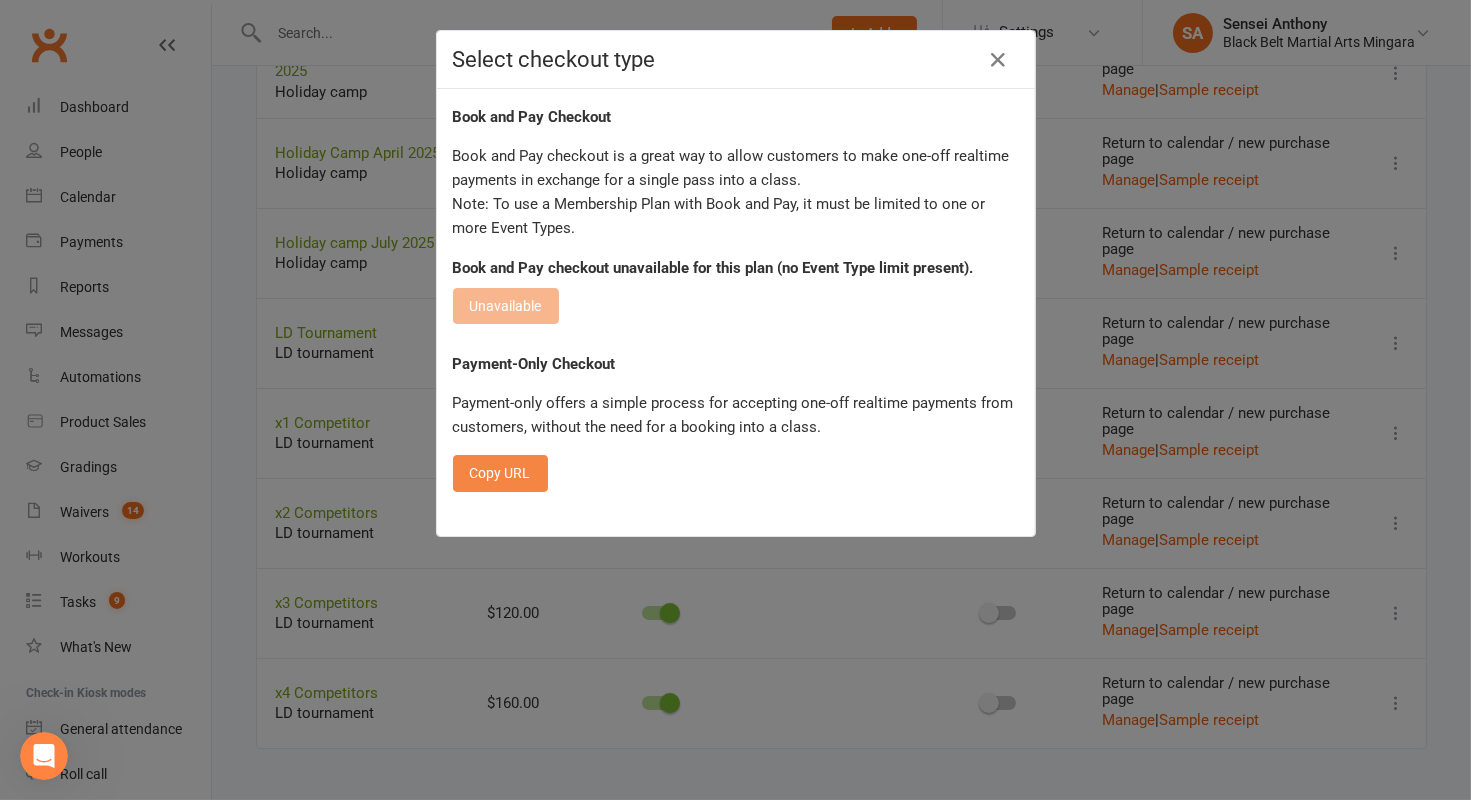 click on "Copy URL" at bounding box center [500, 473] 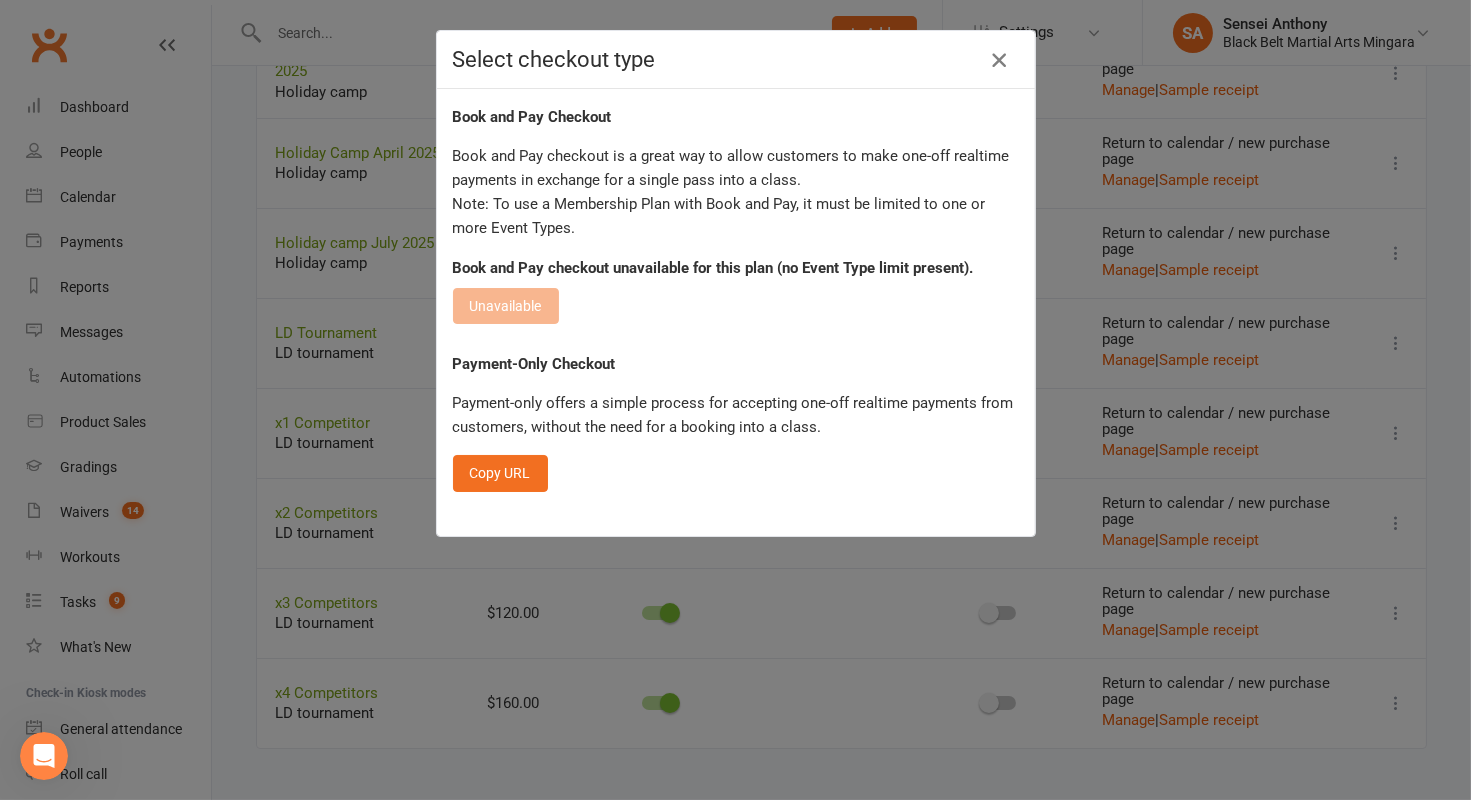 click at bounding box center [999, 60] 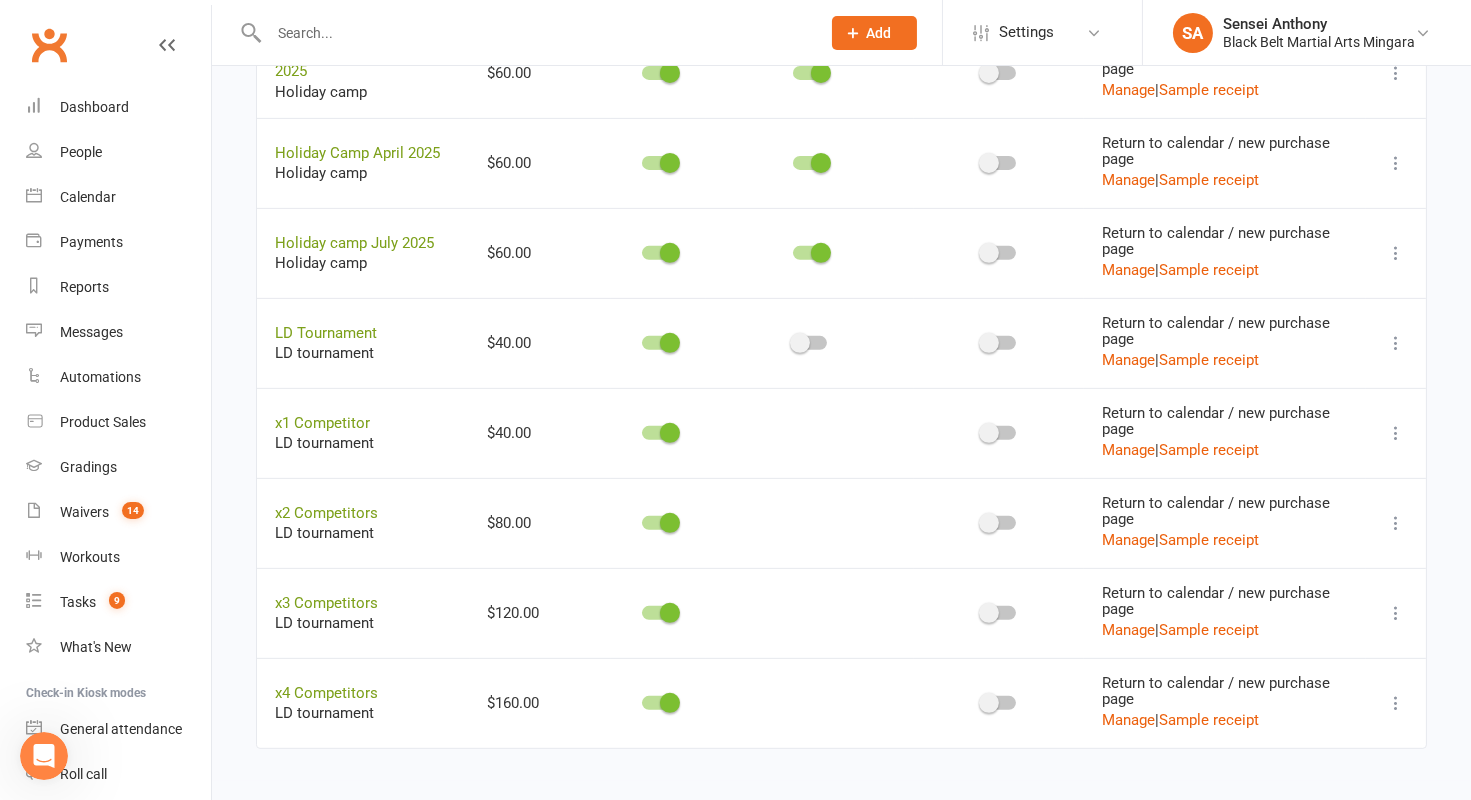 click at bounding box center [1396, 523] 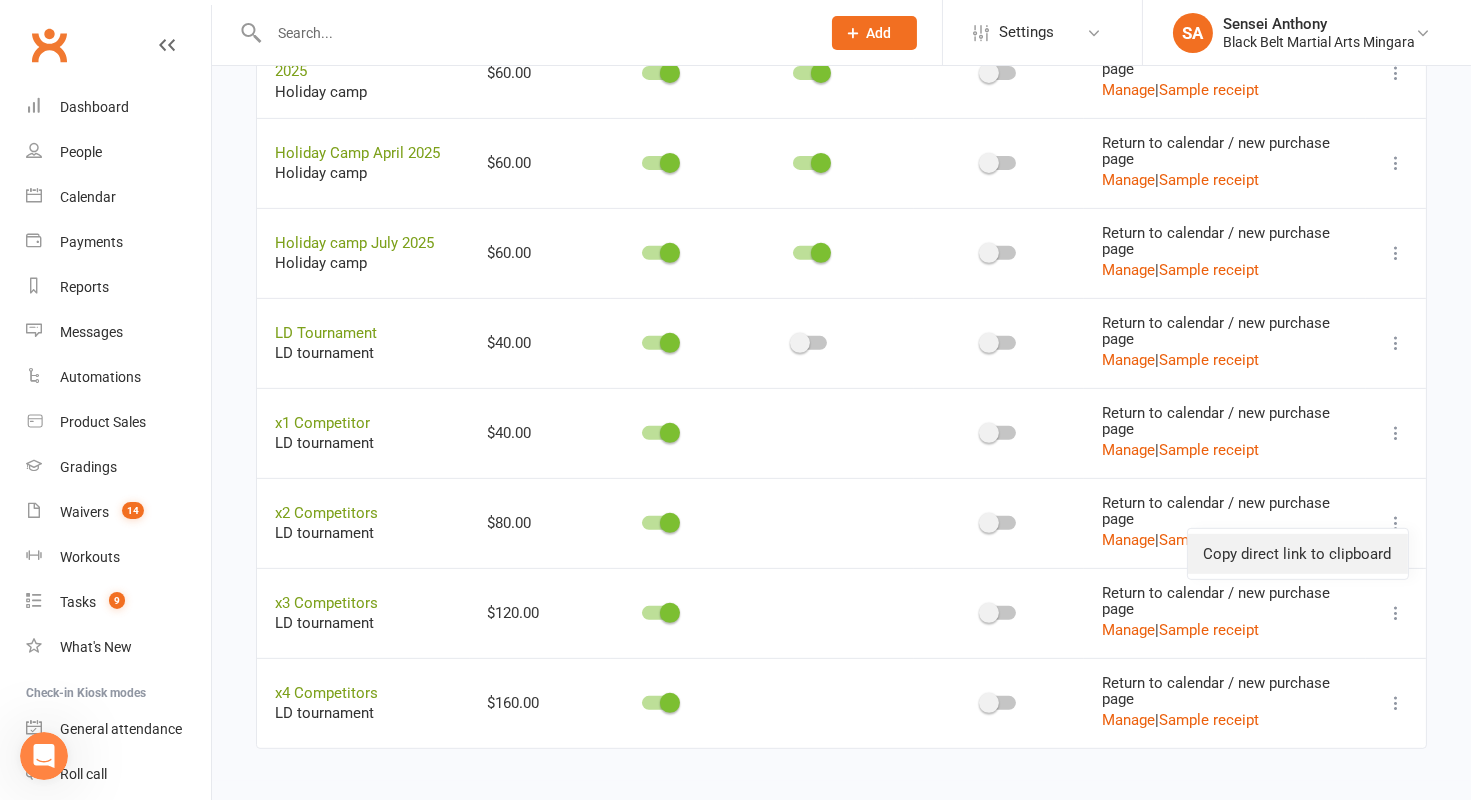 click on "Copy direct link to clipboard" at bounding box center (1298, 554) 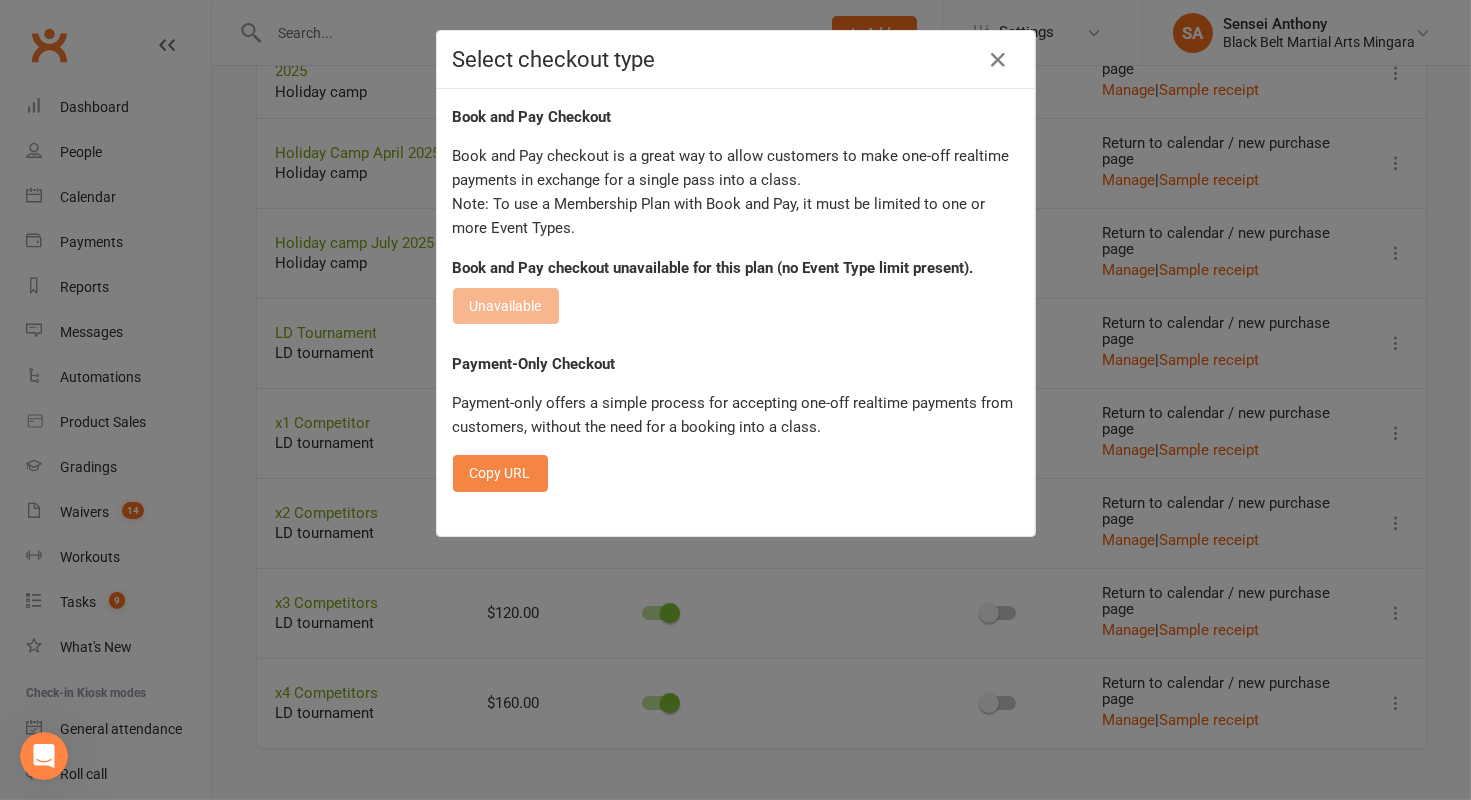 click on "Copy URL" at bounding box center [500, 473] 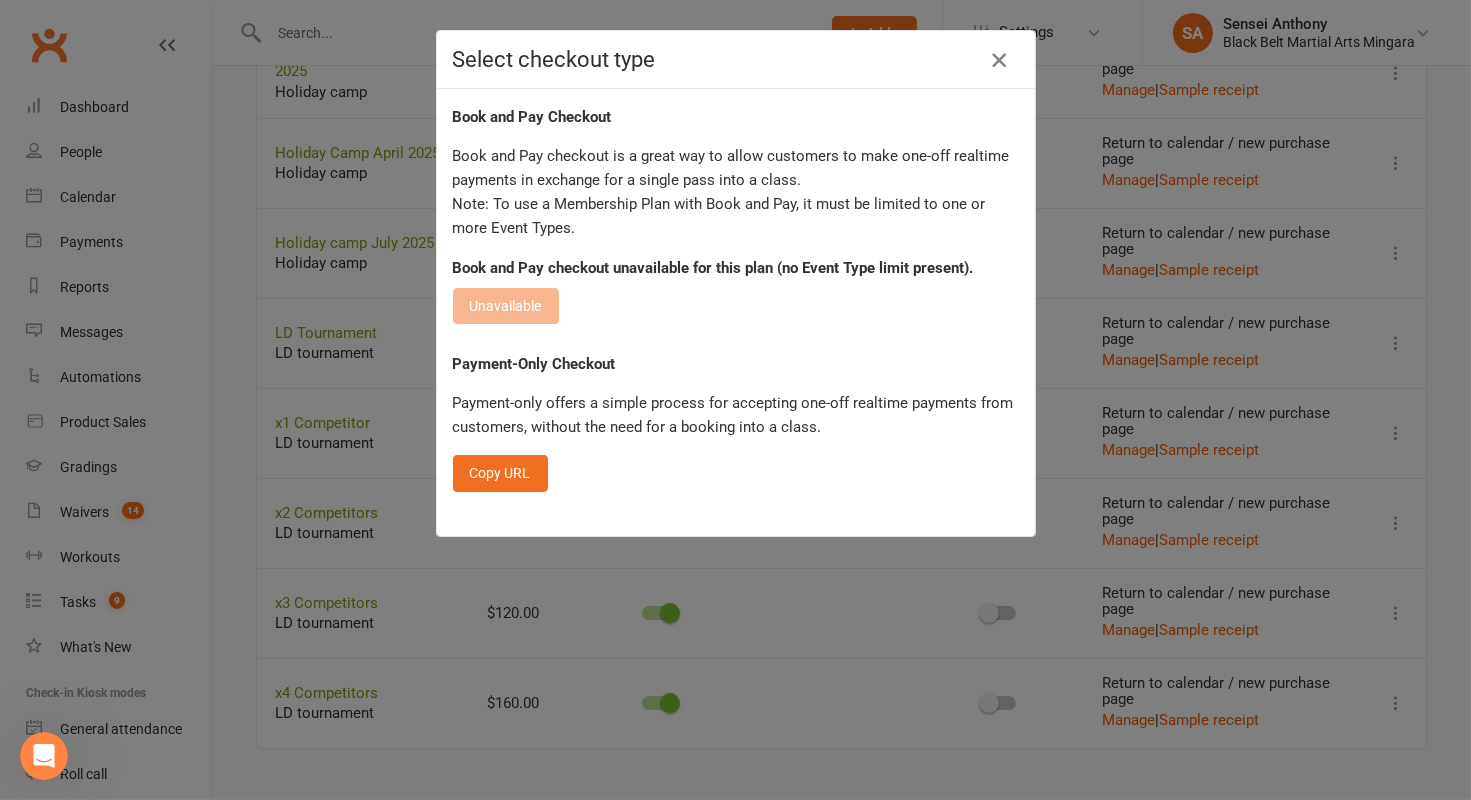 click at bounding box center (999, 60) 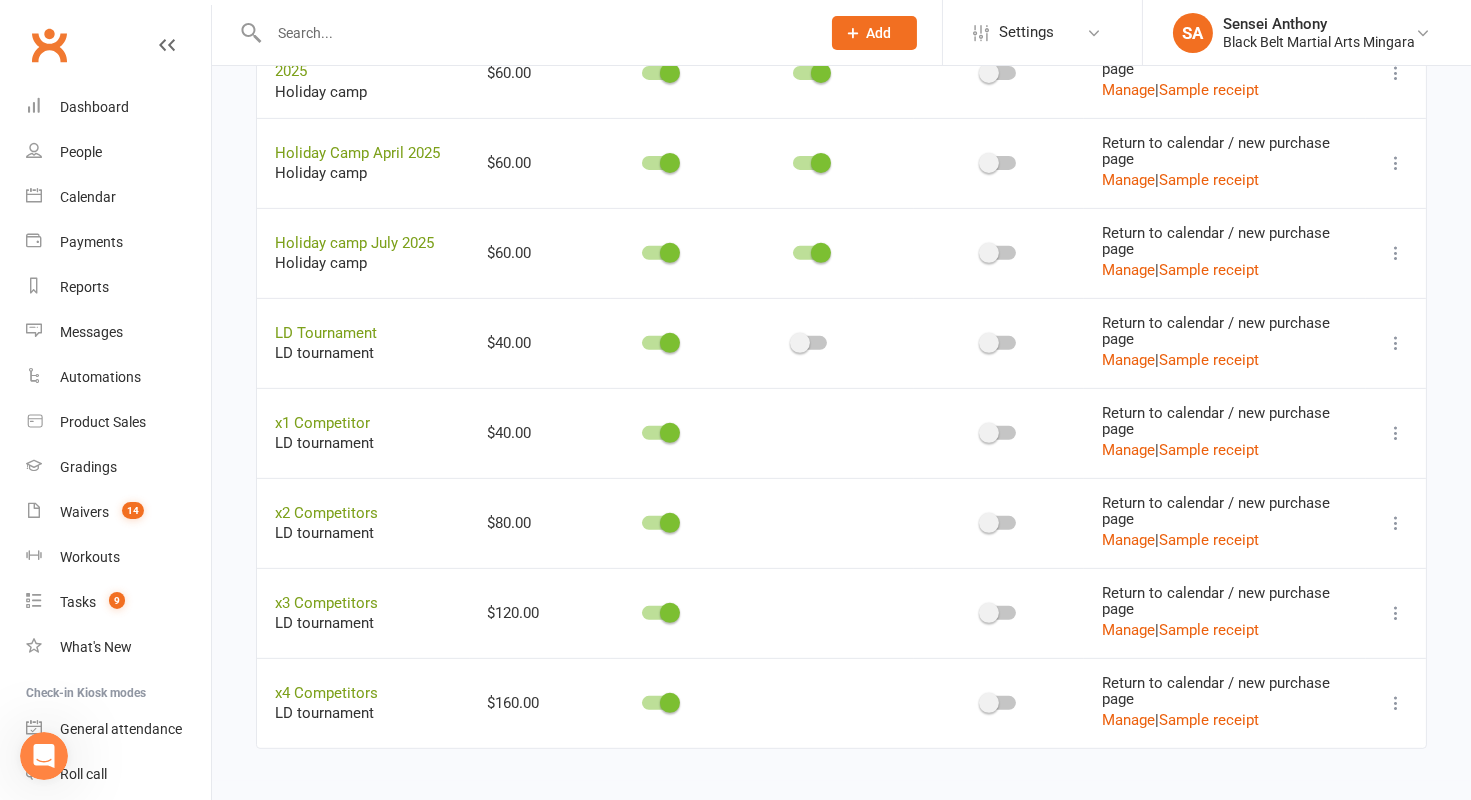scroll, scrollTop: 1411, scrollLeft: 0, axis: vertical 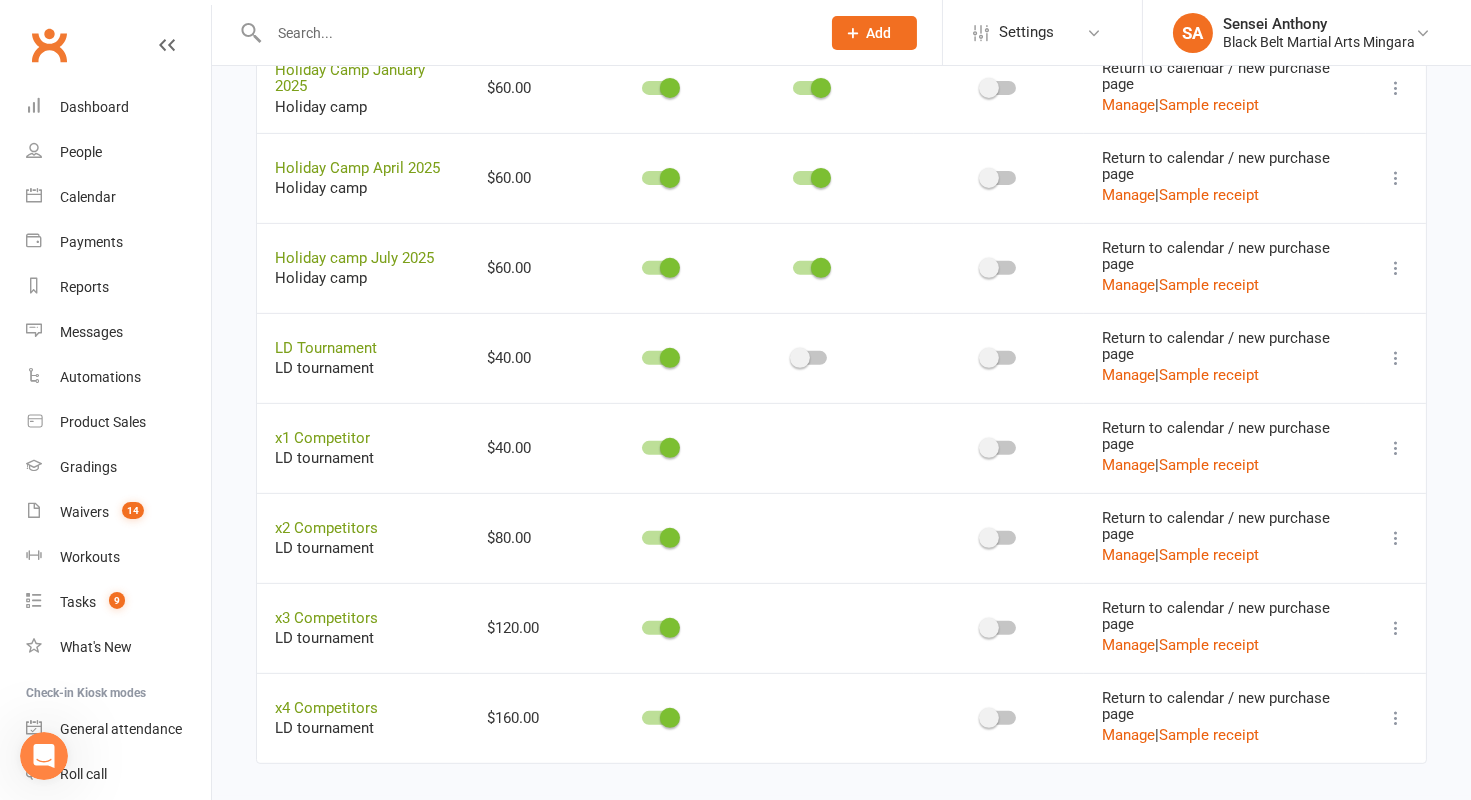 click at bounding box center [1396, 448] 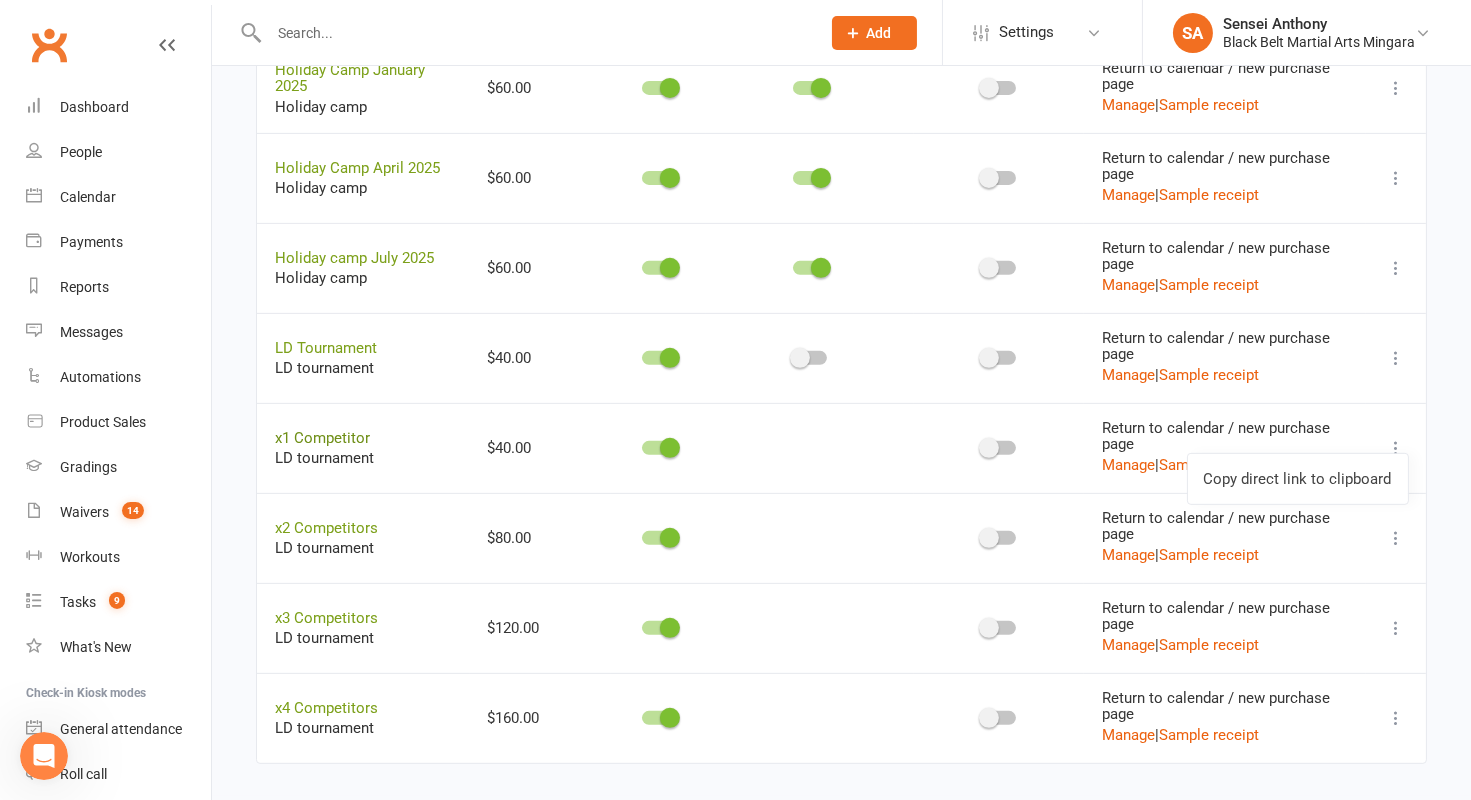 click on "x1 Competitor" at bounding box center [322, 438] 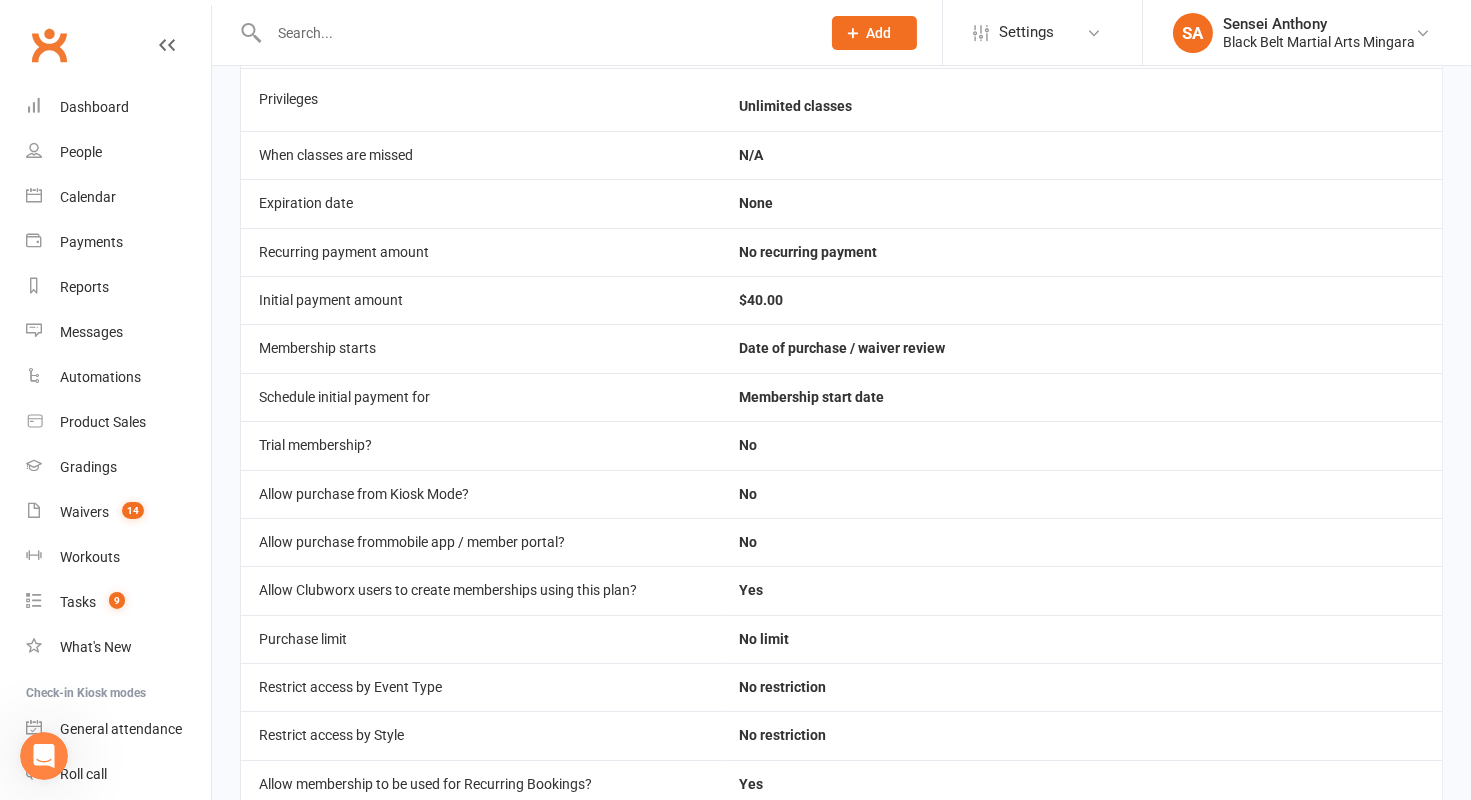 scroll, scrollTop: 0, scrollLeft: 0, axis: both 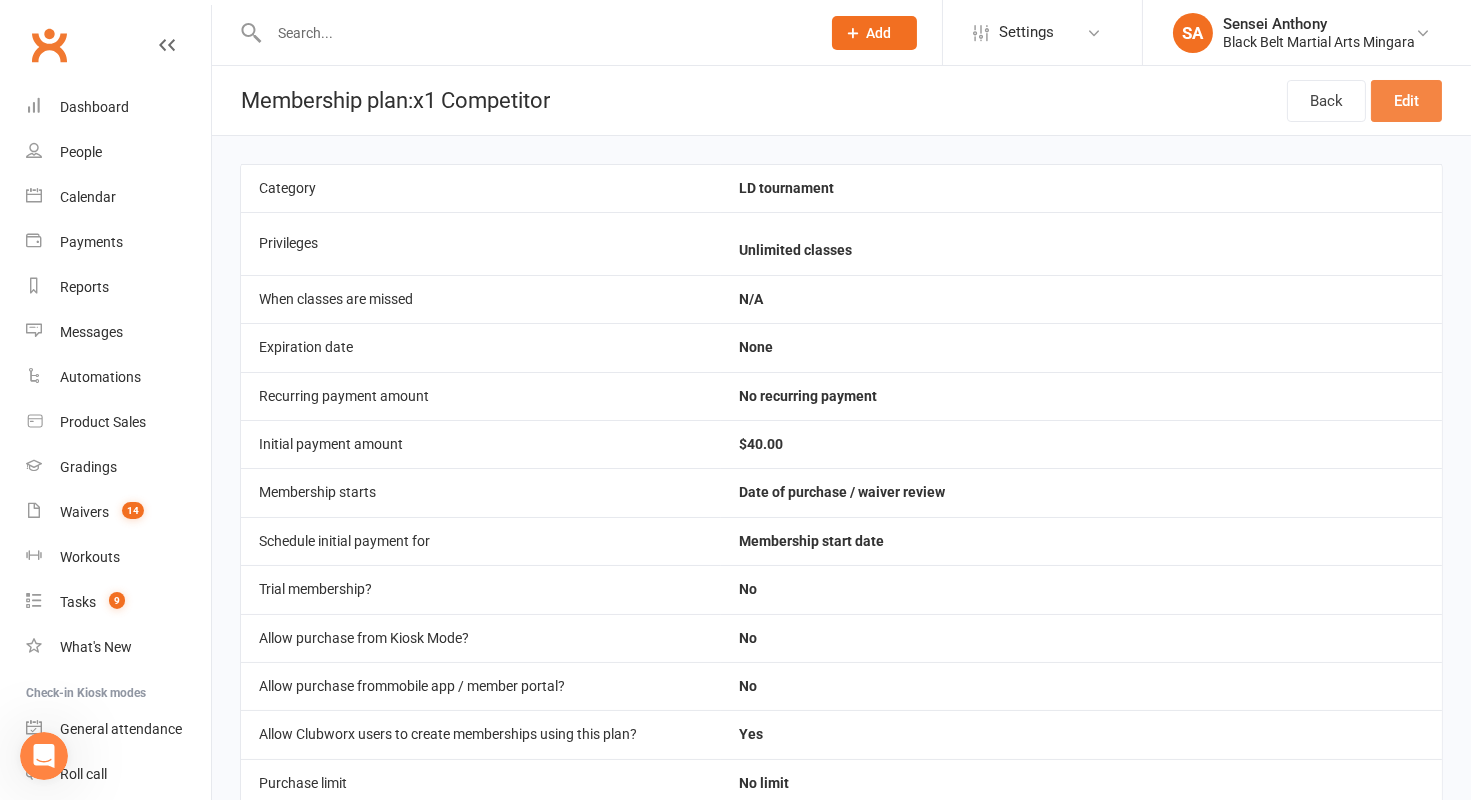 click on "Edit" at bounding box center (1406, 101) 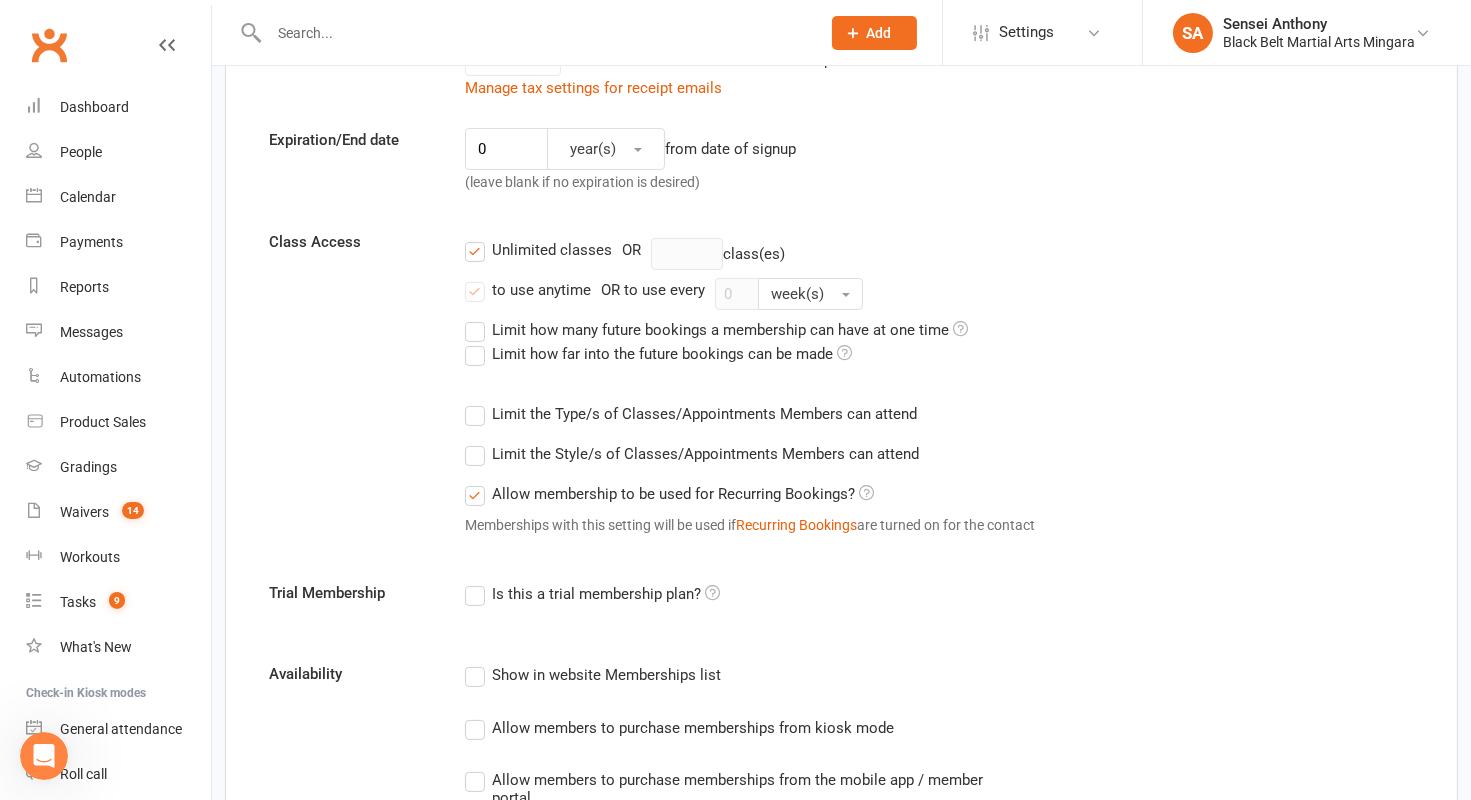 scroll, scrollTop: 570, scrollLeft: 0, axis: vertical 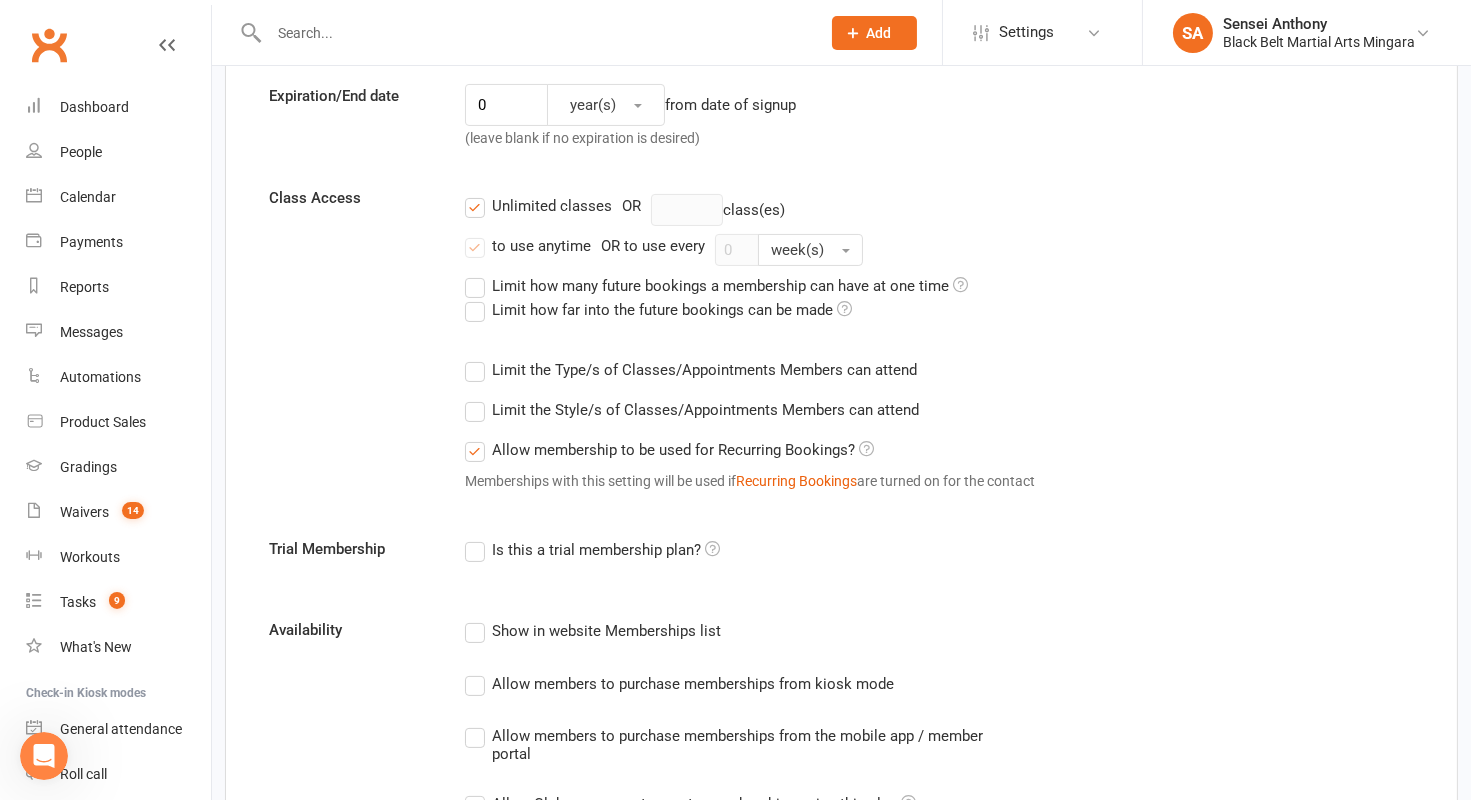 click on "Limit the Type/s of Classes/Appointments Members can attend" at bounding box center (691, 370) 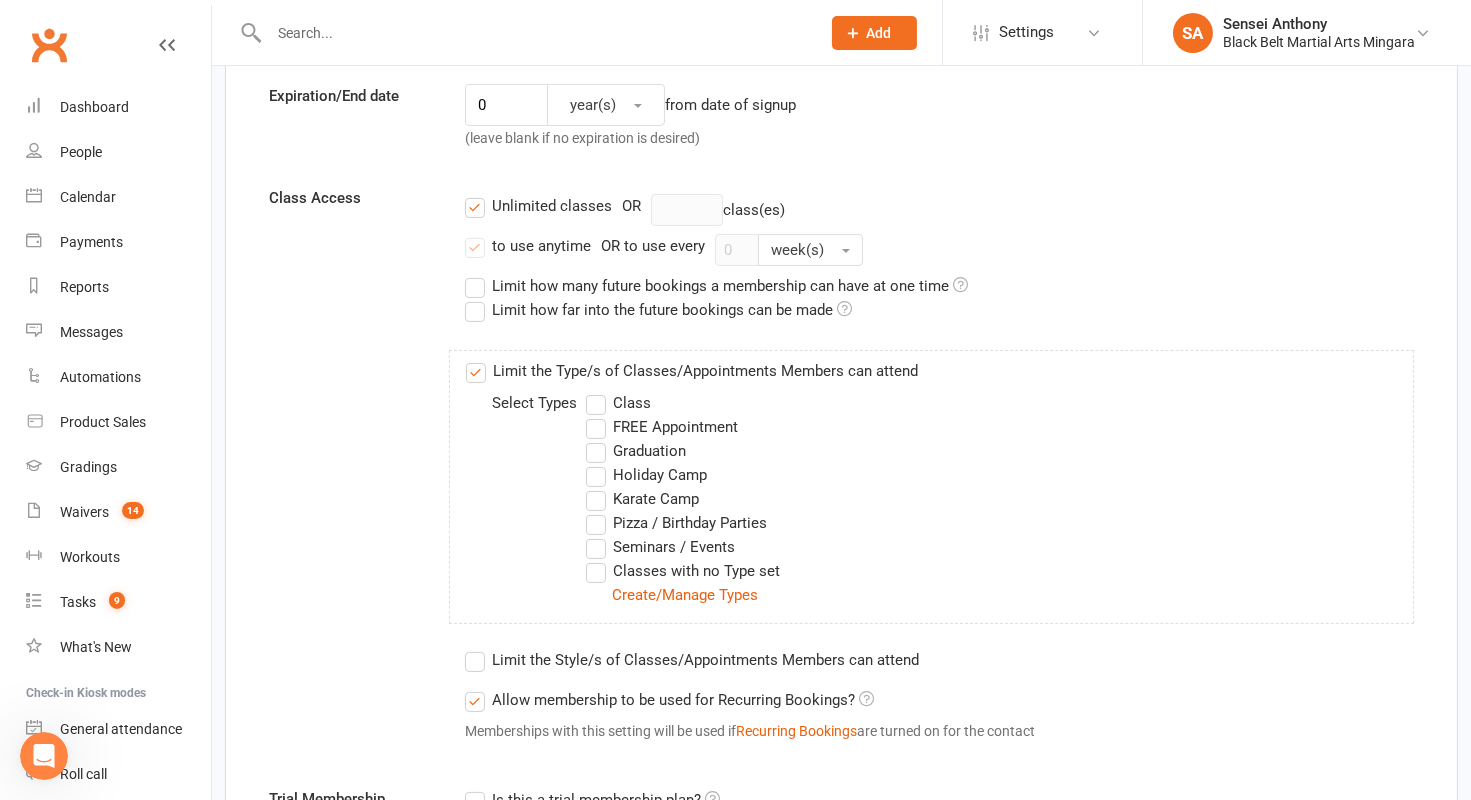 click on "Seminars / Events" at bounding box center (660, 547) 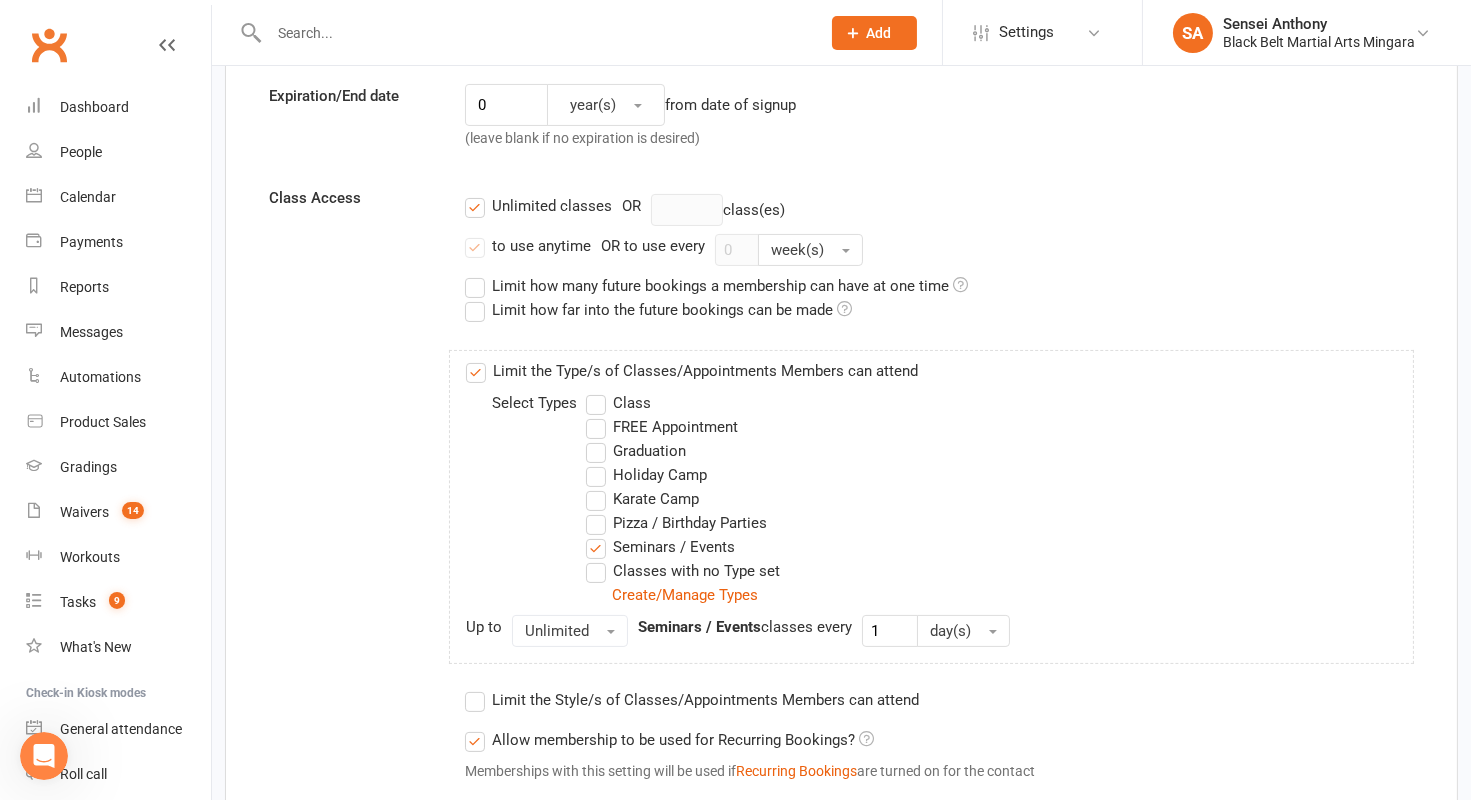 click on "Class Access Unlimited classes  OR   class(es) to use anytime  OR to use every   0
week(s)
Limit how many future bookings a membership can have at one time  Limit how far into the future bookings can be made  Limit the Type/s of Classes/Appointments Members can attend Select Types Class FREE Appointment Graduation Holiday Camp Karate Camp Pizza / Birthday Parties Seminars / Events Classes with no Type set Create/Manage Types Up to
Unlimited
Seminars / Events  classes every 1
day(s)
Limit the Style/s of Classes/Appointments Members can attend Select Styles Grandmasters Karate Kickboxing Kobudo Little Dragons Mini Dragons Tiny Dragons Classes with no Style set Allow membership to be used for Recurring Bookings?  Memberships with this setting will be used if  Recurring Bookings  are turned on for the contact" at bounding box center (841, 492) 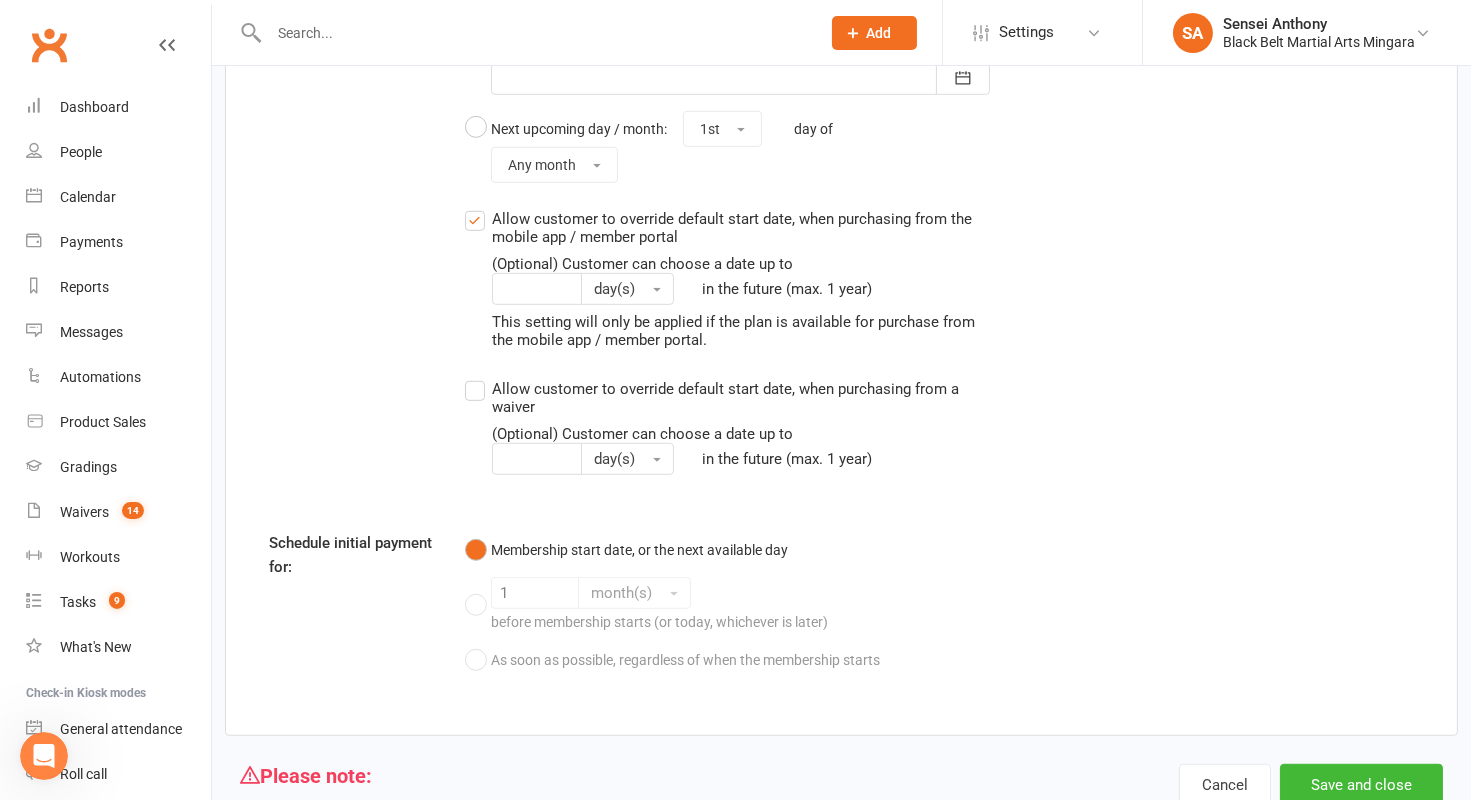 scroll, scrollTop: 2233, scrollLeft: 0, axis: vertical 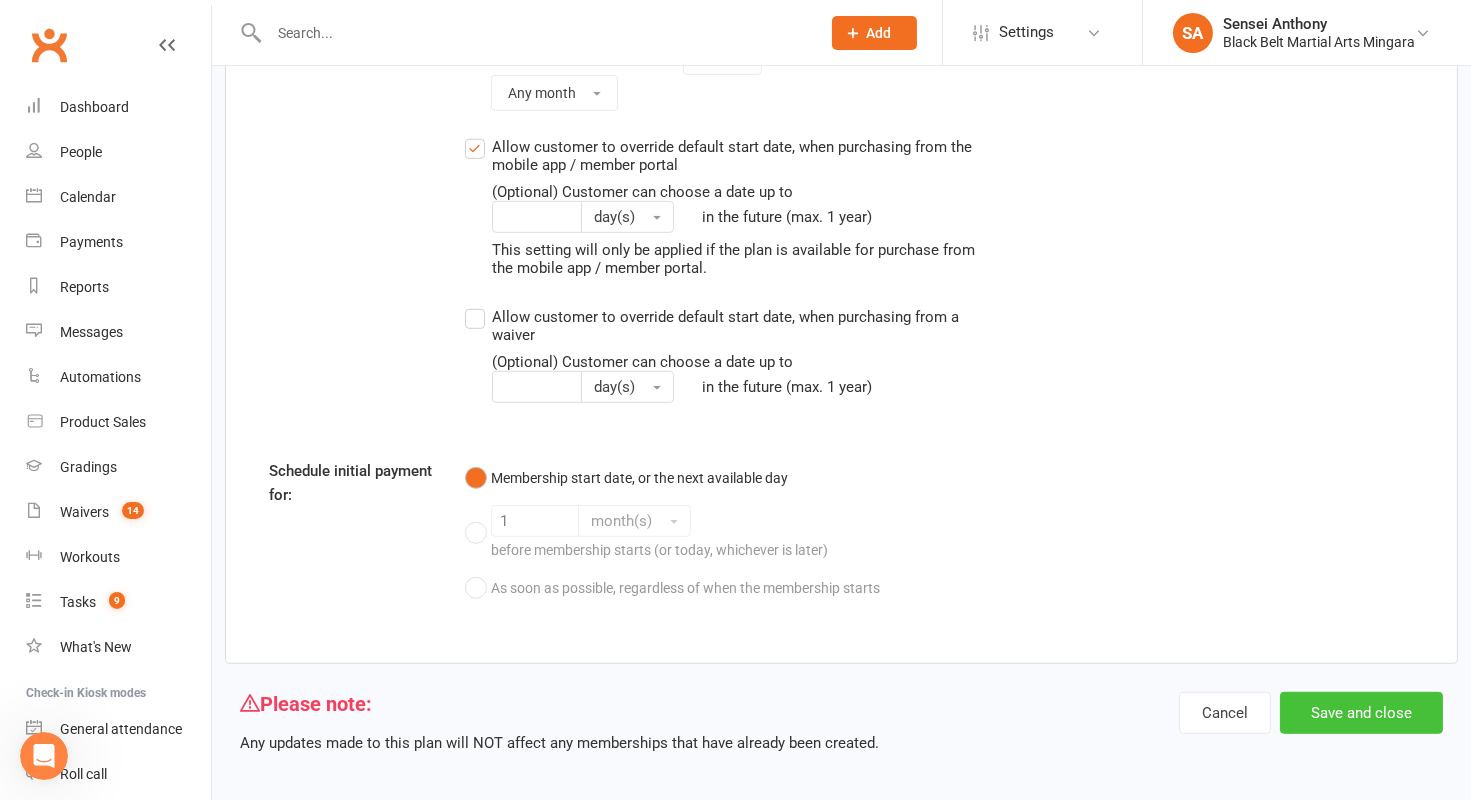click on "Save and close" at bounding box center (1361, 713) 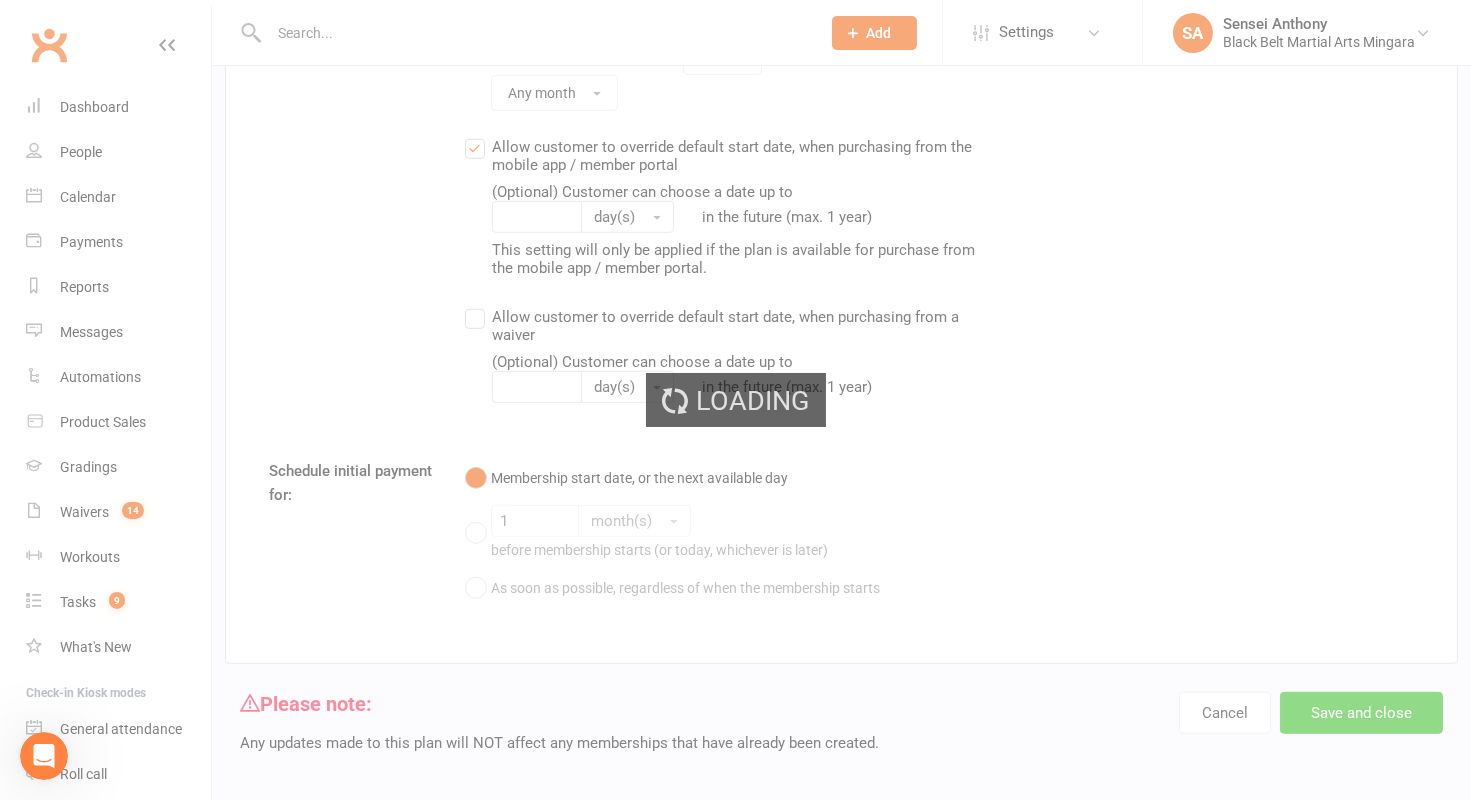 scroll, scrollTop: 0, scrollLeft: 0, axis: both 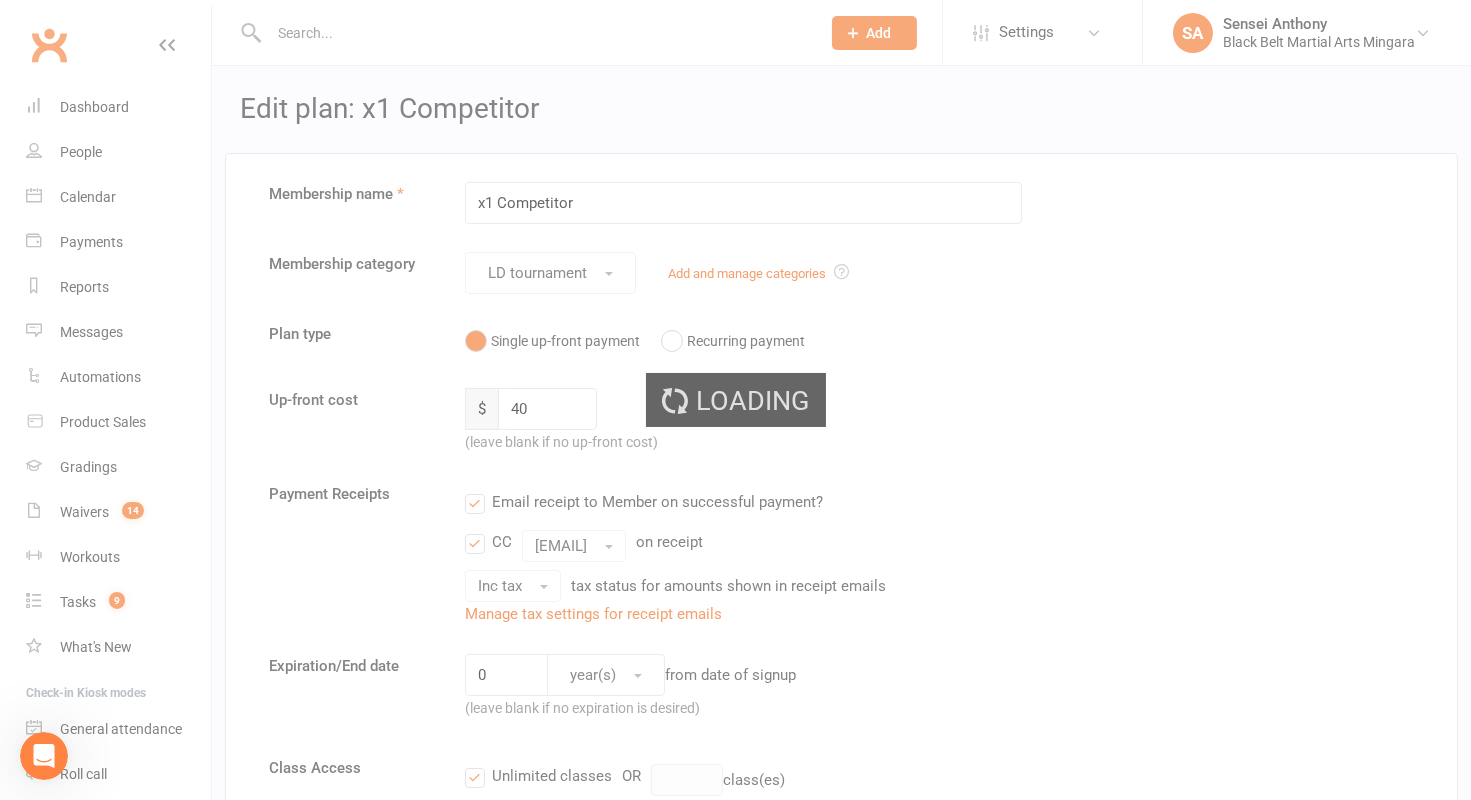 select on "100" 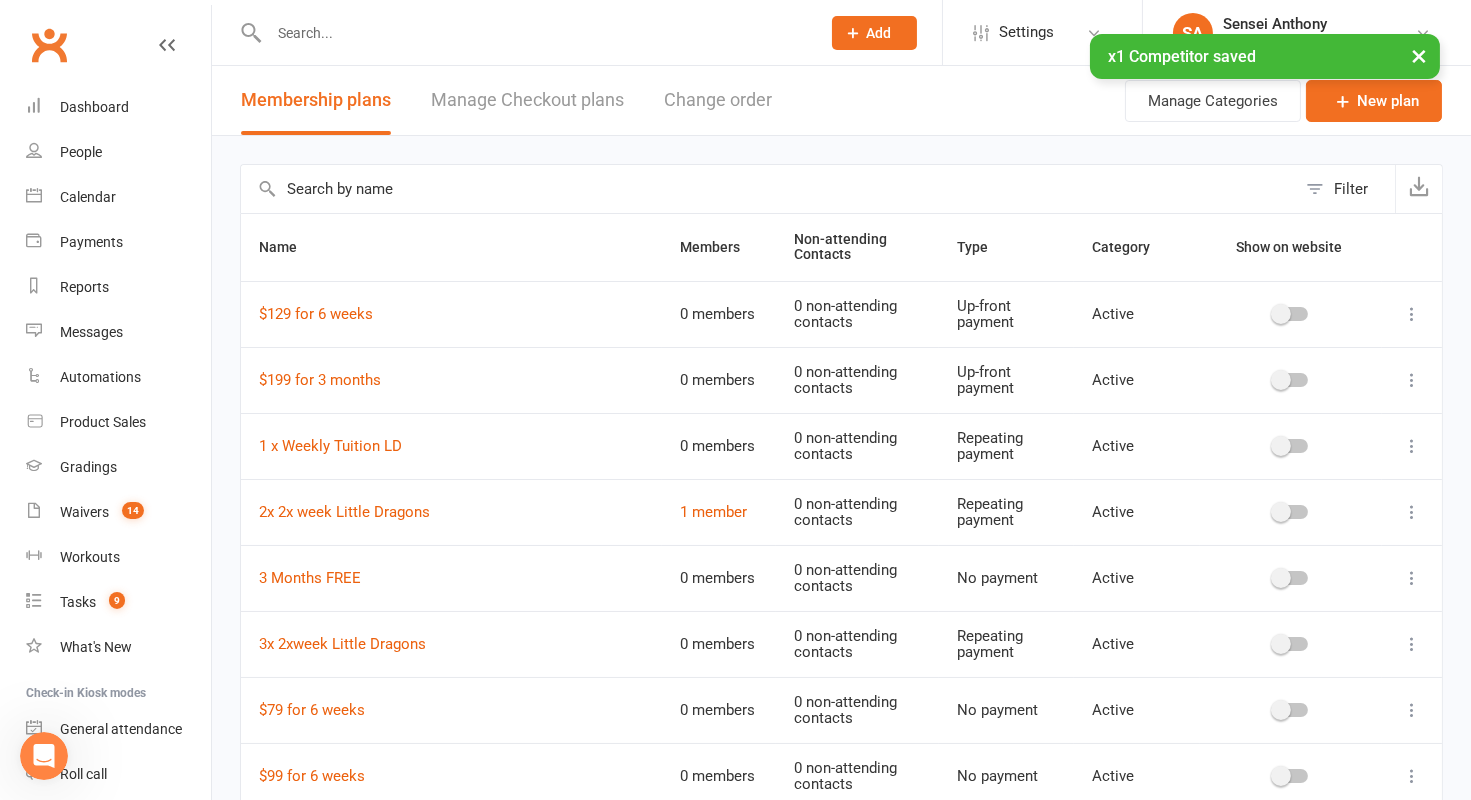 click at bounding box center [768, 189] 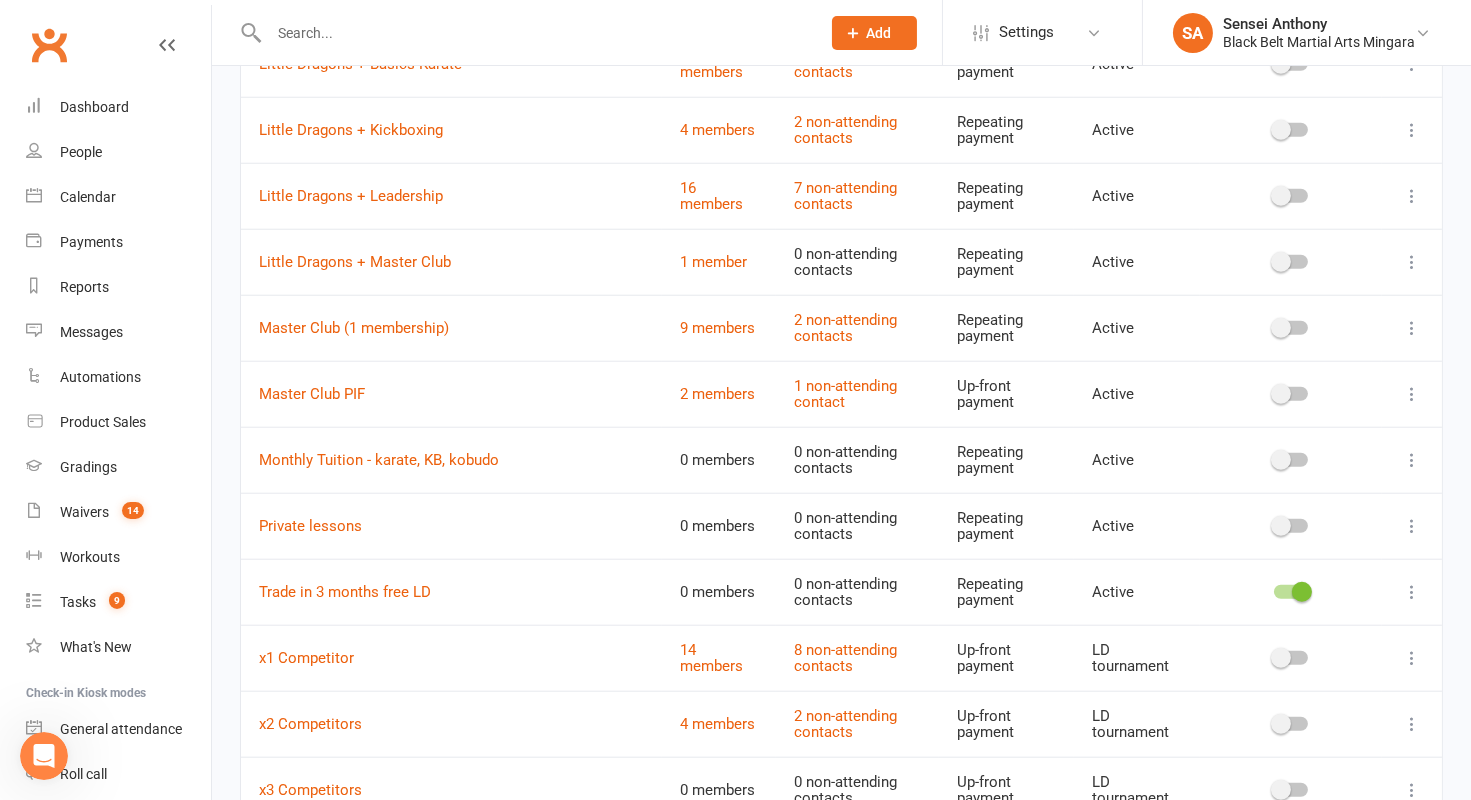 scroll, scrollTop: 3630, scrollLeft: 0, axis: vertical 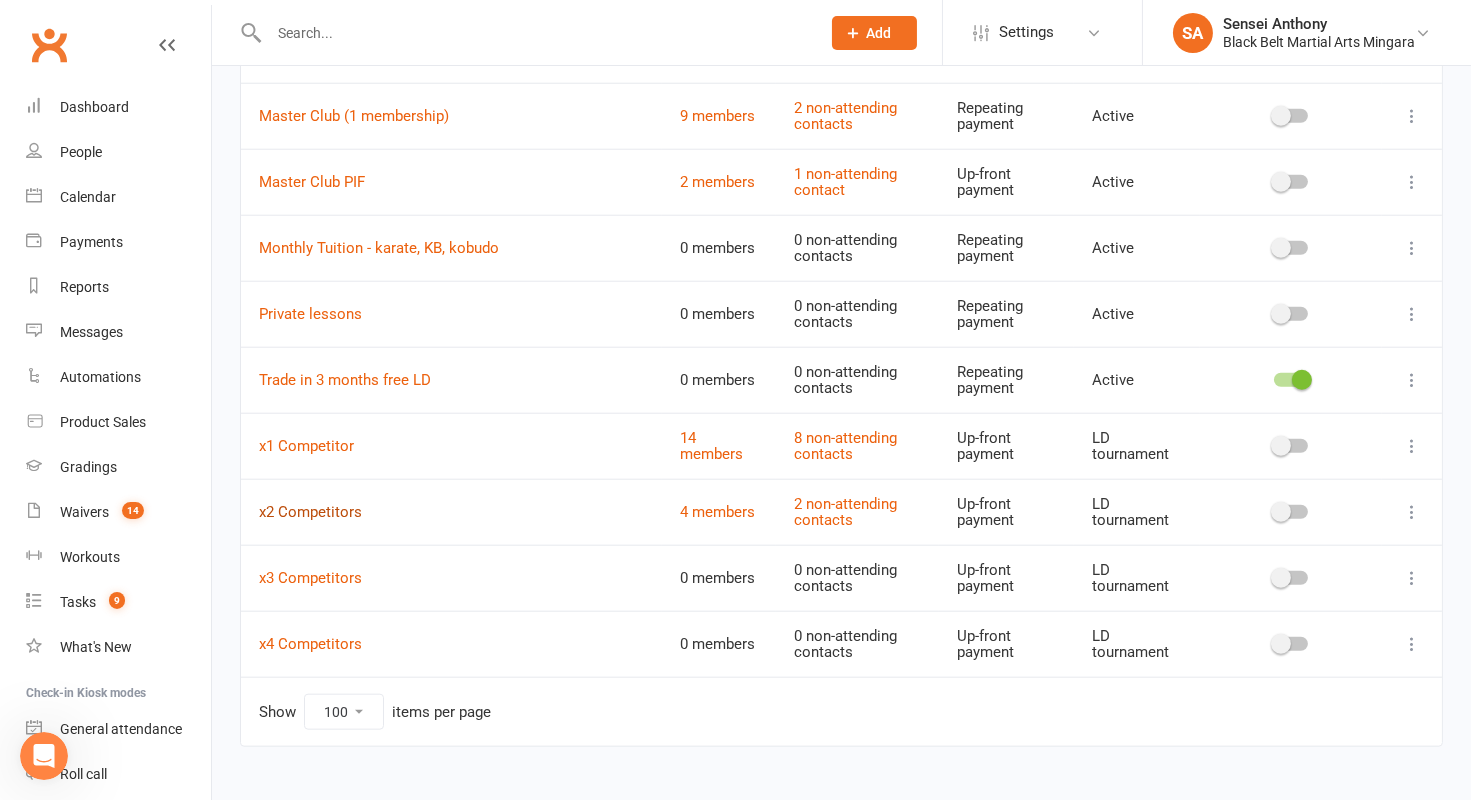click on "x2 Competitors" at bounding box center (310, 512) 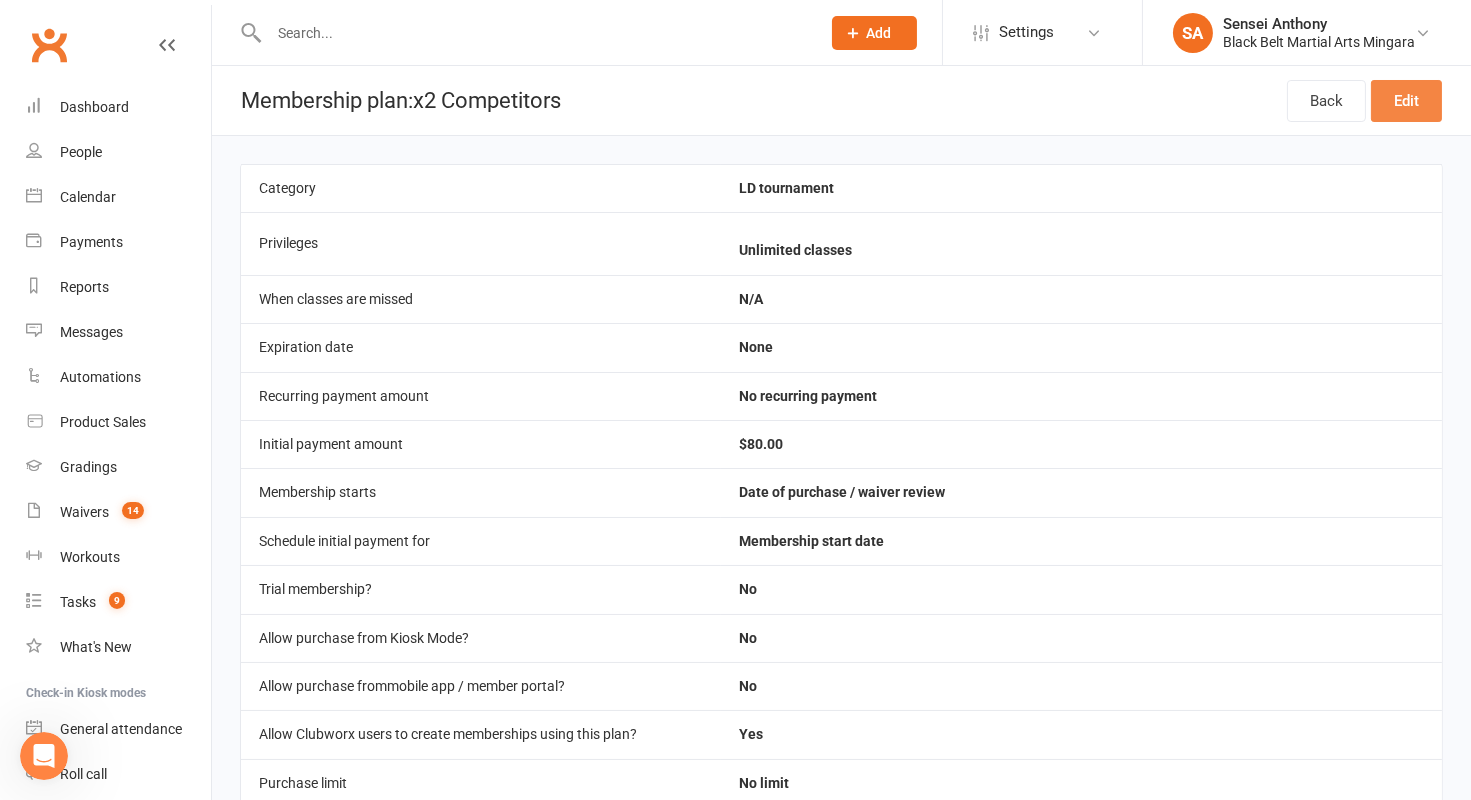 click on "Edit" at bounding box center (1406, 101) 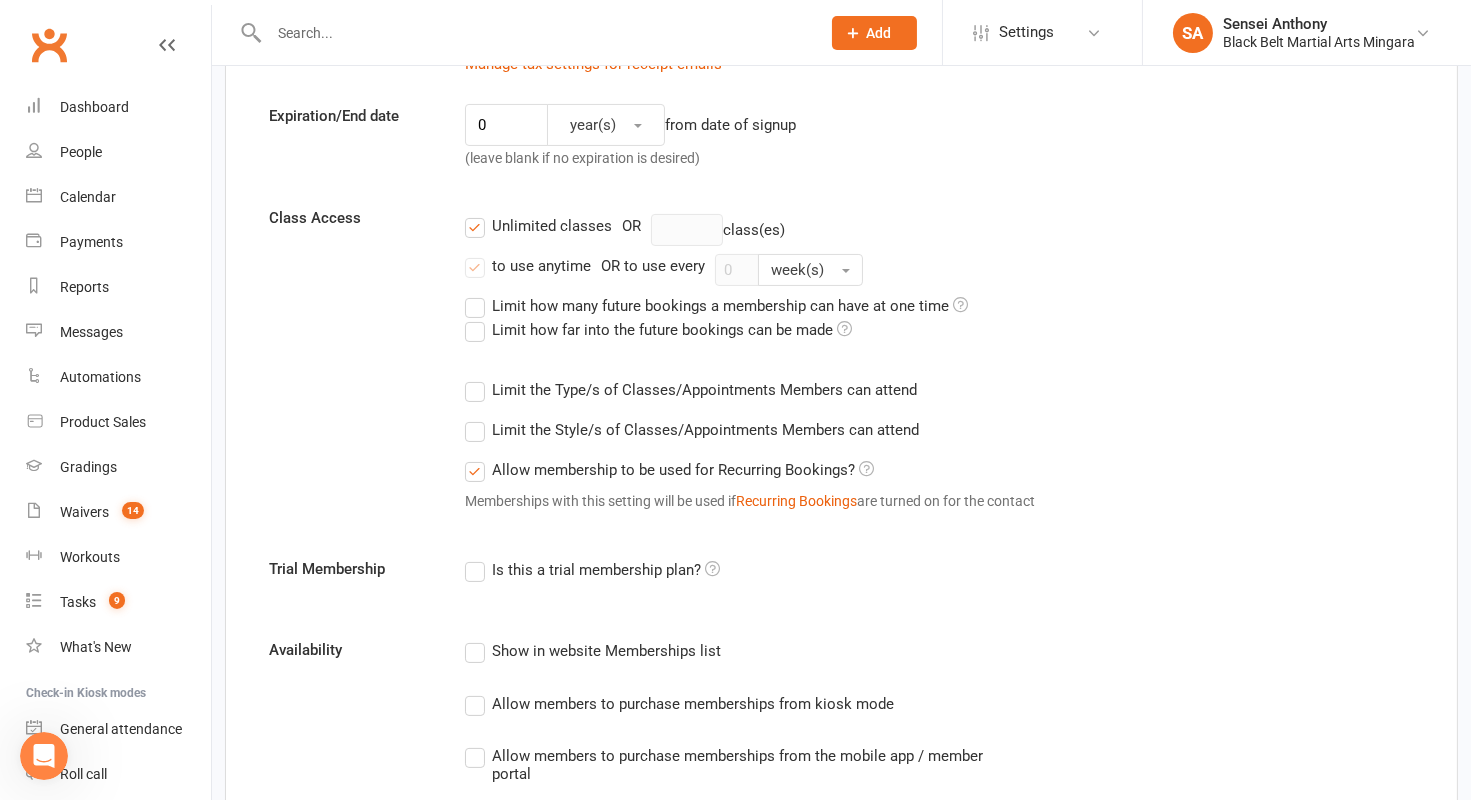 scroll, scrollTop: 552, scrollLeft: 0, axis: vertical 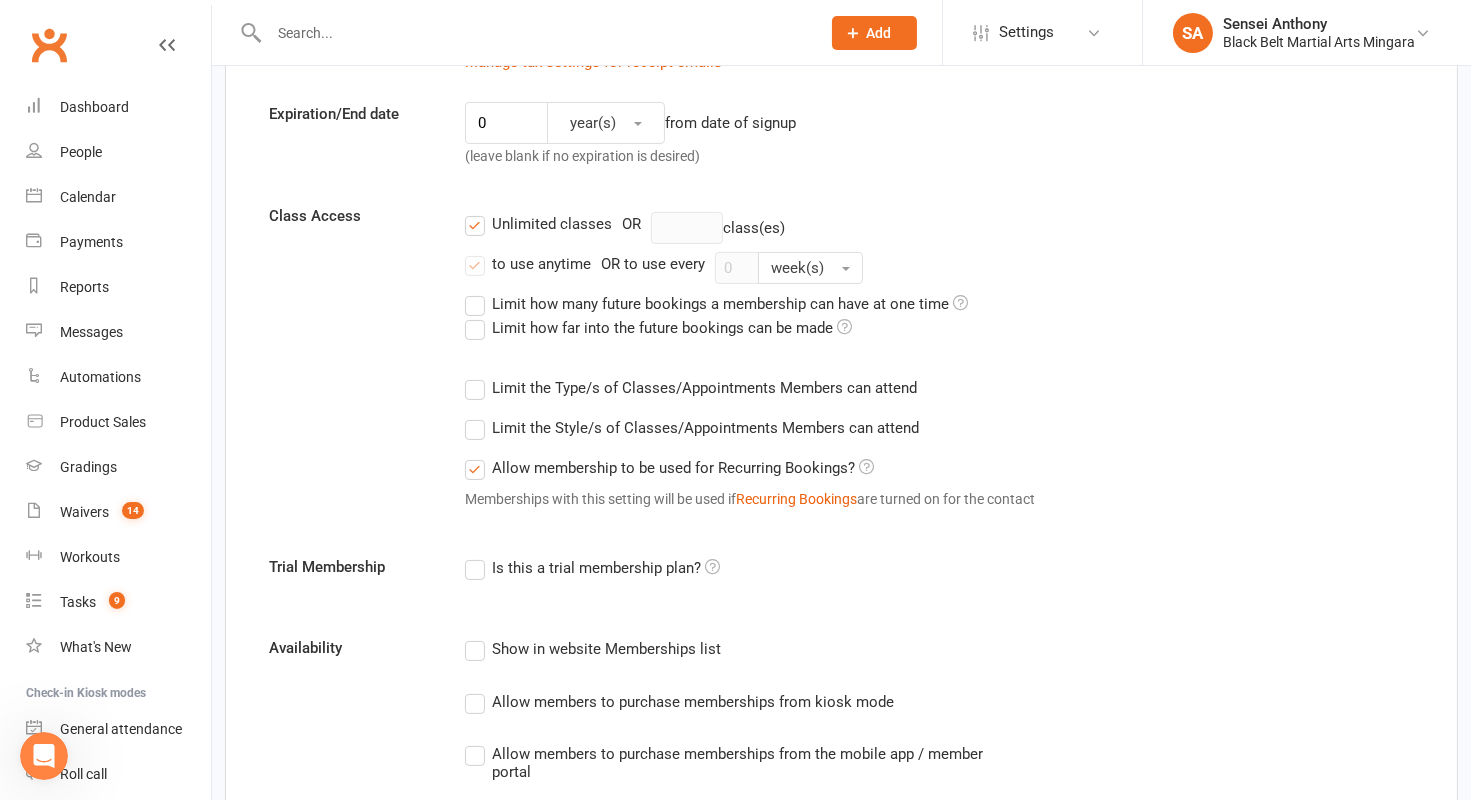 click on "Limit the Type/s of Classes/Appointments Members can attend" at bounding box center [691, 388] 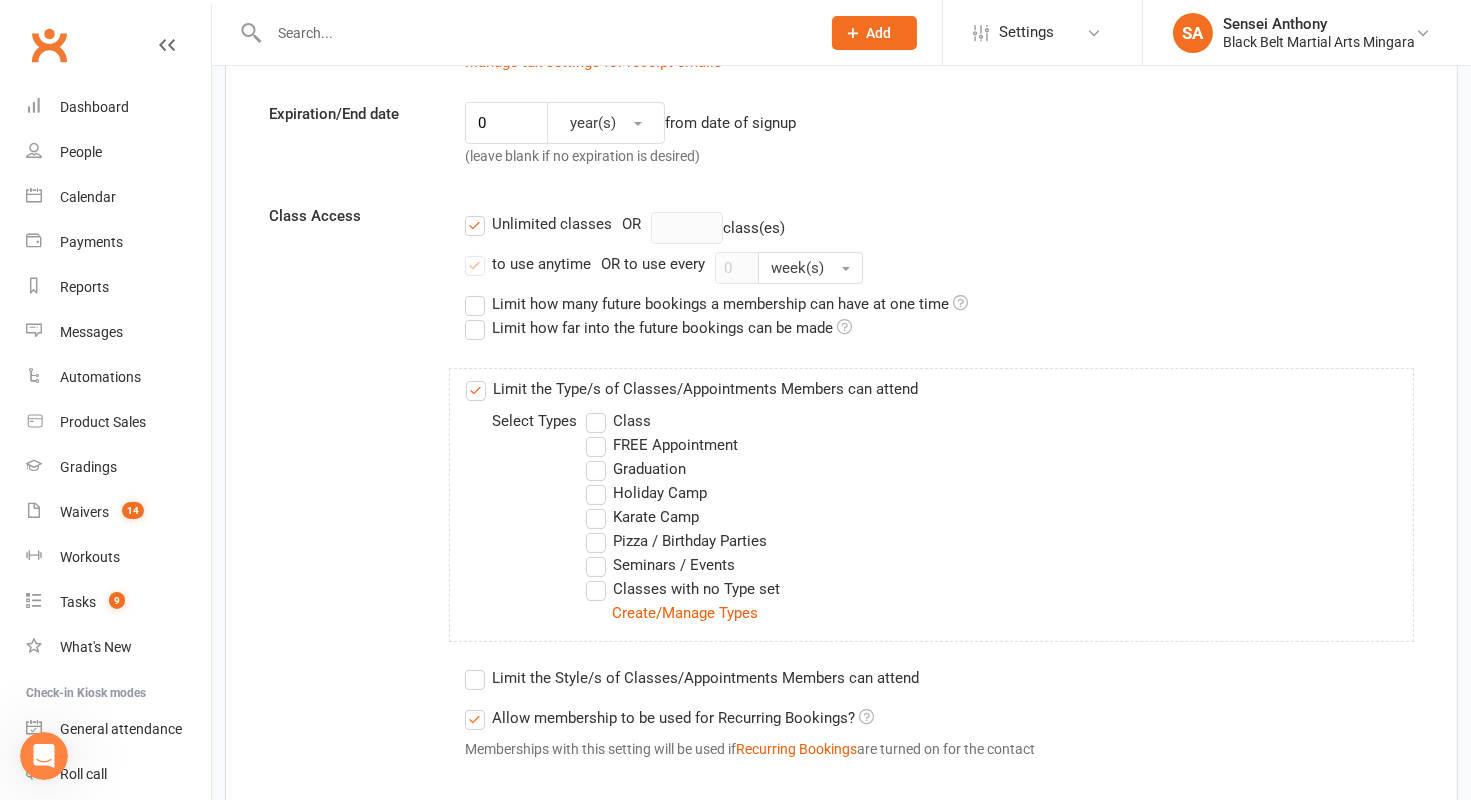 click on "Seminars / Events" at bounding box center [660, 565] 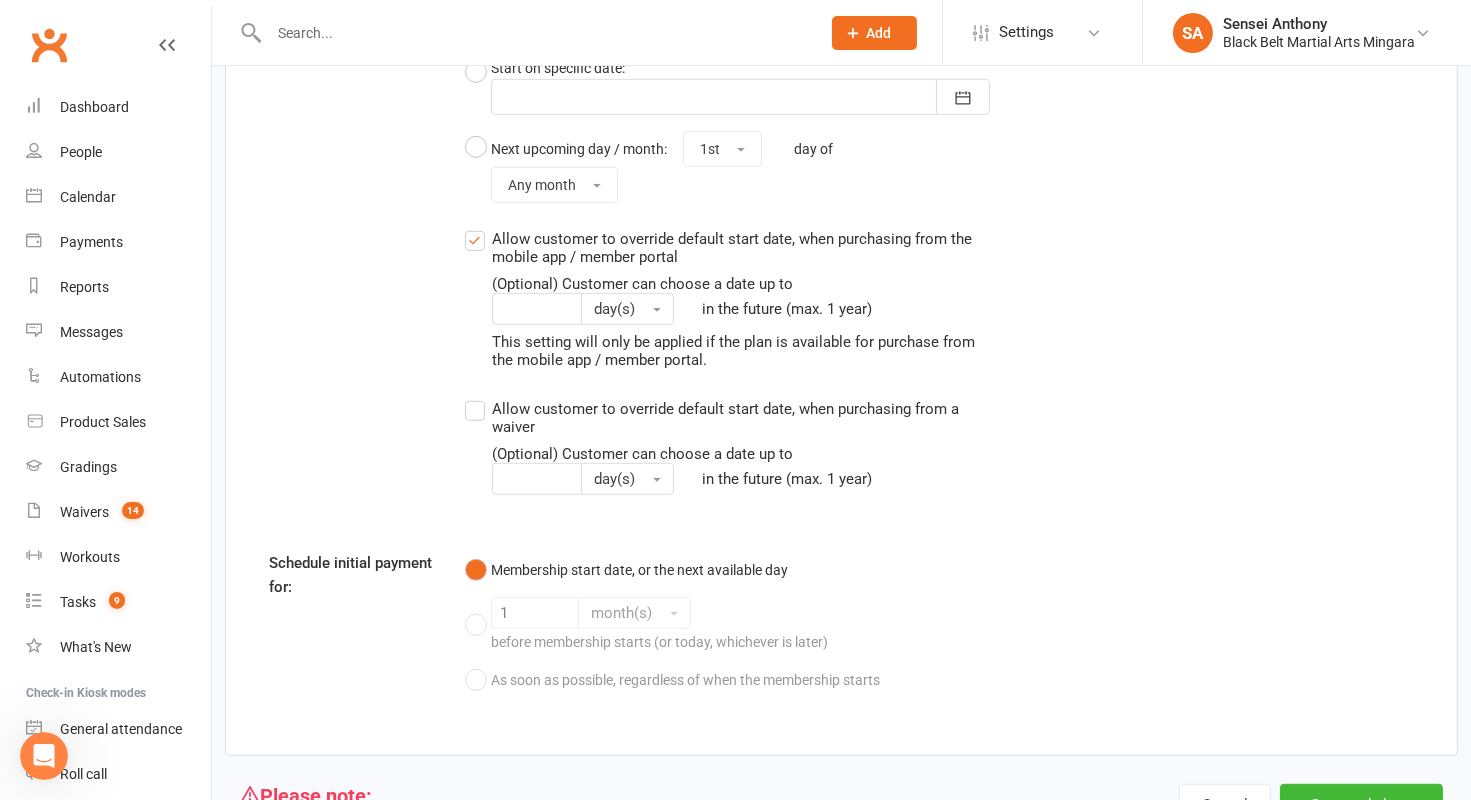 scroll, scrollTop: 2233, scrollLeft: 0, axis: vertical 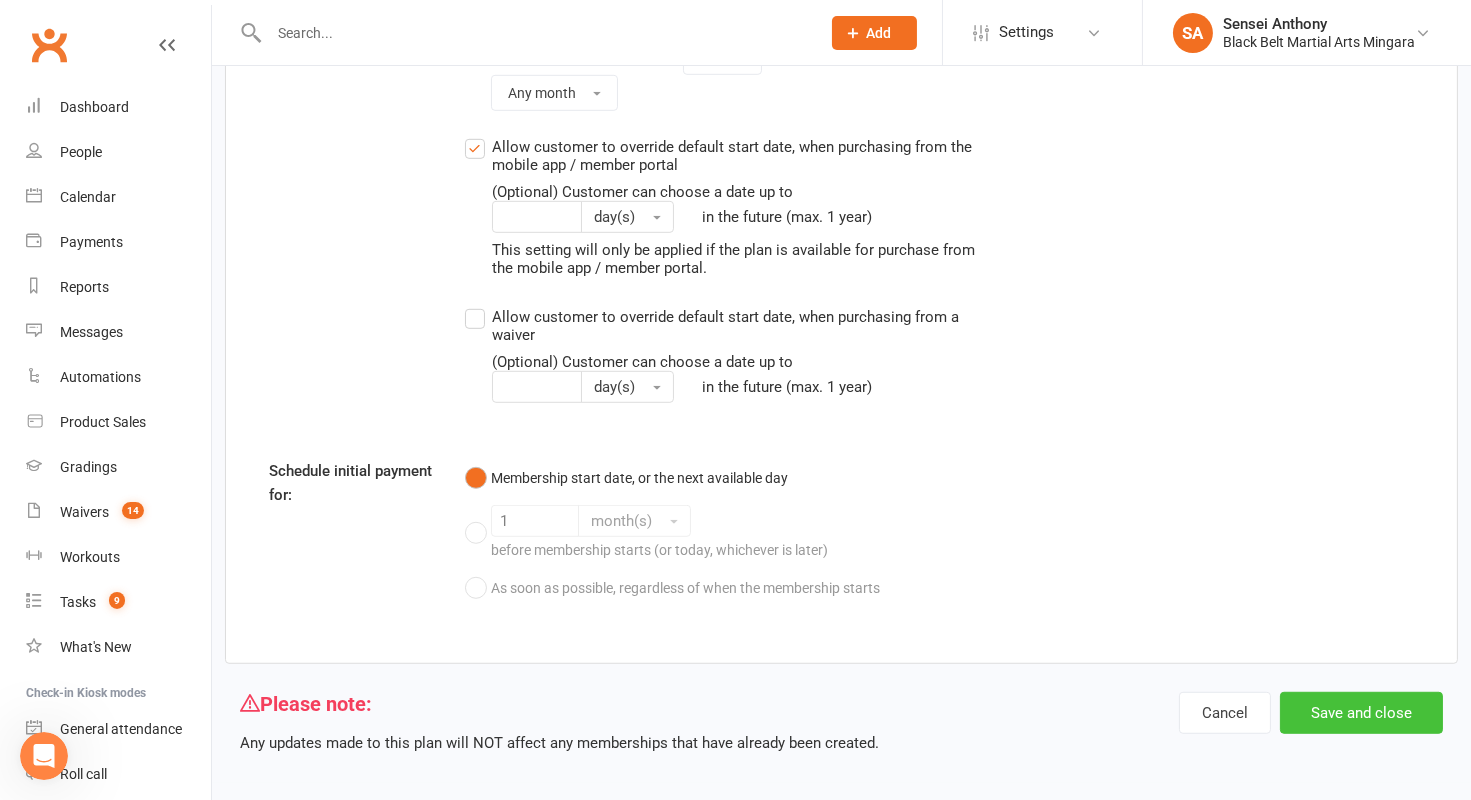 click on "Save and close" at bounding box center (1361, 713) 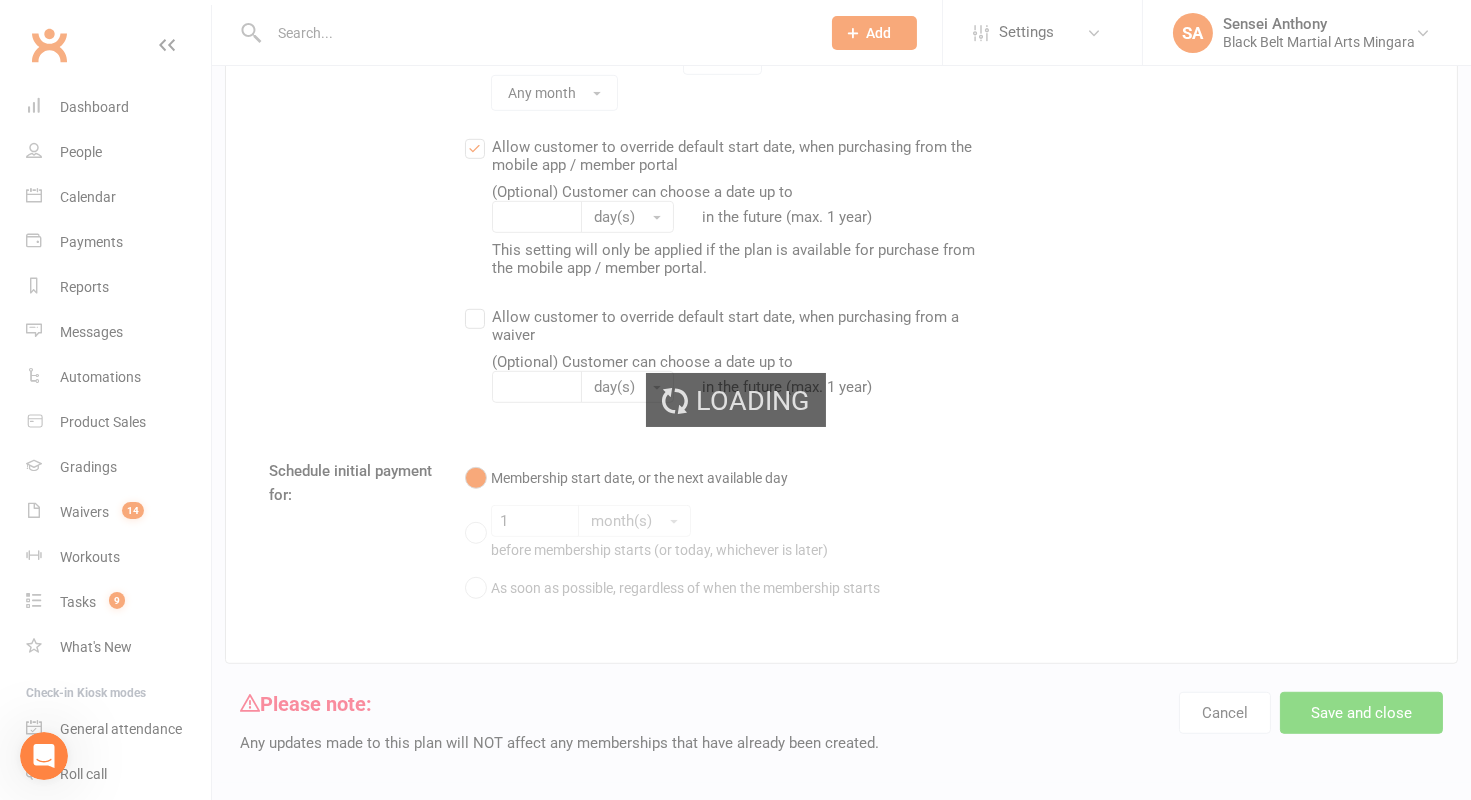 scroll, scrollTop: 0, scrollLeft: 0, axis: both 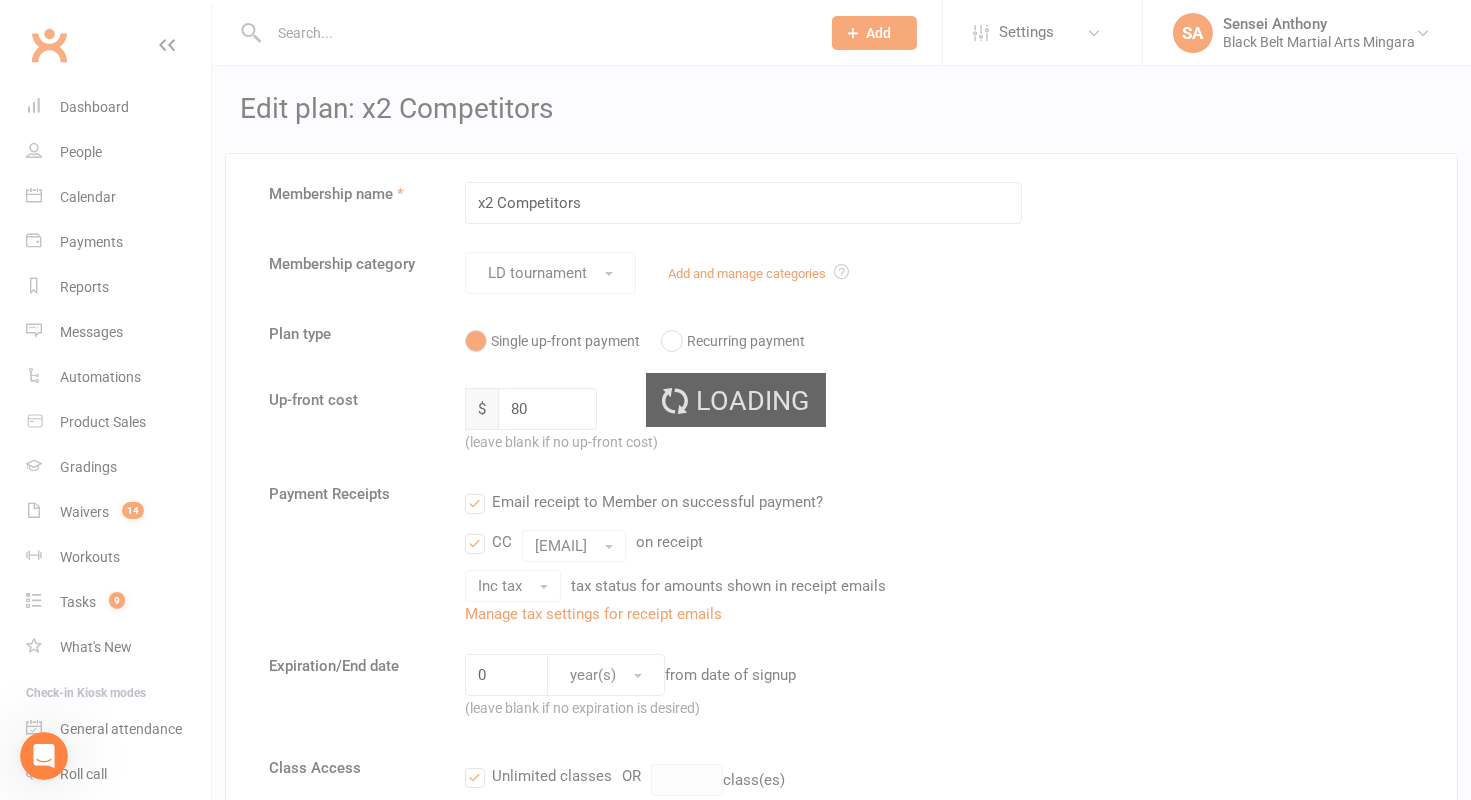 select on "100" 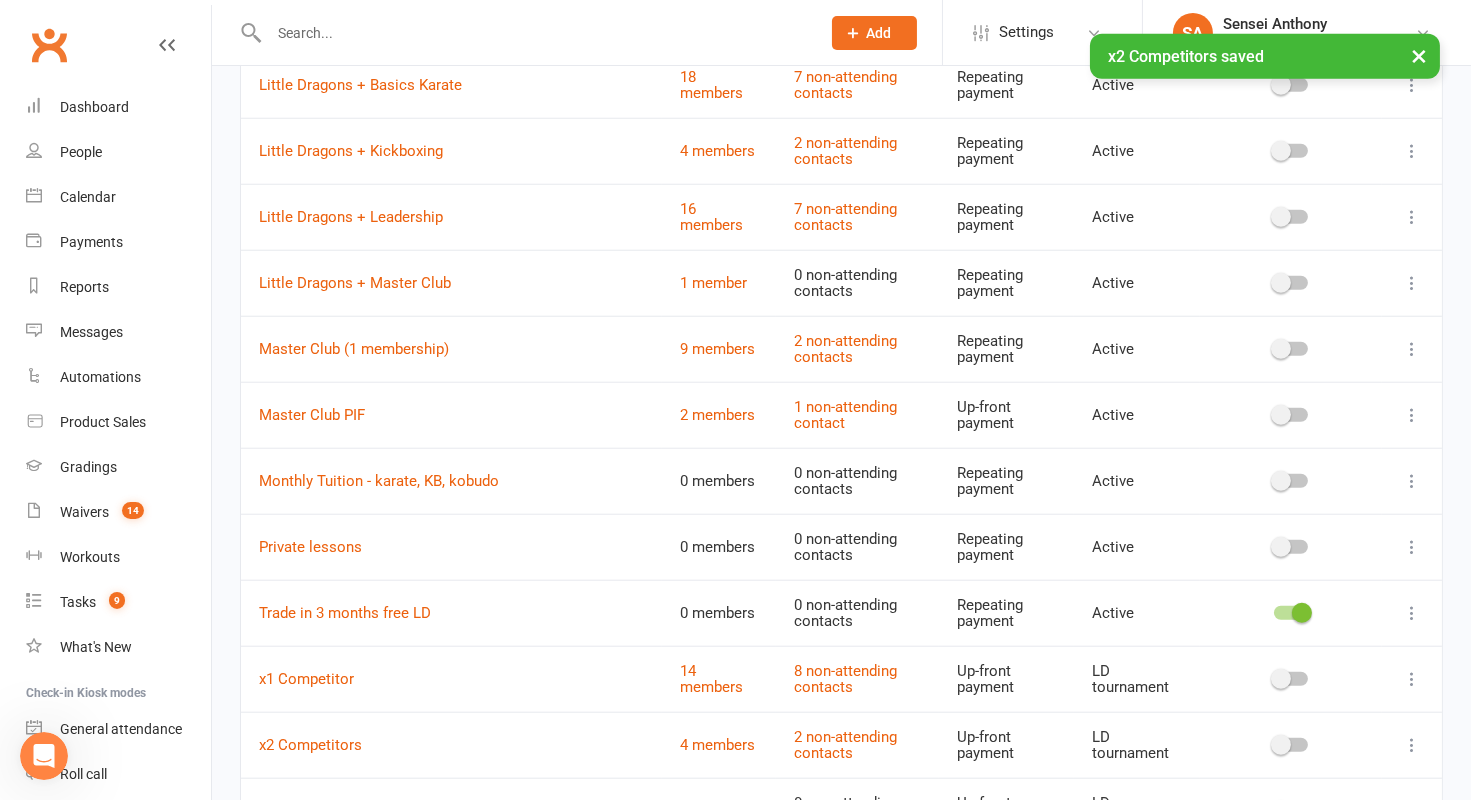 scroll, scrollTop: 3630, scrollLeft: 0, axis: vertical 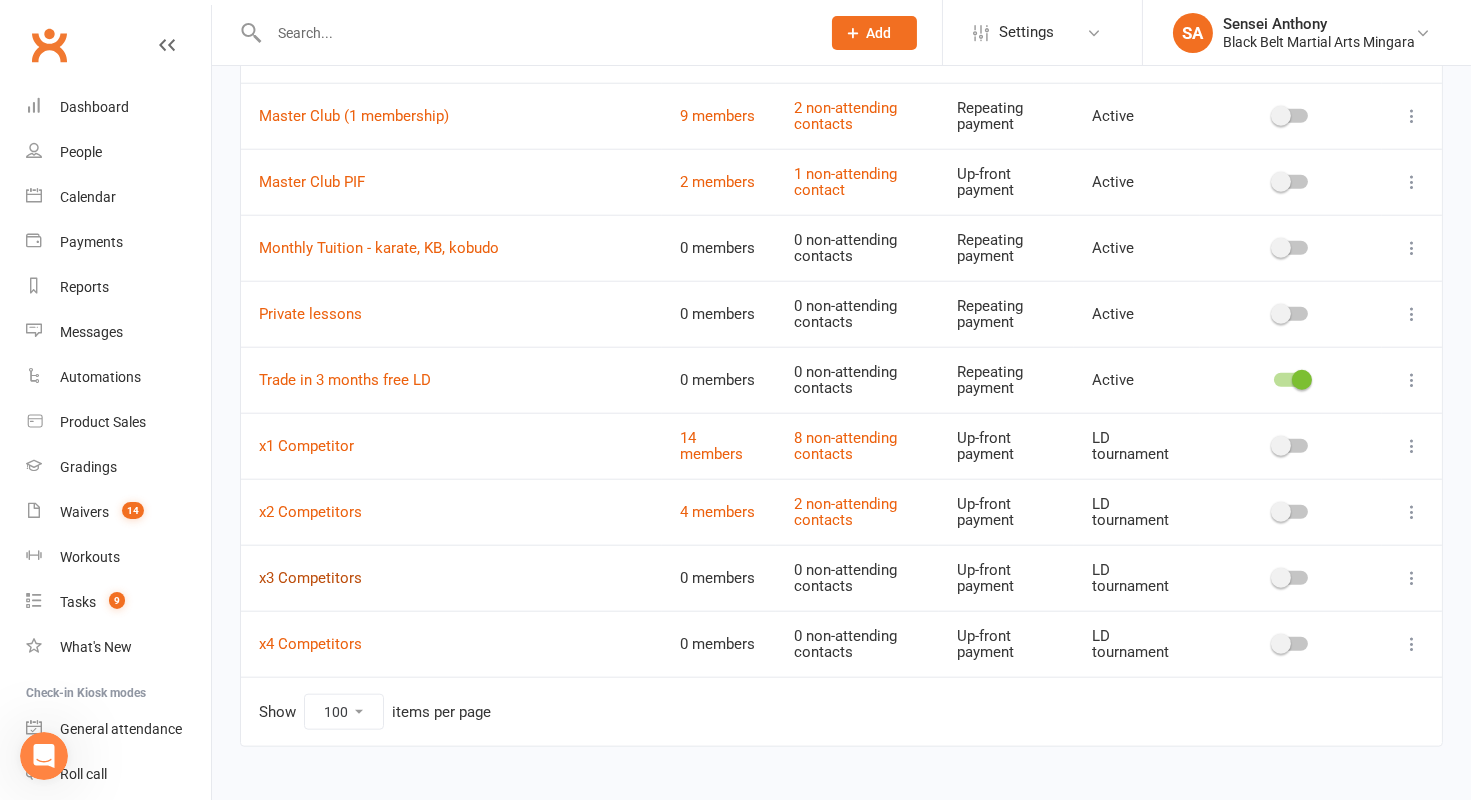 click on "x3 Competitors" at bounding box center [310, 578] 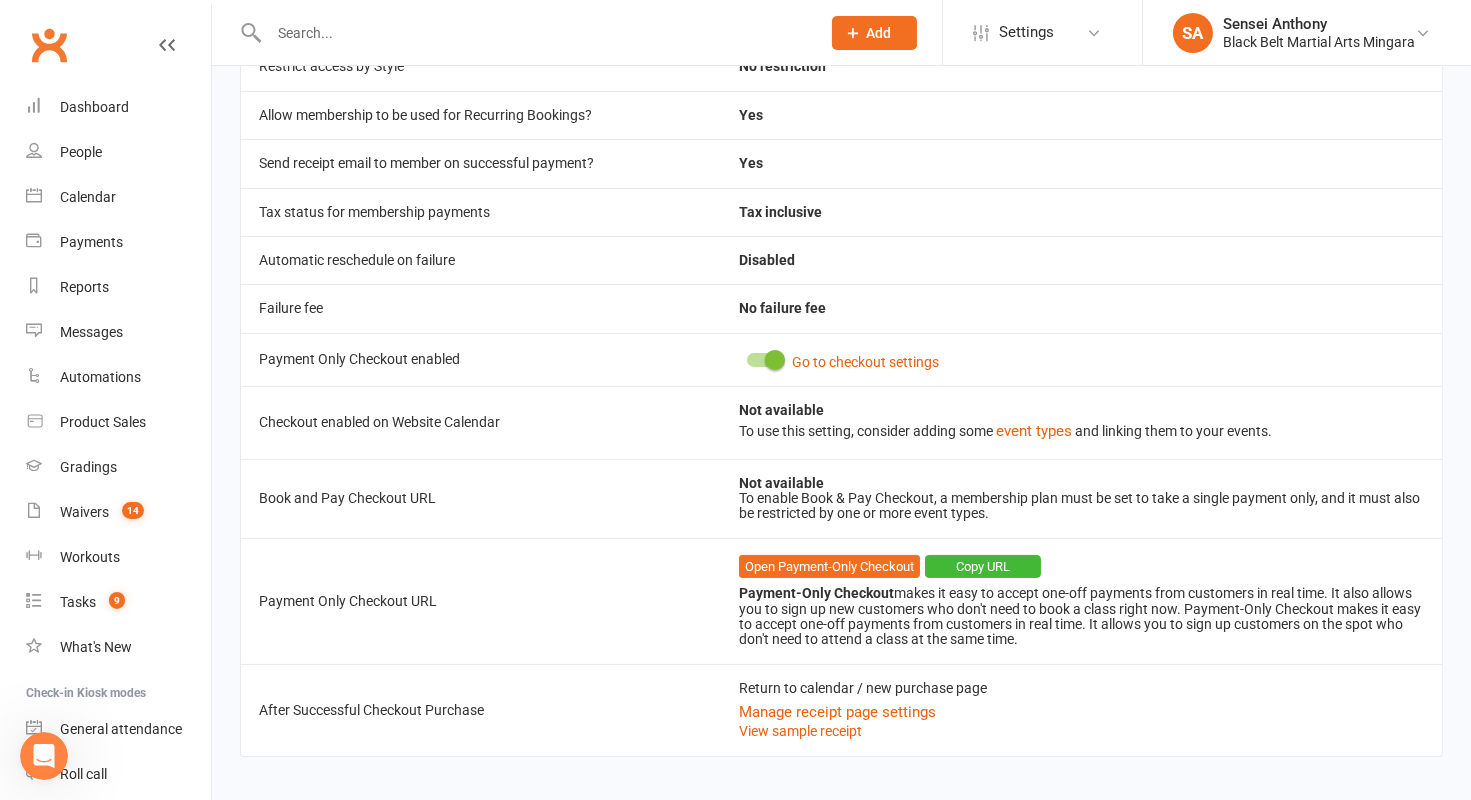 scroll, scrollTop: 0, scrollLeft: 0, axis: both 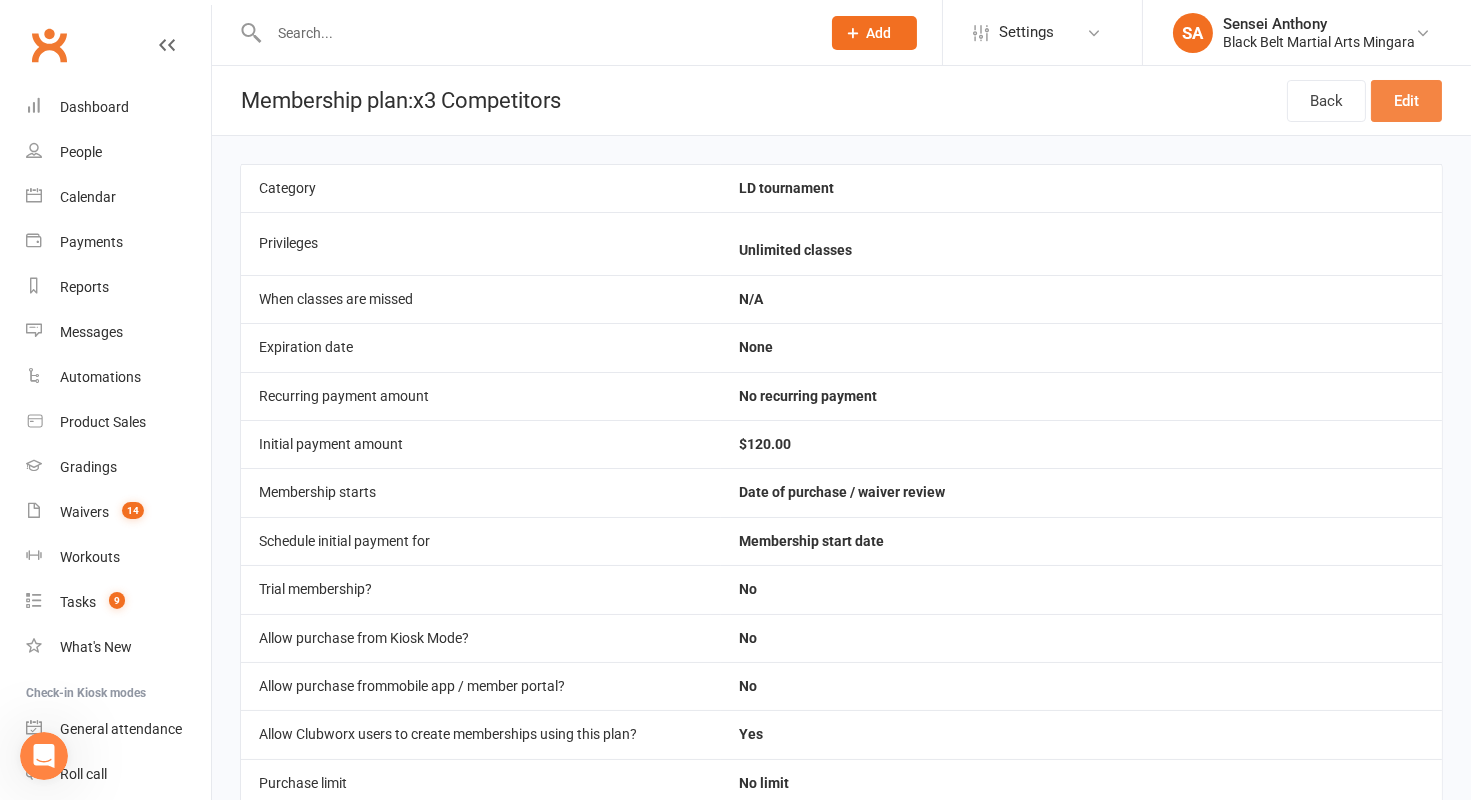 click on "Edit" at bounding box center (1406, 101) 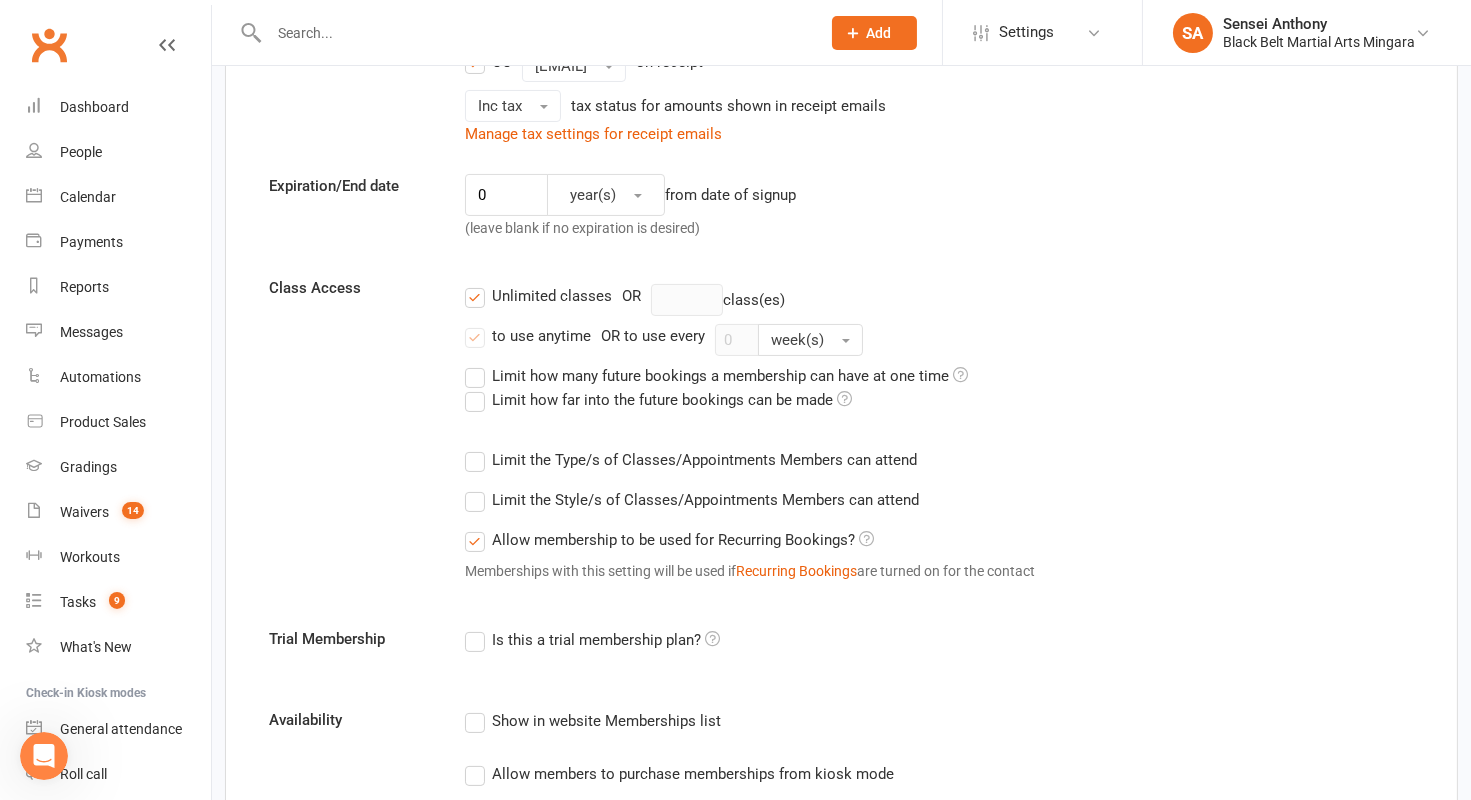 scroll, scrollTop: 488, scrollLeft: 0, axis: vertical 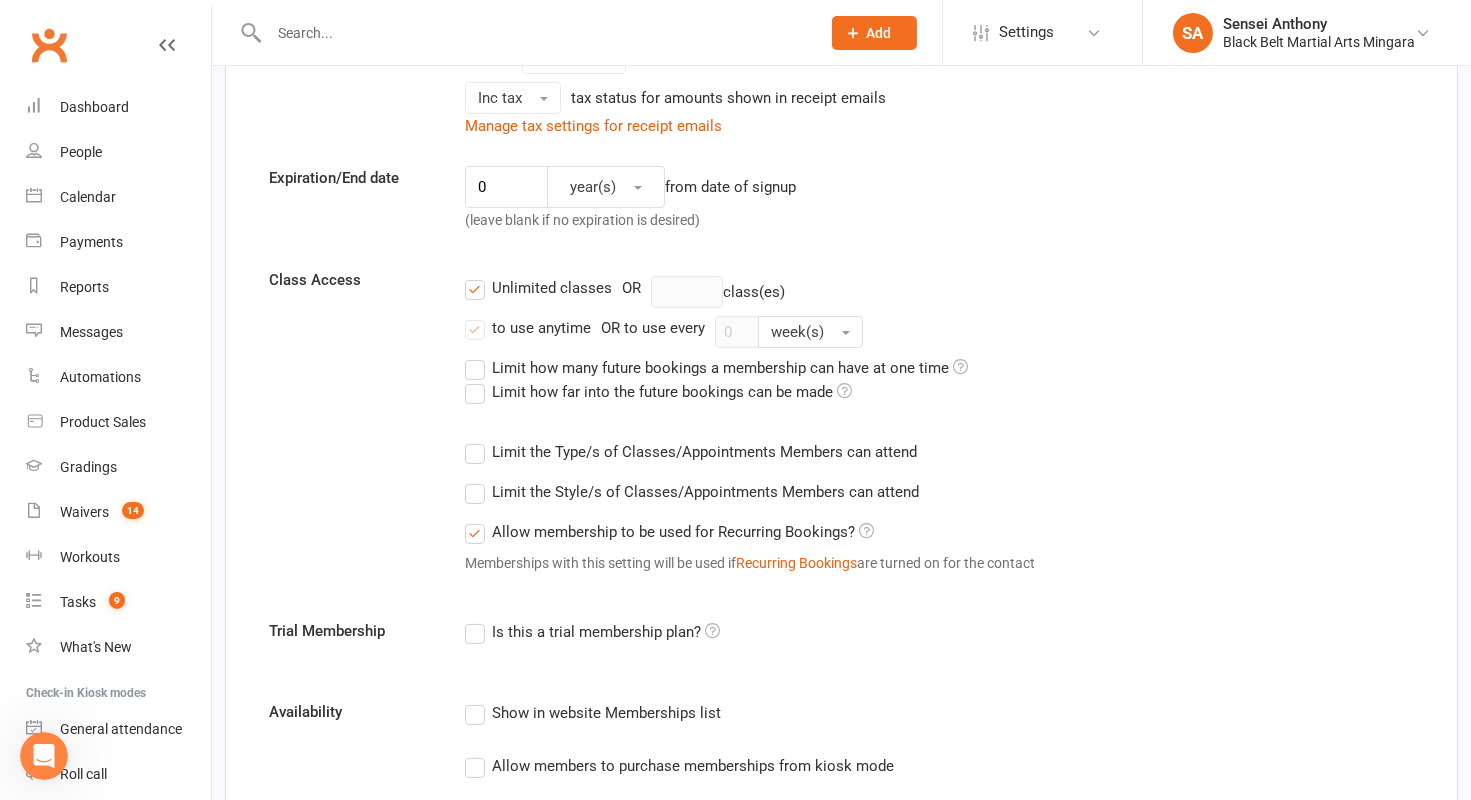 click on "Limit the Type/s of Classes/Appointments Members can attend" at bounding box center [691, 452] 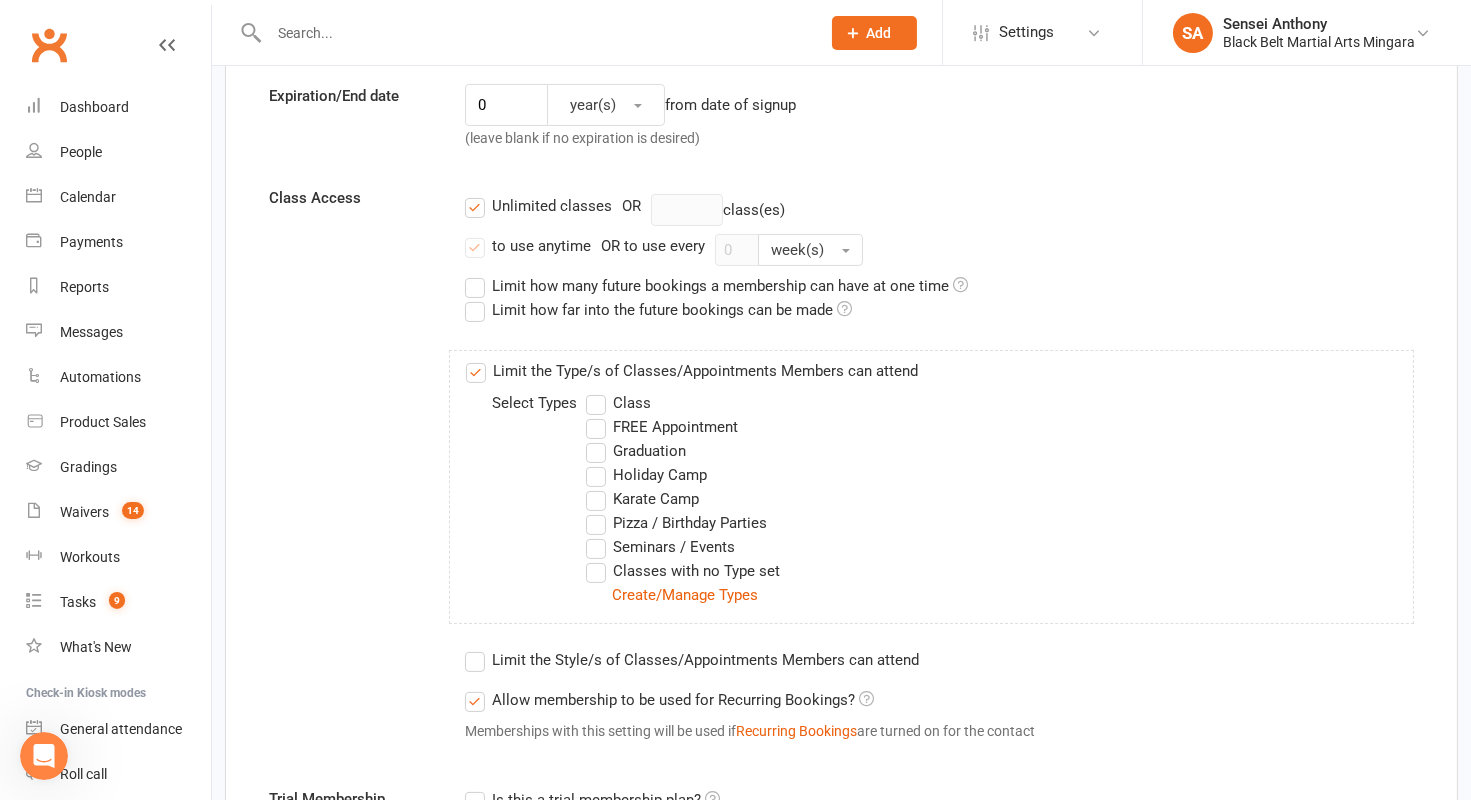 scroll, scrollTop: 604, scrollLeft: 0, axis: vertical 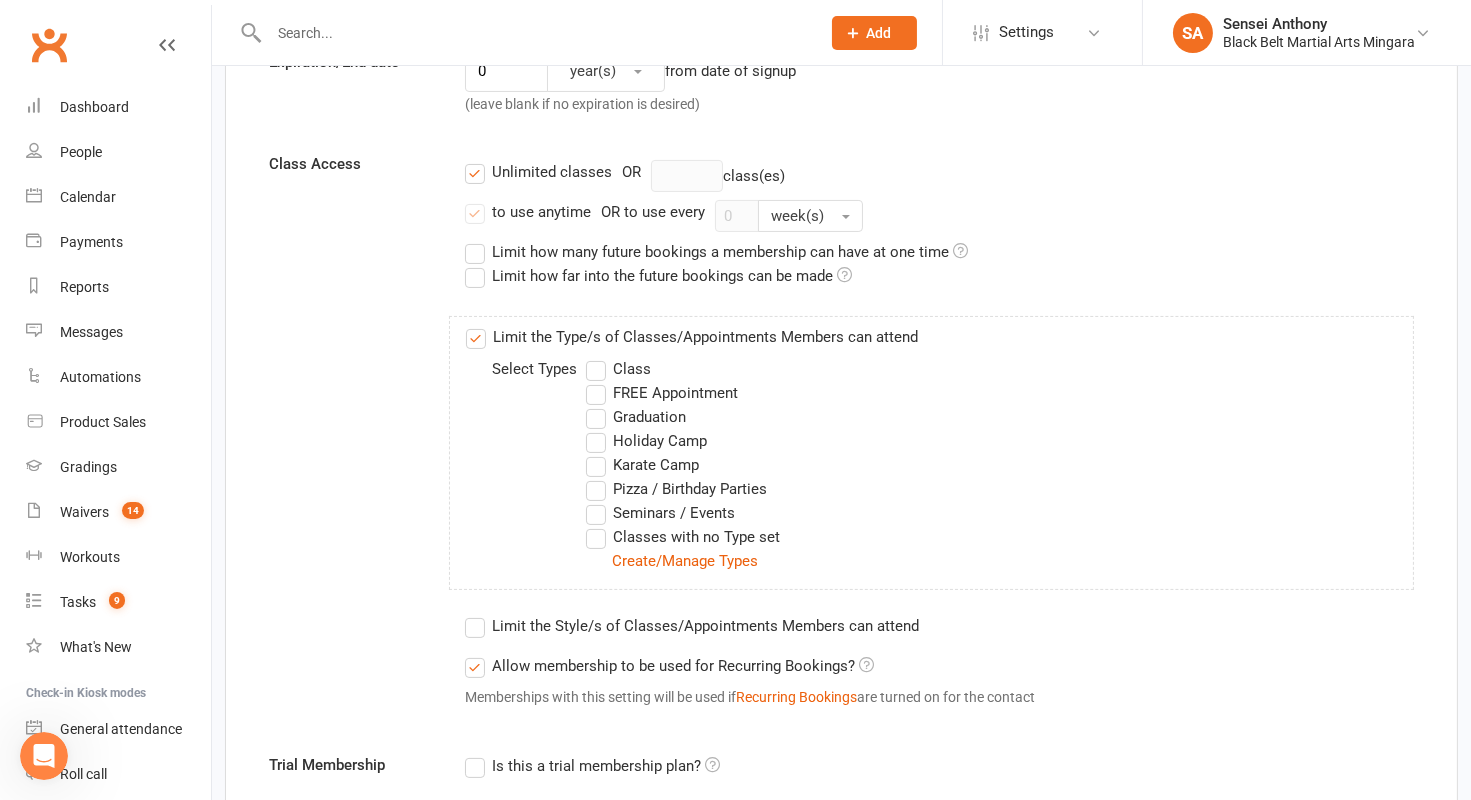 click on "Seminars / Events" at bounding box center [660, 513] 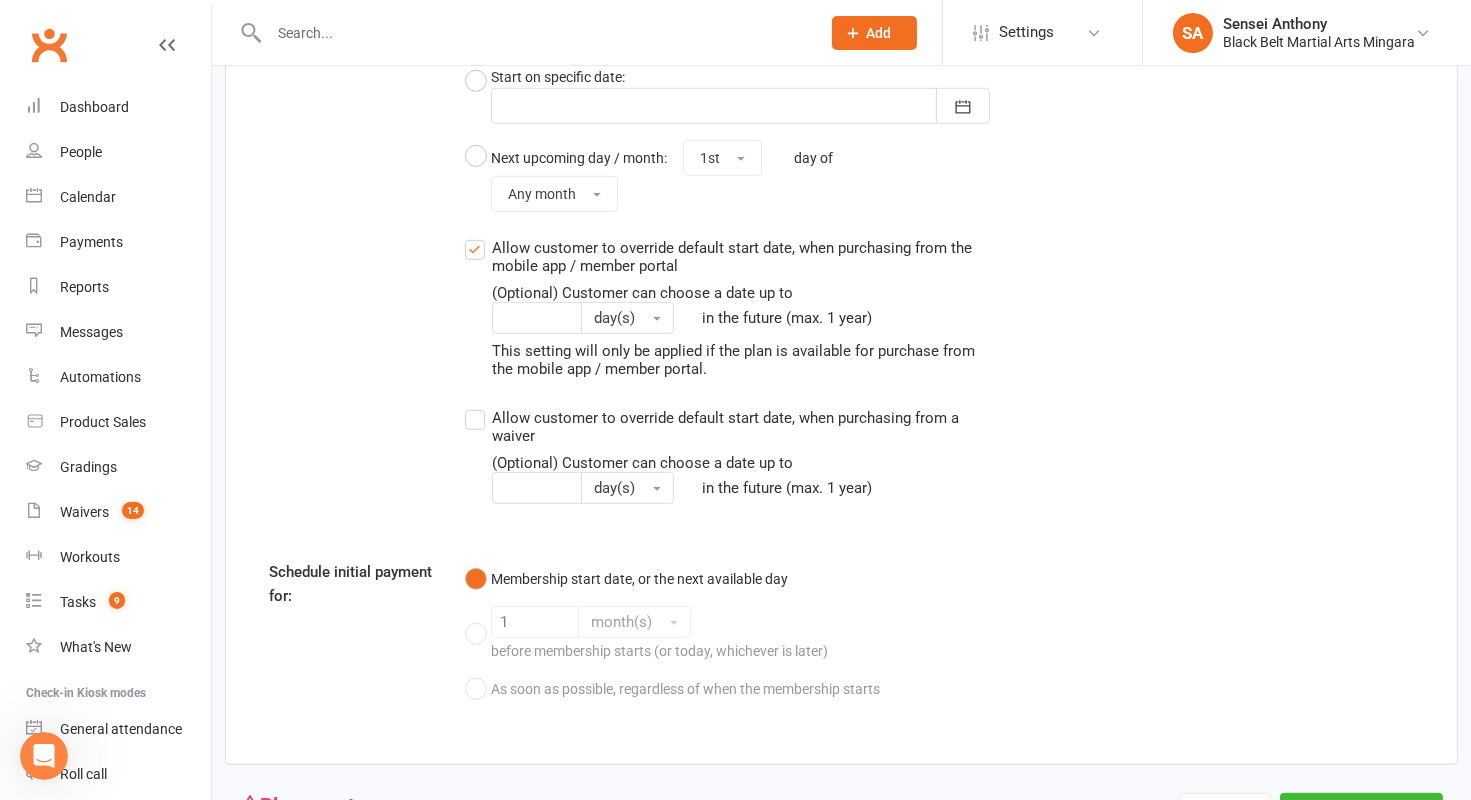 scroll, scrollTop: 2233, scrollLeft: 0, axis: vertical 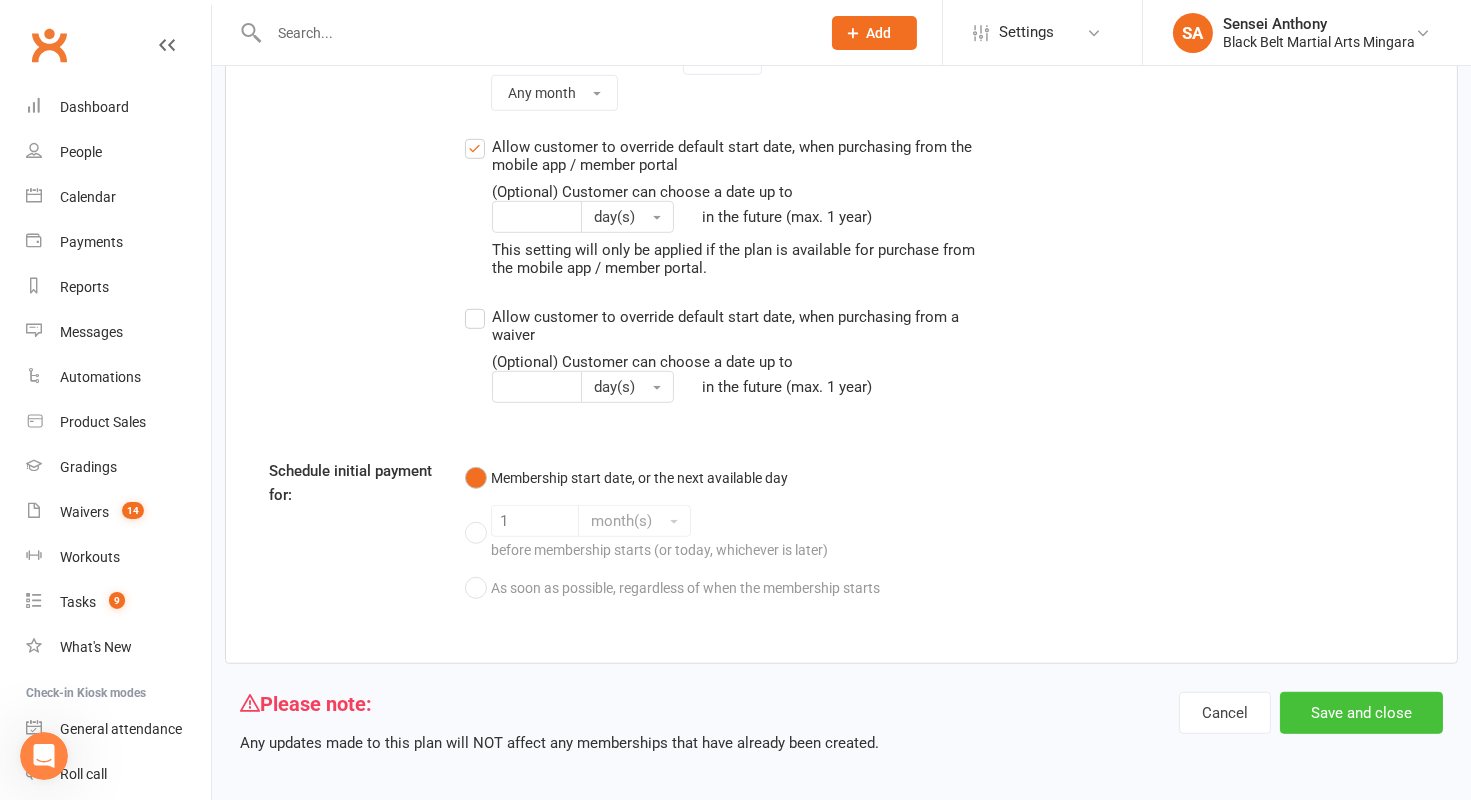 click on "Save and close" at bounding box center (1361, 713) 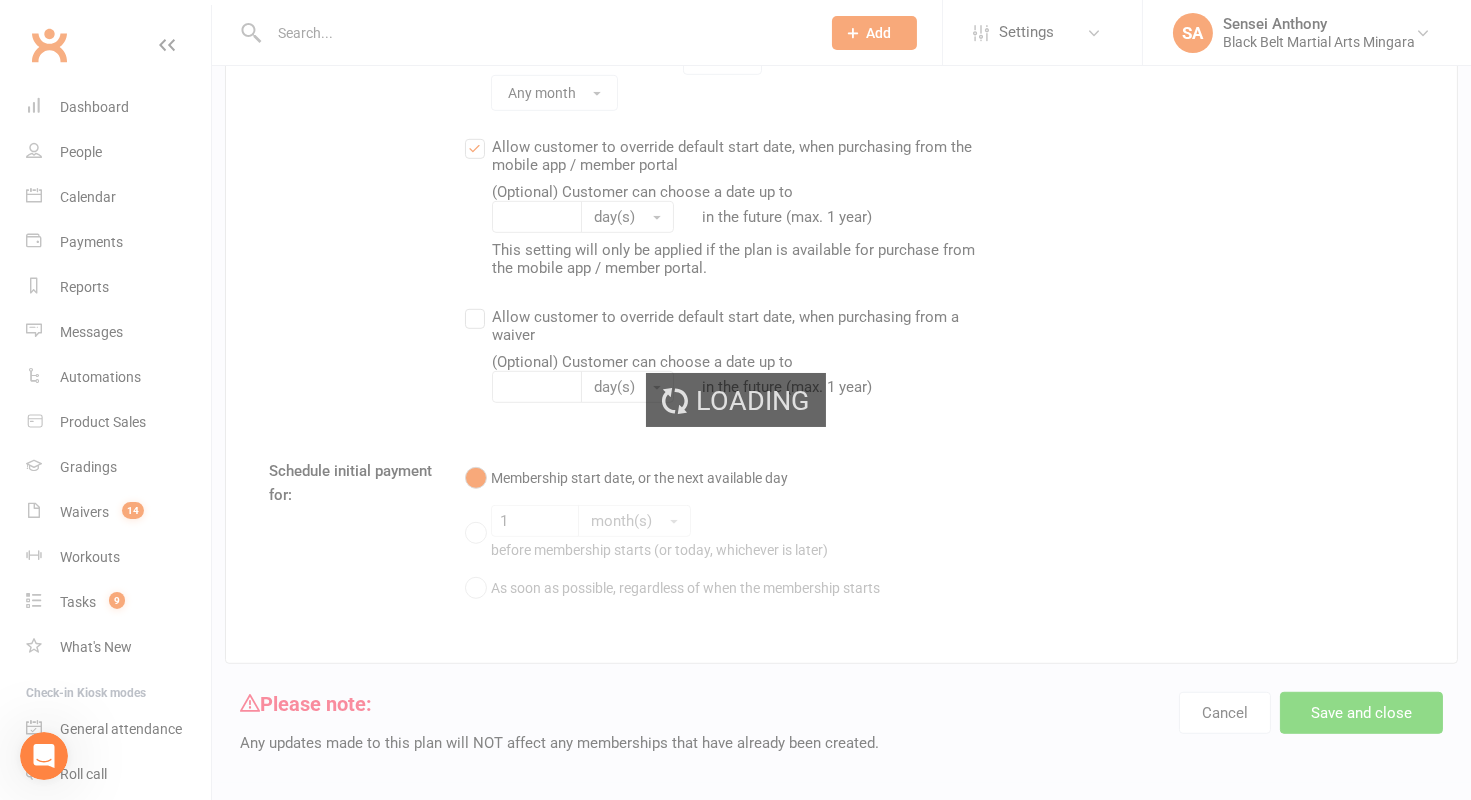 select on "100" 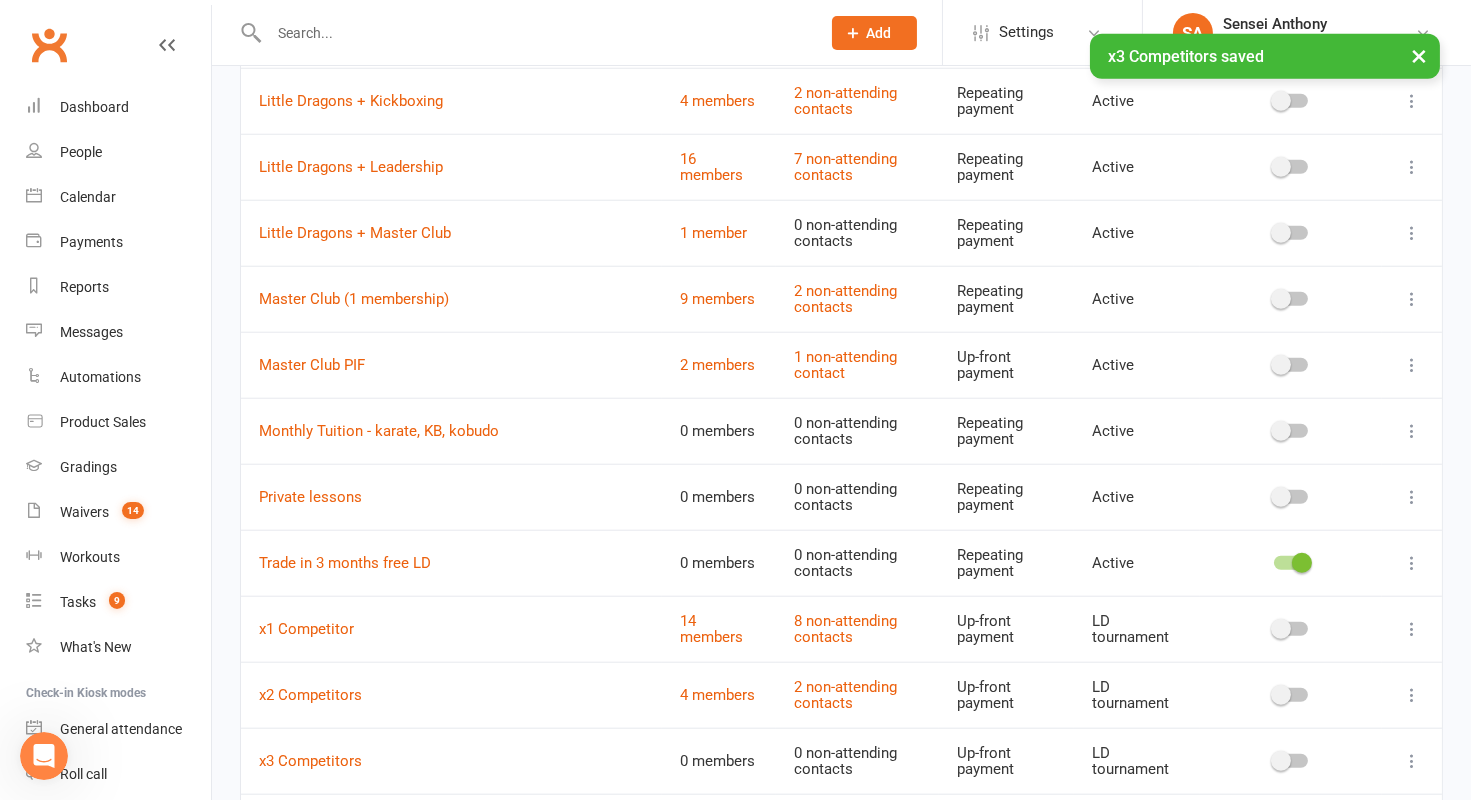 scroll, scrollTop: 3630, scrollLeft: 0, axis: vertical 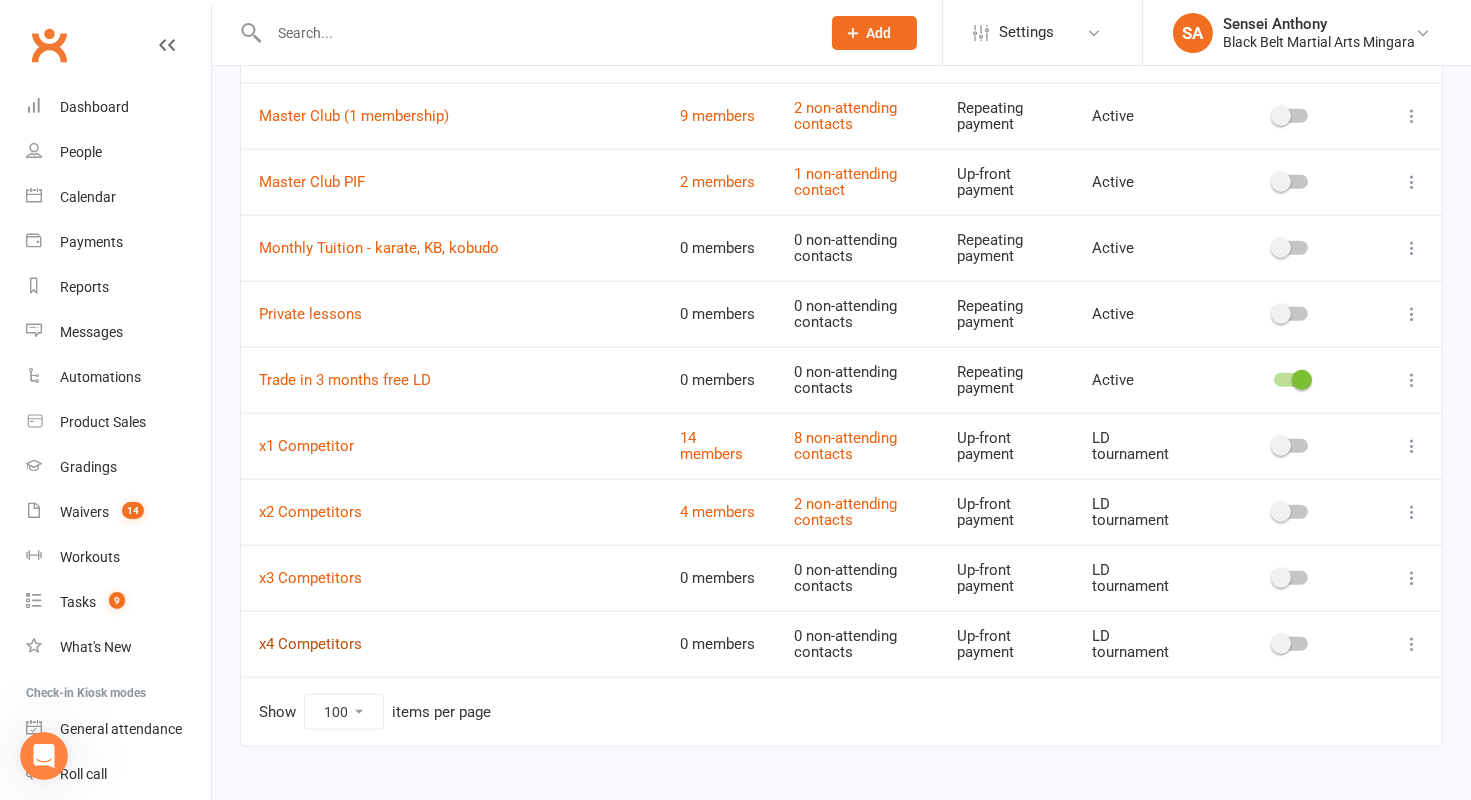 click on "x4 Competitors" at bounding box center (310, 644) 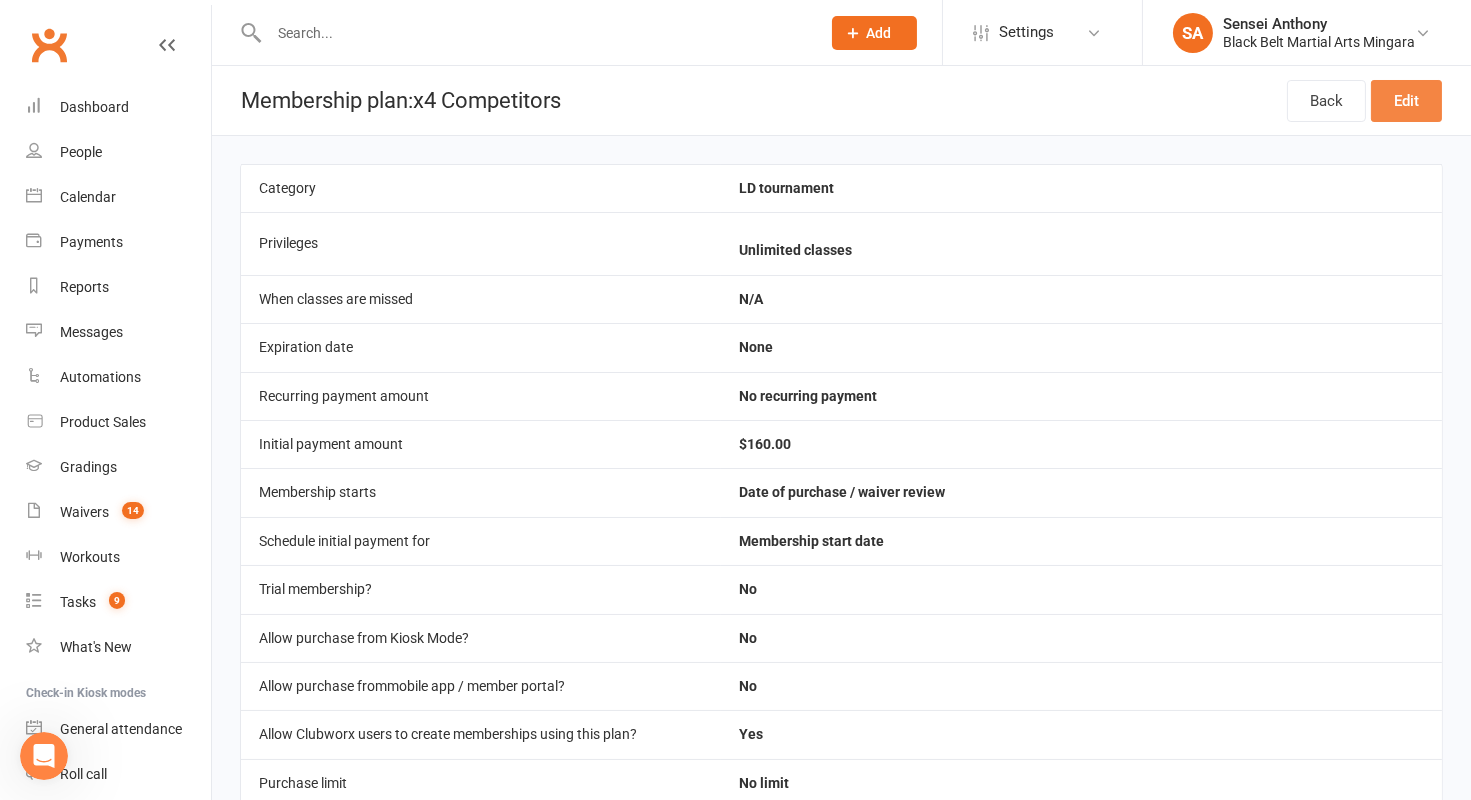 click on "Edit" at bounding box center (1406, 101) 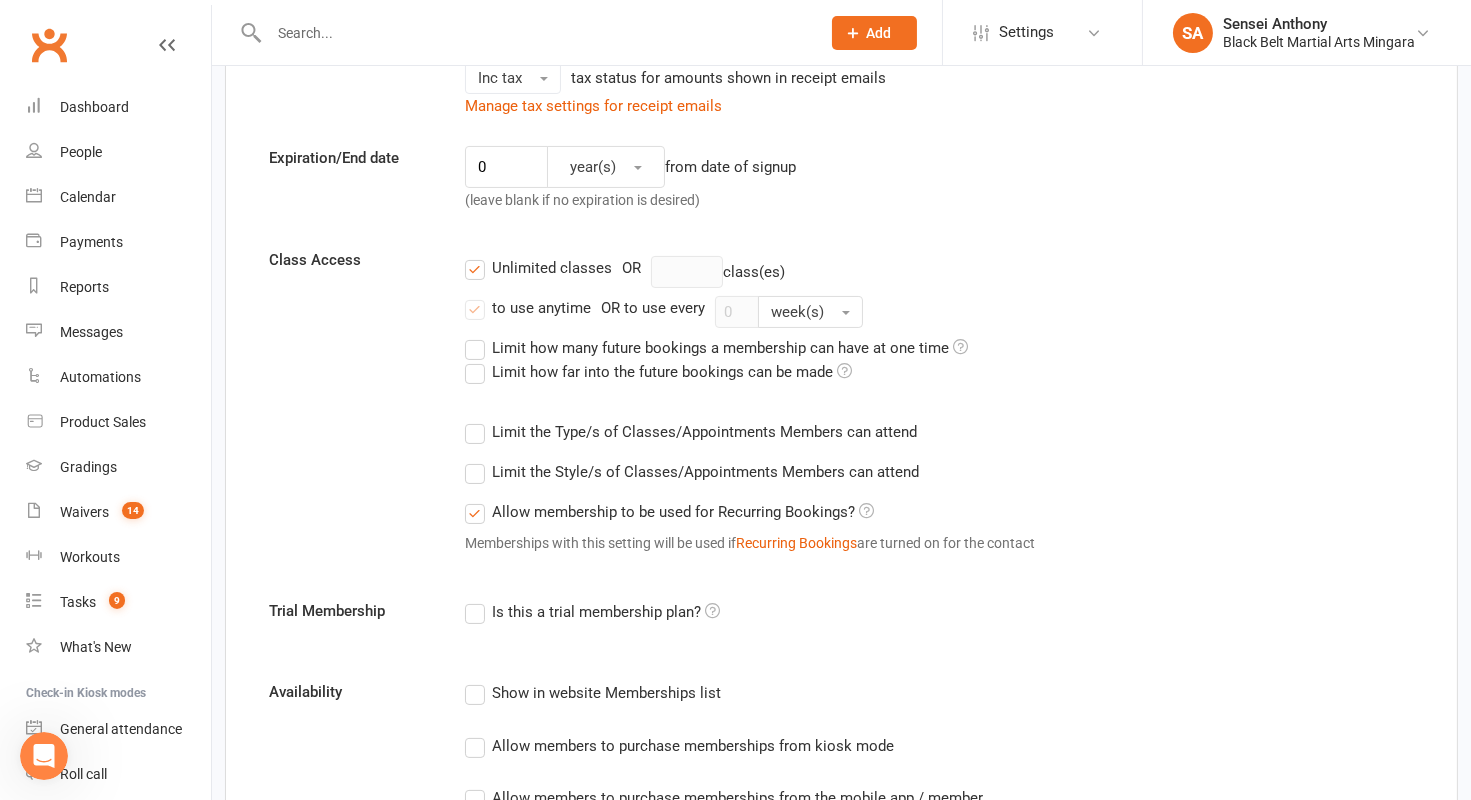 scroll, scrollTop: 550, scrollLeft: 0, axis: vertical 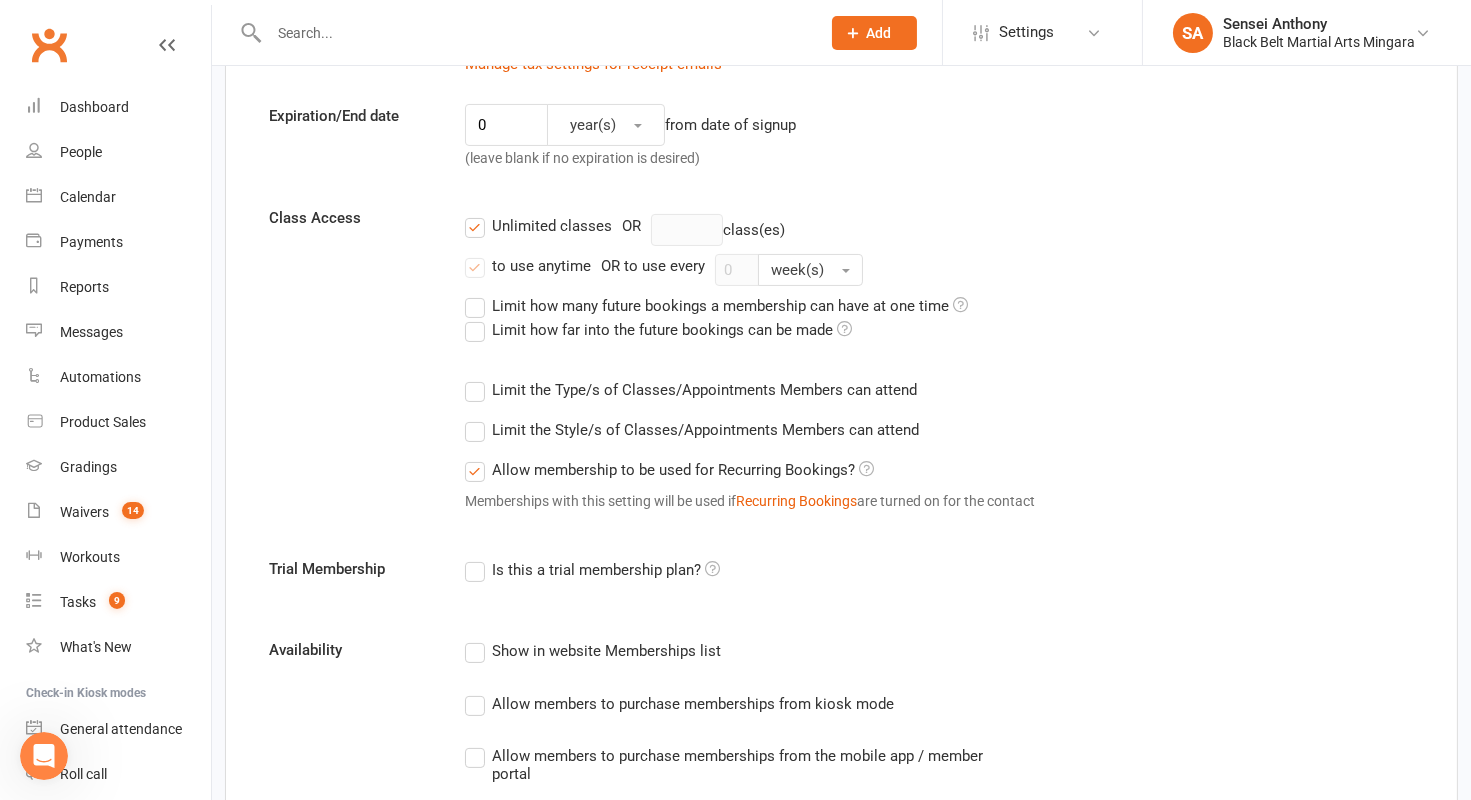 click on "Limit the Type/s of Classes/Appointments Members can attend" at bounding box center (691, 390) 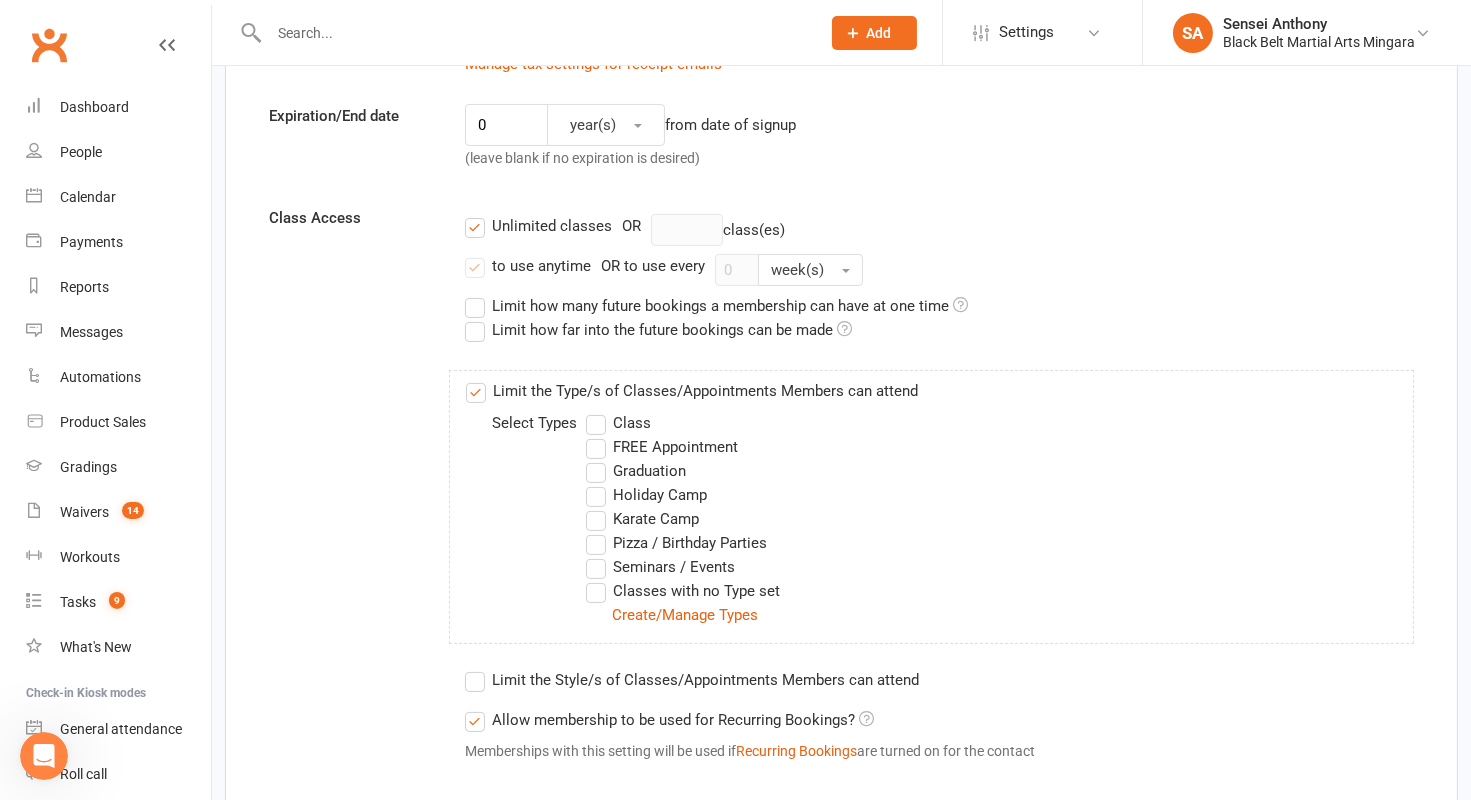 click on "Seminars / Events" at bounding box center [660, 567] 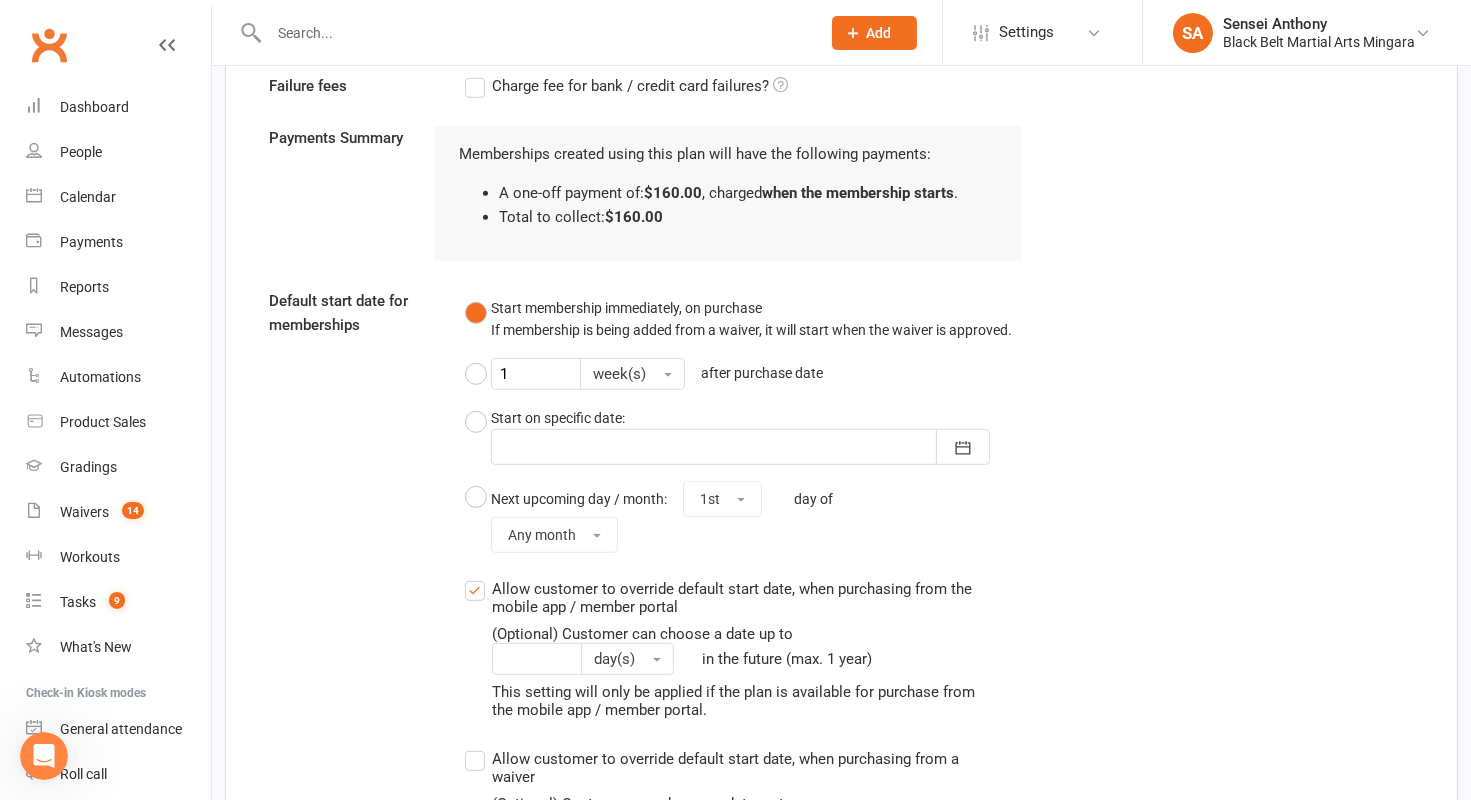 scroll, scrollTop: 2233, scrollLeft: 0, axis: vertical 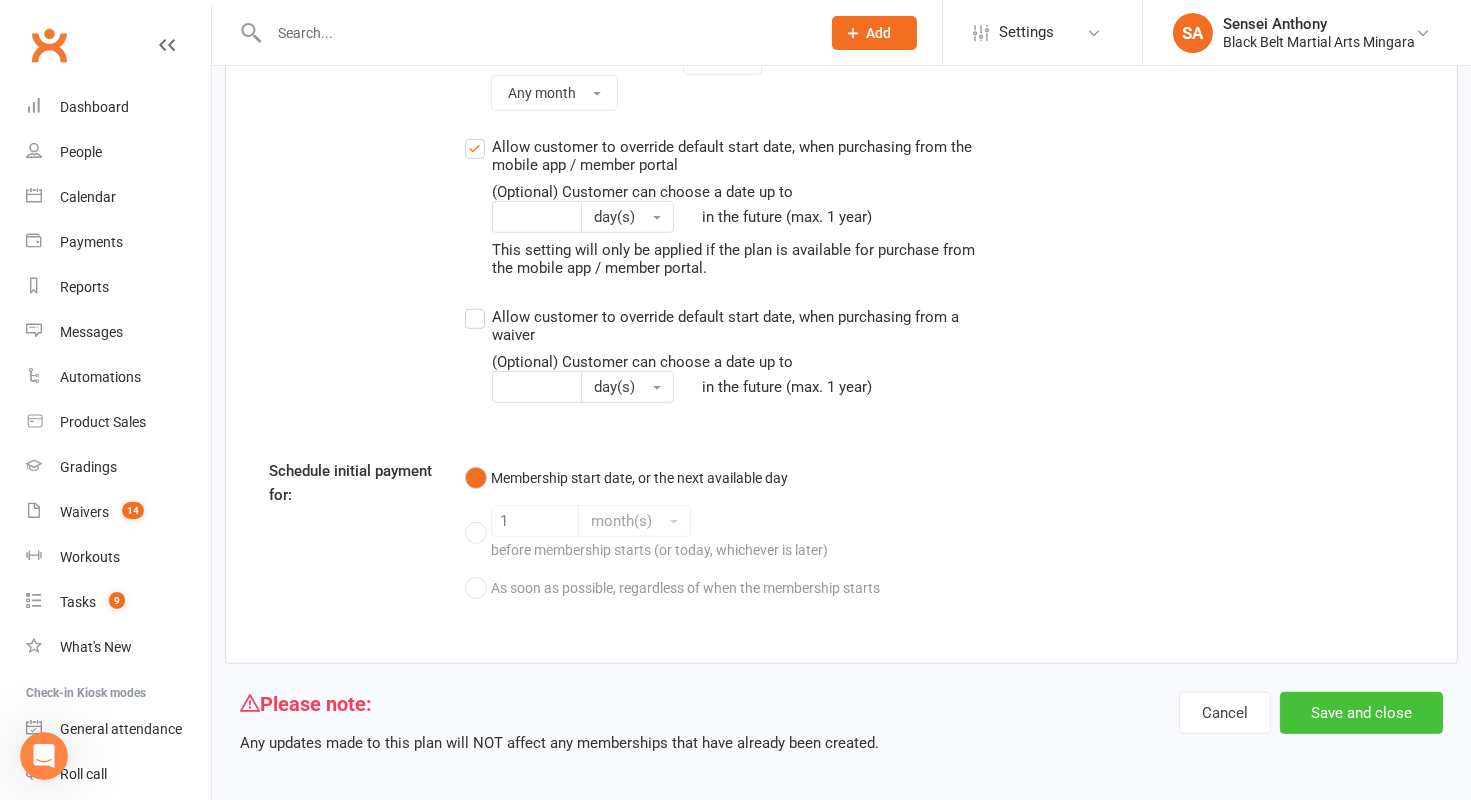 click on "Save and close" at bounding box center (1361, 713) 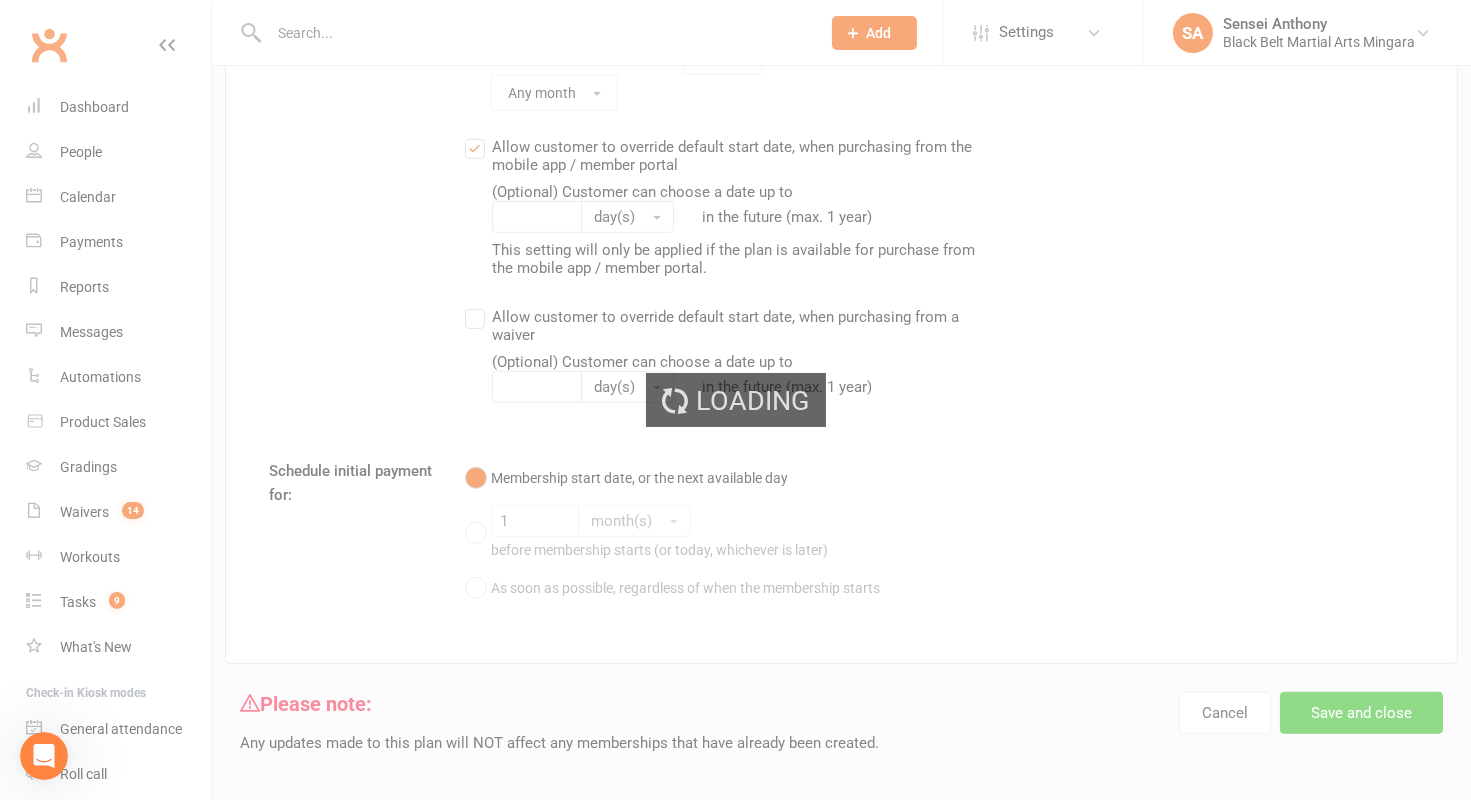 select on "100" 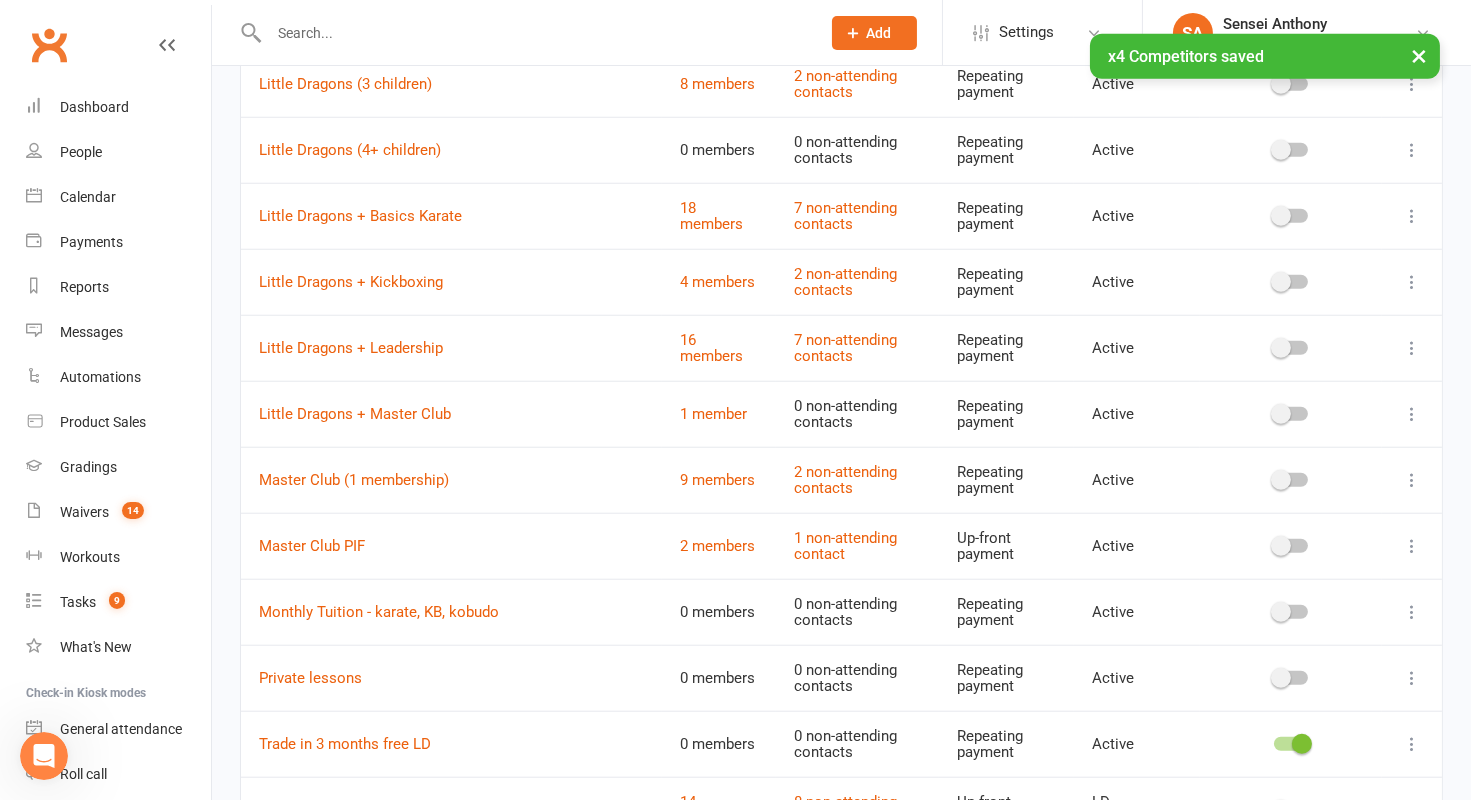 scroll, scrollTop: 3630, scrollLeft: 0, axis: vertical 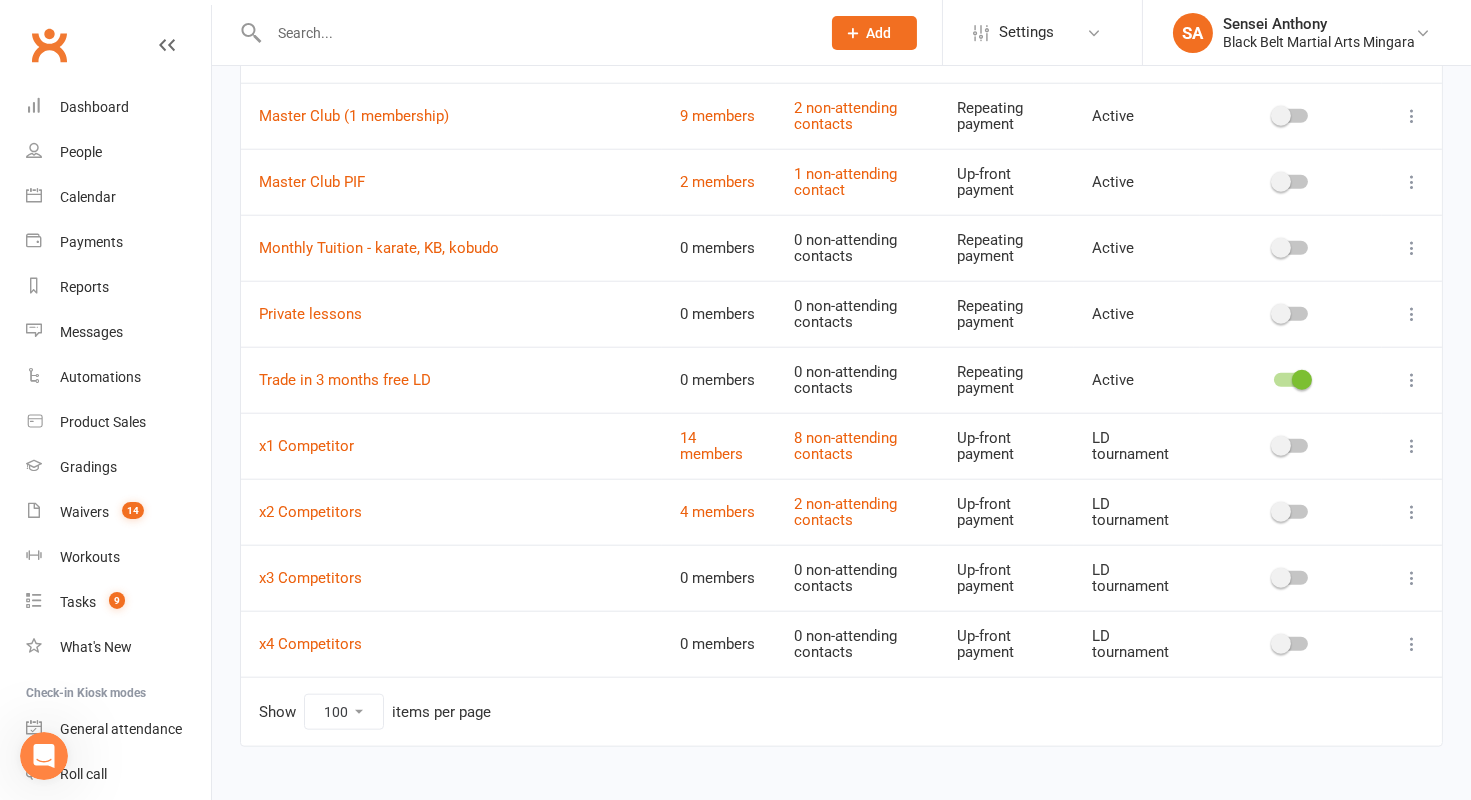 click at bounding box center [1412, 512] 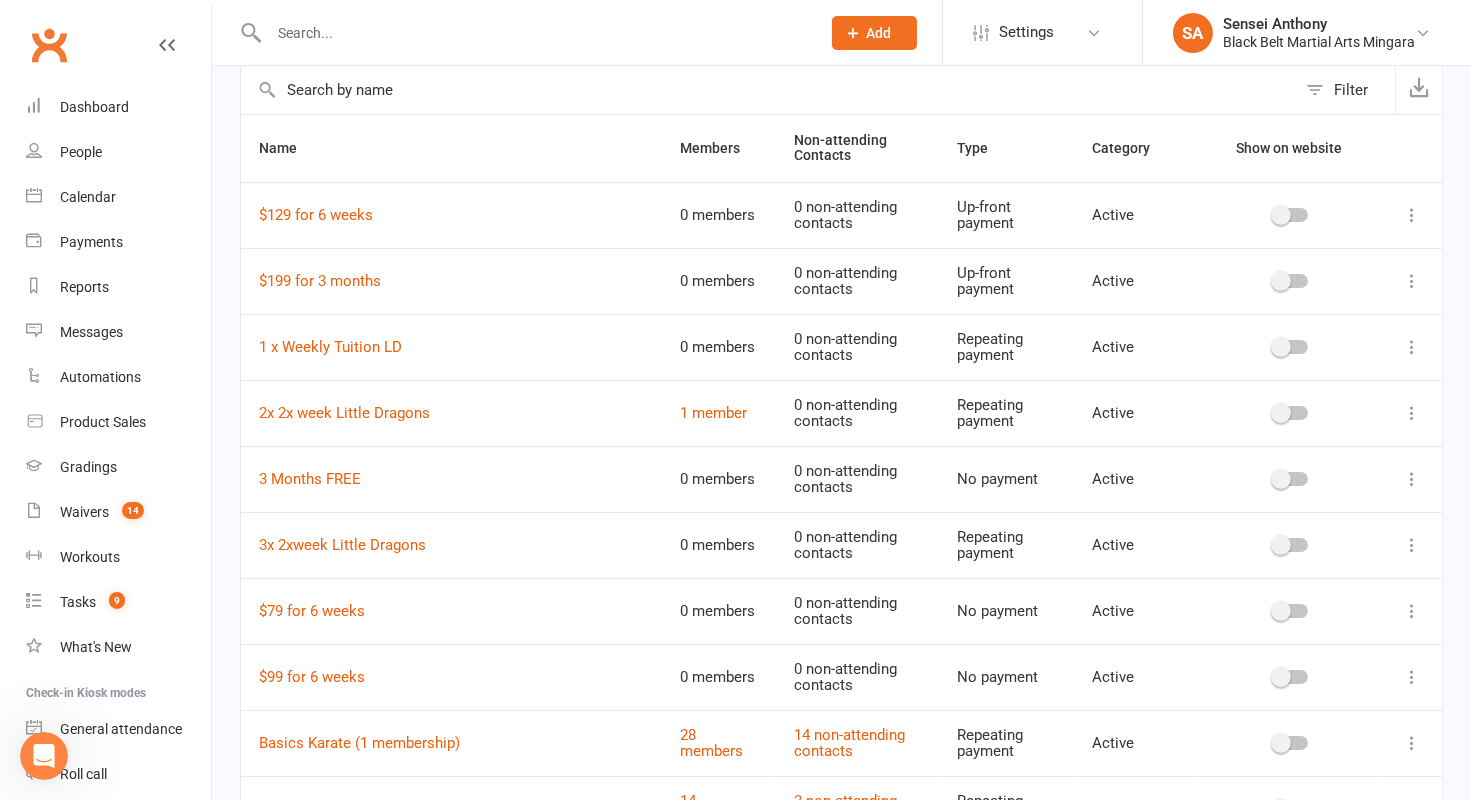 scroll, scrollTop: 0, scrollLeft: 0, axis: both 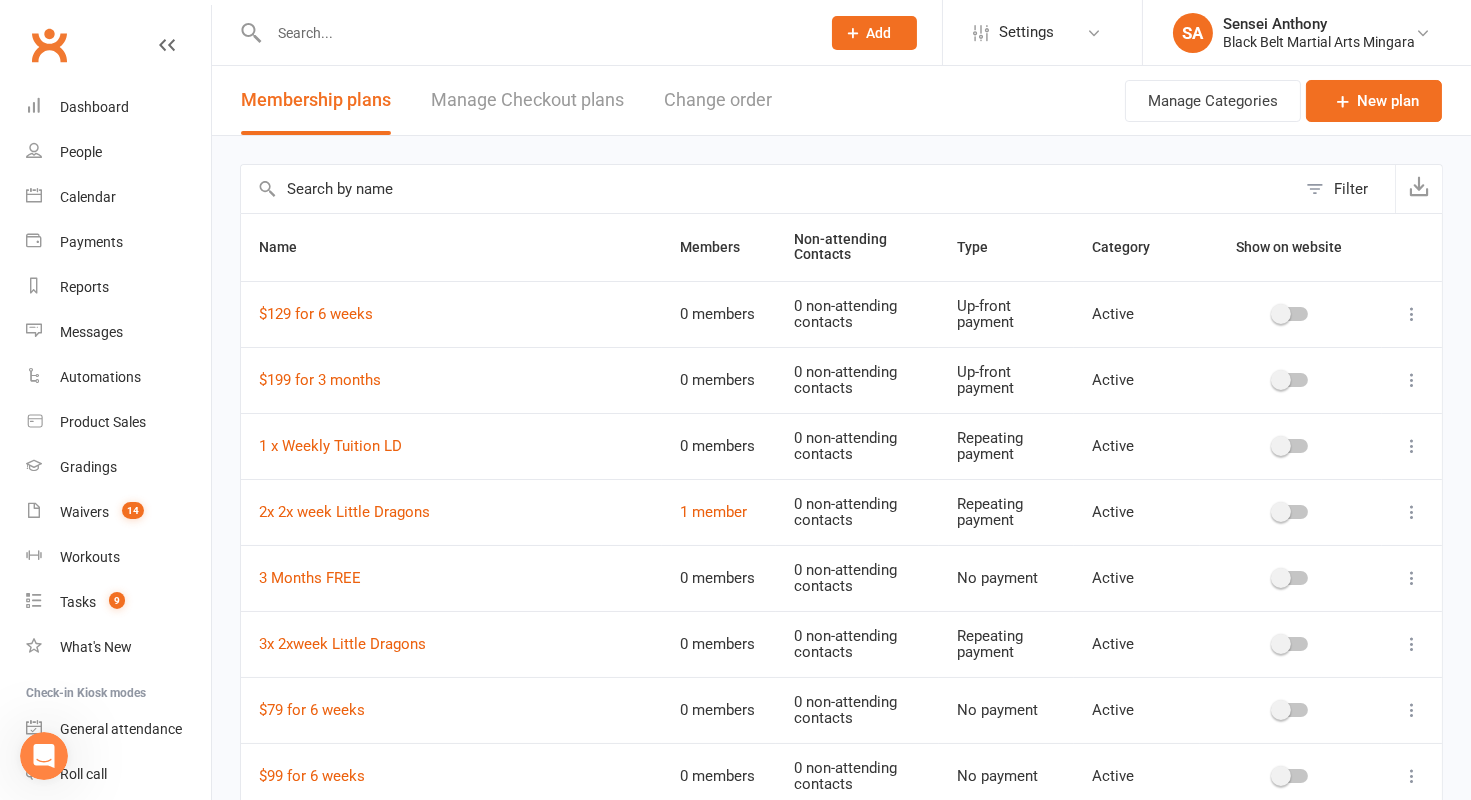 click on "Manage Checkout plans" at bounding box center [527, 100] 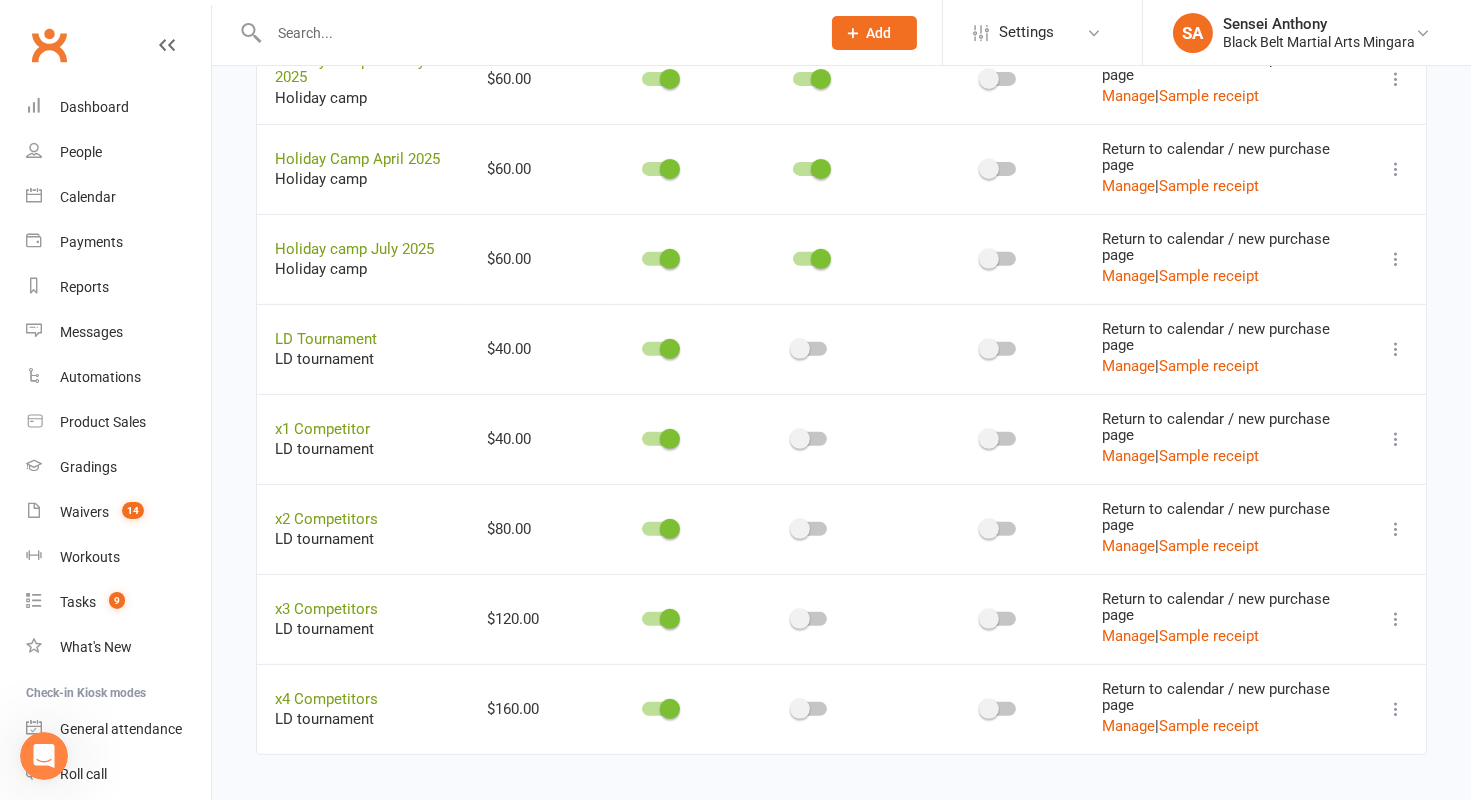 scroll, scrollTop: 1411, scrollLeft: 0, axis: vertical 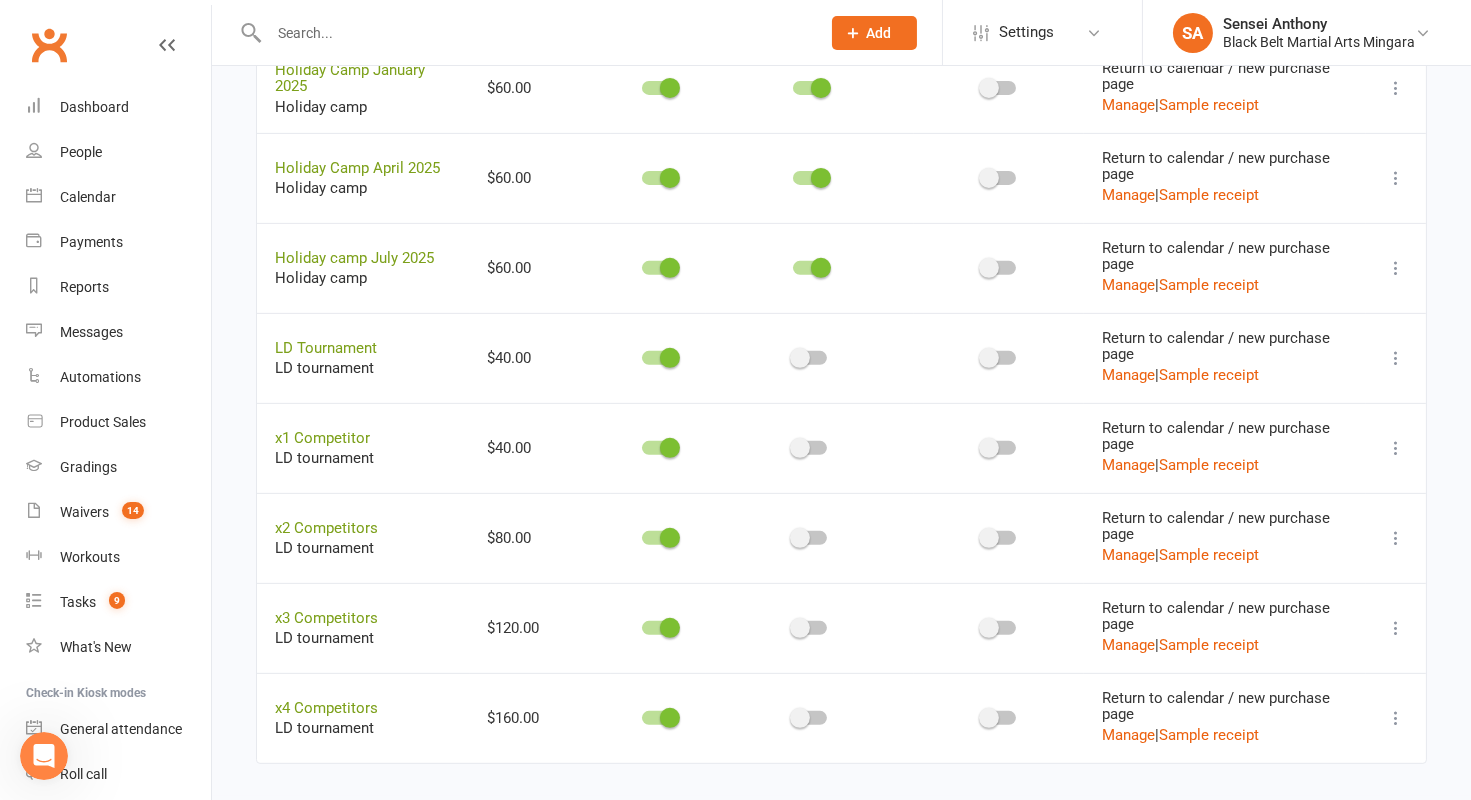 click at bounding box center [1396, 538] 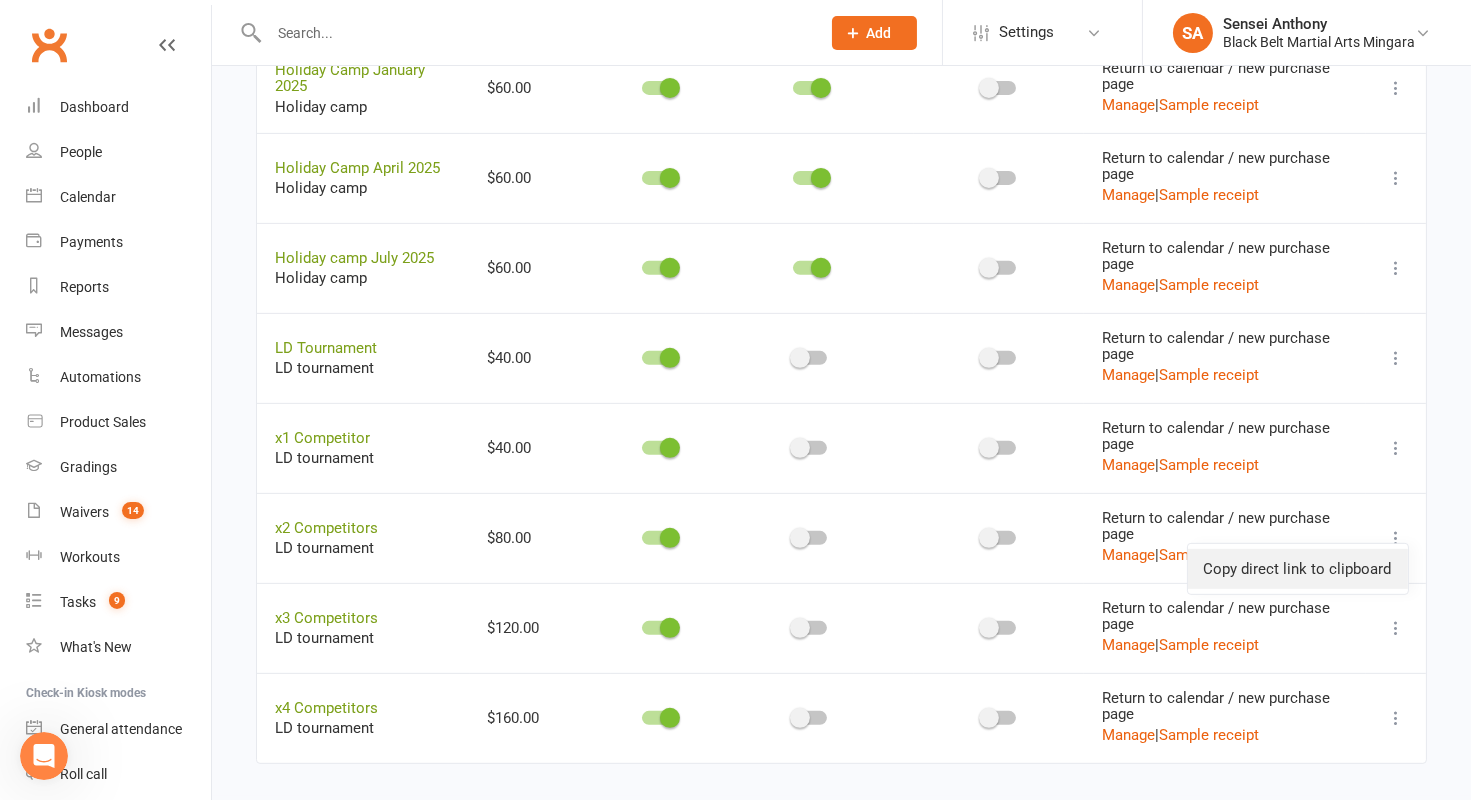 click on "Copy direct link to clipboard" at bounding box center [1298, 569] 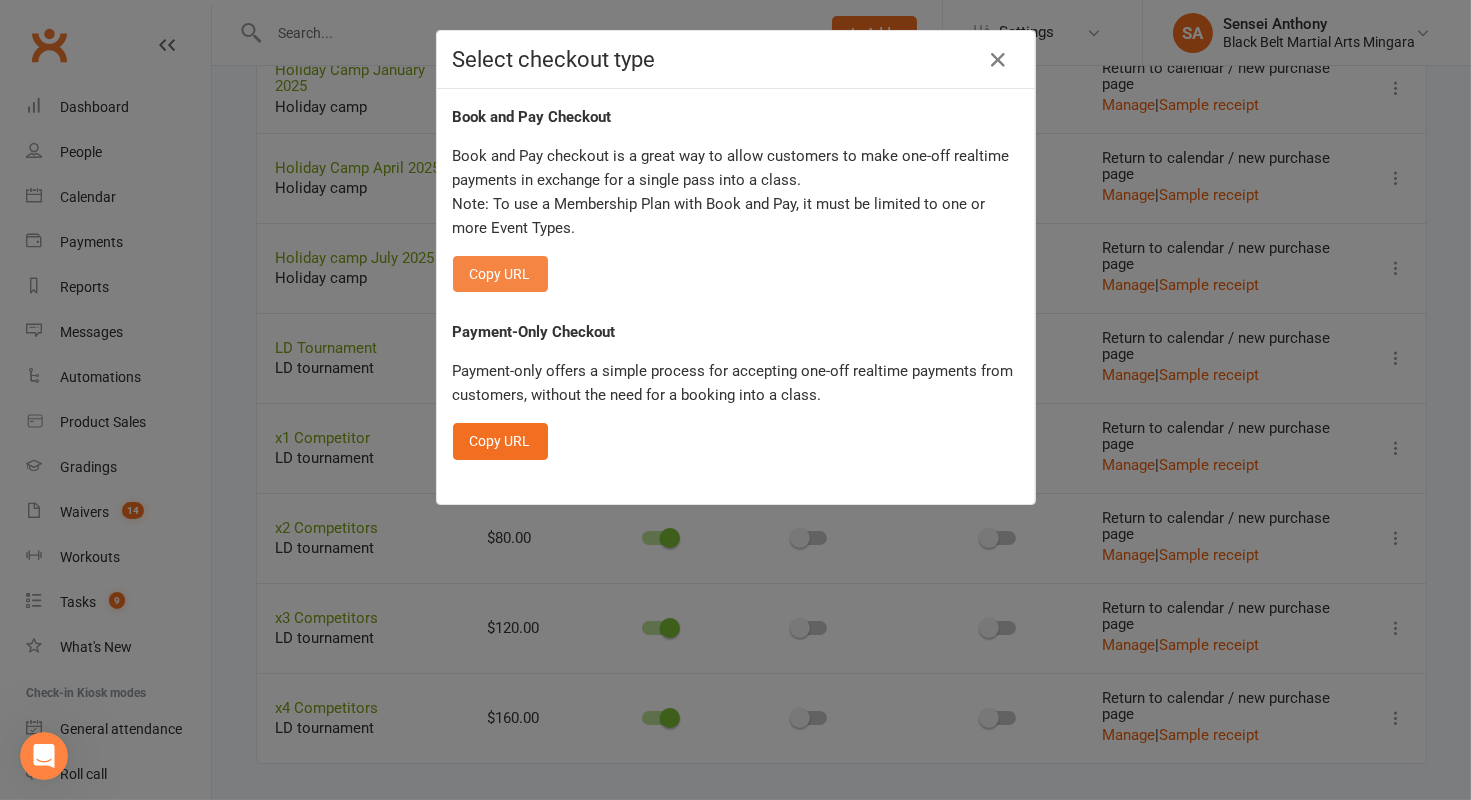 click on "Copy URL" at bounding box center [500, 274] 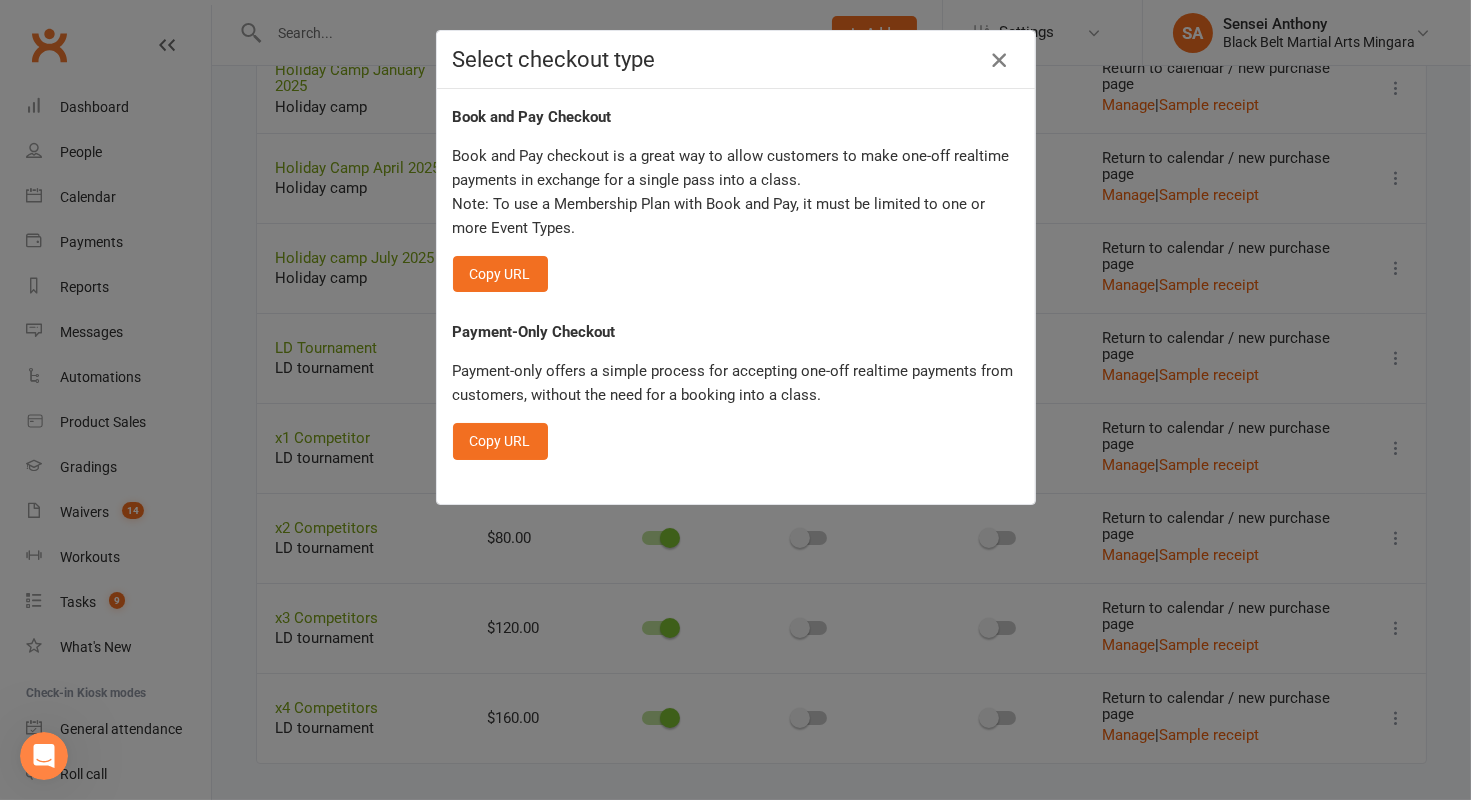 click at bounding box center (999, 60) 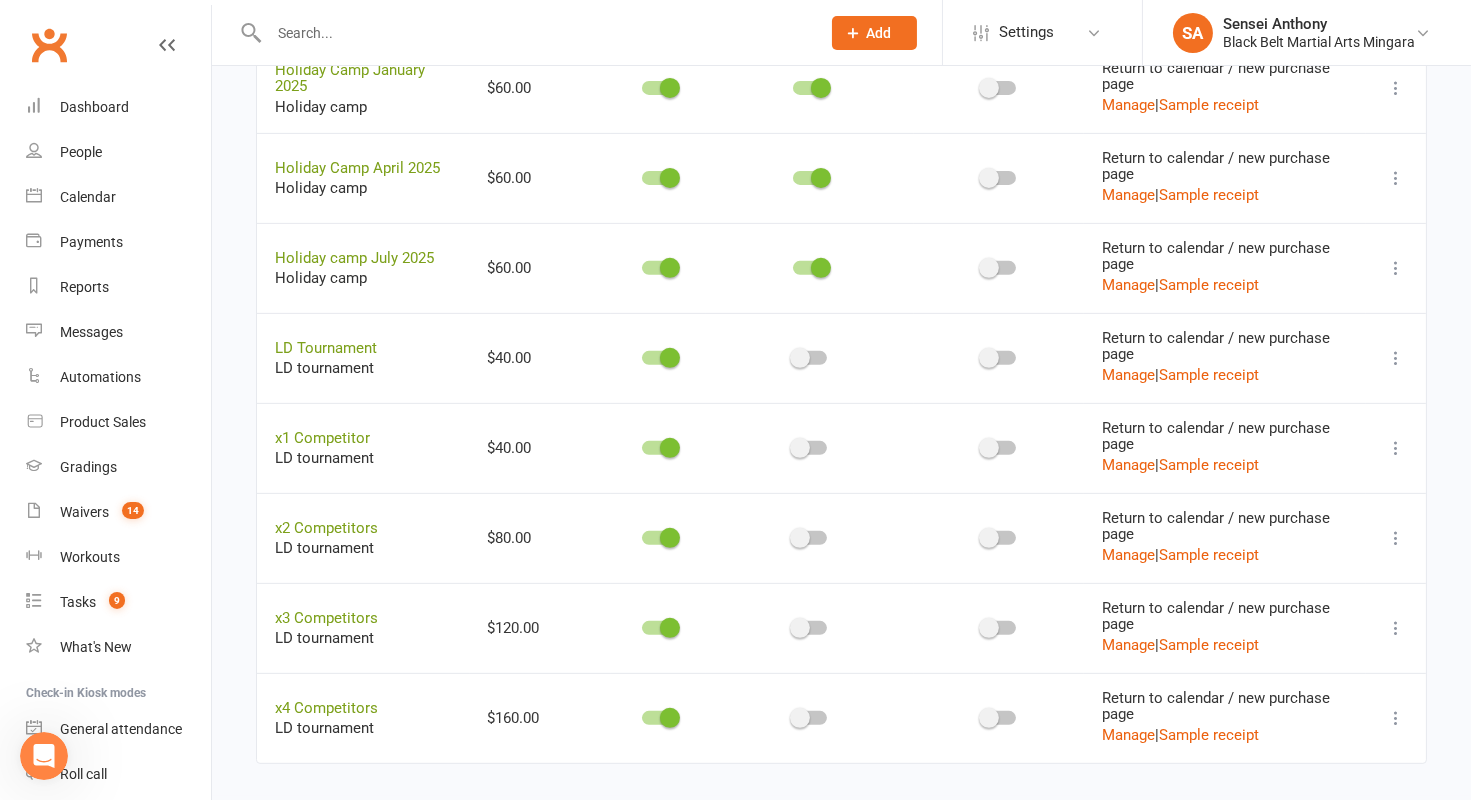 click at bounding box center [1396, 448] 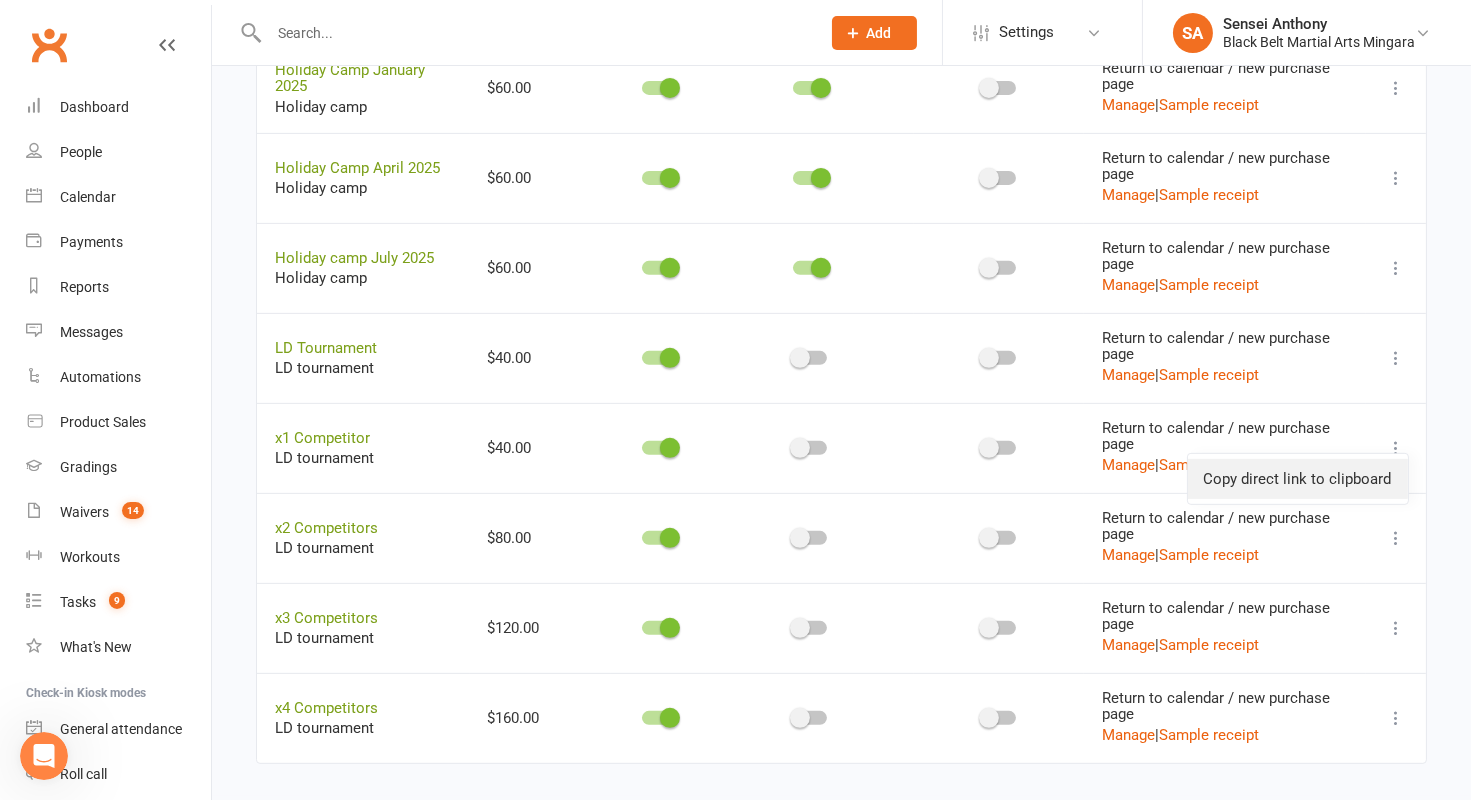 click on "Copy direct link to clipboard" at bounding box center (1298, 479) 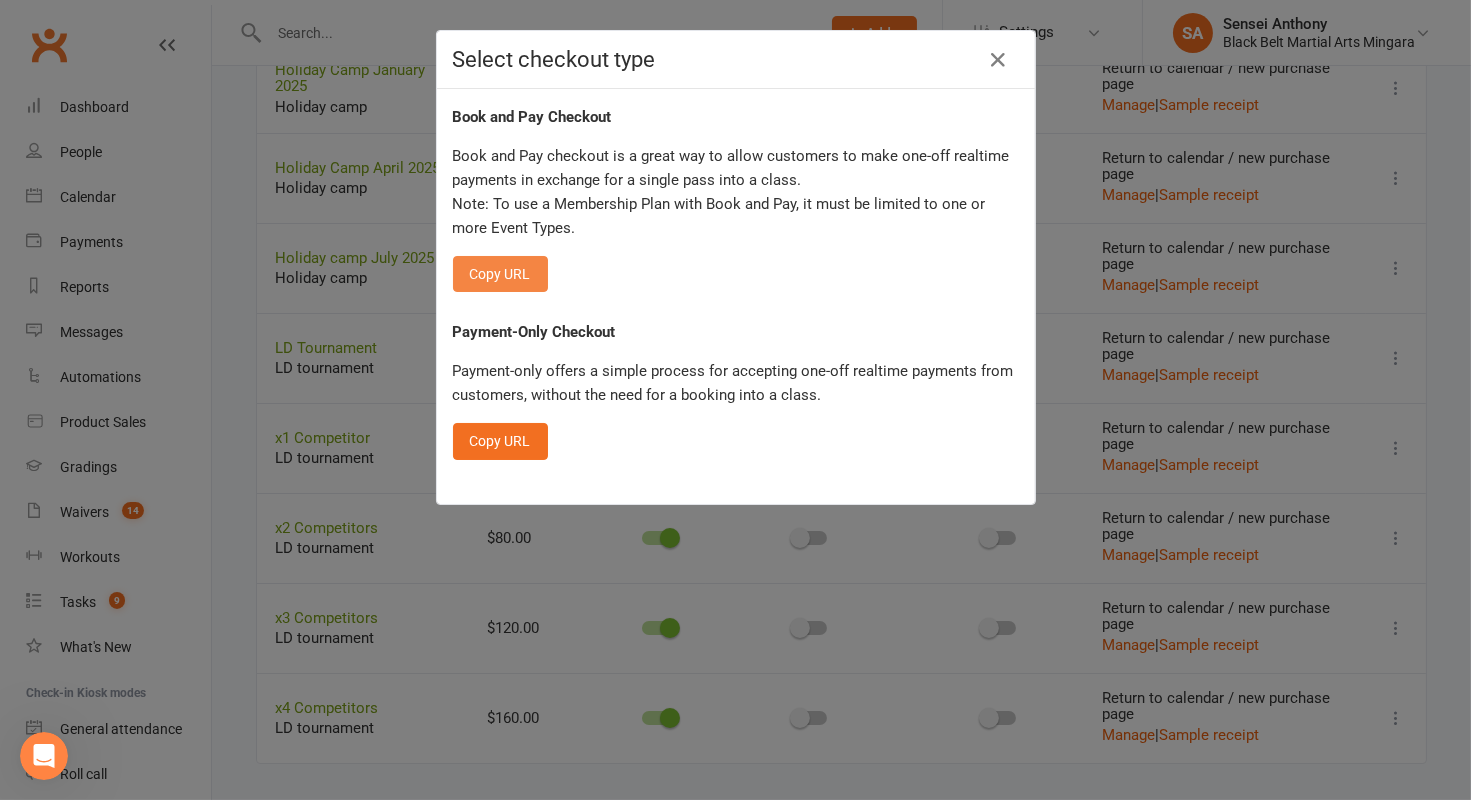 click on "Copy URL" at bounding box center (500, 274) 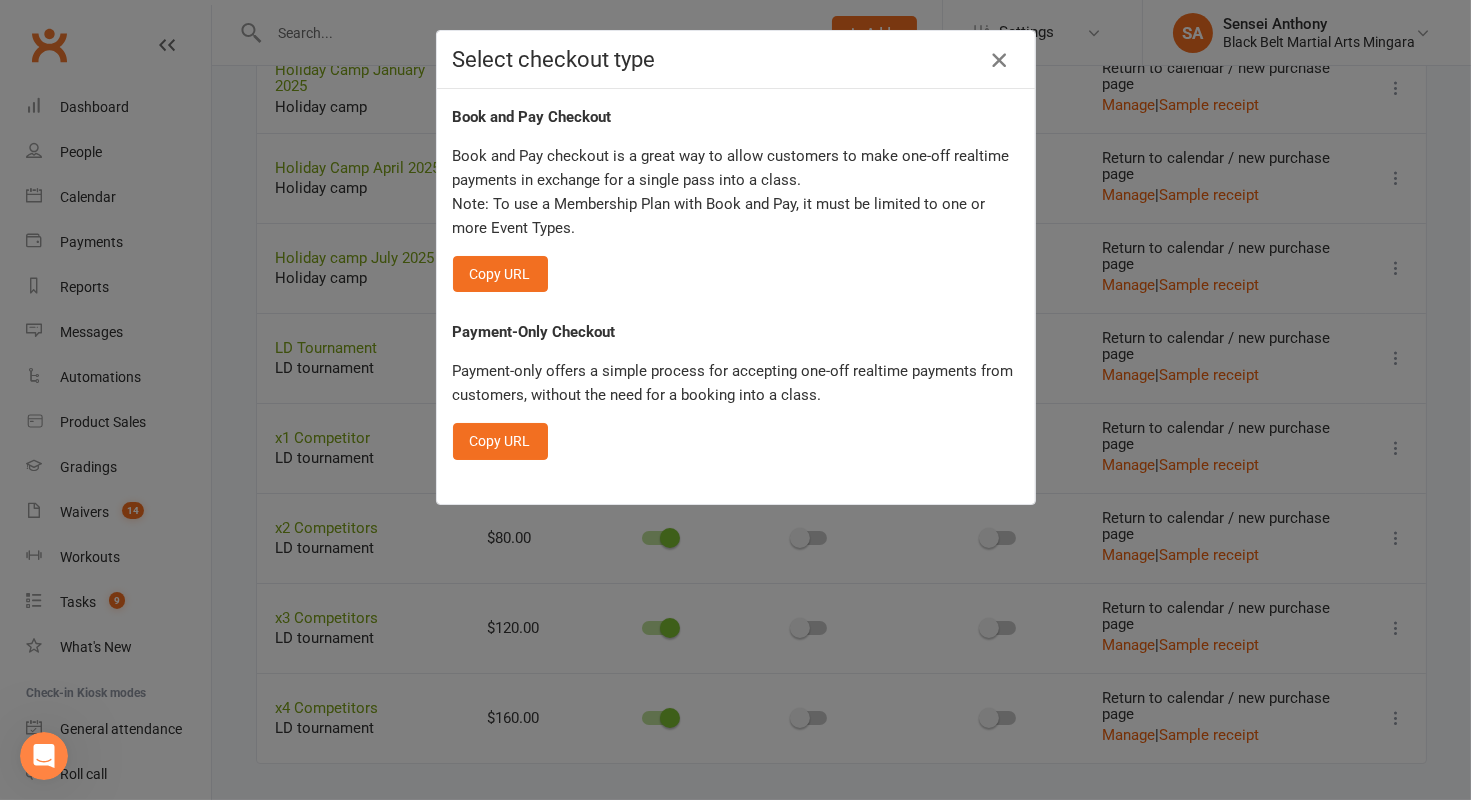 click at bounding box center [999, 60] 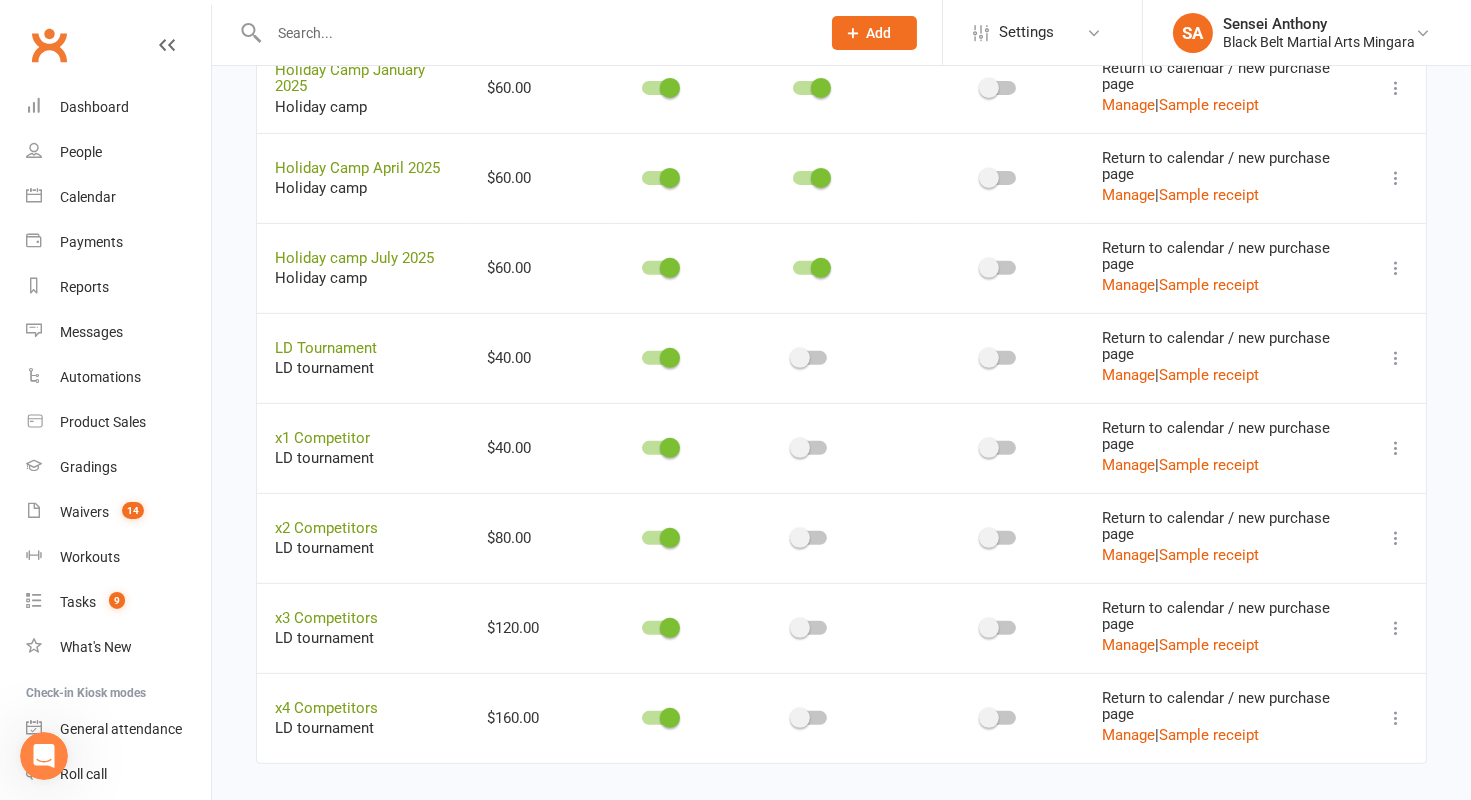 click at bounding box center [1396, 628] 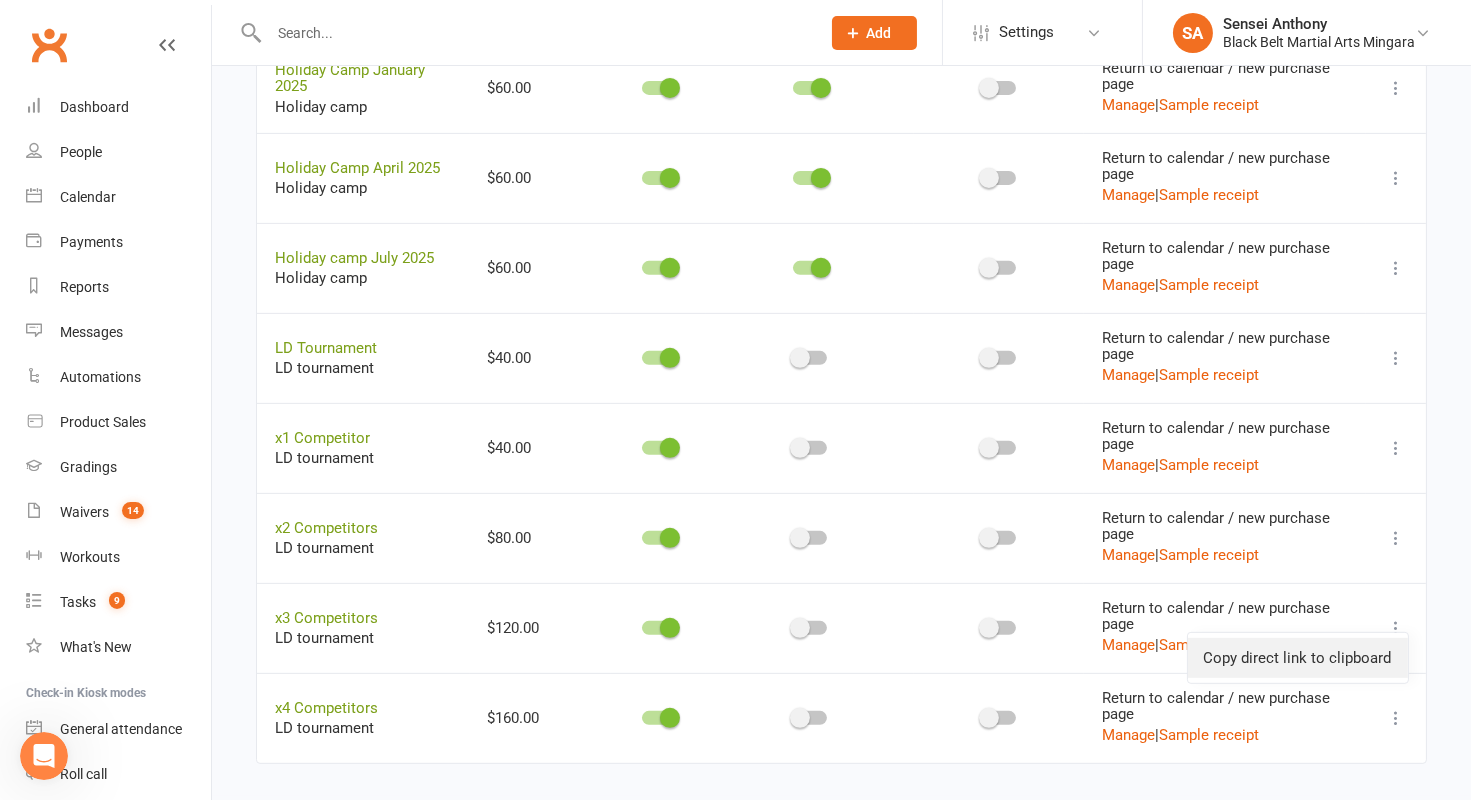 click on "Copy direct link to clipboard" at bounding box center [1298, 658] 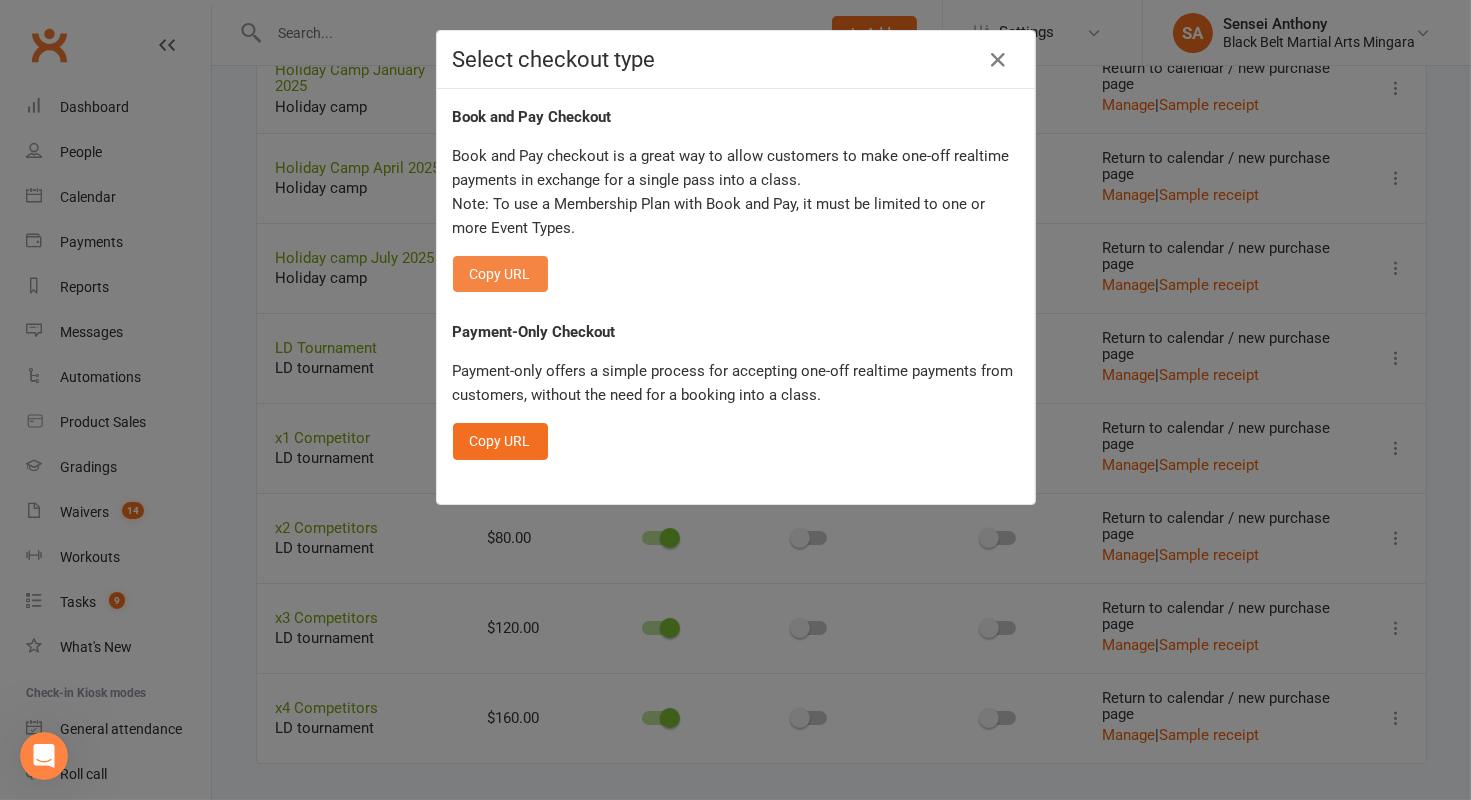 click on "Copy URL" at bounding box center (500, 274) 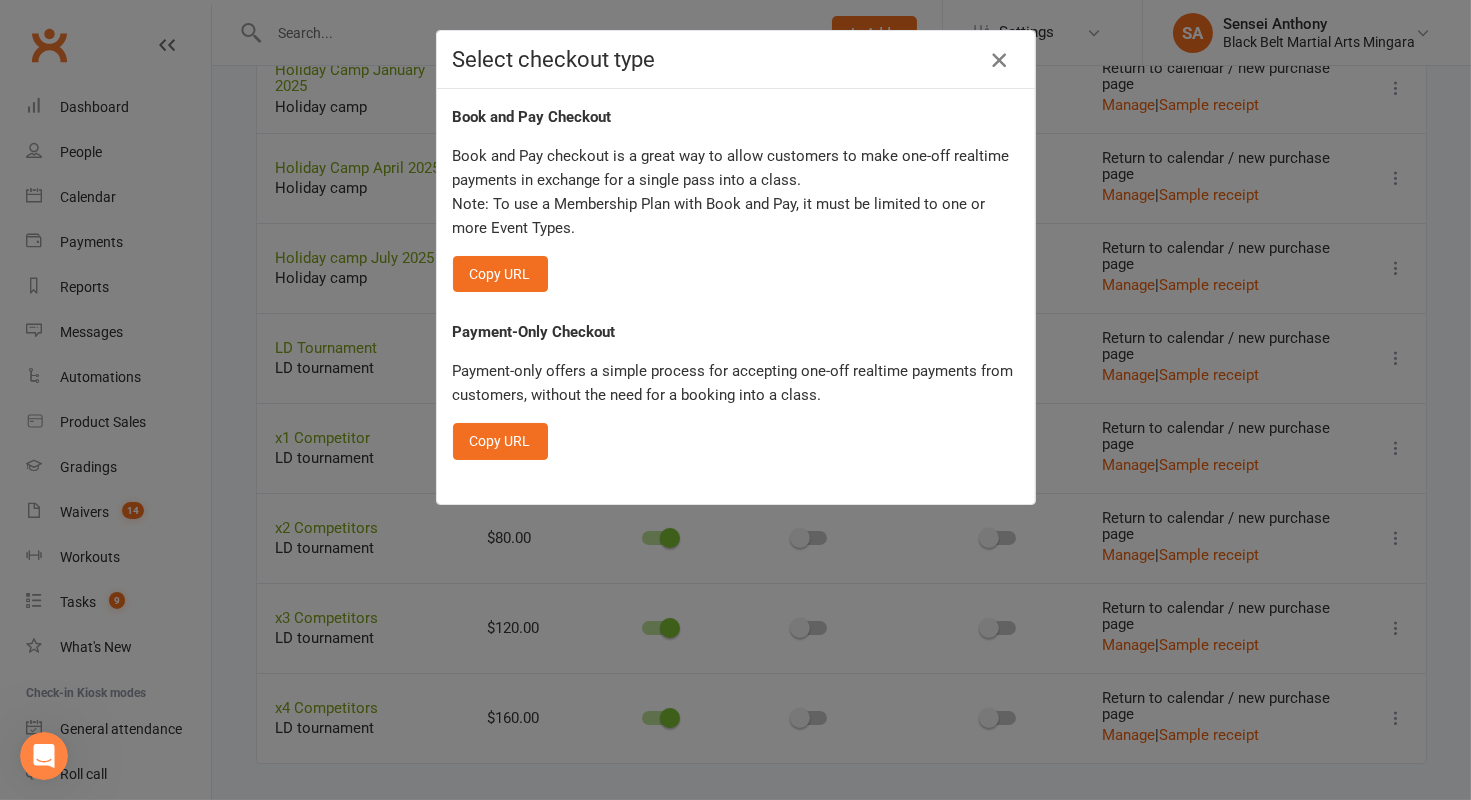 click at bounding box center (999, 60) 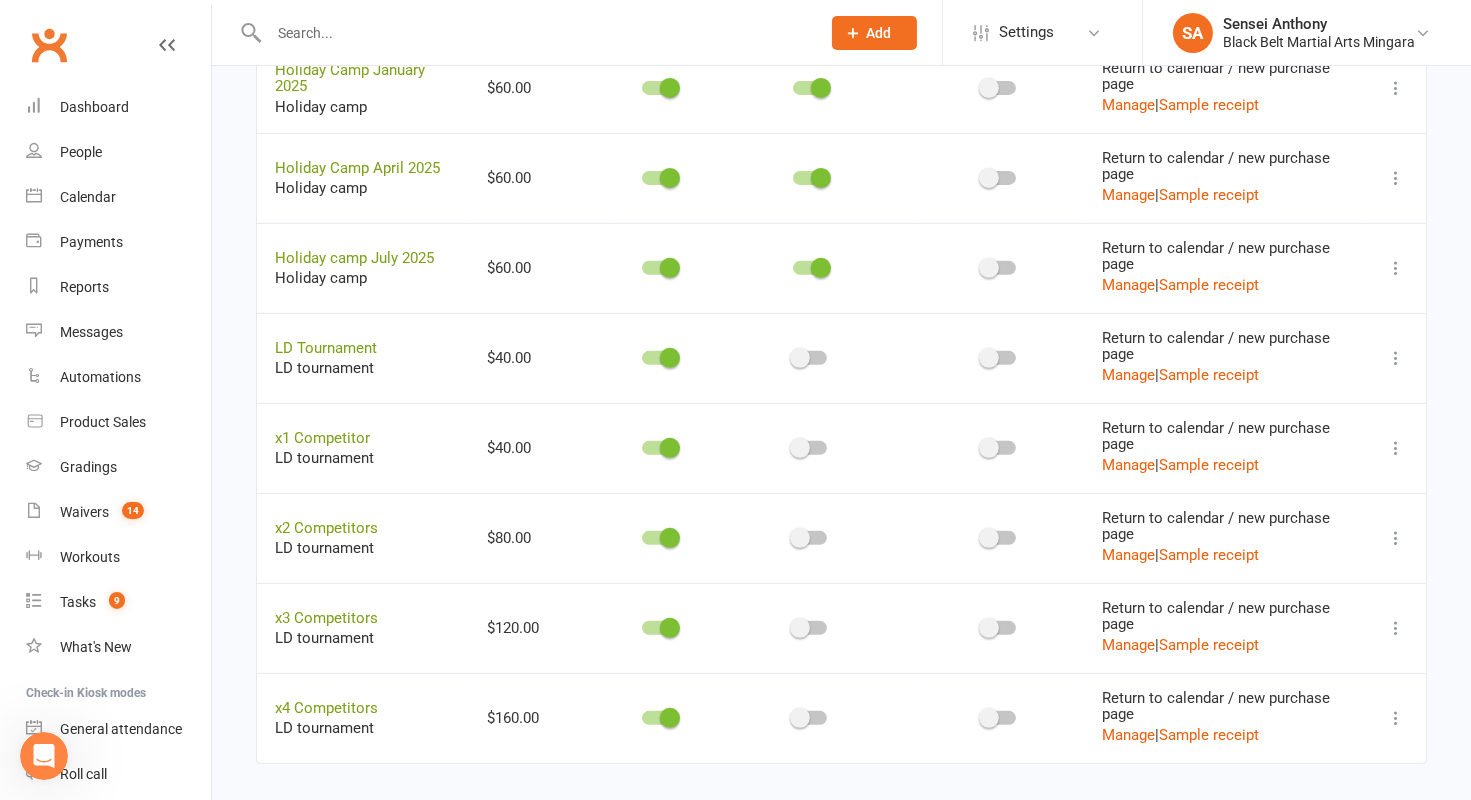 click at bounding box center [1396, 718] 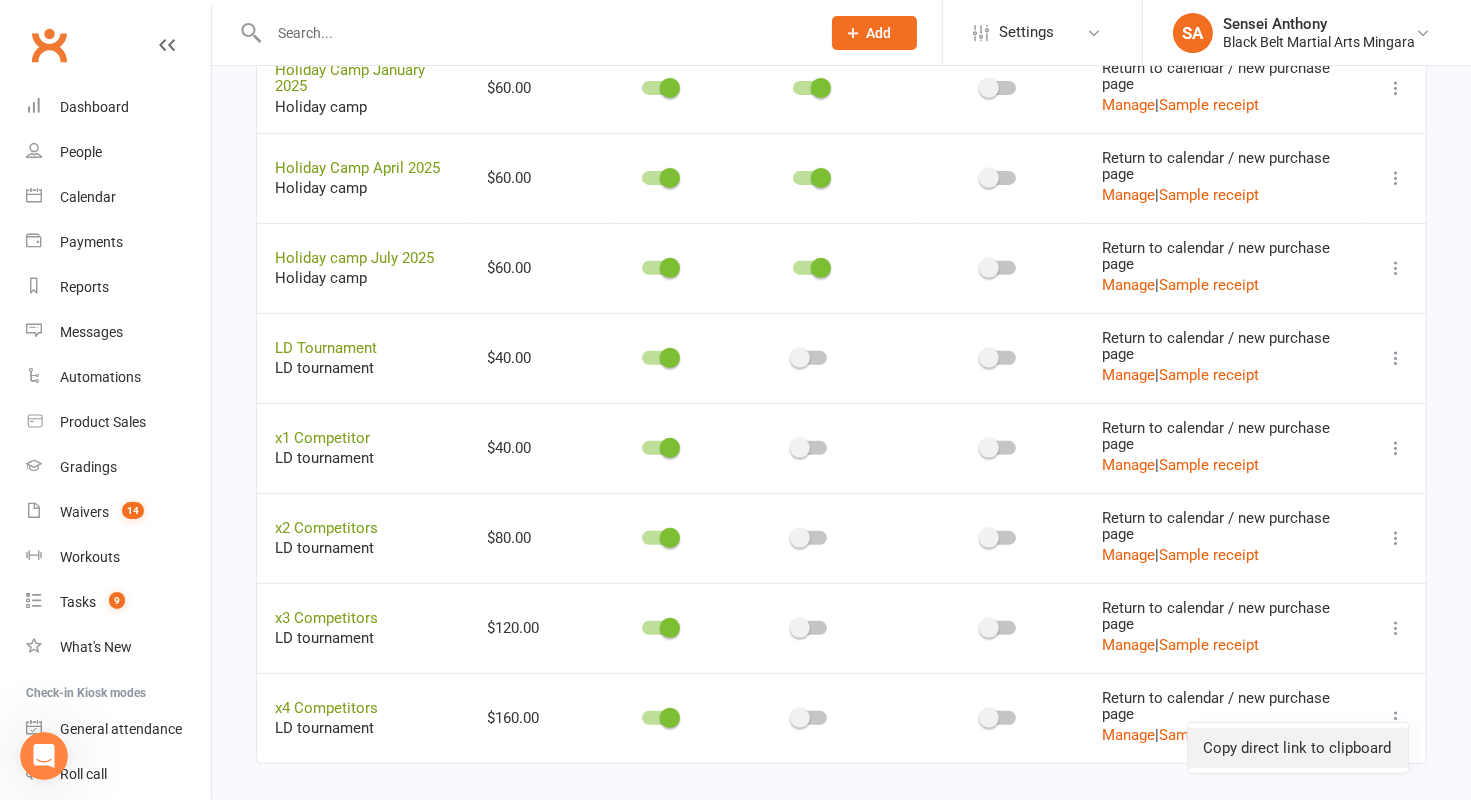 click on "Copy direct link to clipboard" at bounding box center [1298, 748] 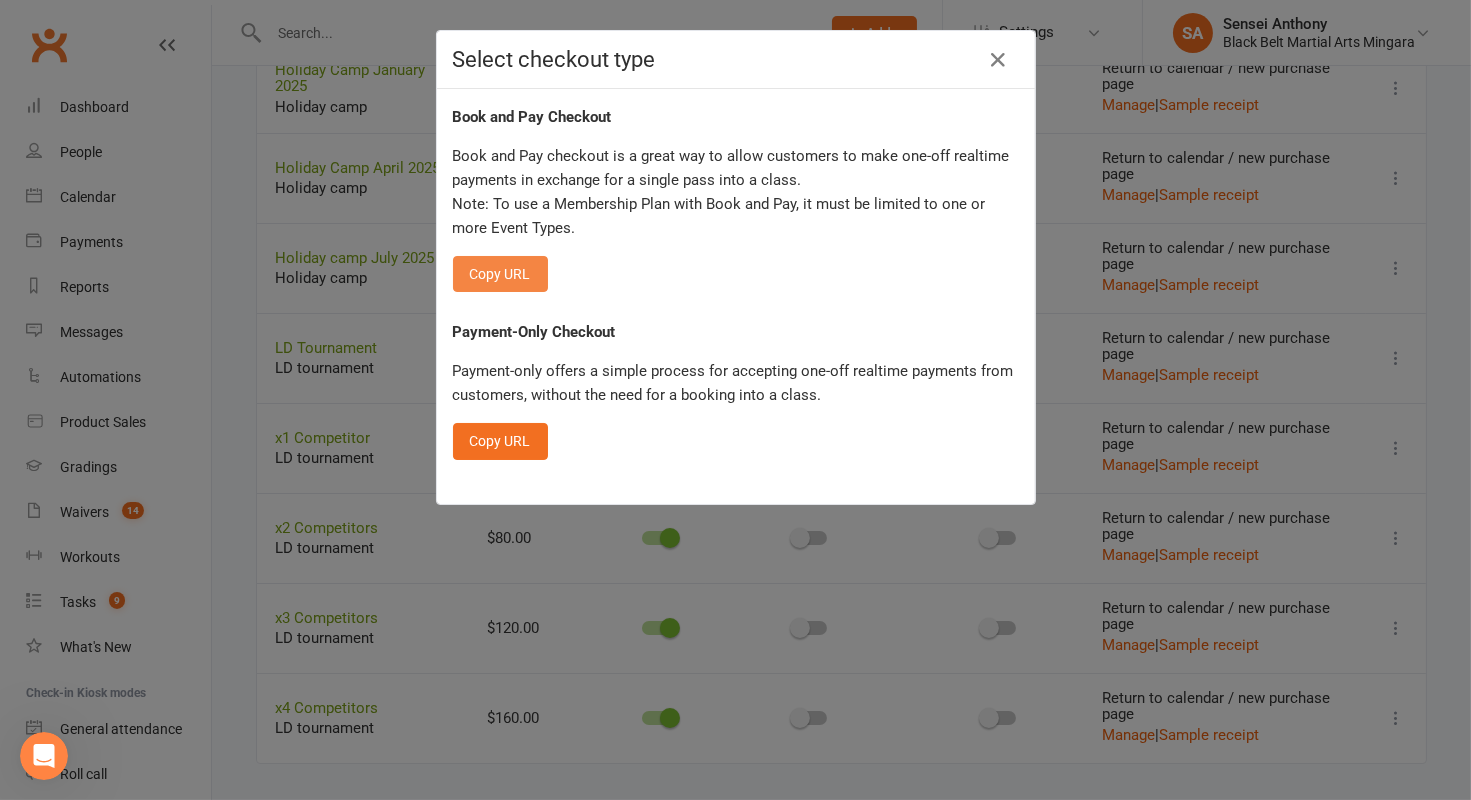 click on "Copy URL" at bounding box center [500, 274] 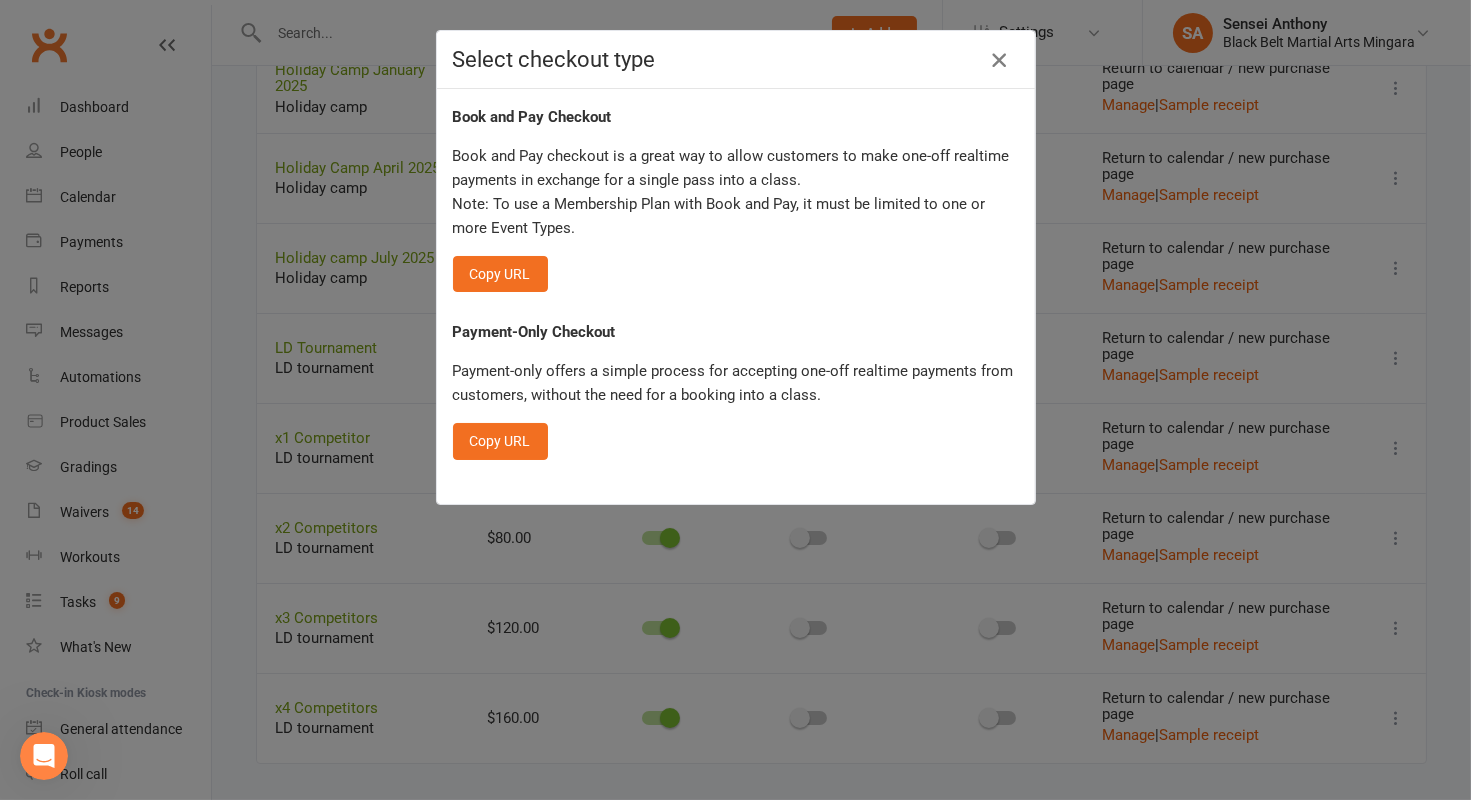 click at bounding box center (999, 60) 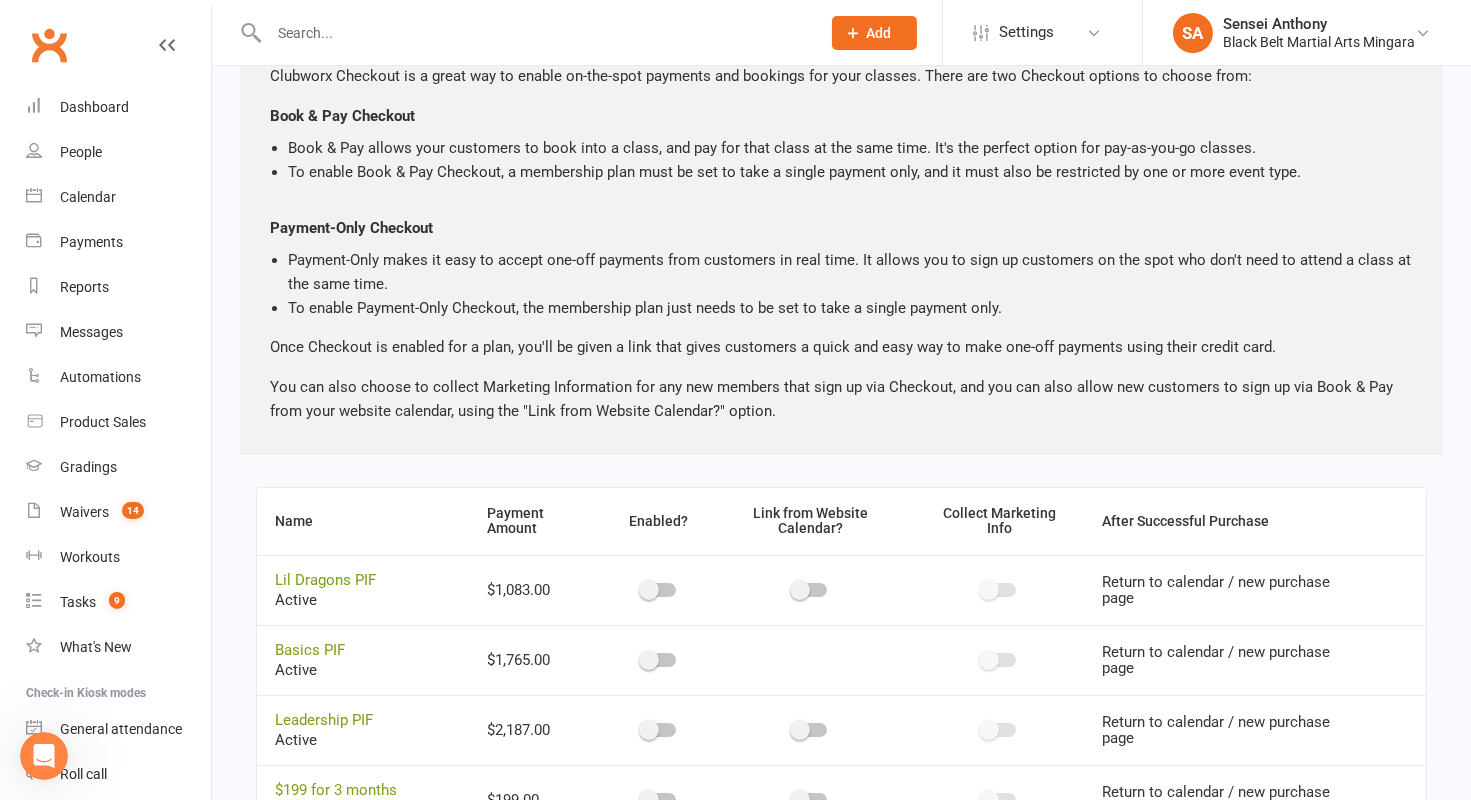 scroll, scrollTop: 0, scrollLeft: 0, axis: both 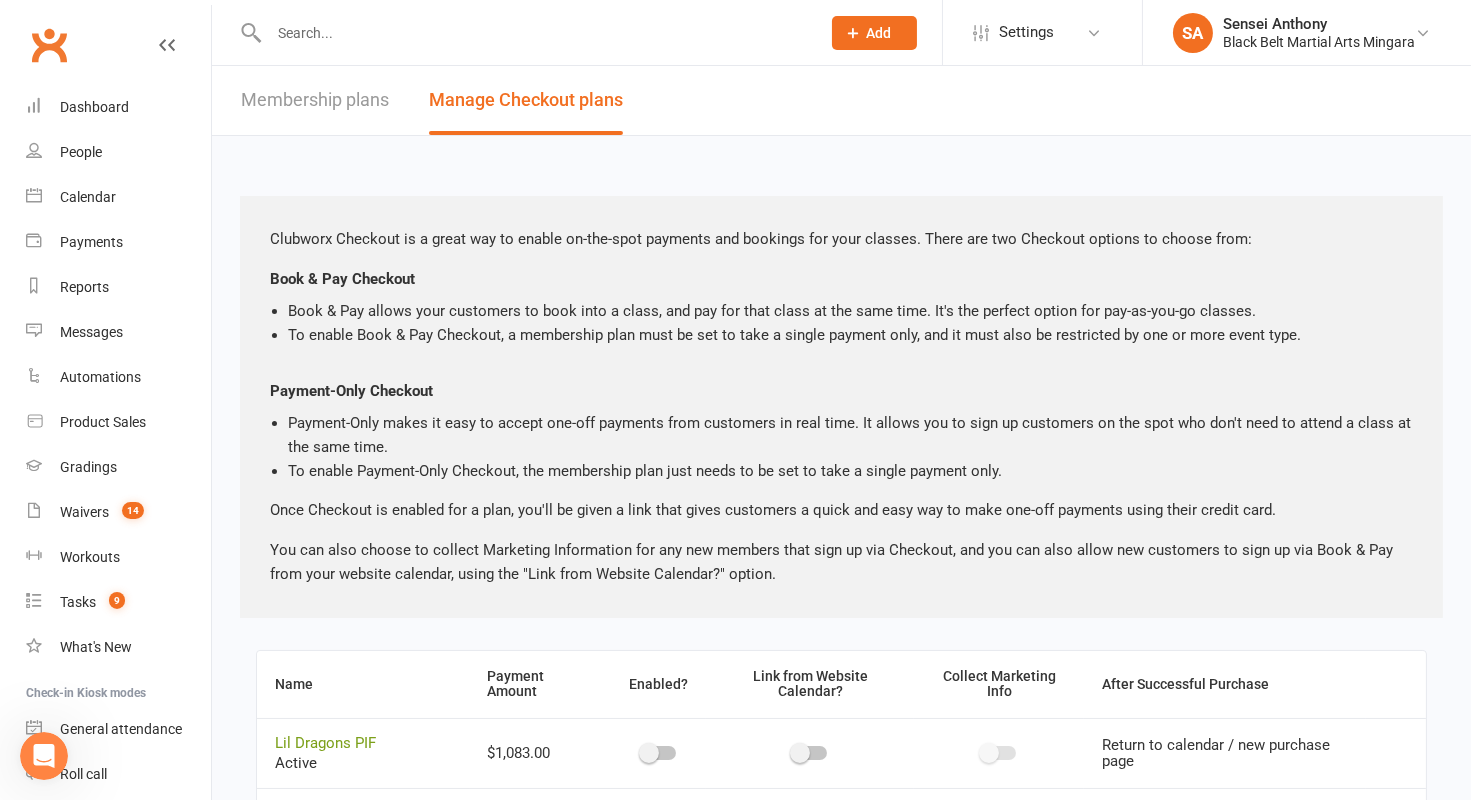 click on "Membership plans" at bounding box center (315, 100) 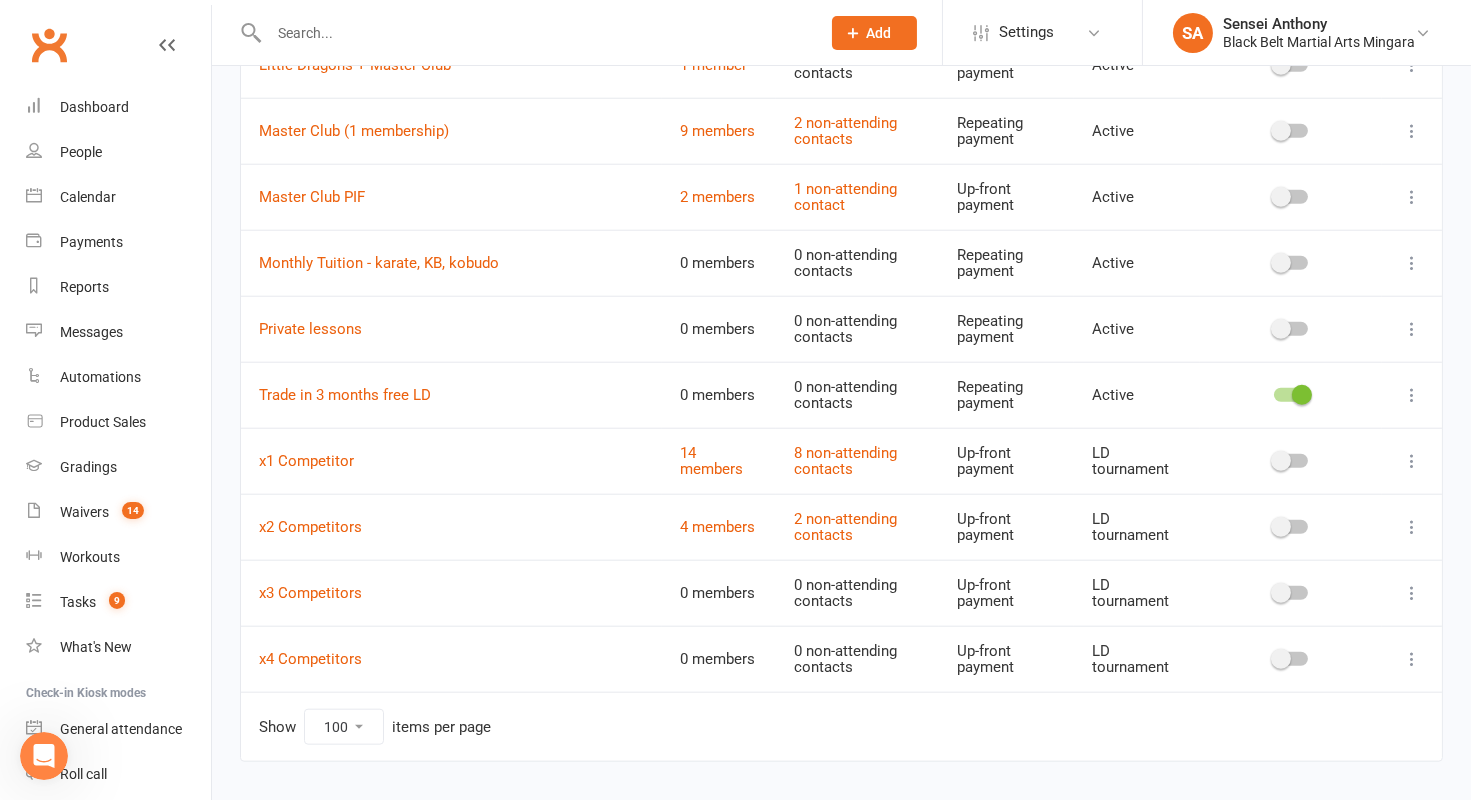 scroll, scrollTop: 3630, scrollLeft: 0, axis: vertical 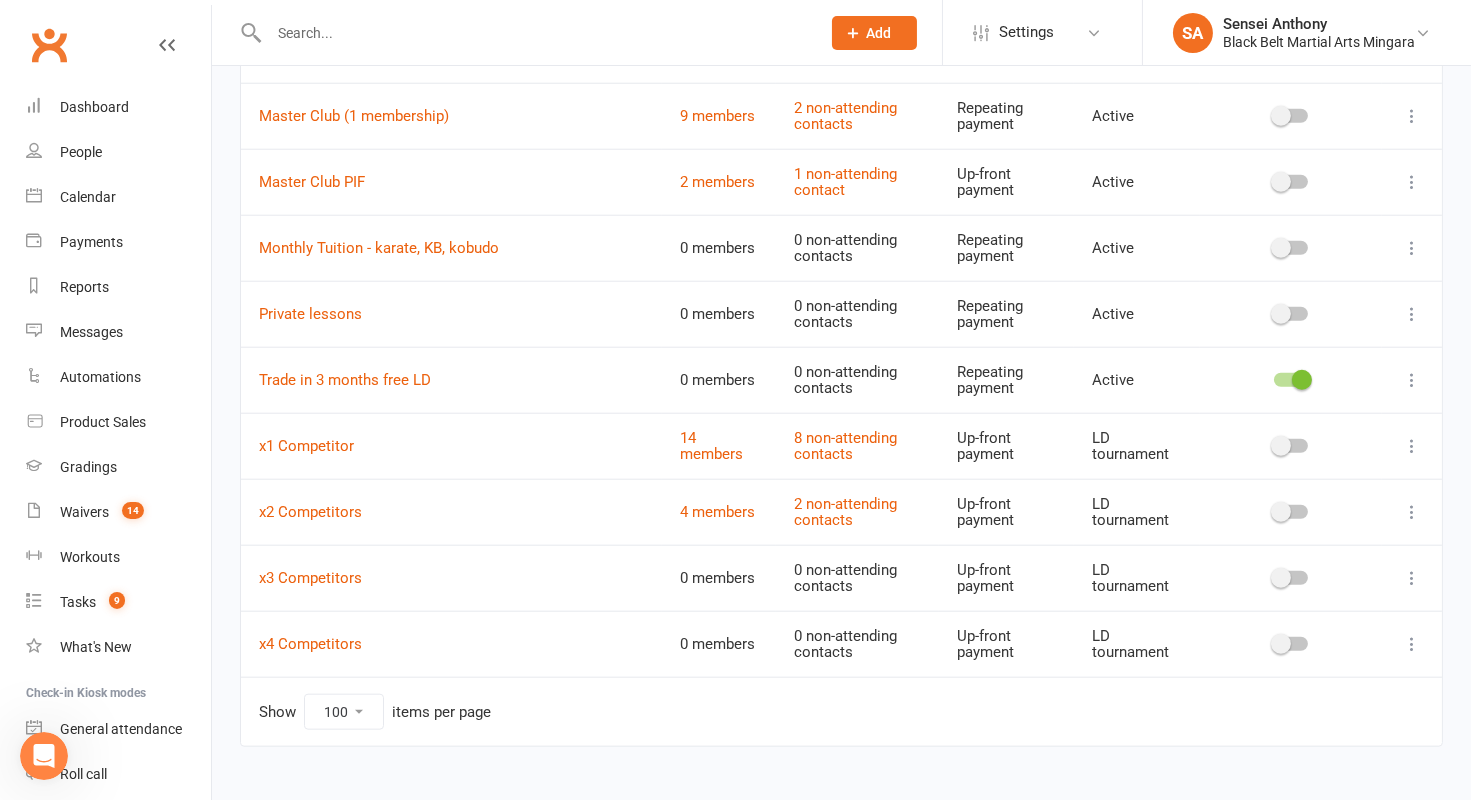 click at bounding box center [1412, 512] 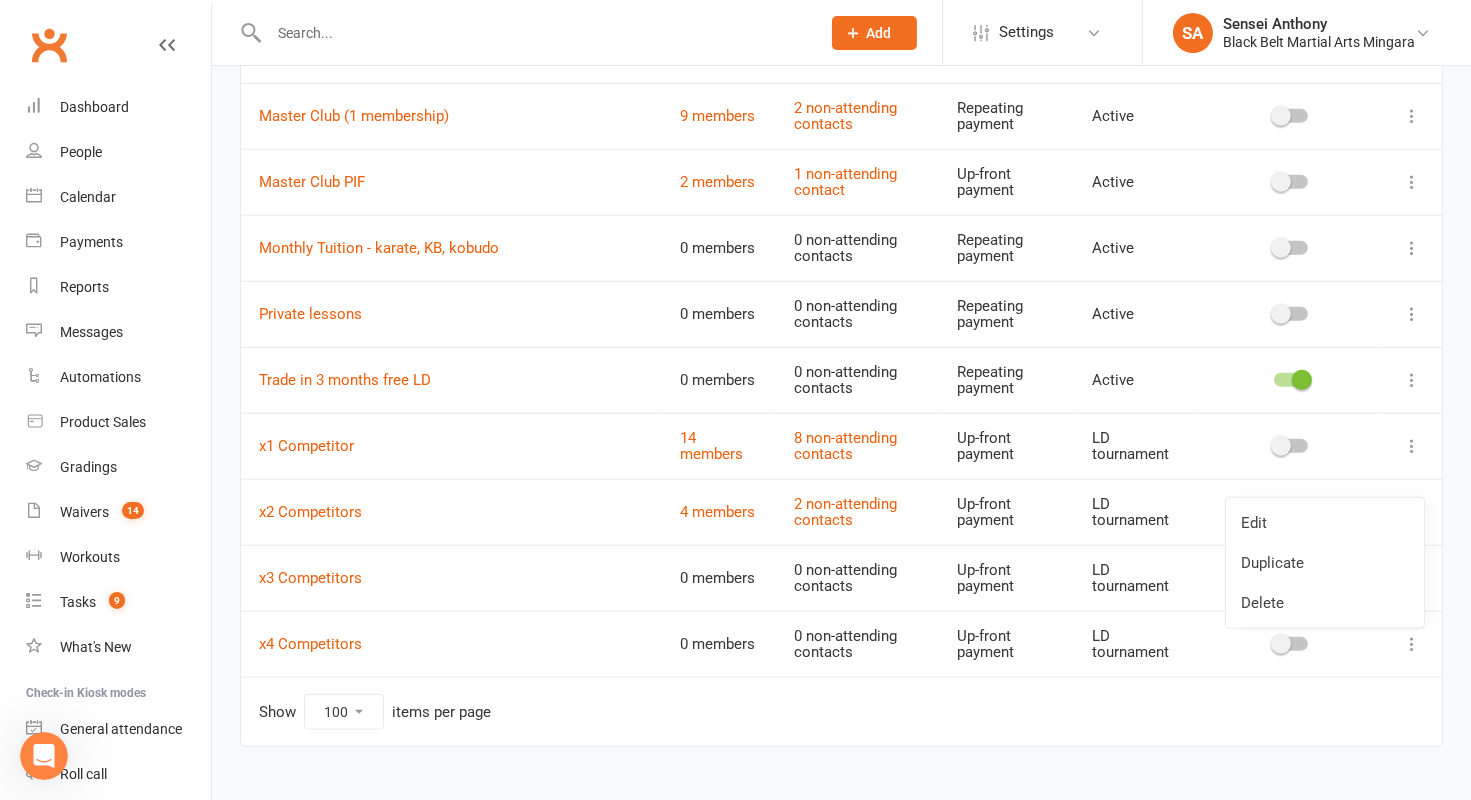 click on "x3 Competitors" at bounding box center (451, 578) 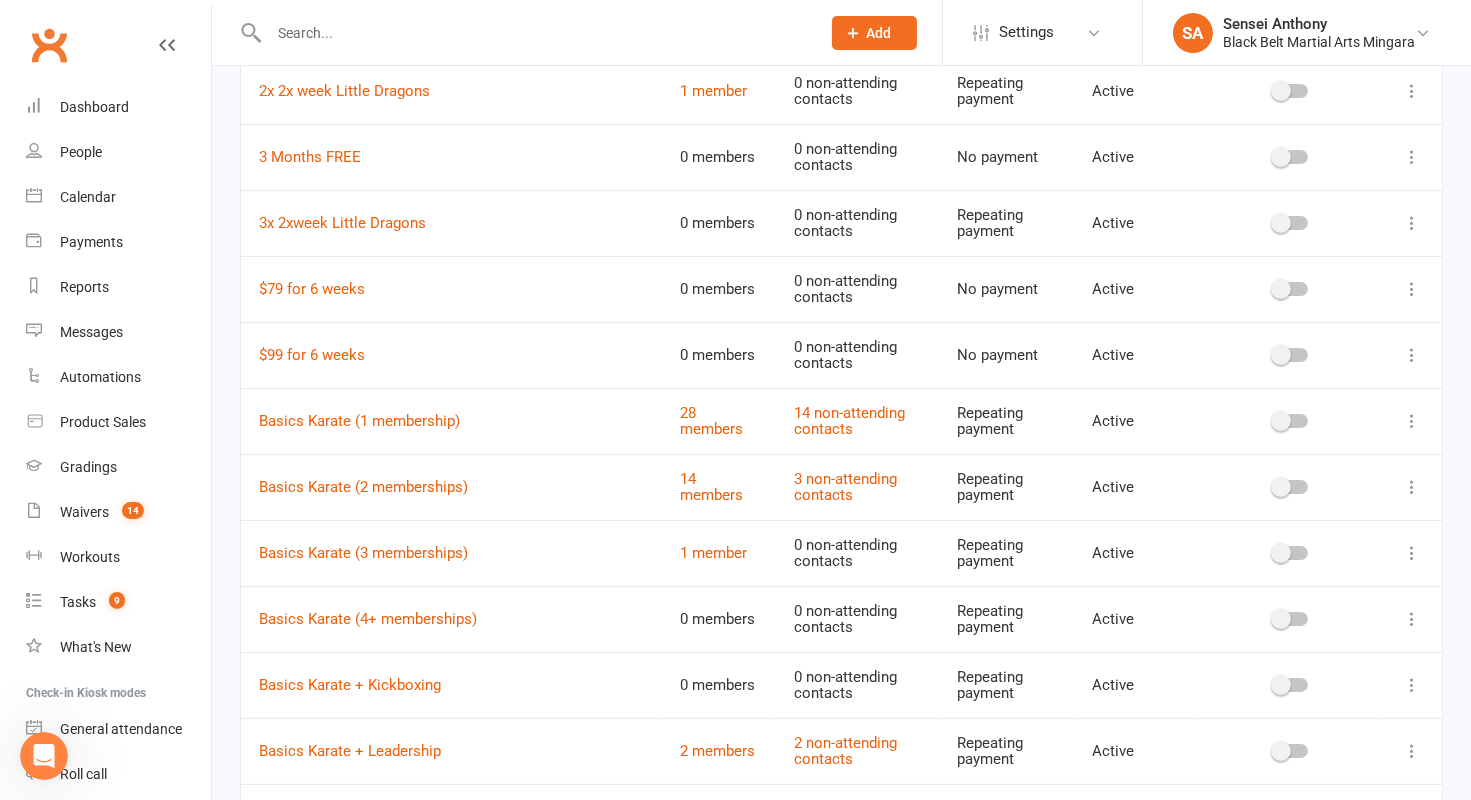 scroll, scrollTop: 0, scrollLeft: 0, axis: both 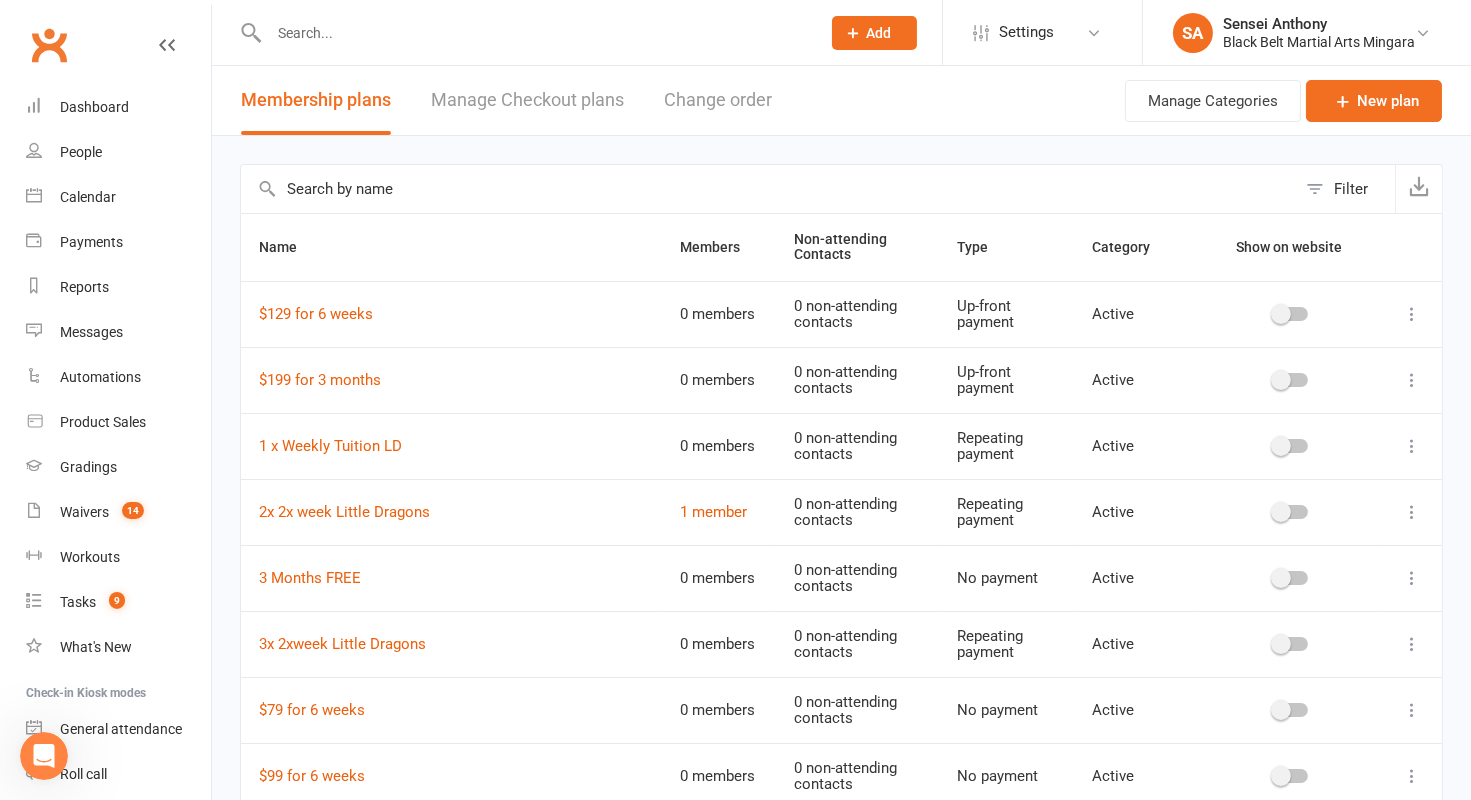click on "Manage Checkout plans" at bounding box center [527, 100] 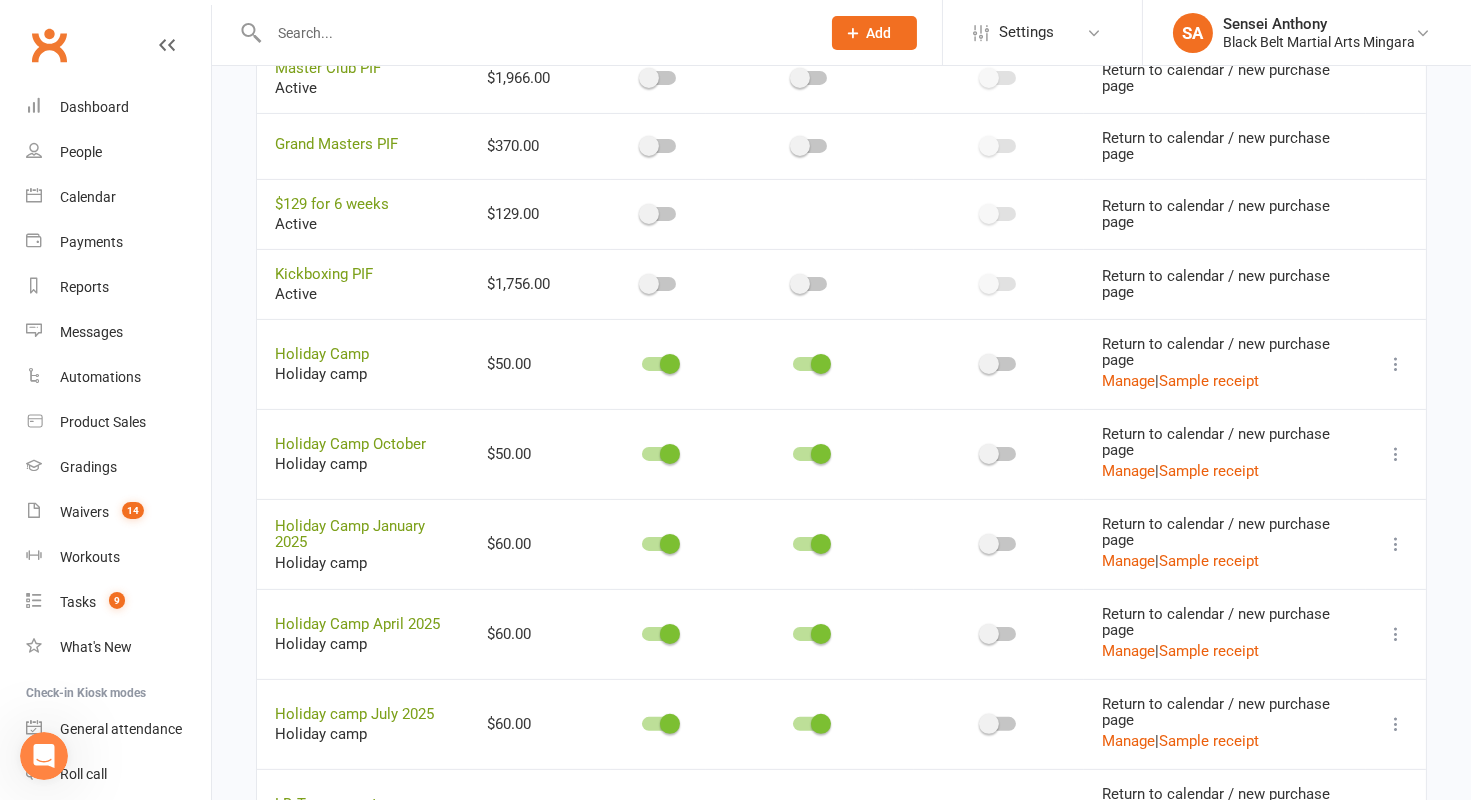 scroll, scrollTop: 1426, scrollLeft: 0, axis: vertical 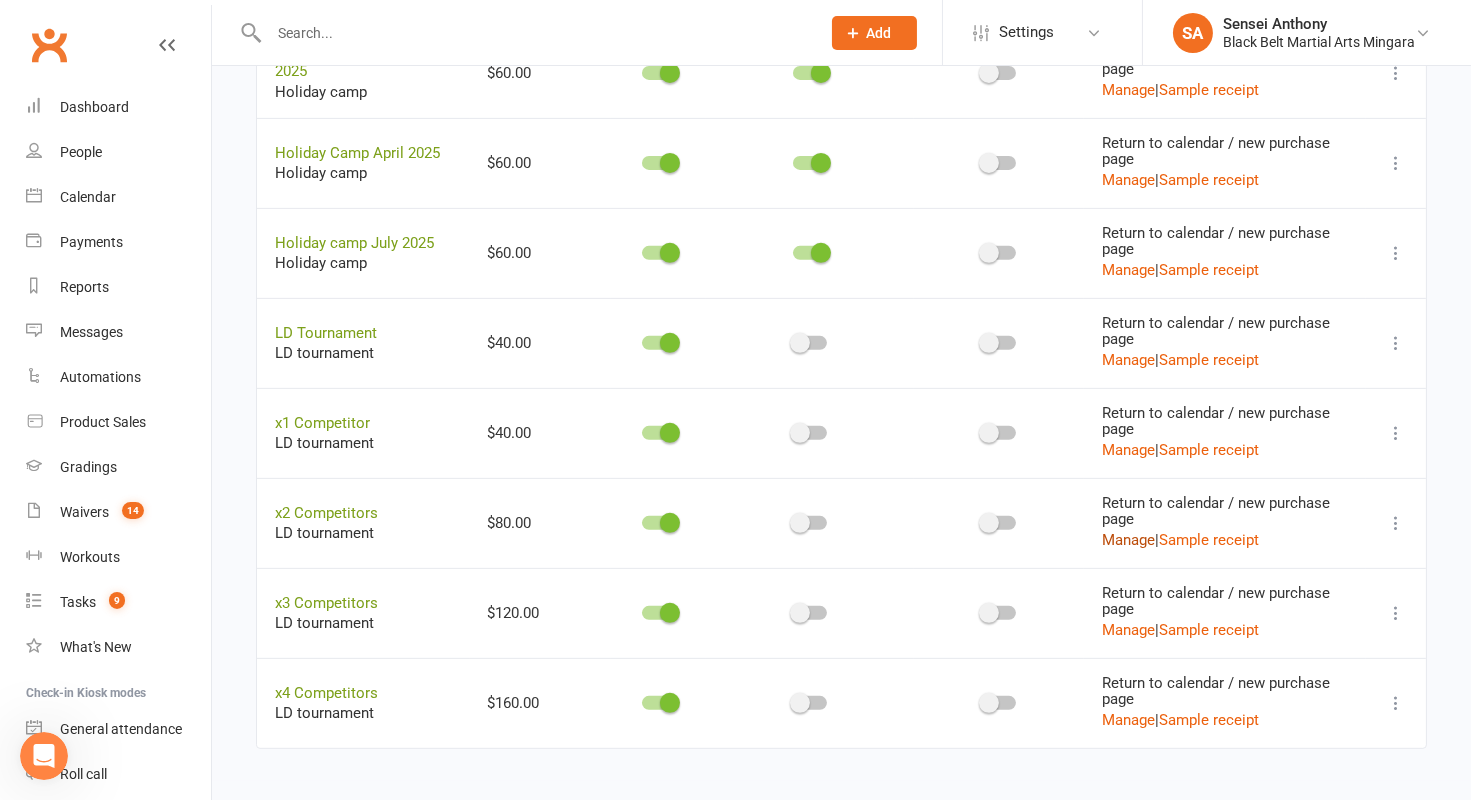 click on "Manage" at bounding box center [1128, 540] 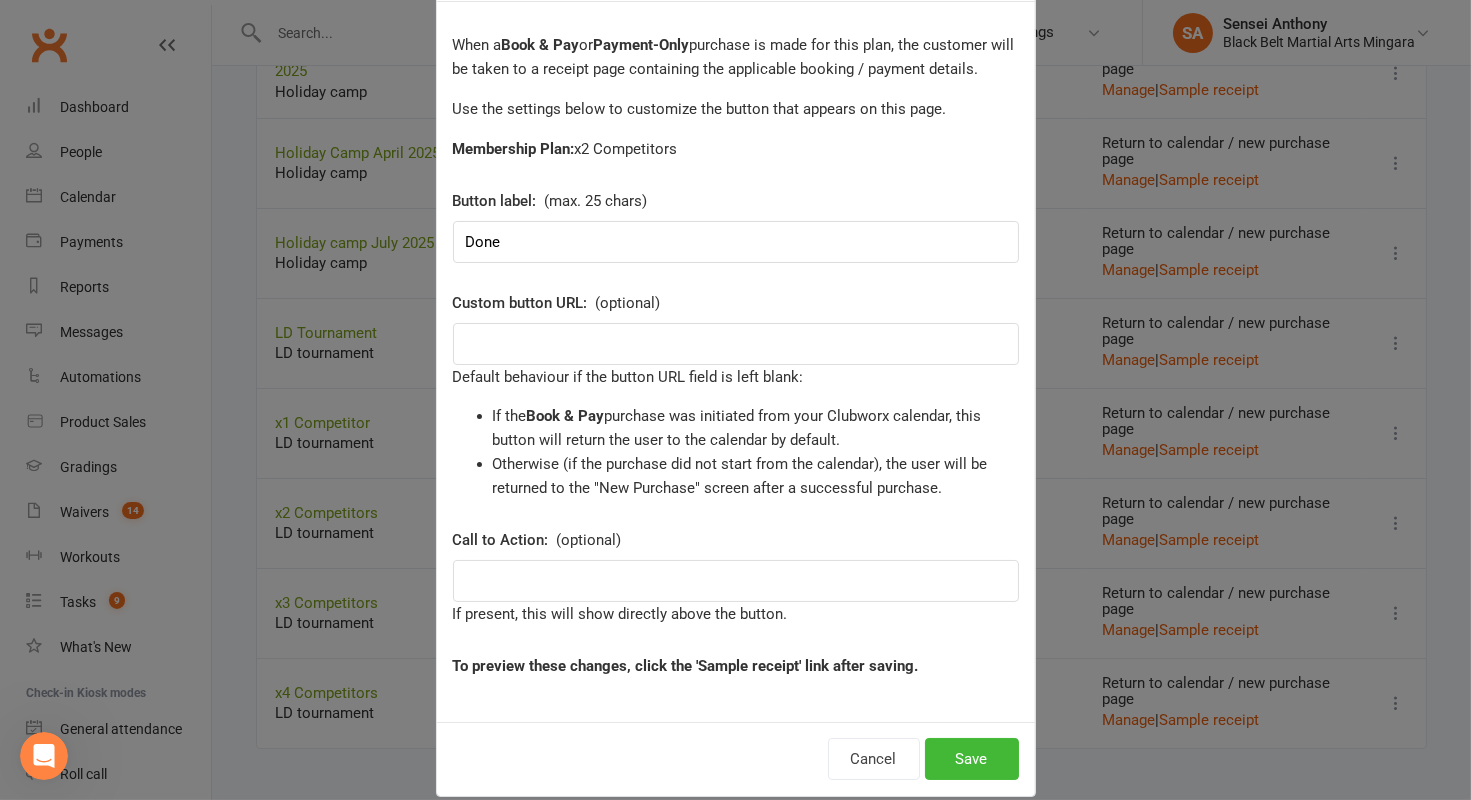 scroll, scrollTop: 108, scrollLeft: 0, axis: vertical 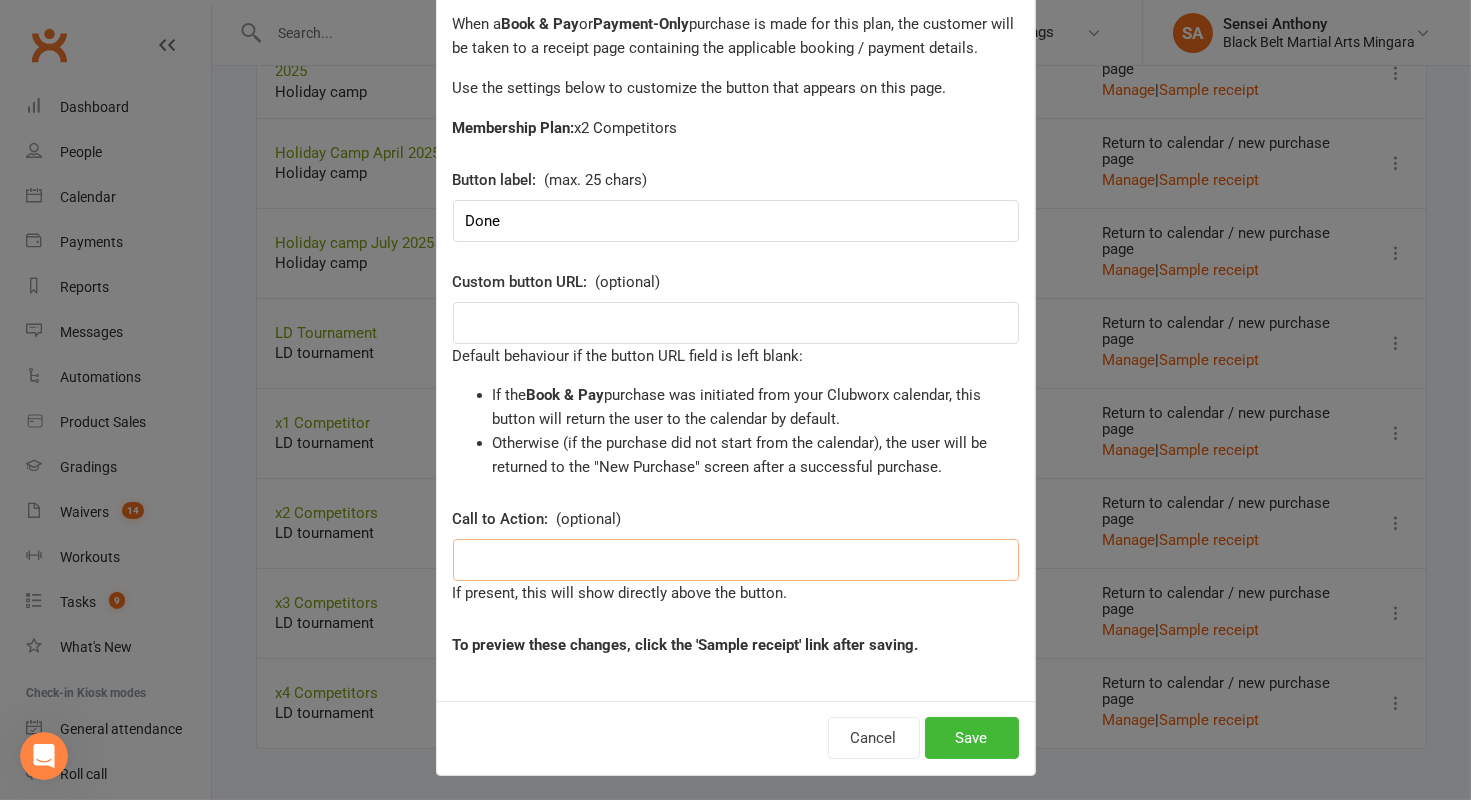 click at bounding box center (736, 560) 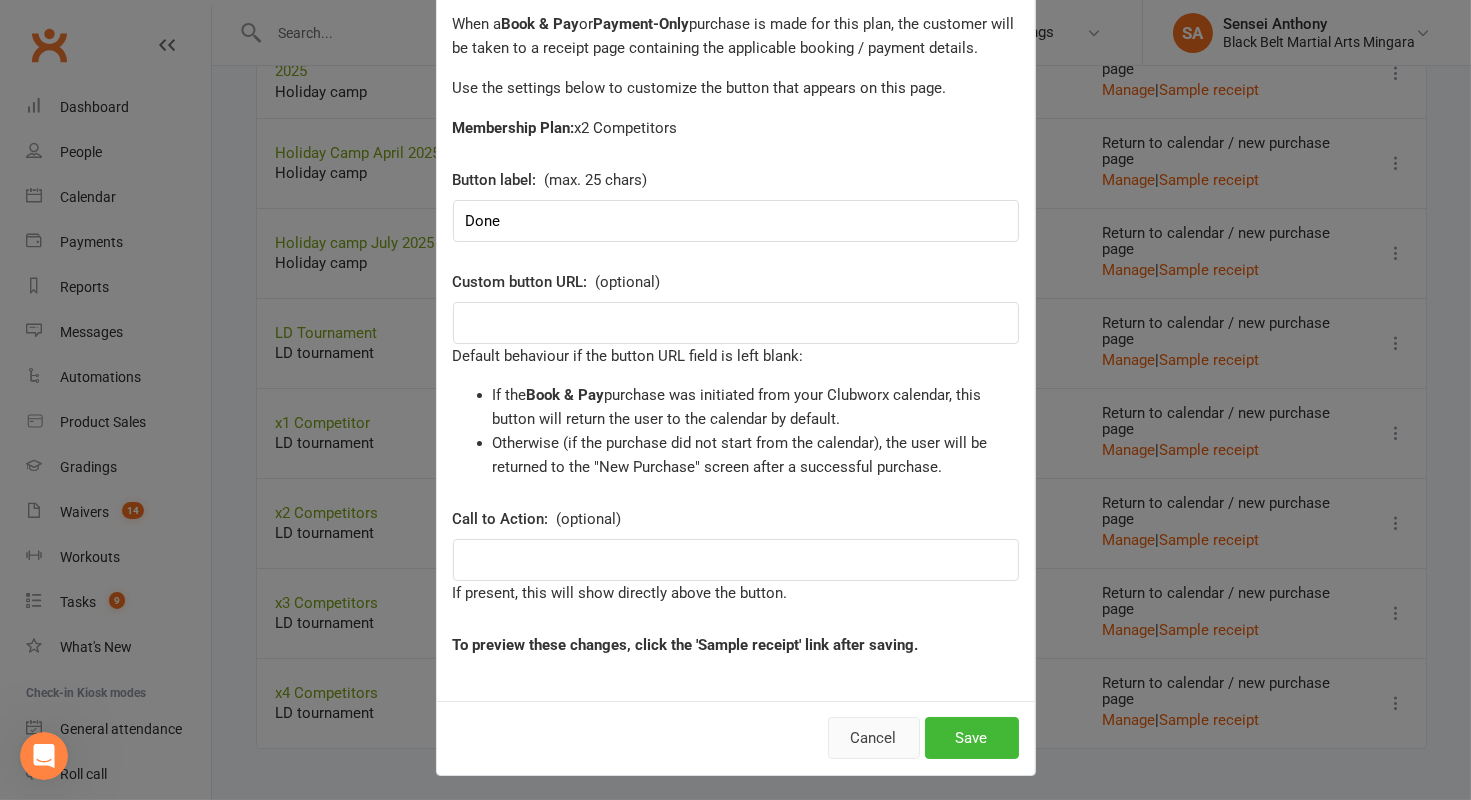 click on "Cancel" at bounding box center [874, 738] 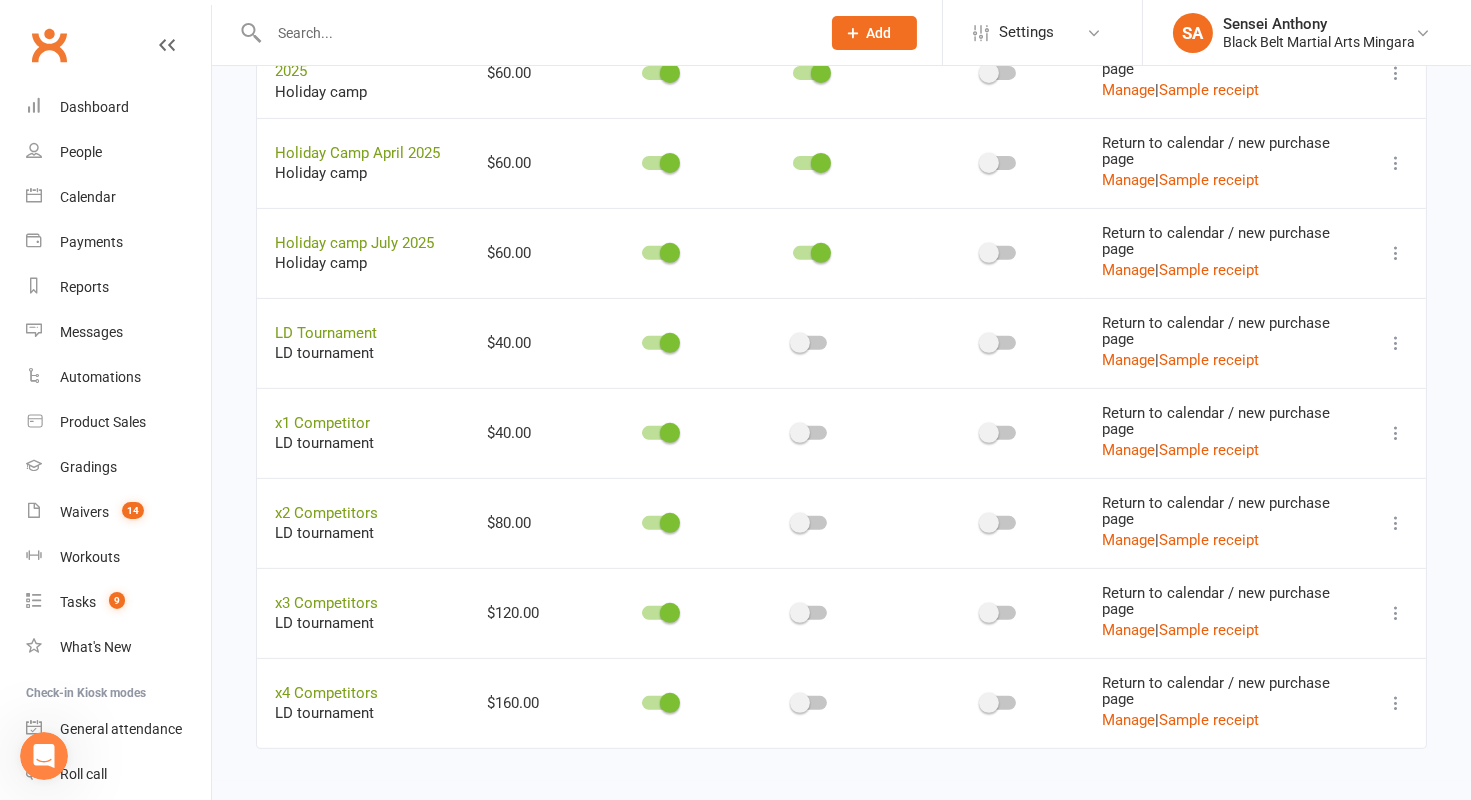 click at bounding box center (1396, 523) 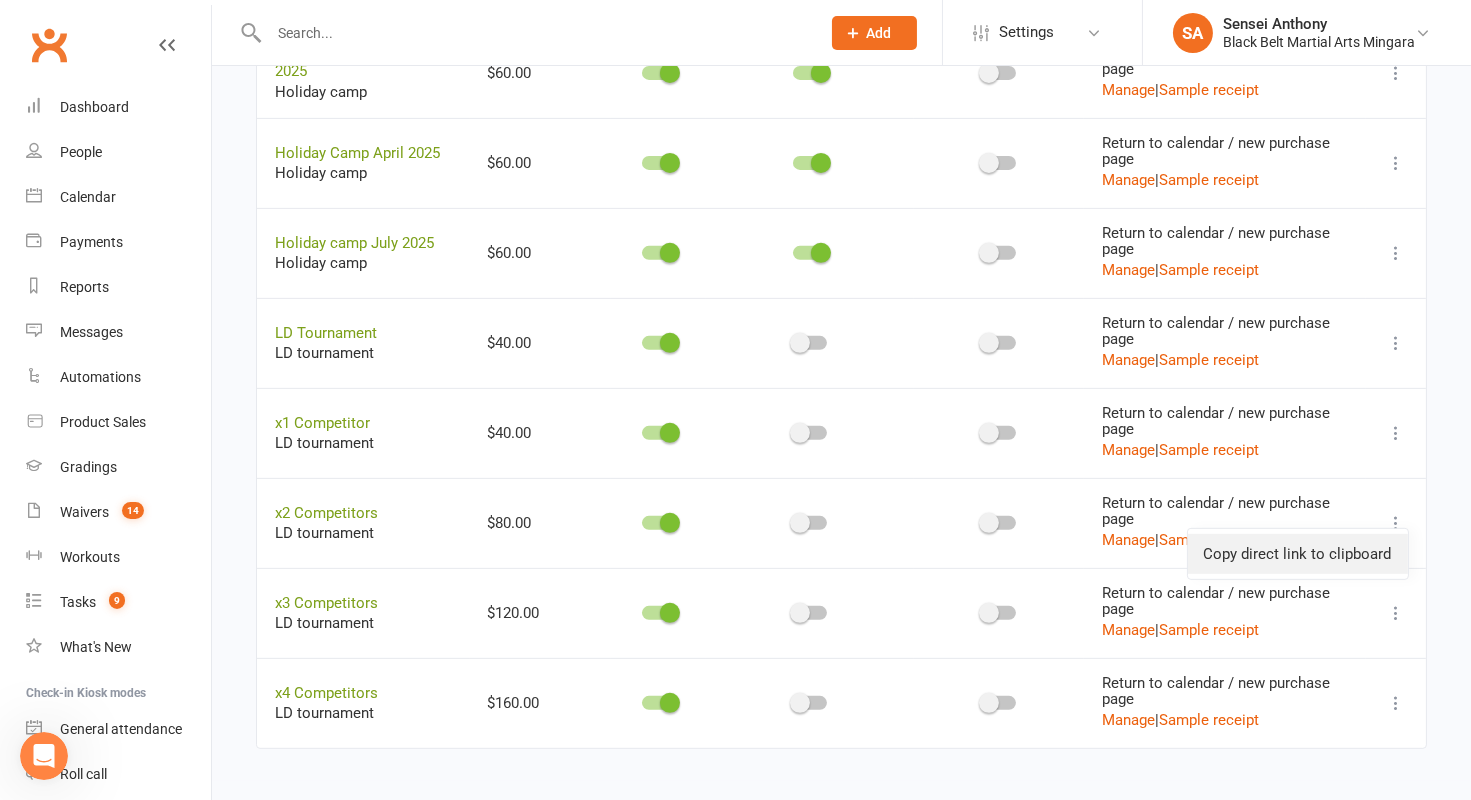 click on "Copy direct link to clipboard" at bounding box center [1298, 554] 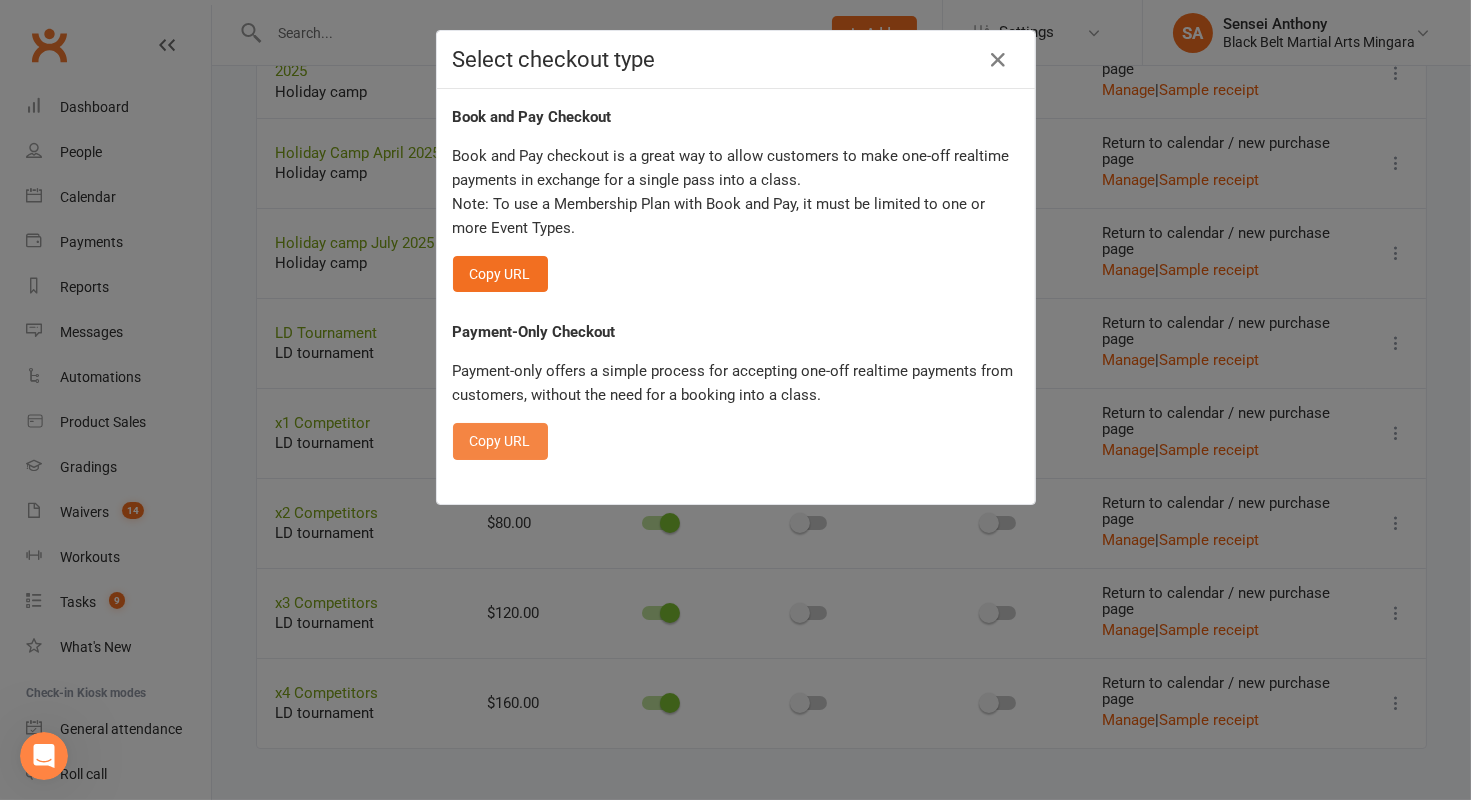 click on "Copy URL" at bounding box center (500, 441) 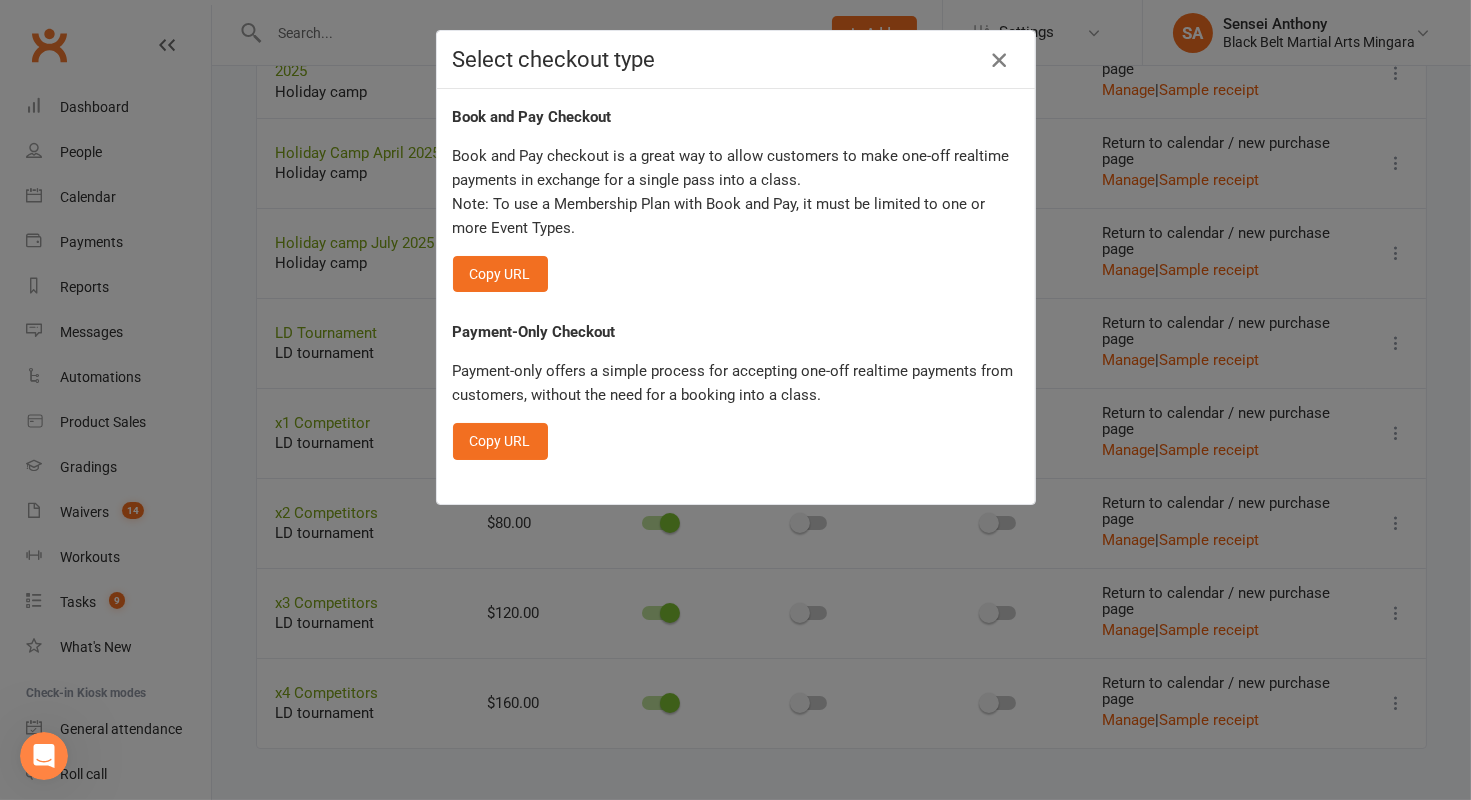 click at bounding box center [999, 60] 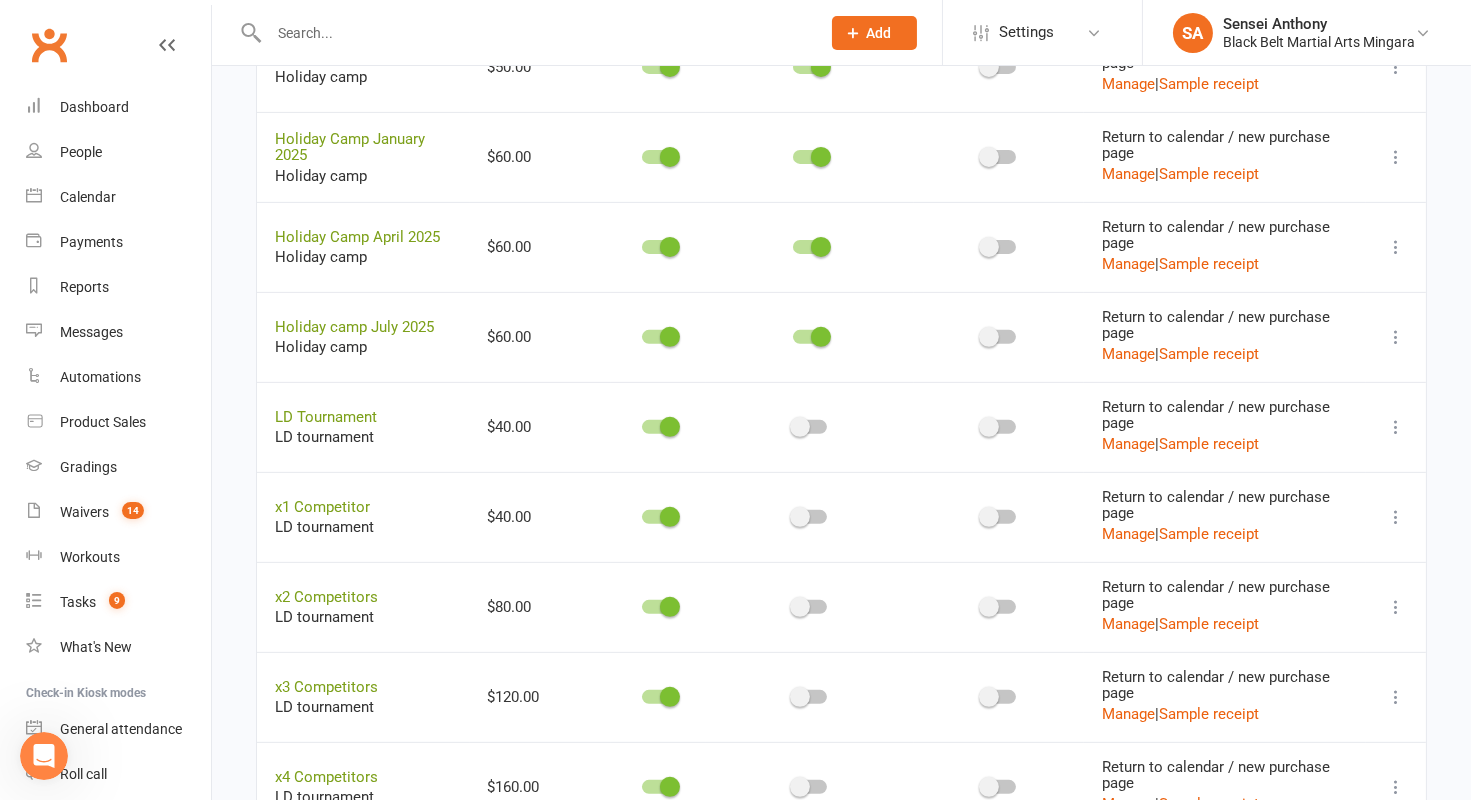 scroll, scrollTop: 1426, scrollLeft: 0, axis: vertical 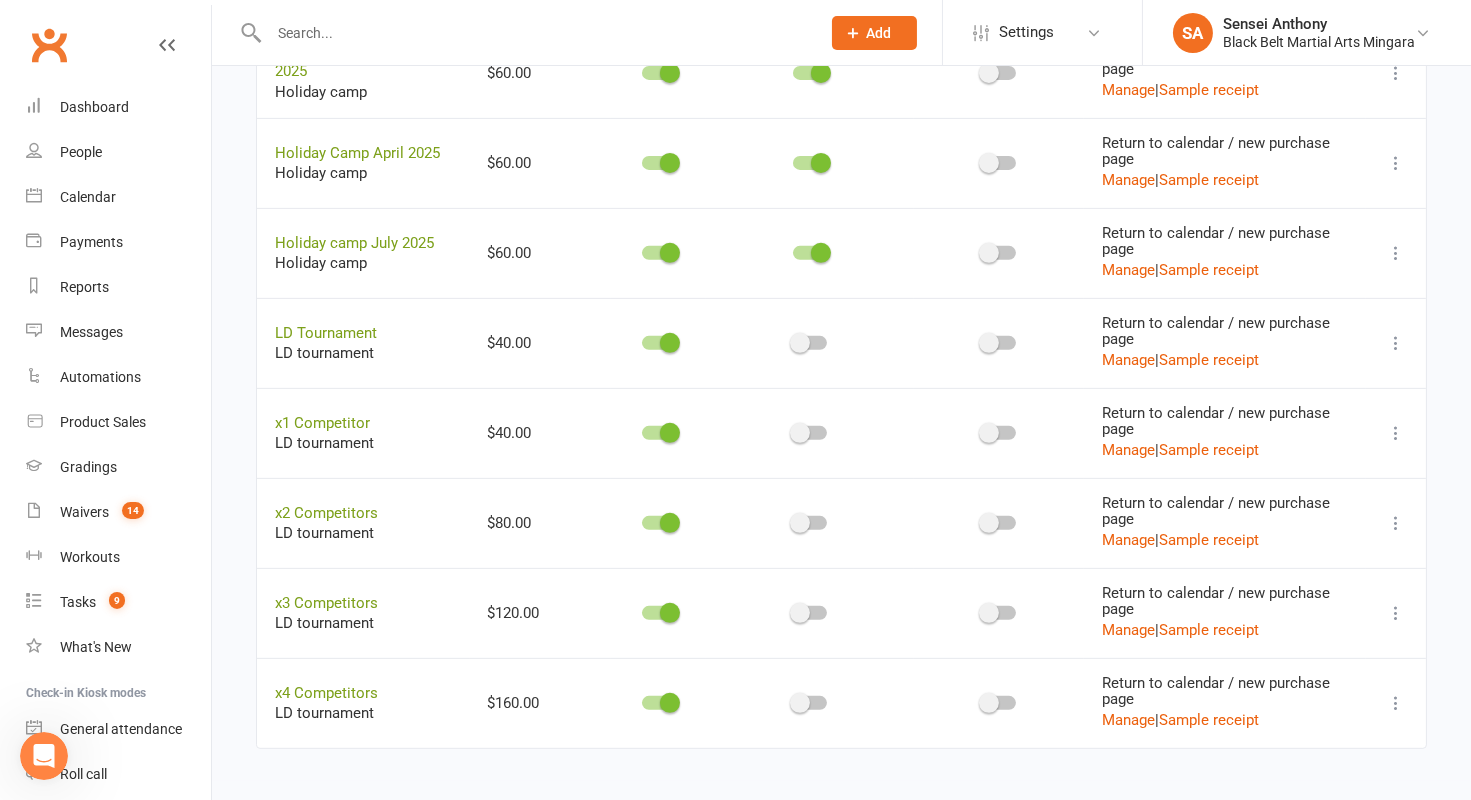click at bounding box center (810, 433) 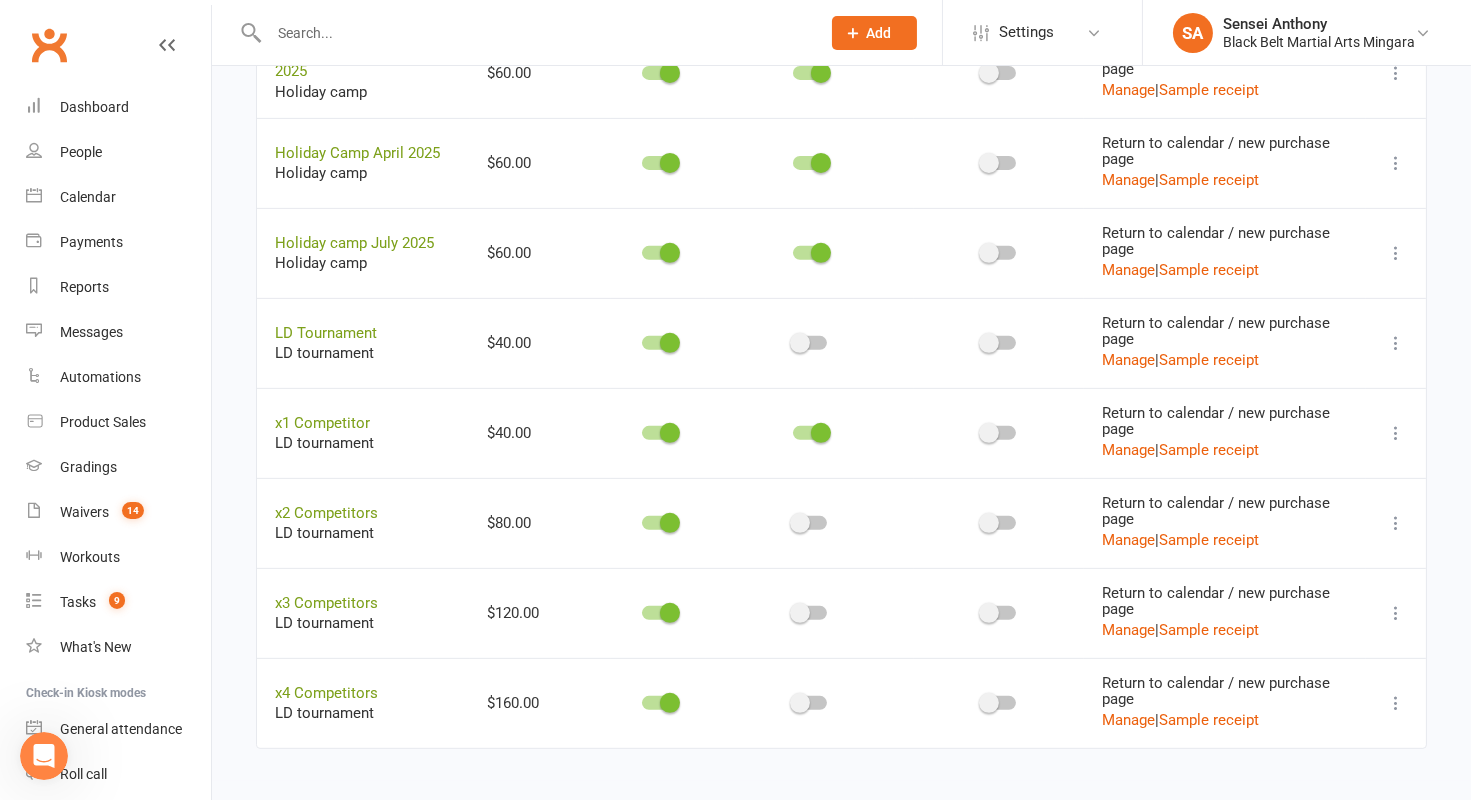 click at bounding box center (800, 523) 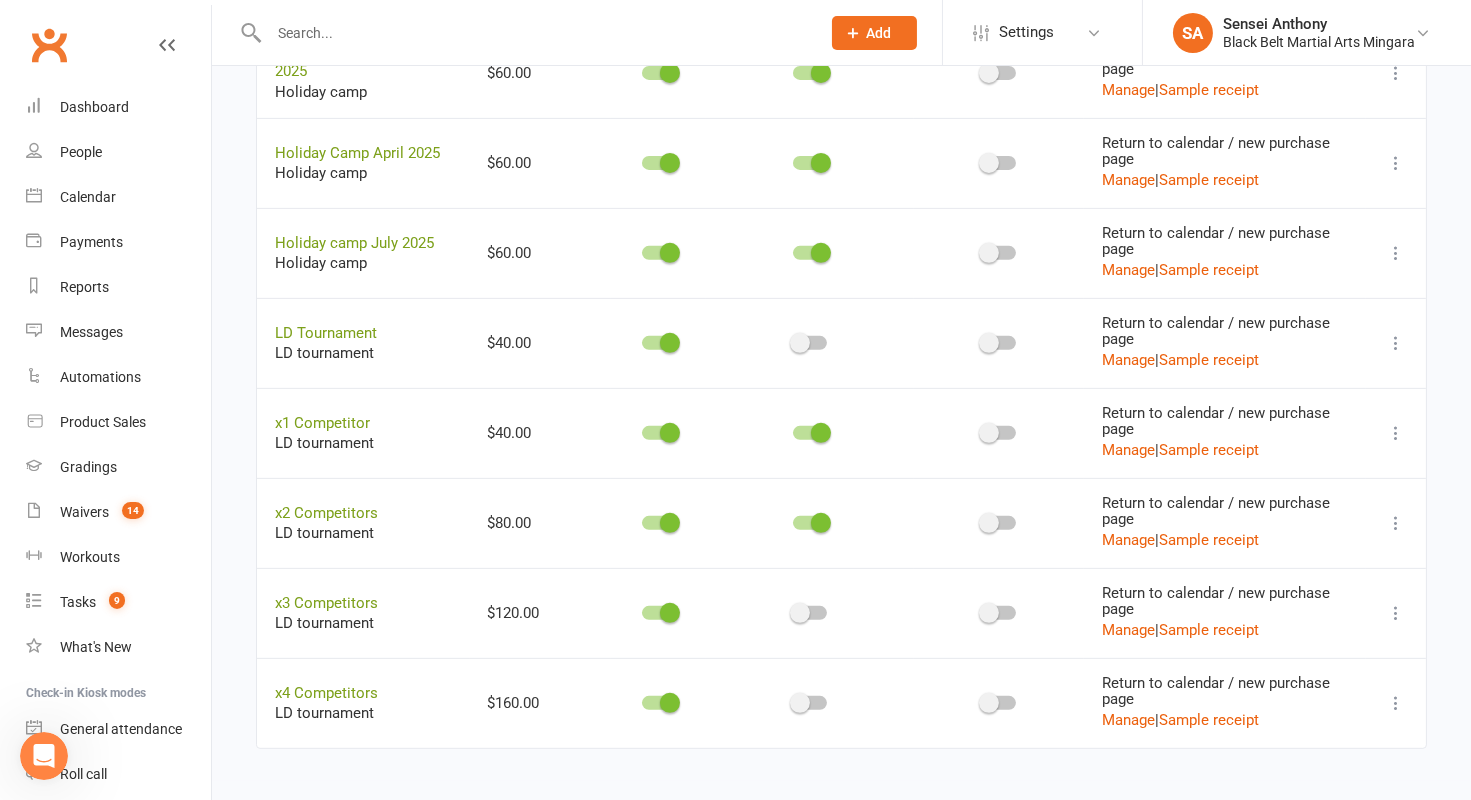 click at bounding box center (800, 613) 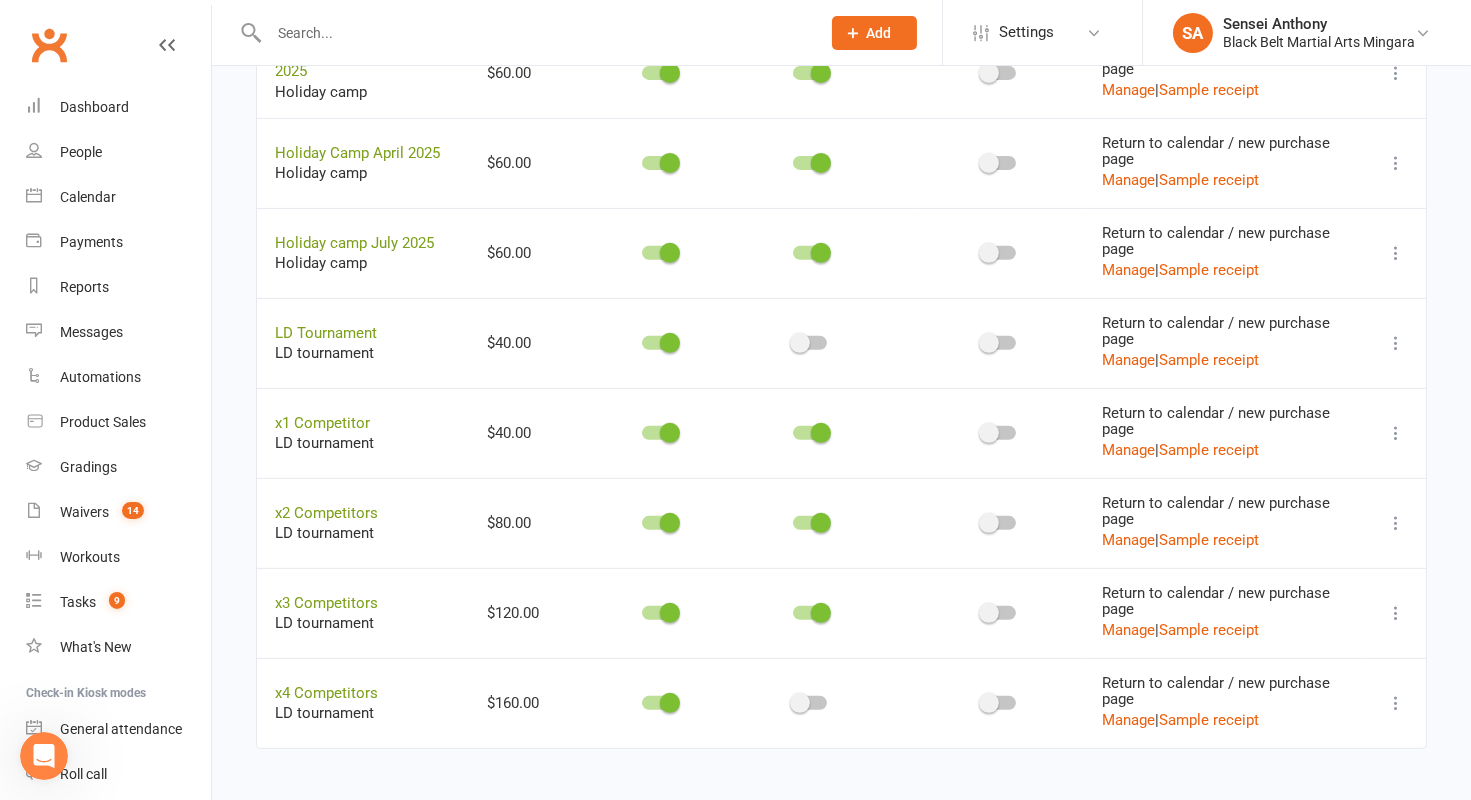 click at bounding box center (800, 703) 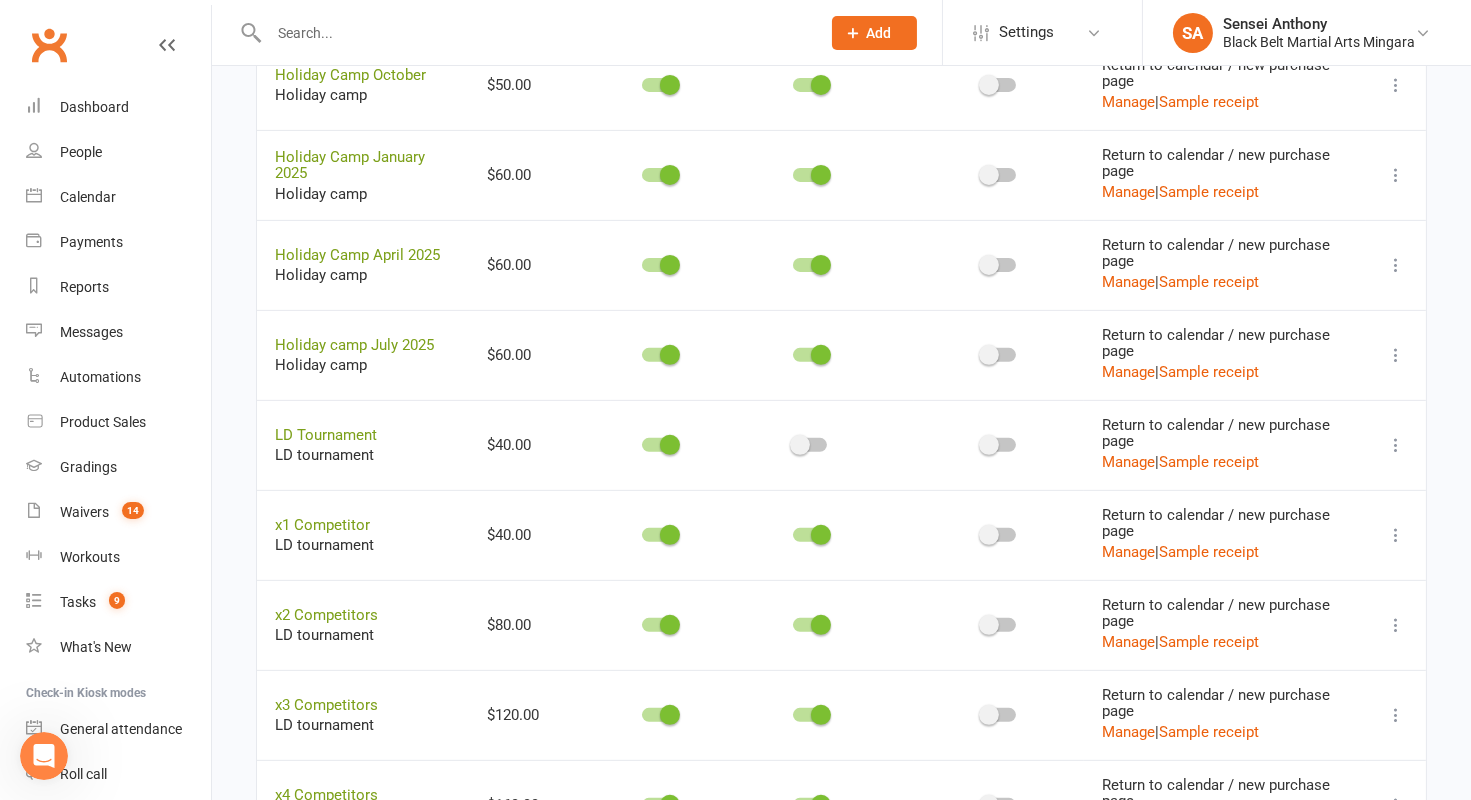 scroll, scrollTop: 1423, scrollLeft: 0, axis: vertical 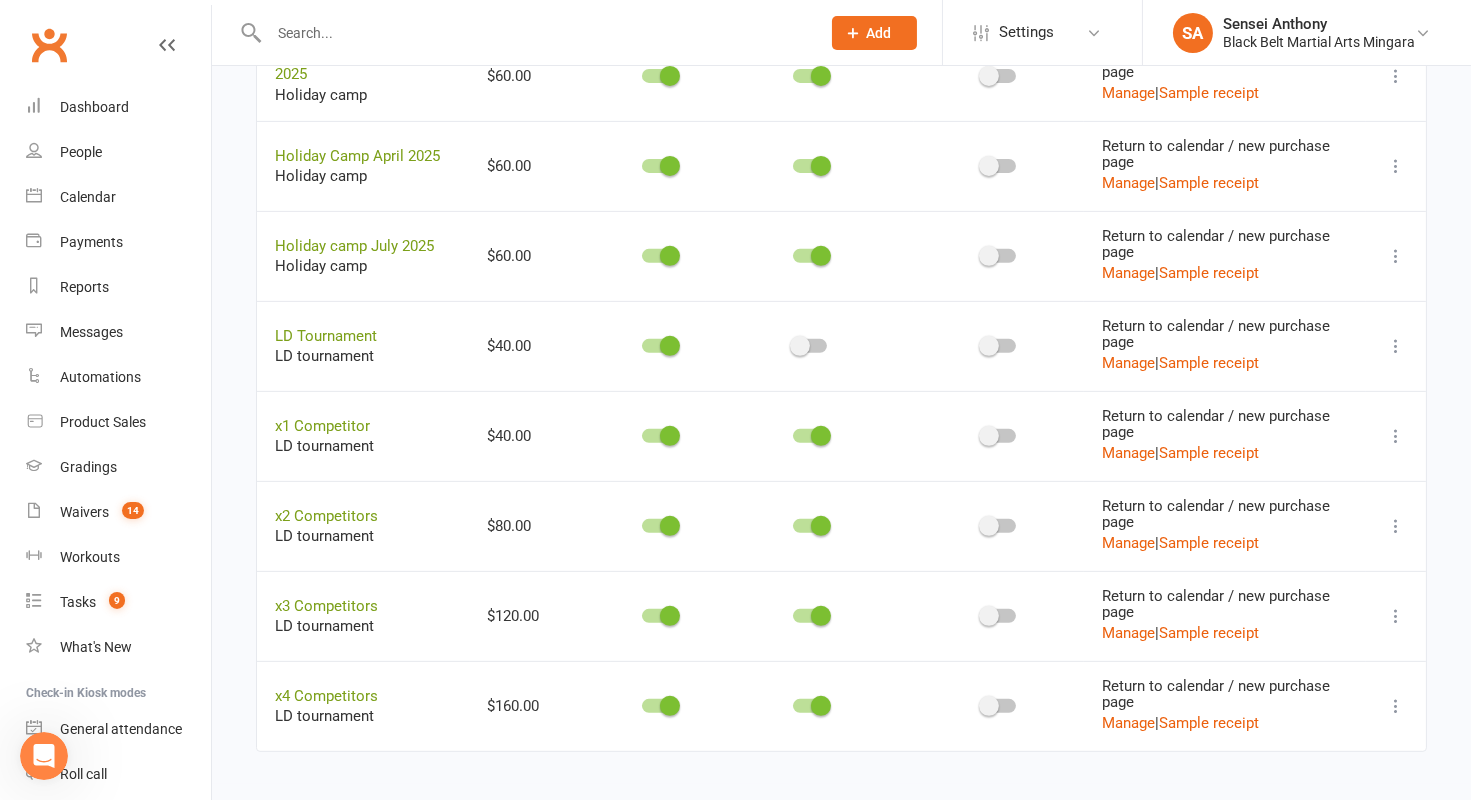 click at bounding box center [1396, 436] 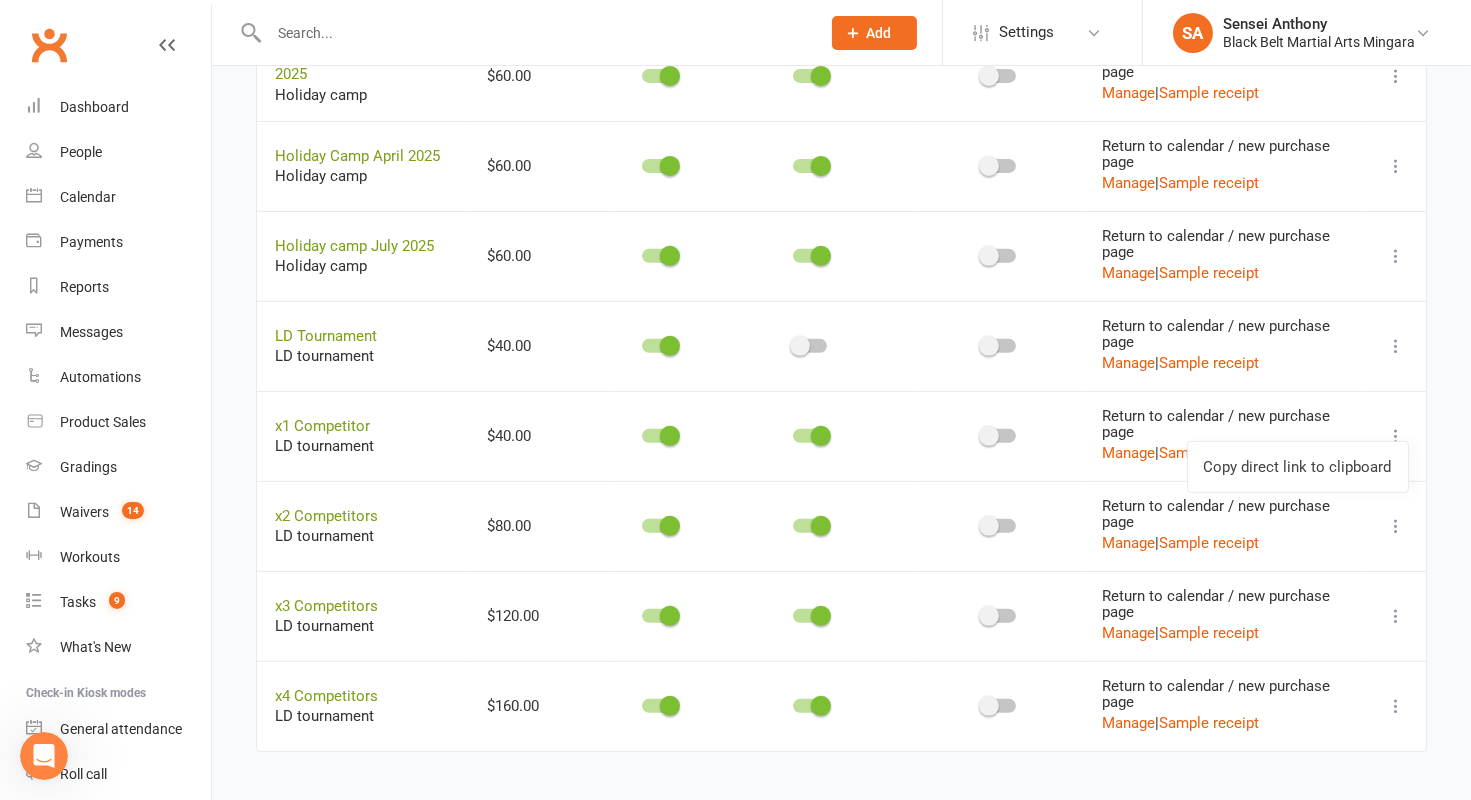 click at bounding box center (1396, 526) 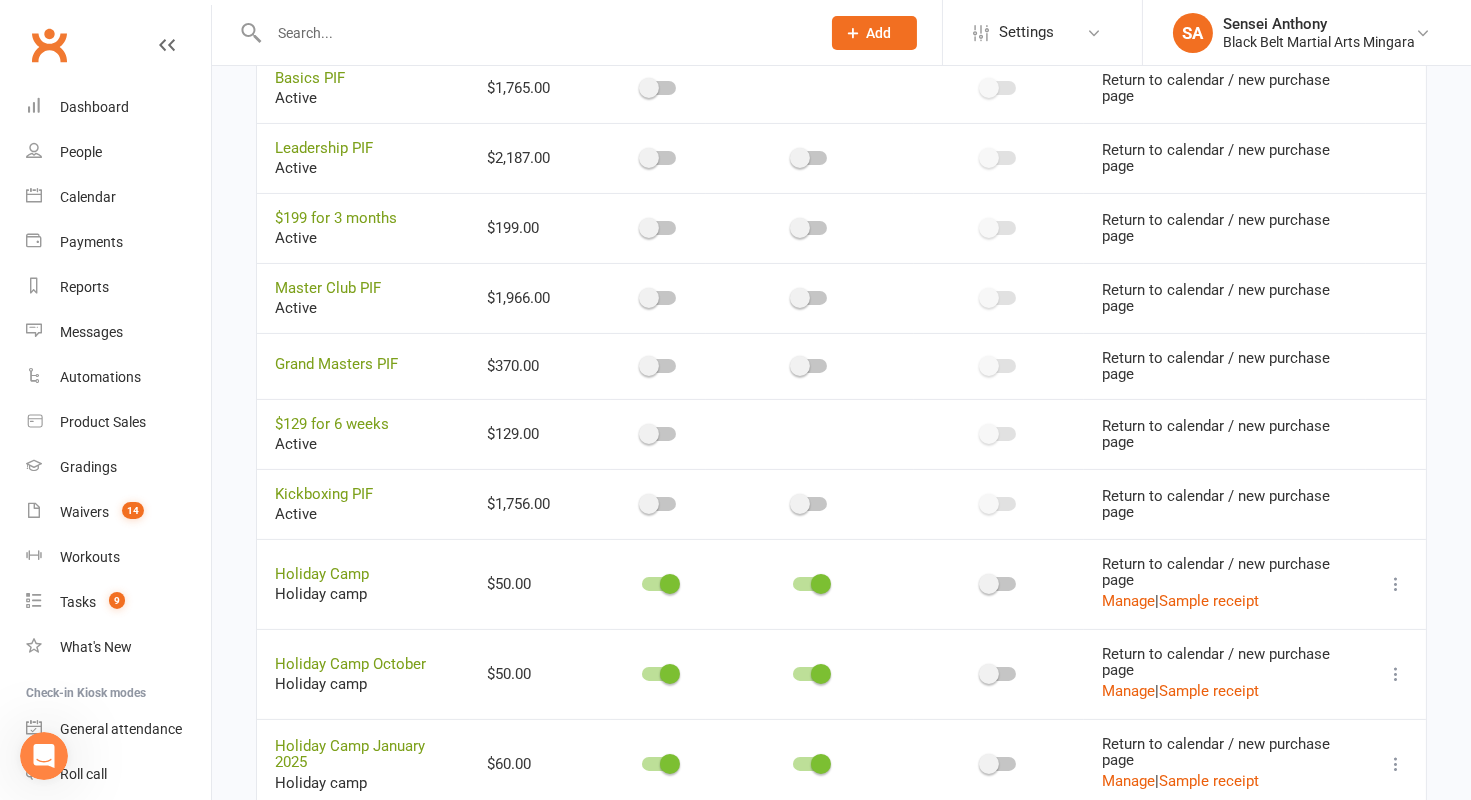 scroll, scrollTop: 1426, scrollLeft: 0, axis: vertical 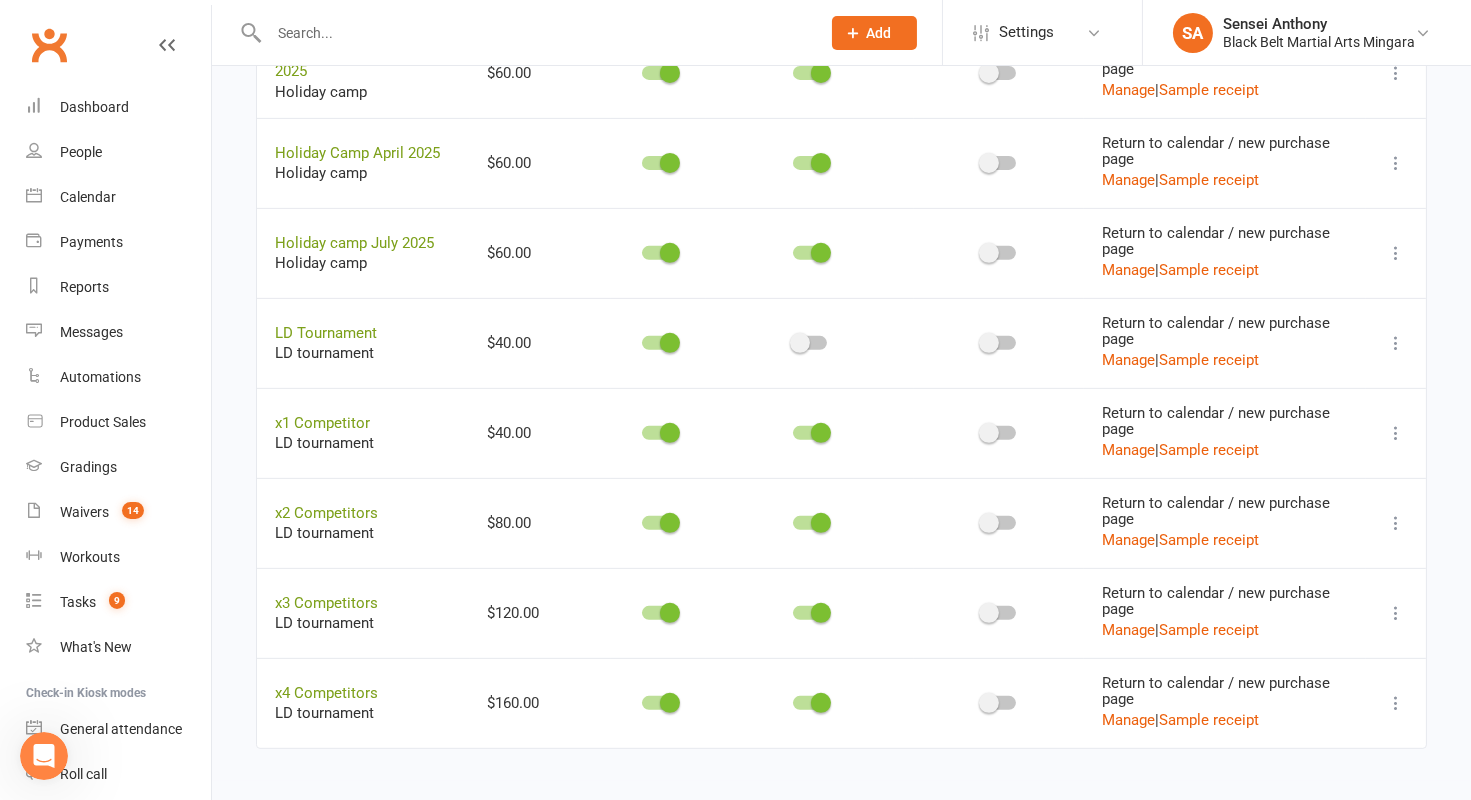 click at bounding box center (1396, 523) 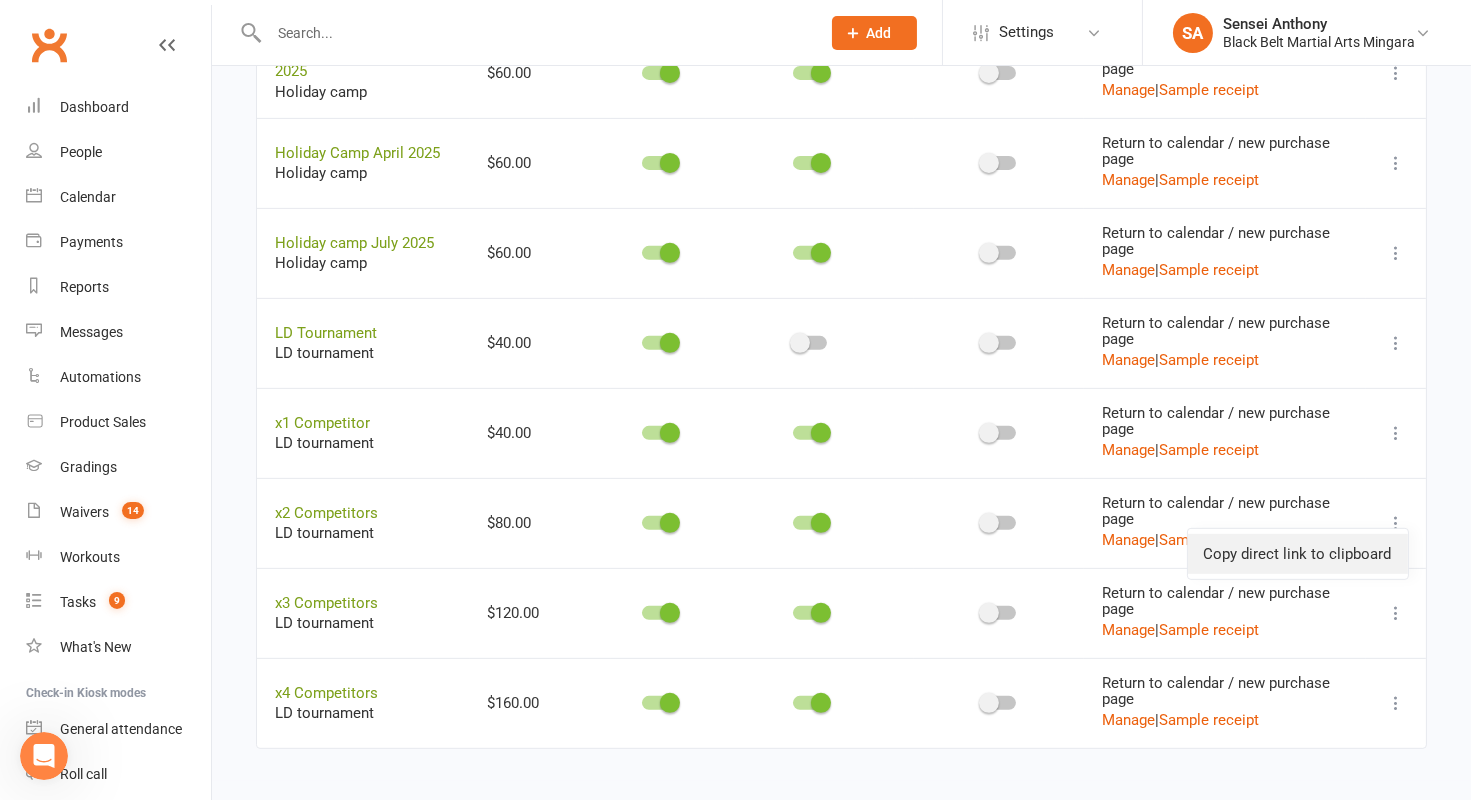 click on "Copy direct link to clipboard" at bounding box center [1298, 554] 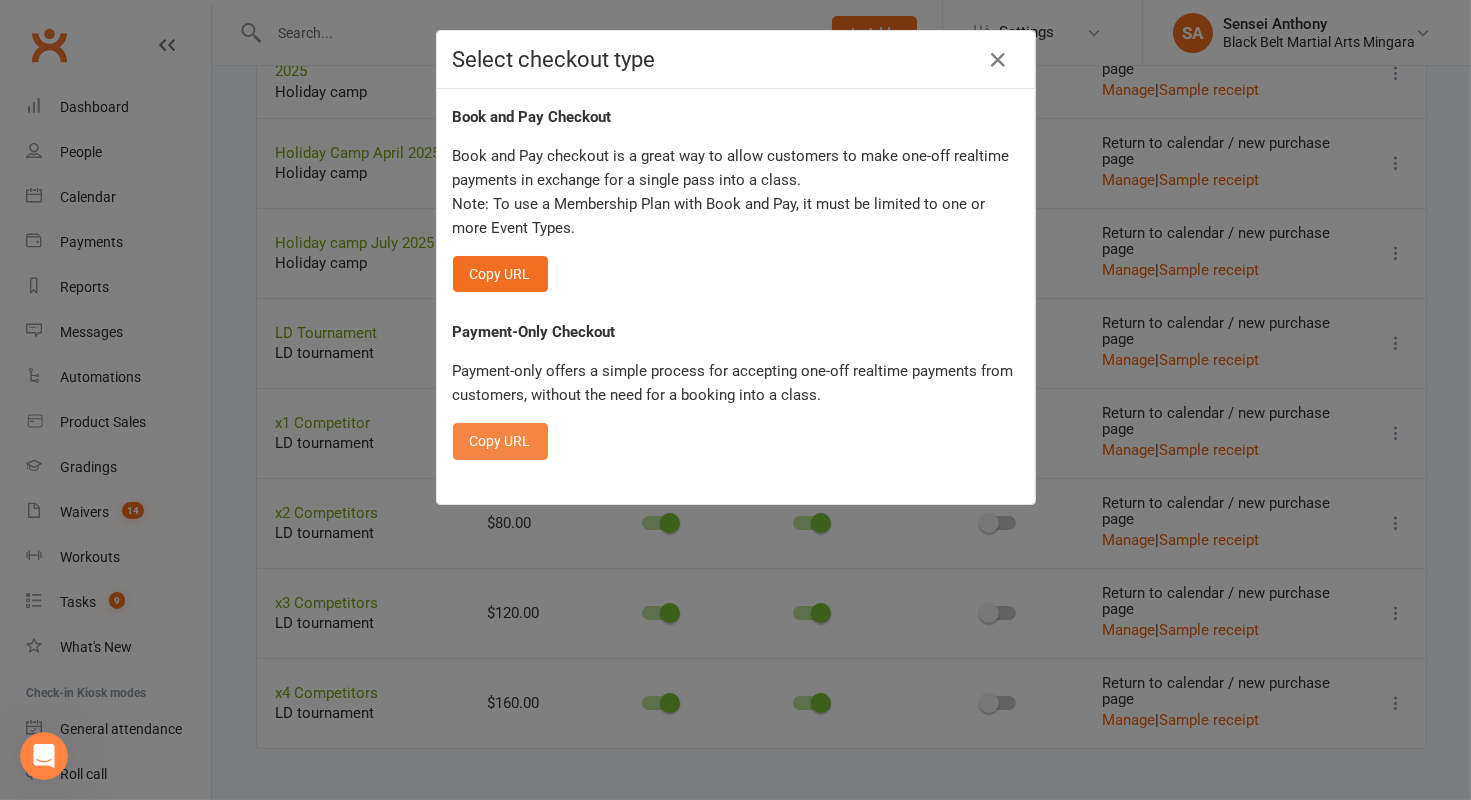 click on "Copy URL" at bounding box center [500, 441] 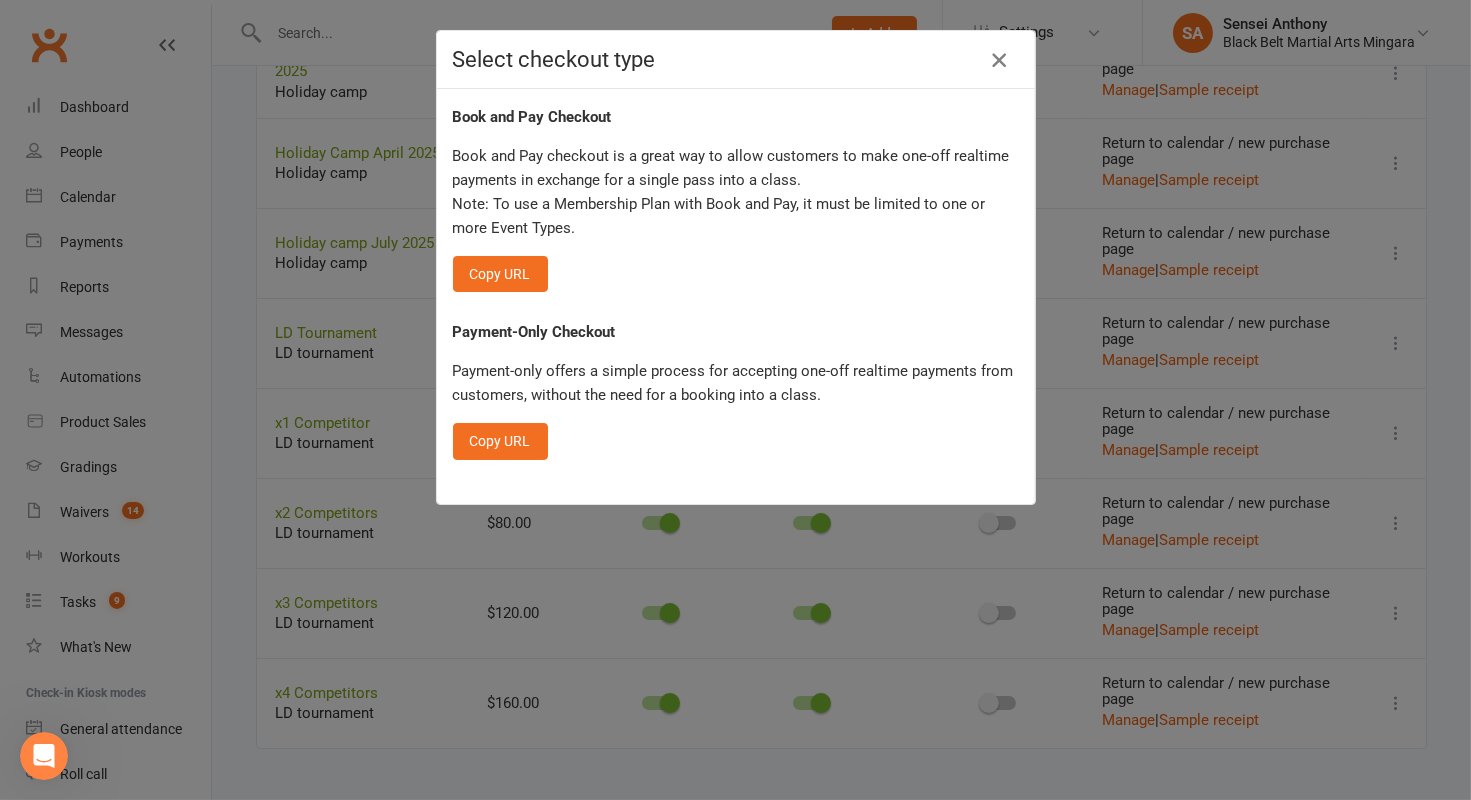 click at bounding box center [999, 60] 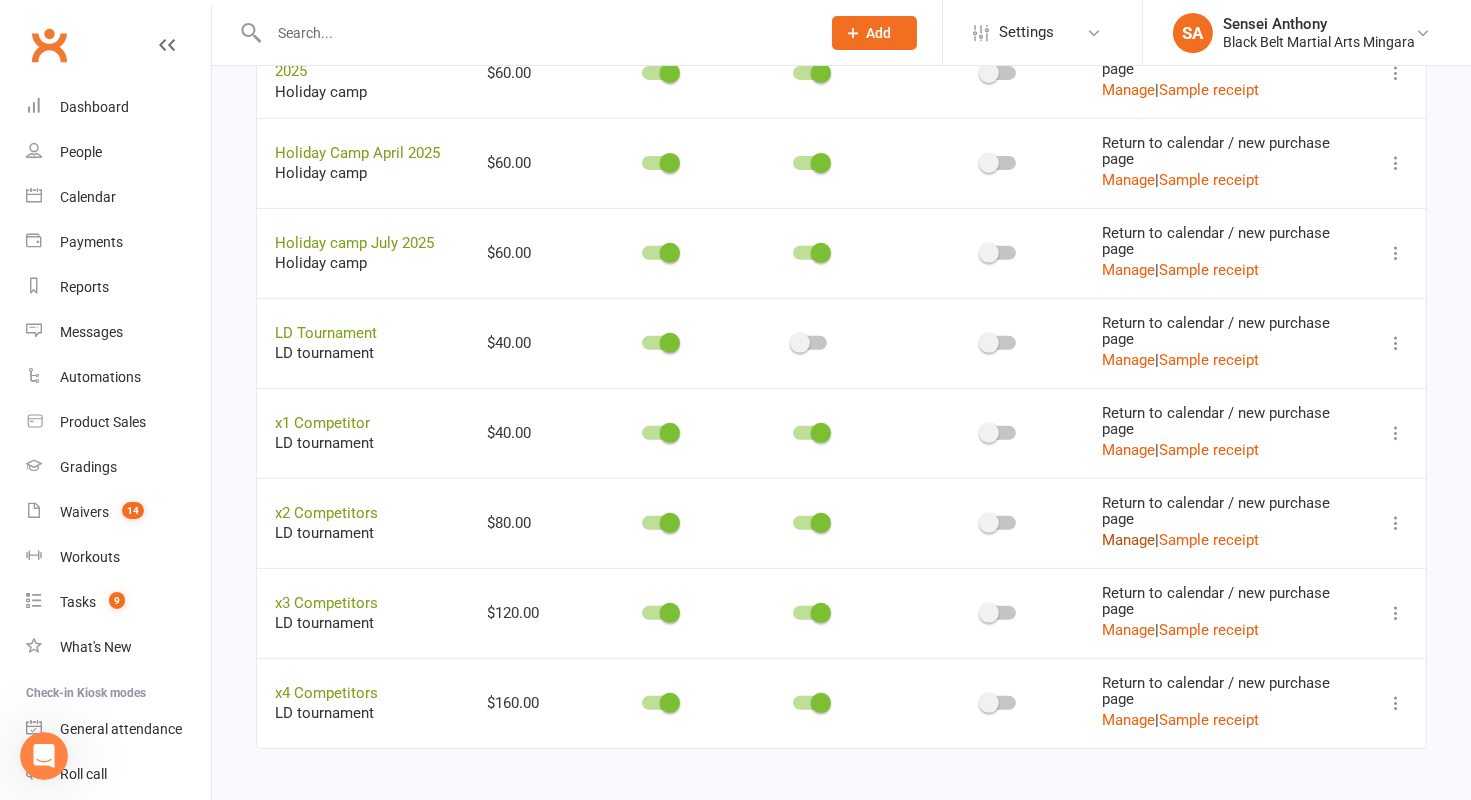 click on "Manage" at bounding box center [1128, 540] 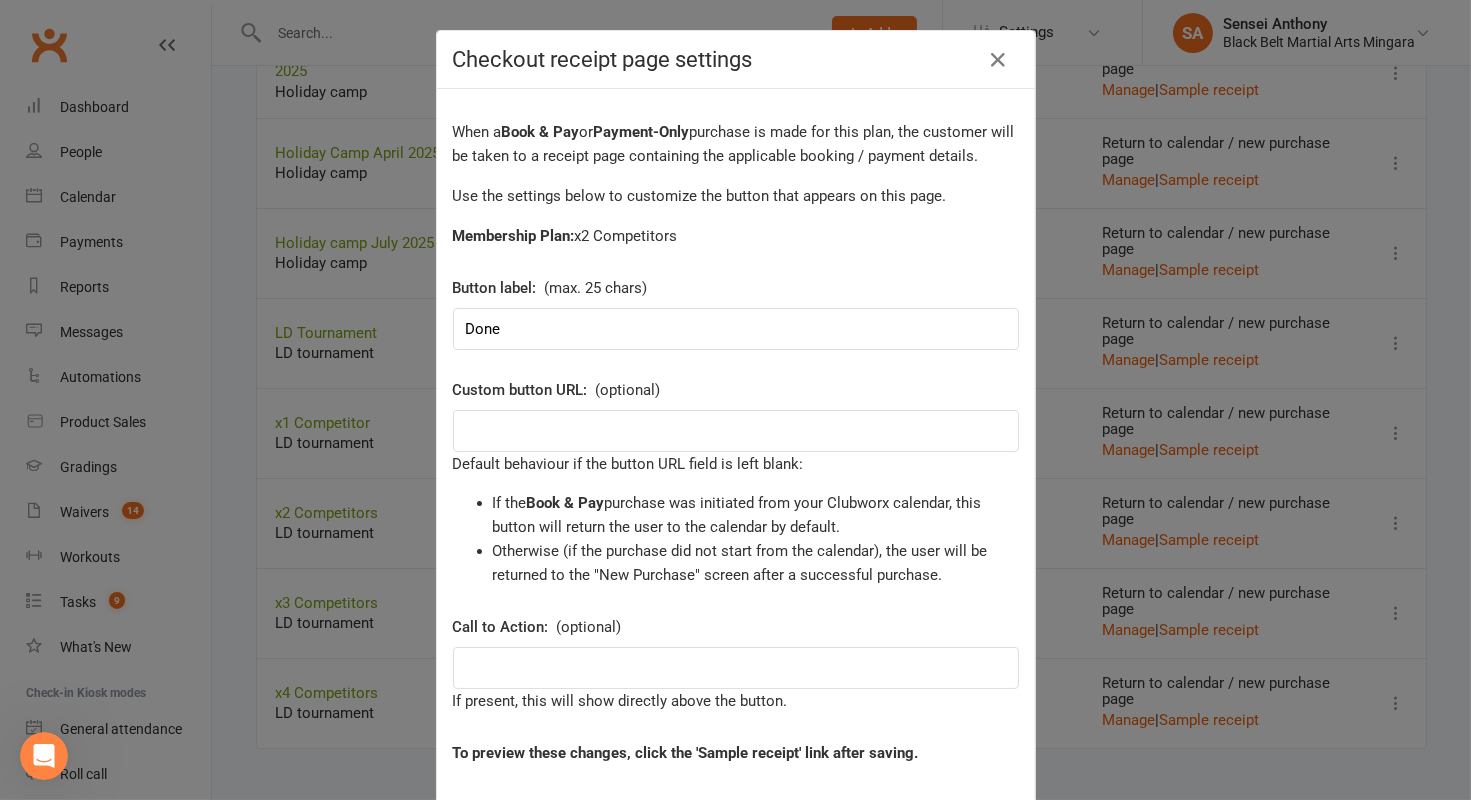 scroll, scrollTop: 108, scrollLeft: 0, axis: vertical 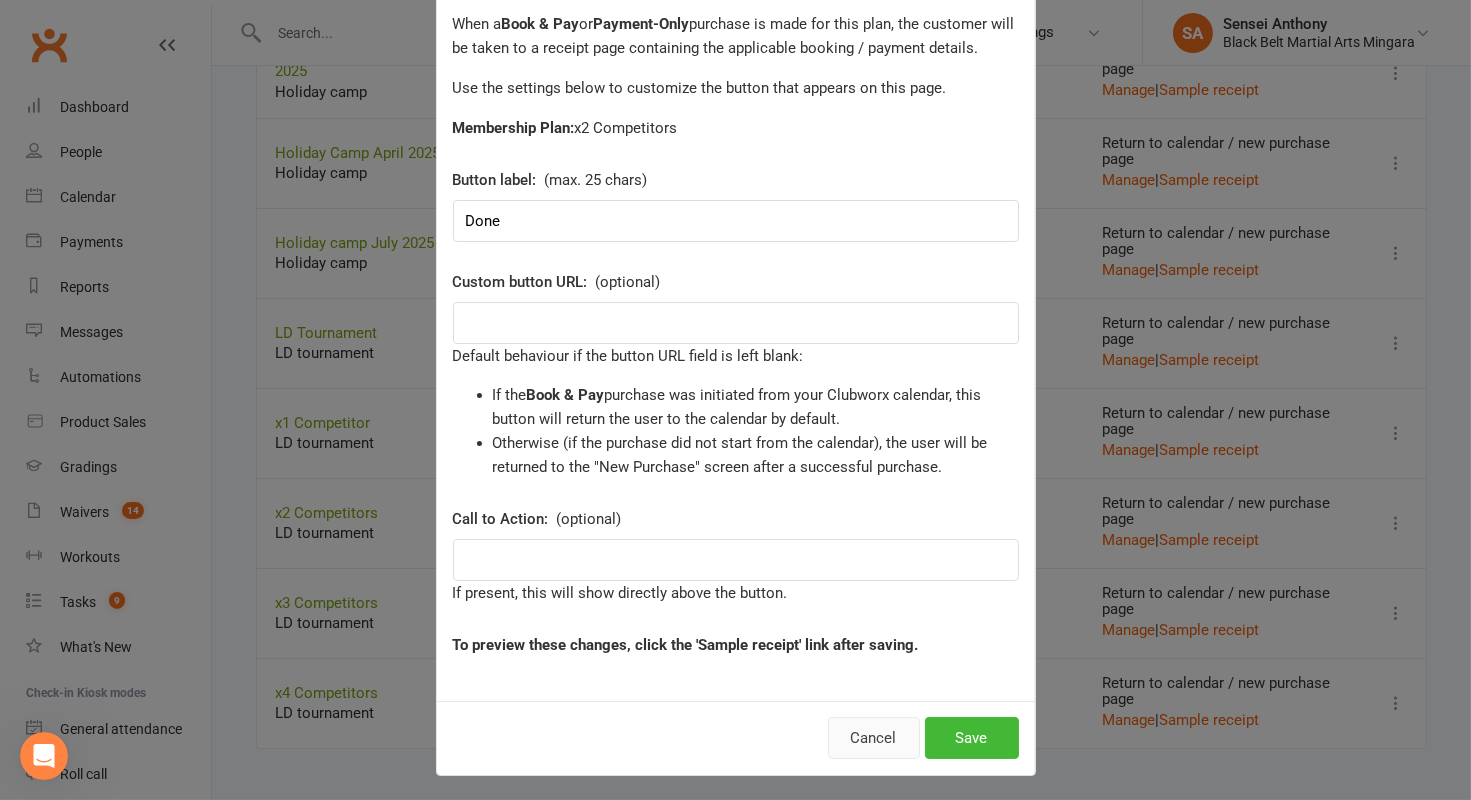 click on "Cancel" at bounding box center (874, 738) 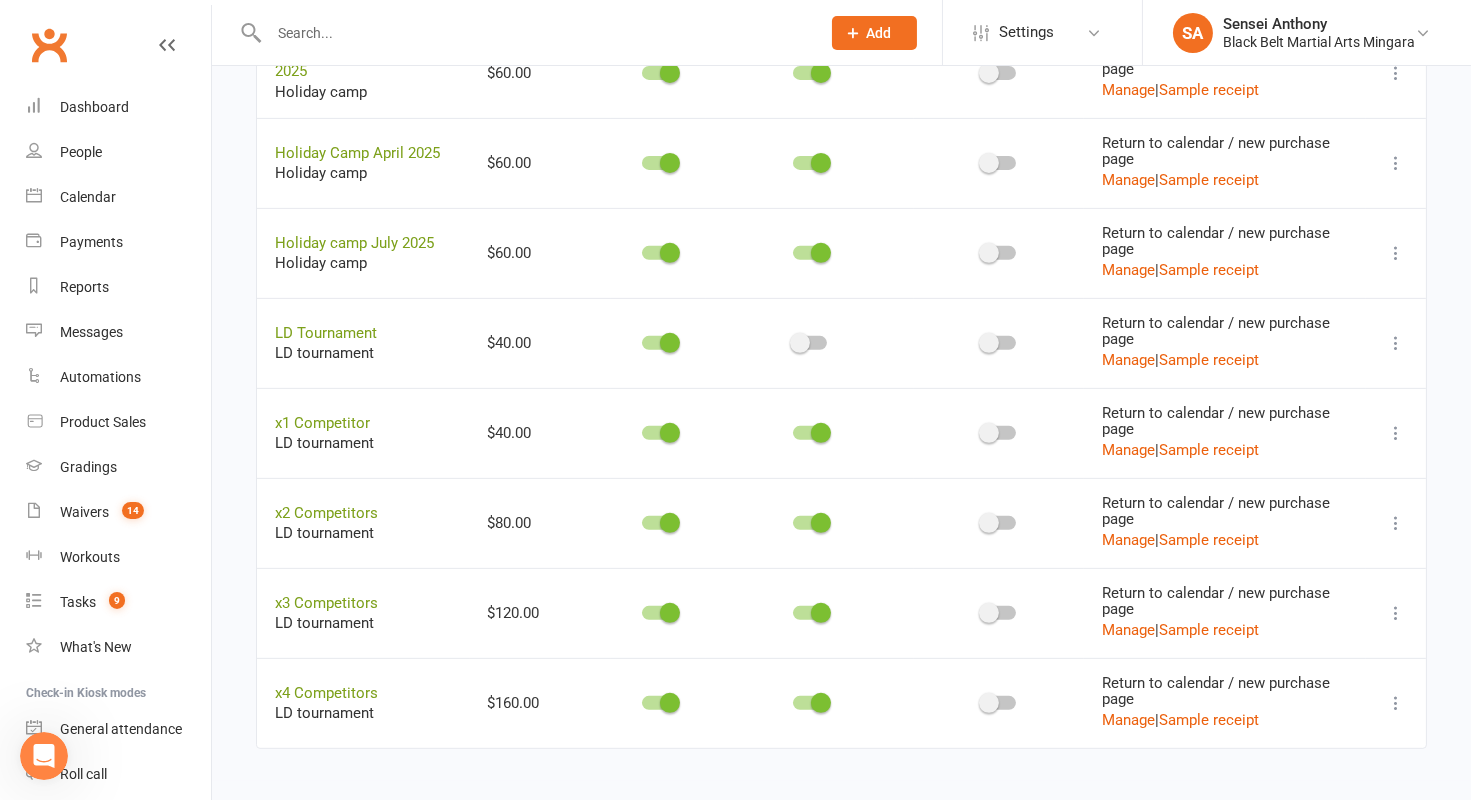 click at bounding box center [1396, 433] 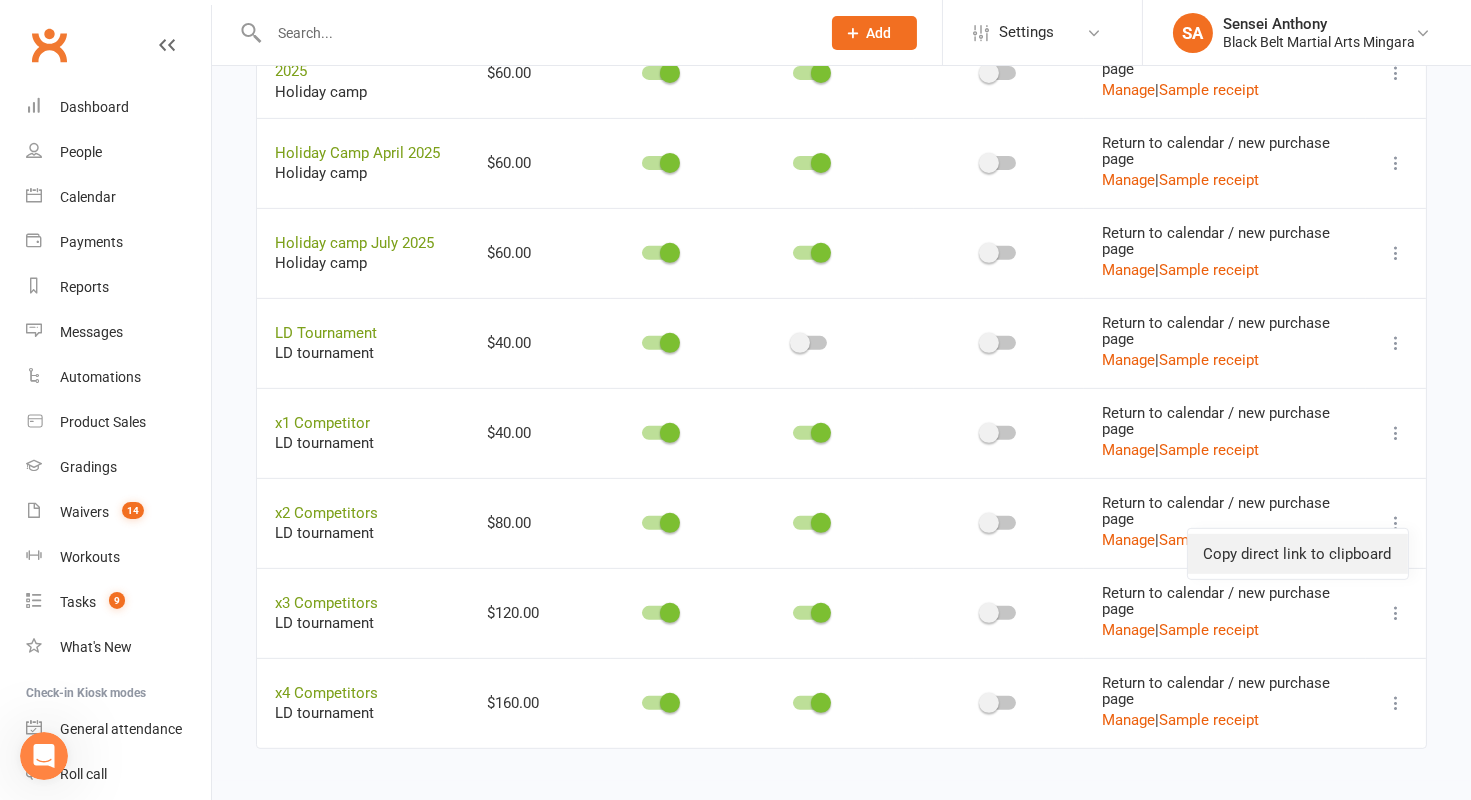 click on "Copy direct link to clipboard" at bounding box center (1298, 554) 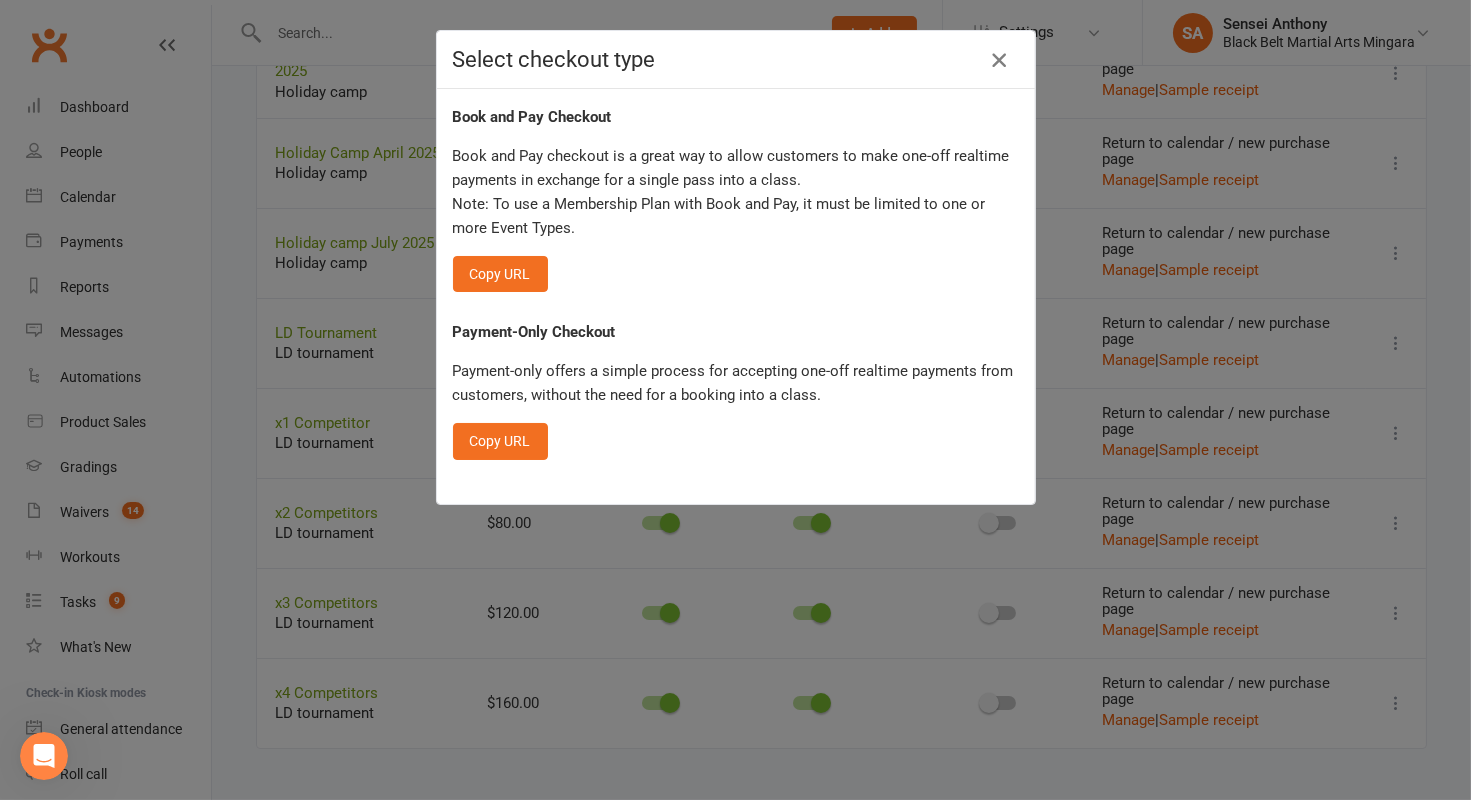 click at bounding box center (999, 60) 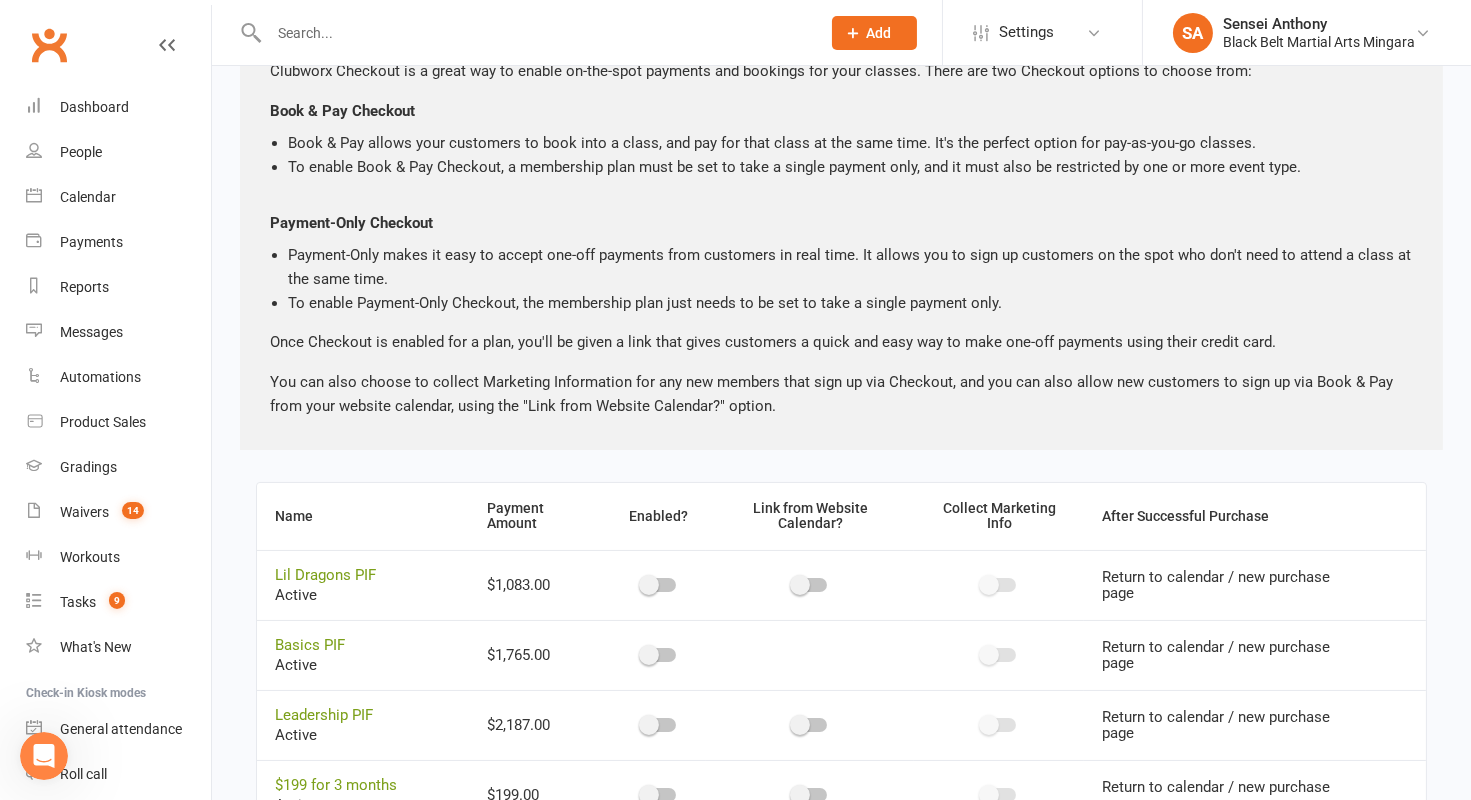 scroll, scrollTop: 0, scrollLeft: 0, axis: both 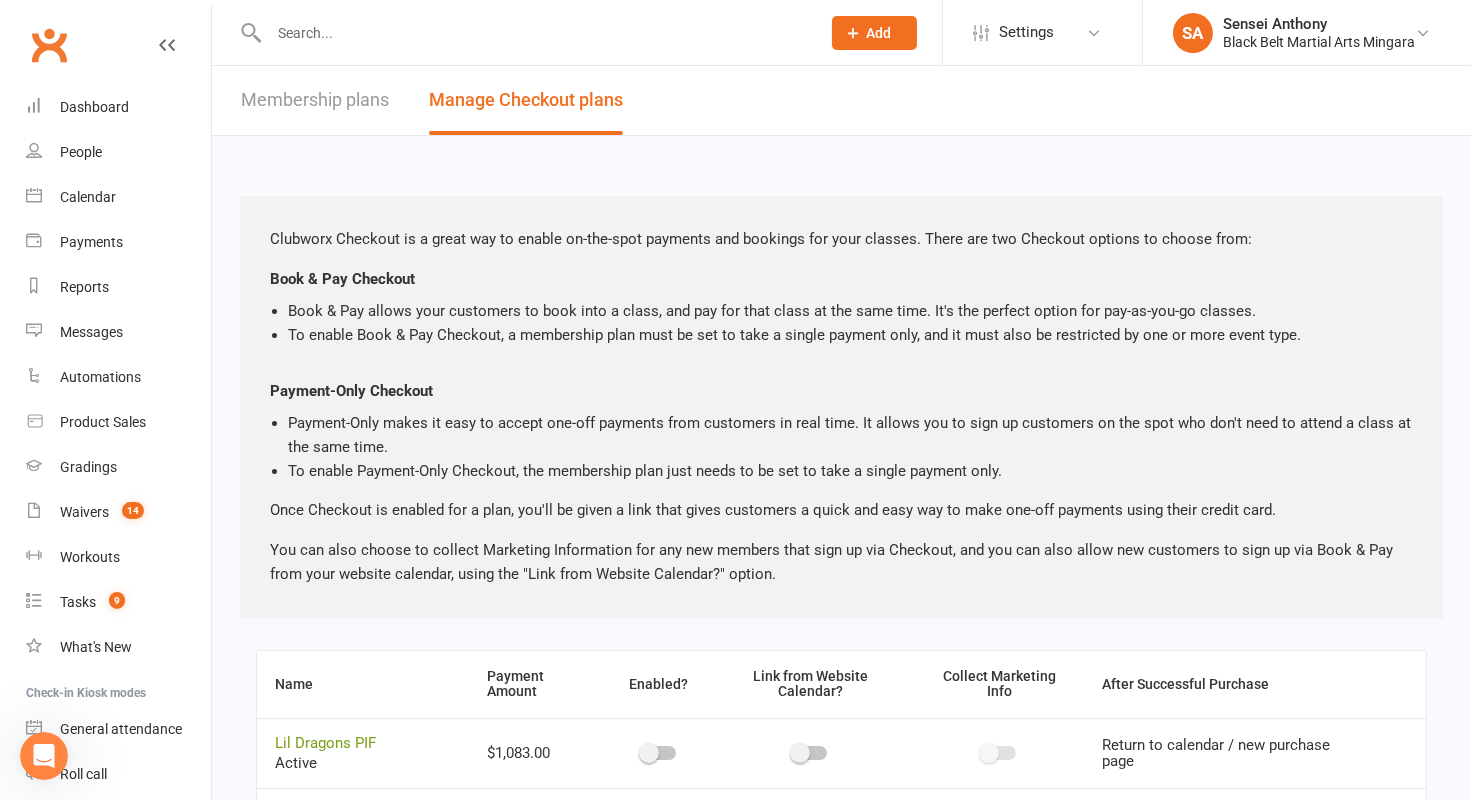 click on "Membership plans" at bounding box center (315, 100) 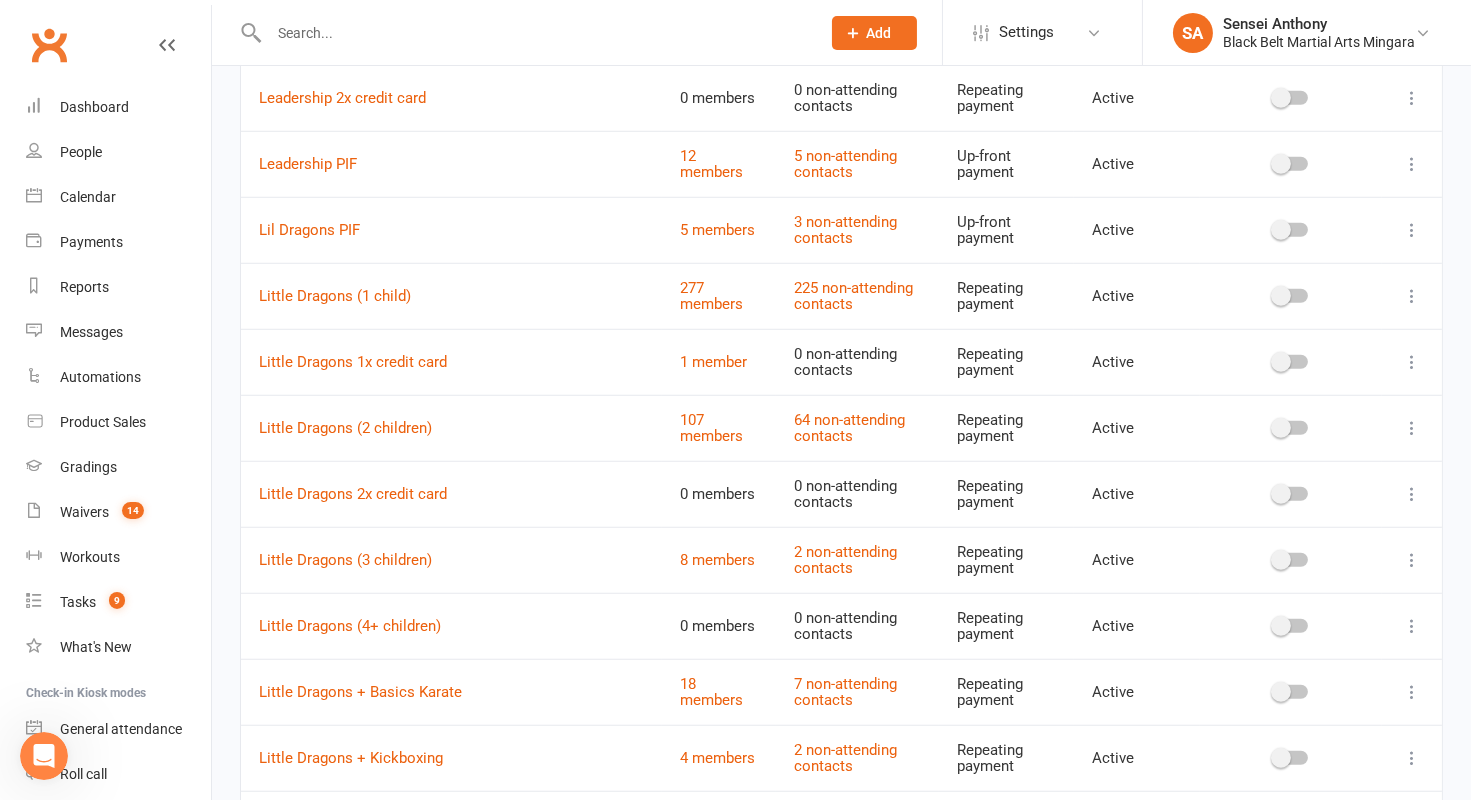 scroll, scrollTop: 3630, scrollLeft: 0, axis: vertical 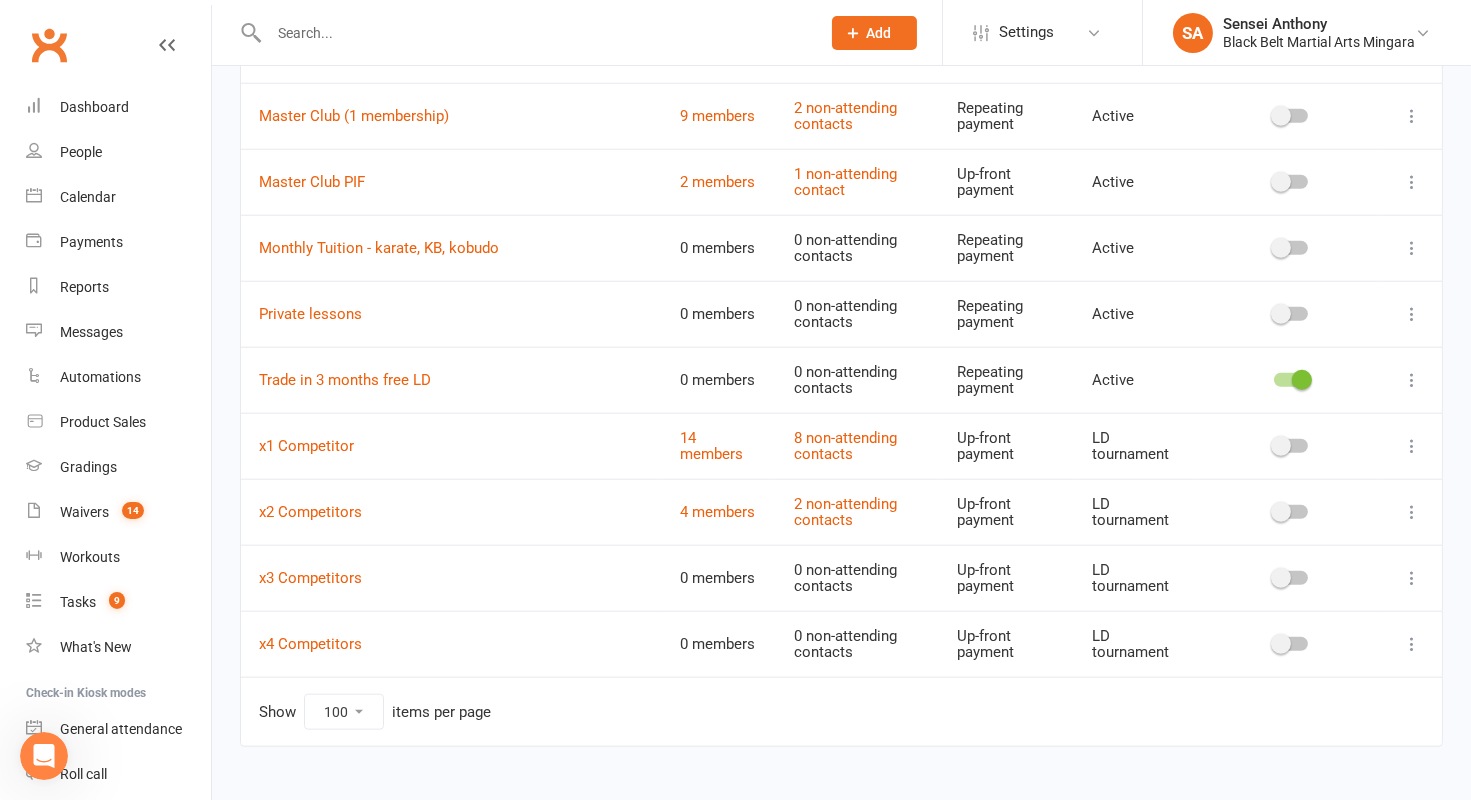 click at bounding box center (1291, 446) 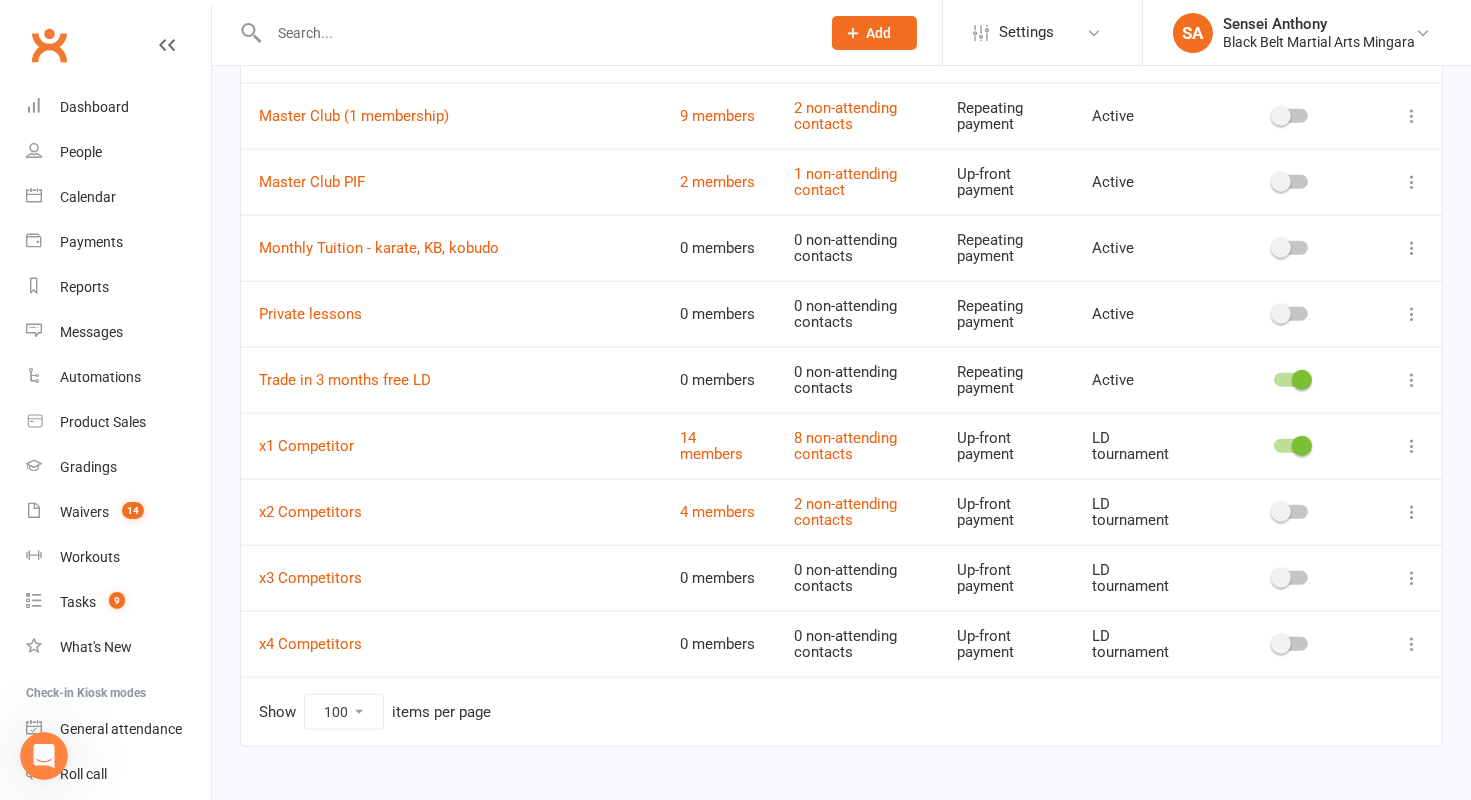 click at bounding box center (1291, 512) 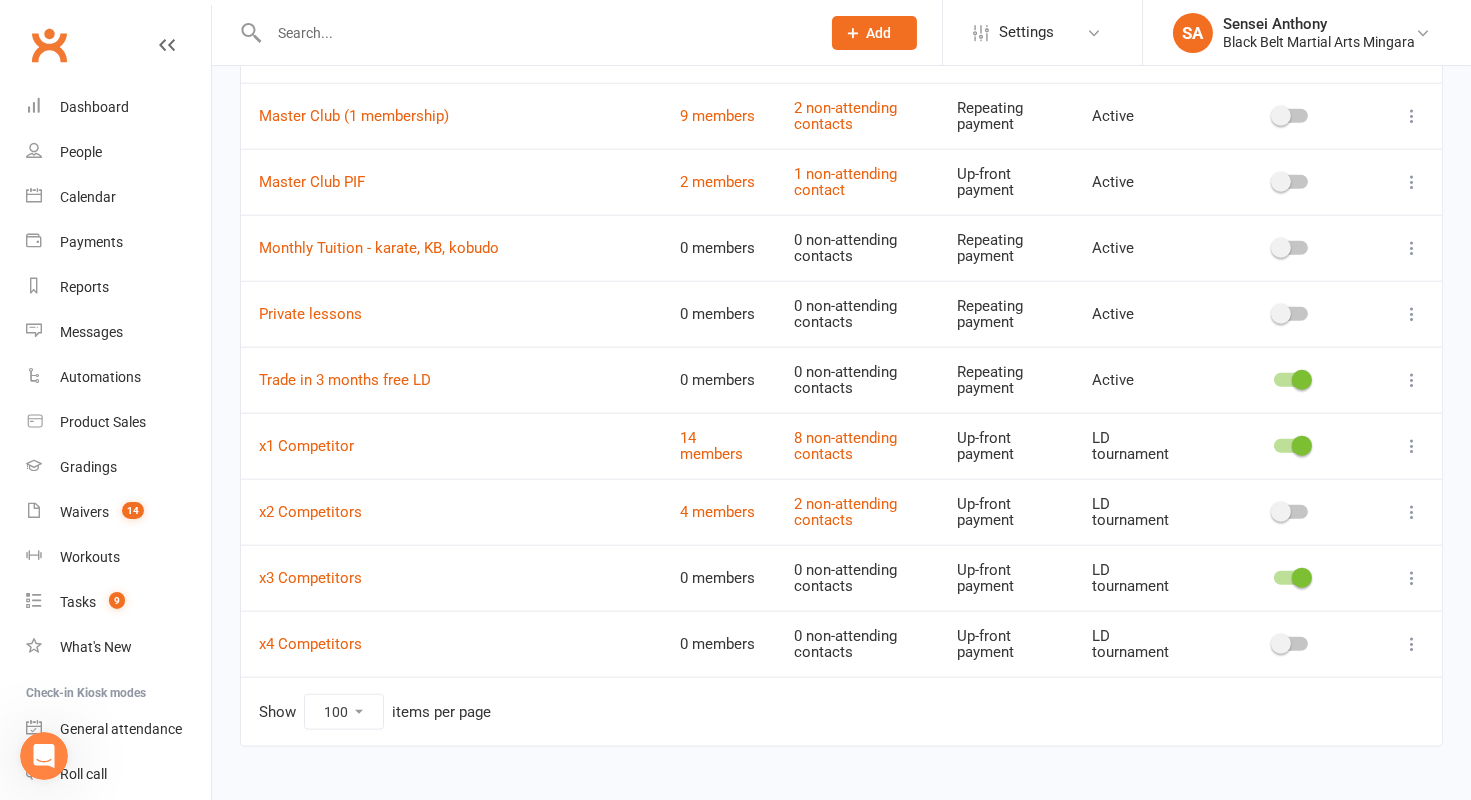 click at bounding box center (1291, 512) 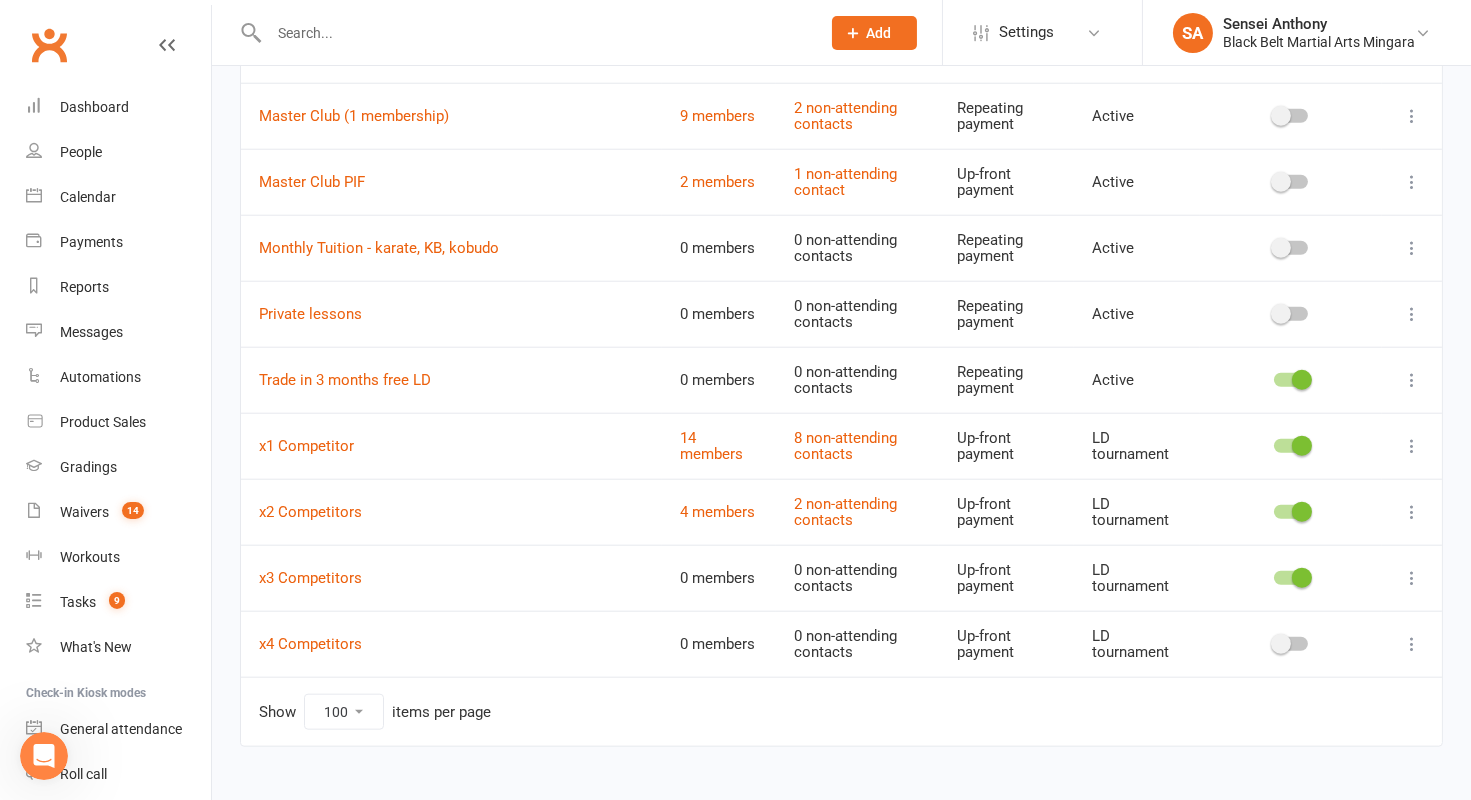 click at bounding box center (1291, 644) 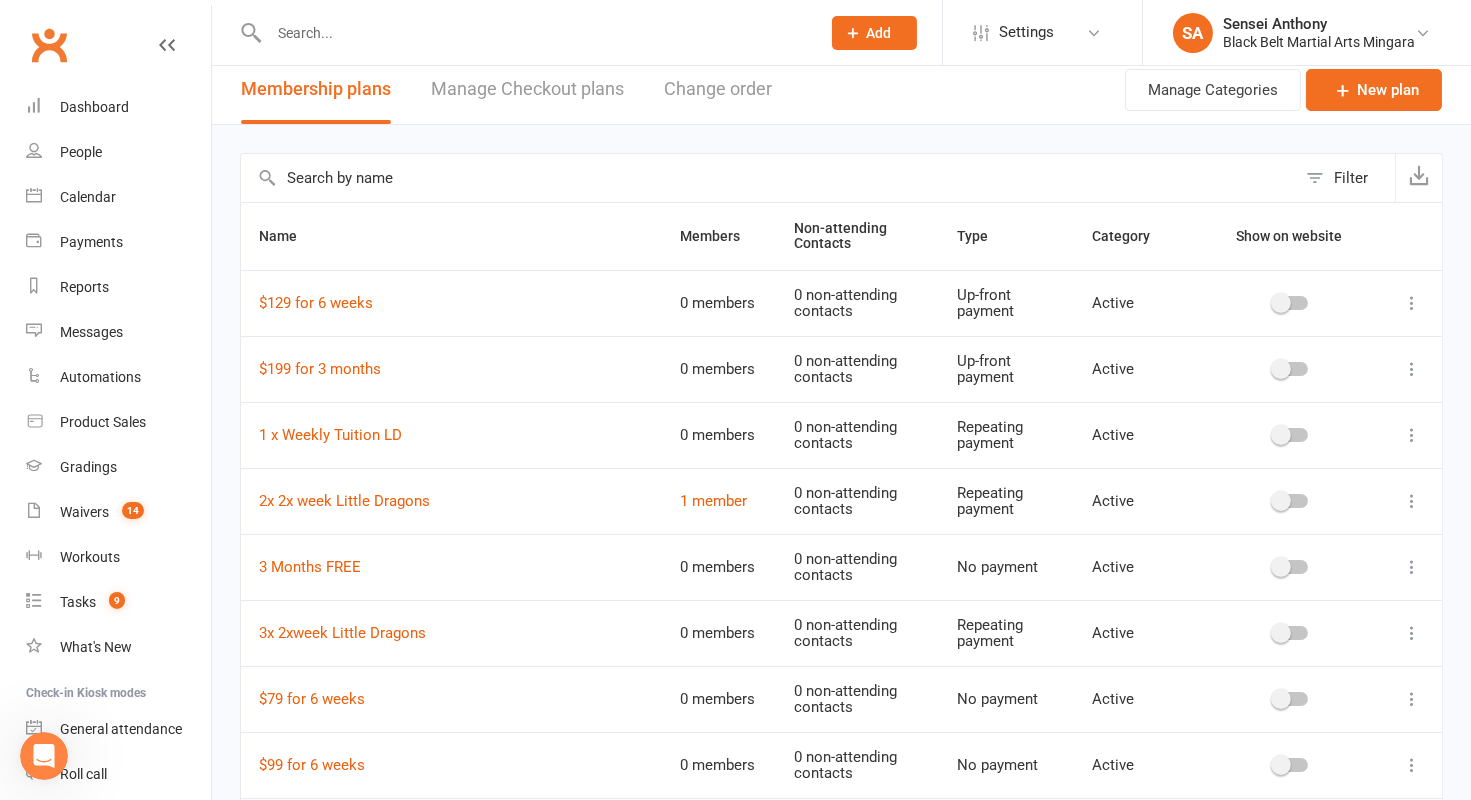 scroll, scrollTop: 0, scrollLeft: 0, axis: both 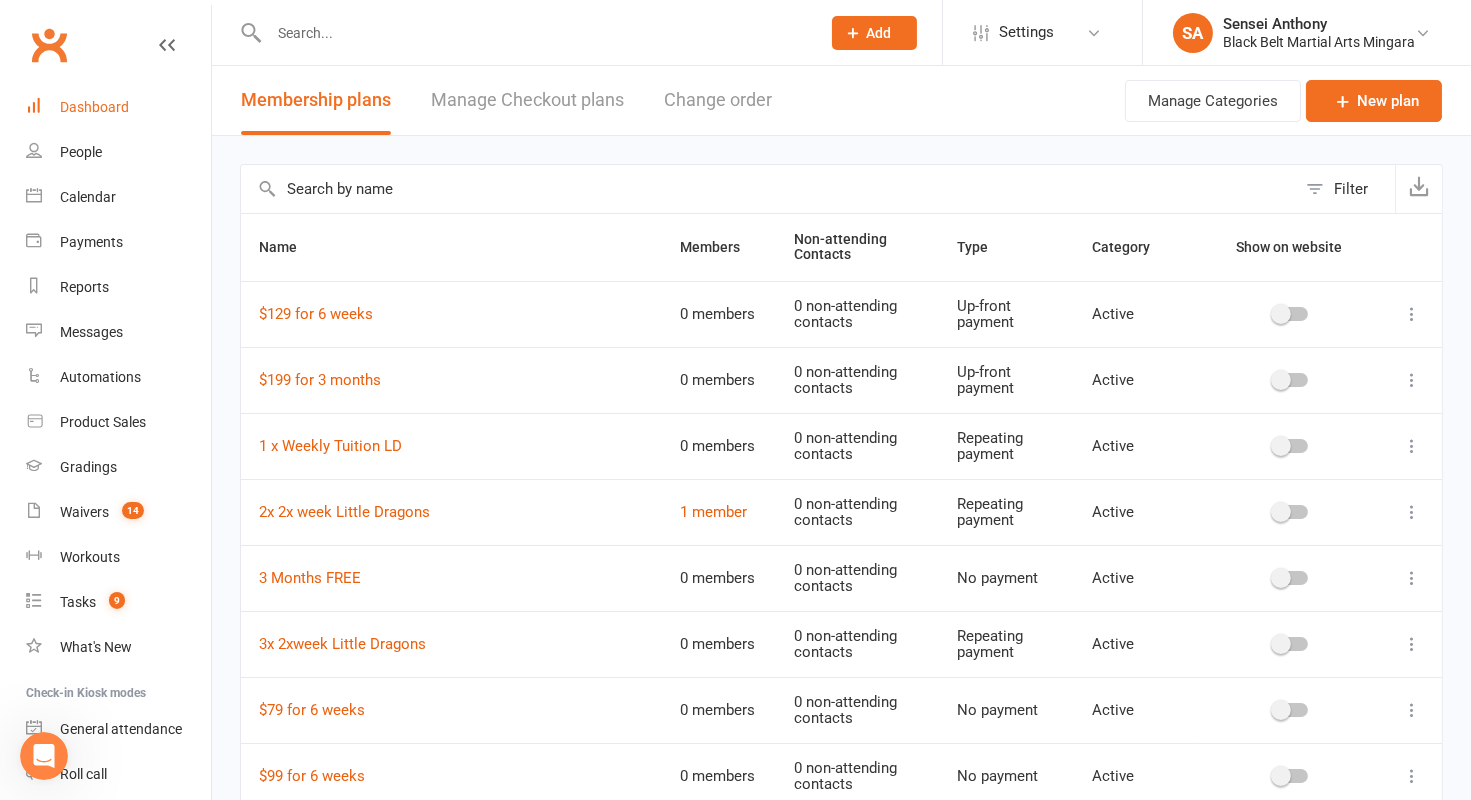 click on "Dashboard" at bounding box center (94, 107) 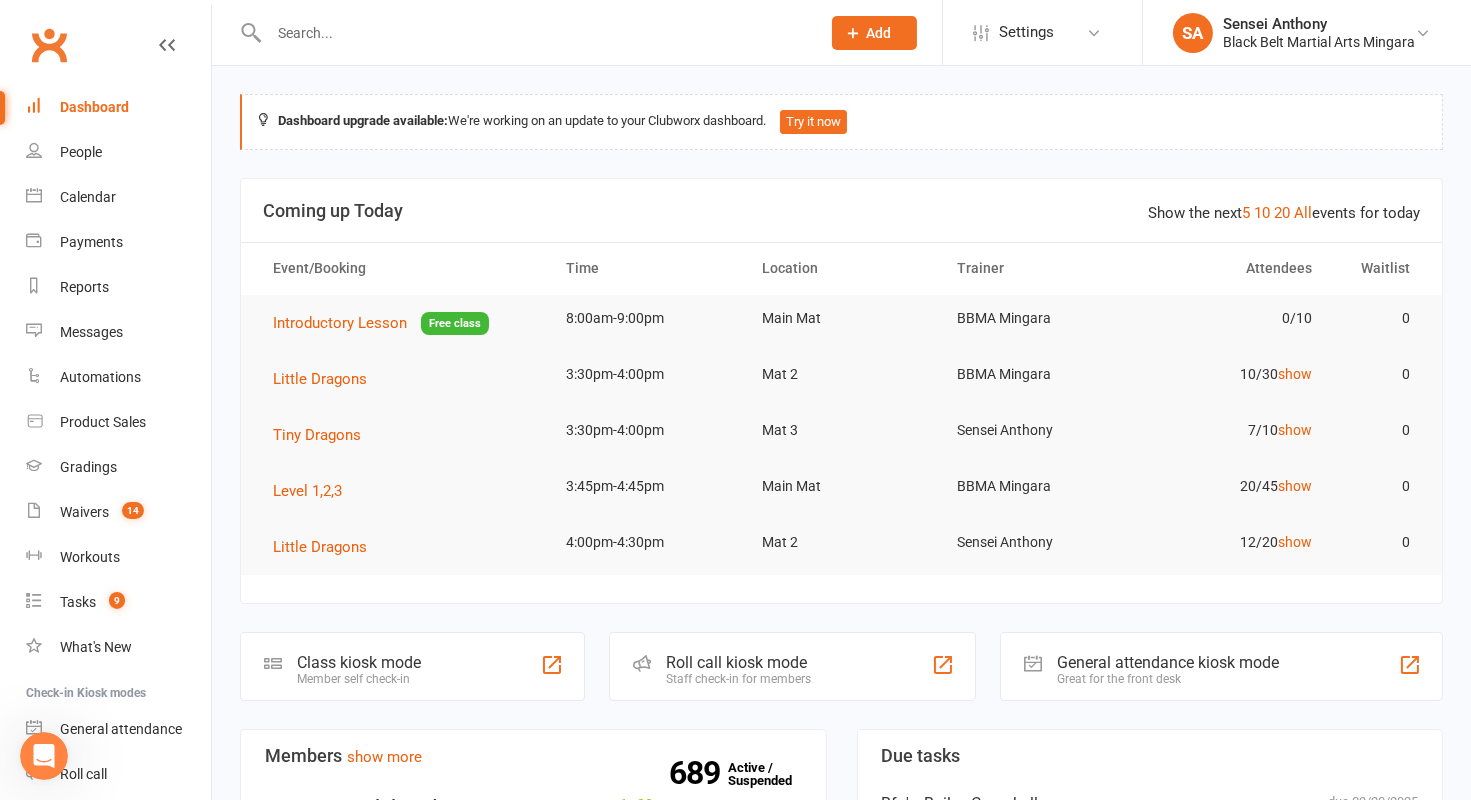 click 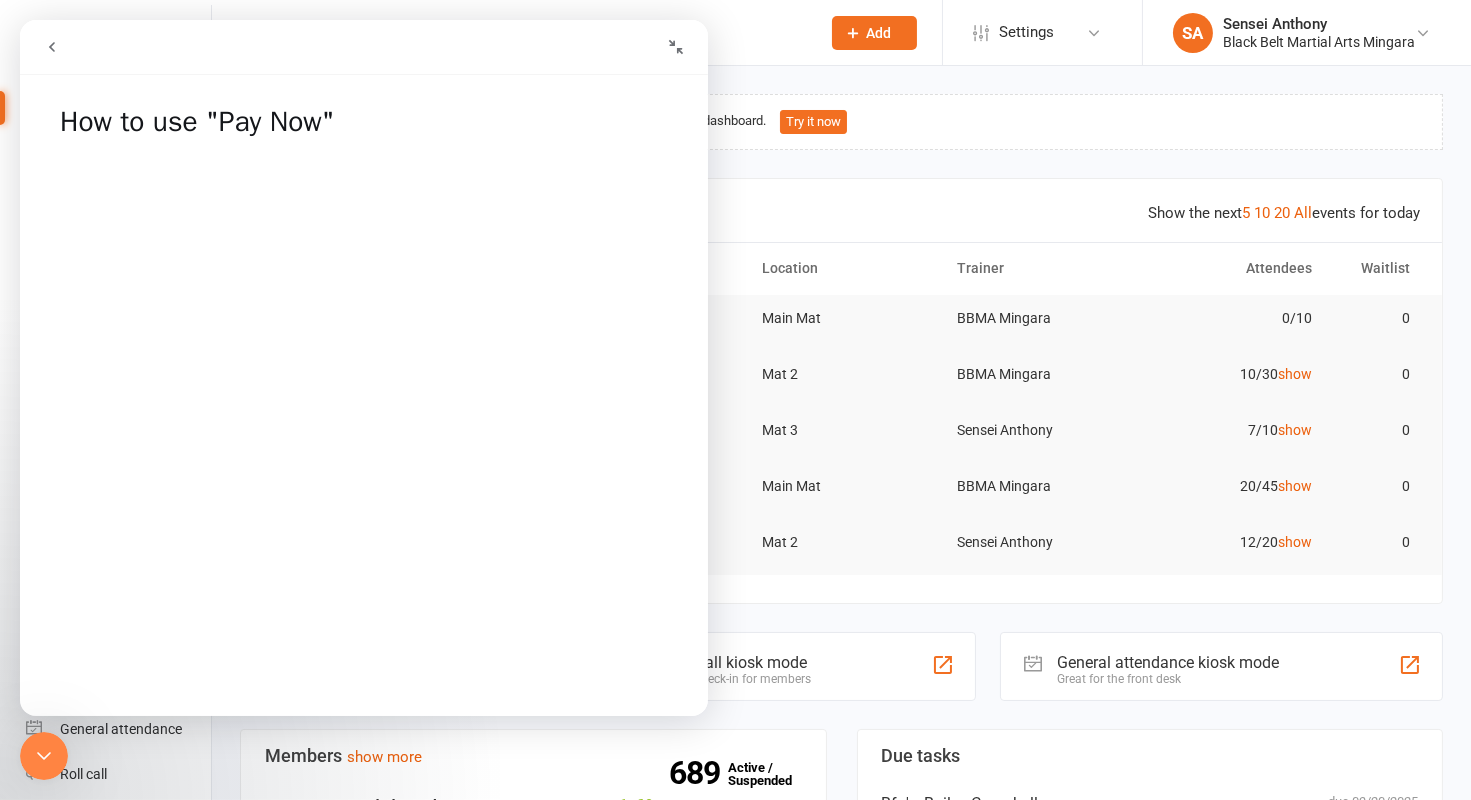 click at bounding box center [52, 47] 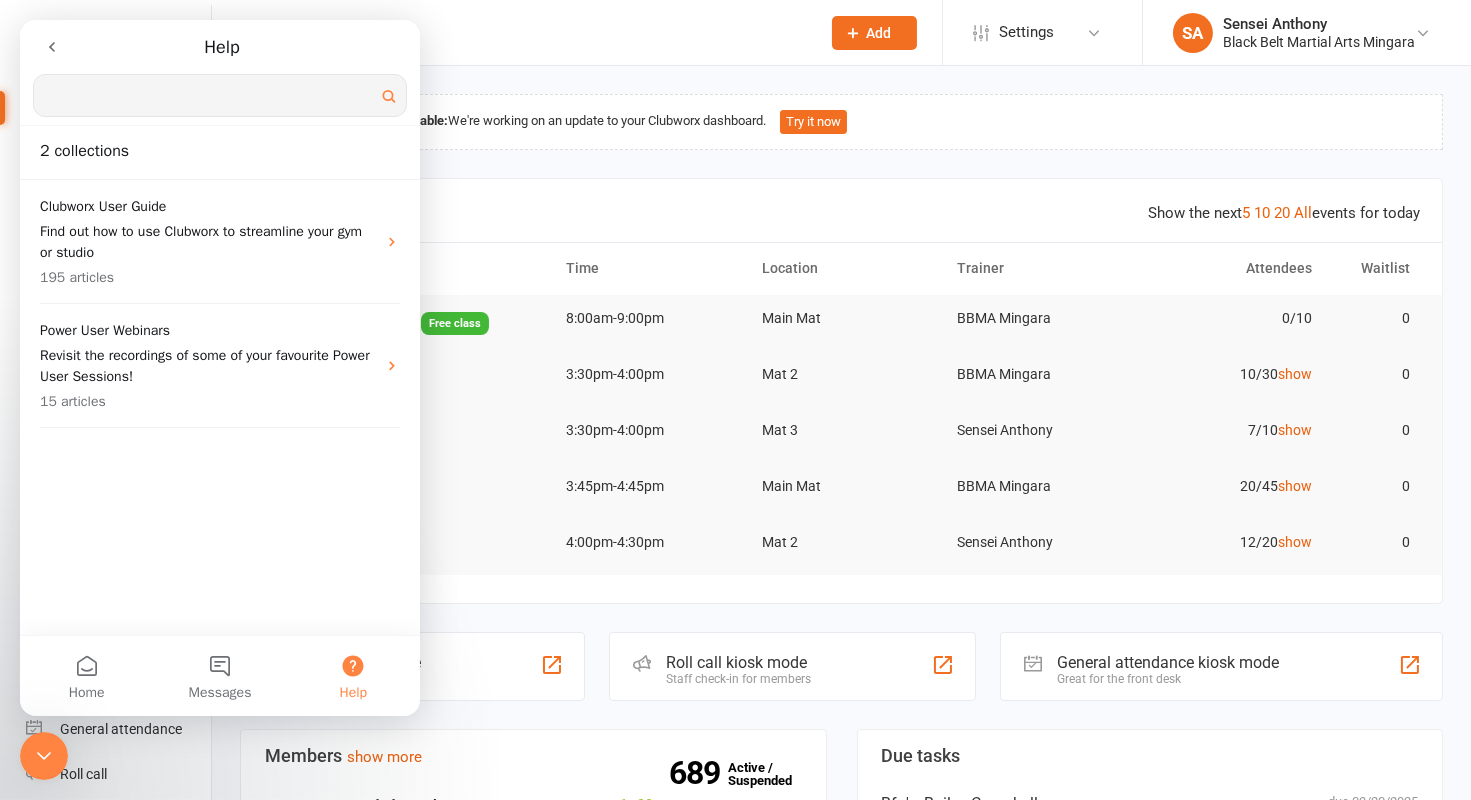 click at bounding box center [220, 95] 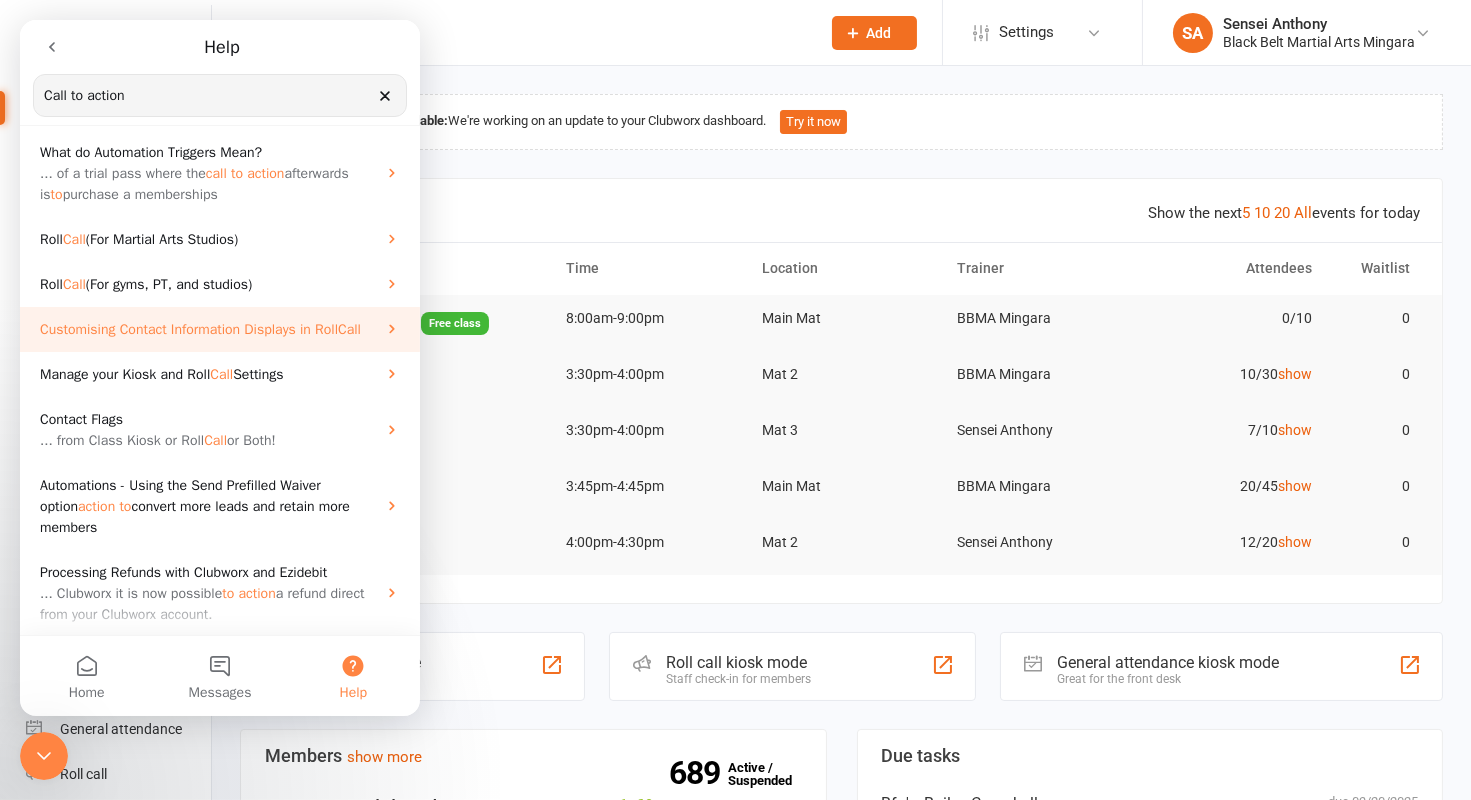 scroll, scrollTop: 0, scrollLeft: 0, axis: both 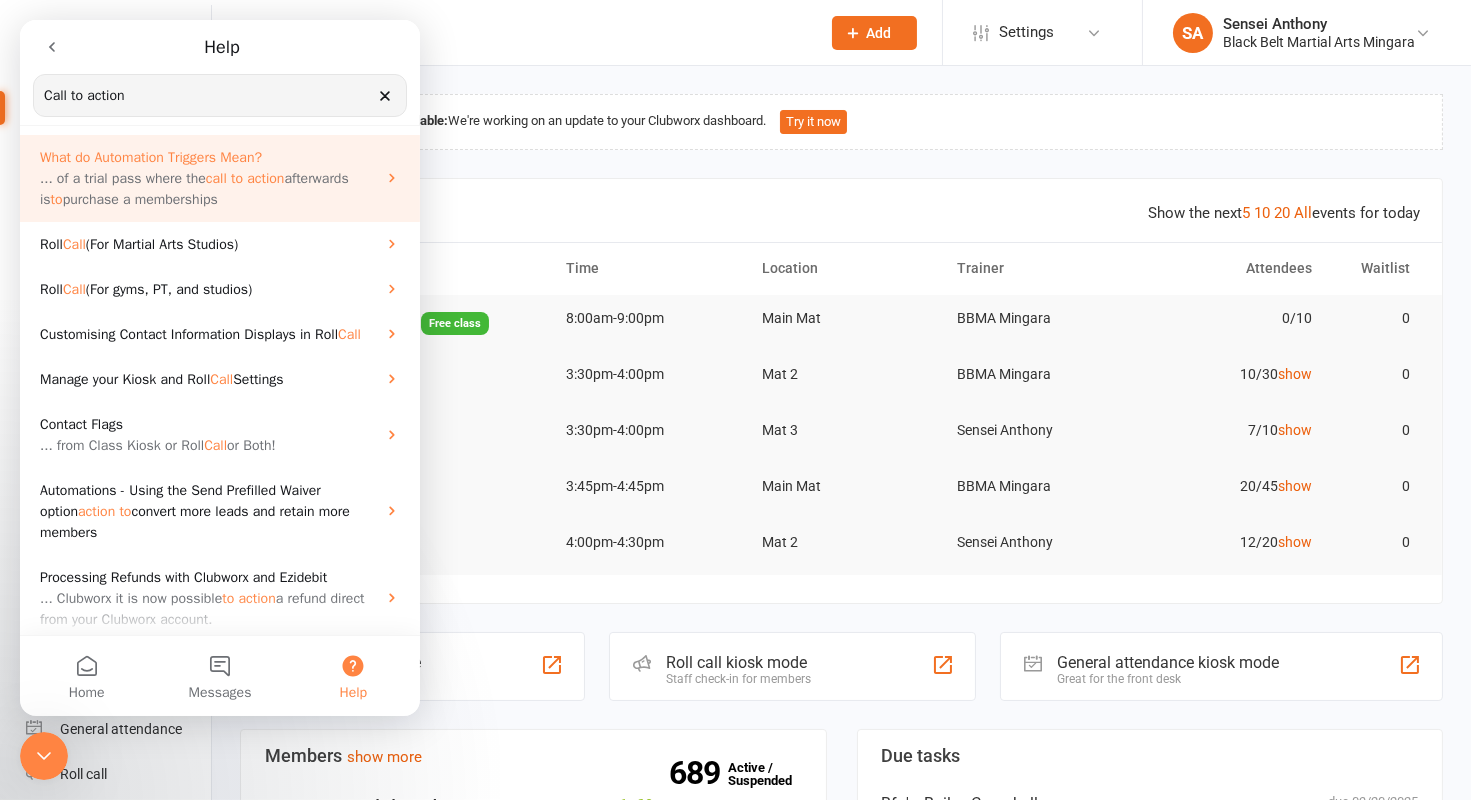 type on "Call to action" 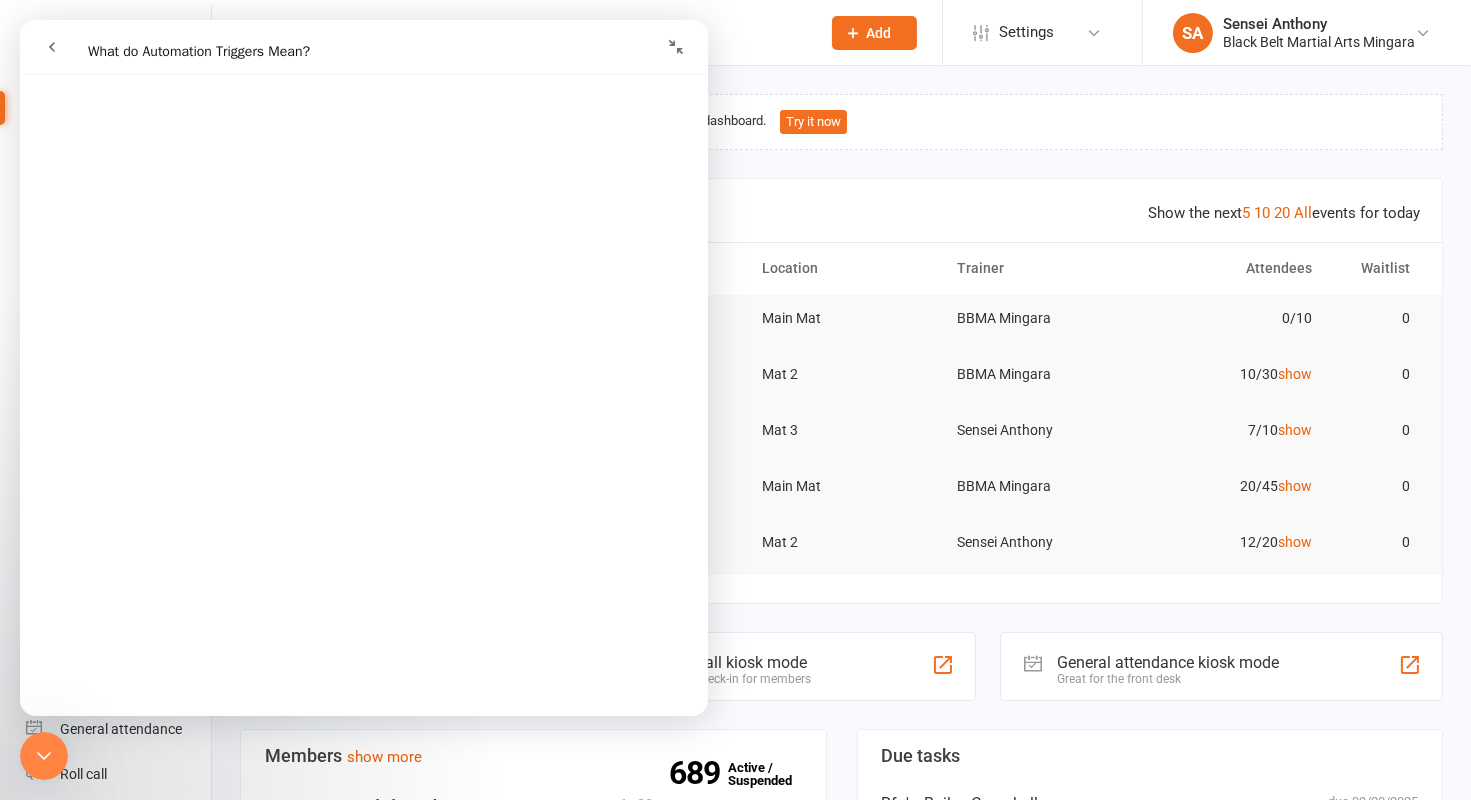 scroll, scrollTop: 0, scrollLeft: 0, axis: both 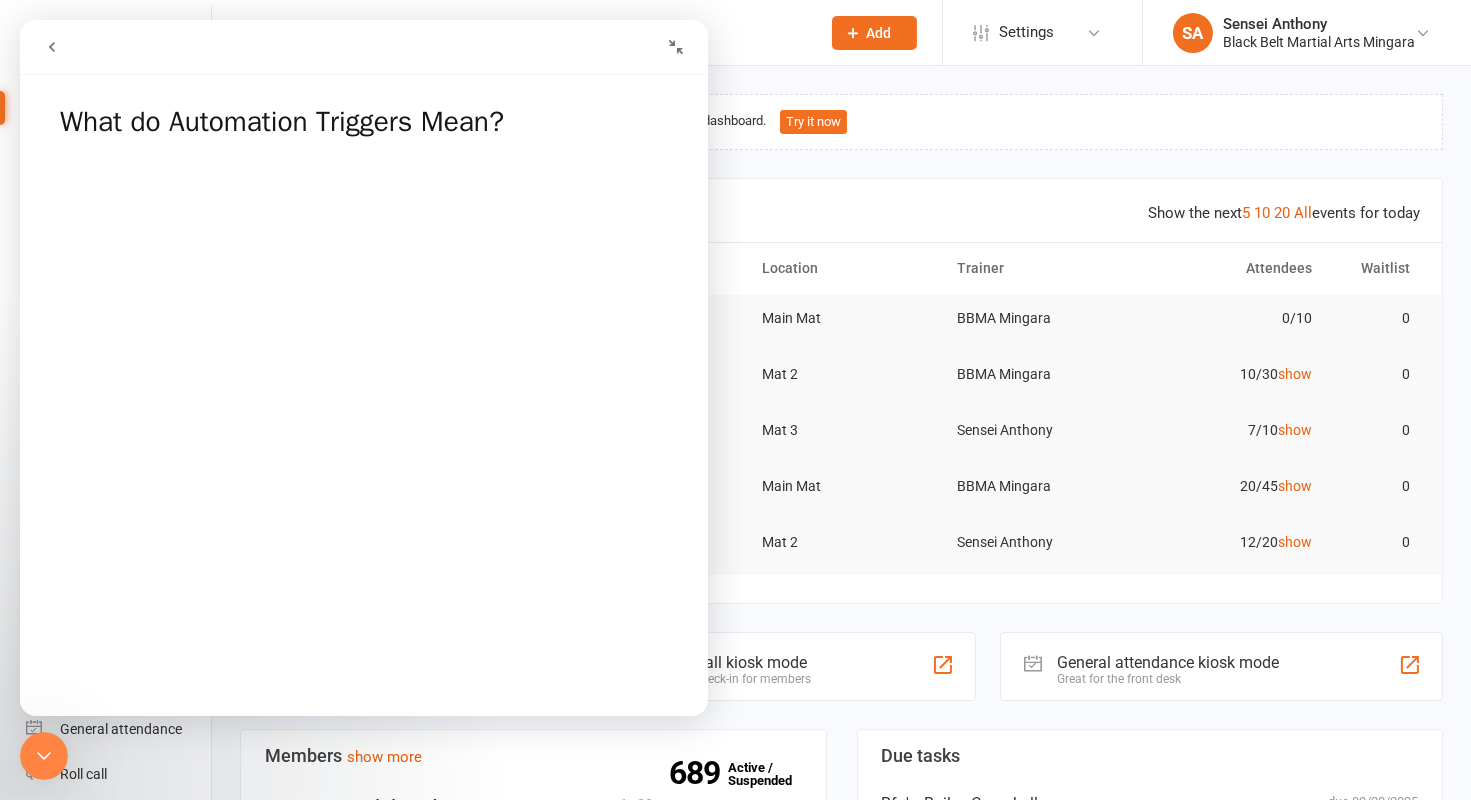 click at bounding box center (52, 47) 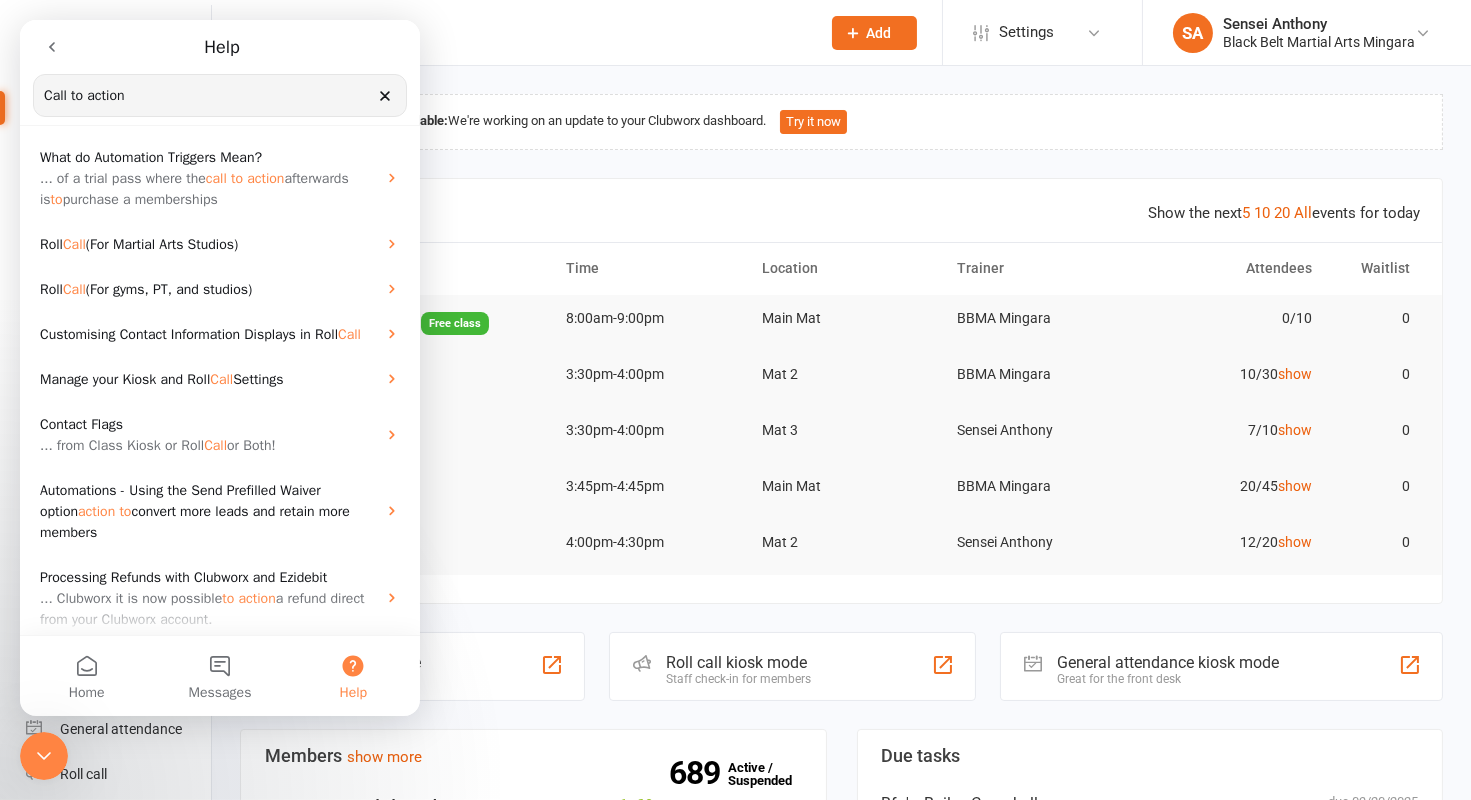 drag, startPoint x: 189, startPoint y: 100, endPoint x: 11, endPoint y: 82, distance: 178.90779 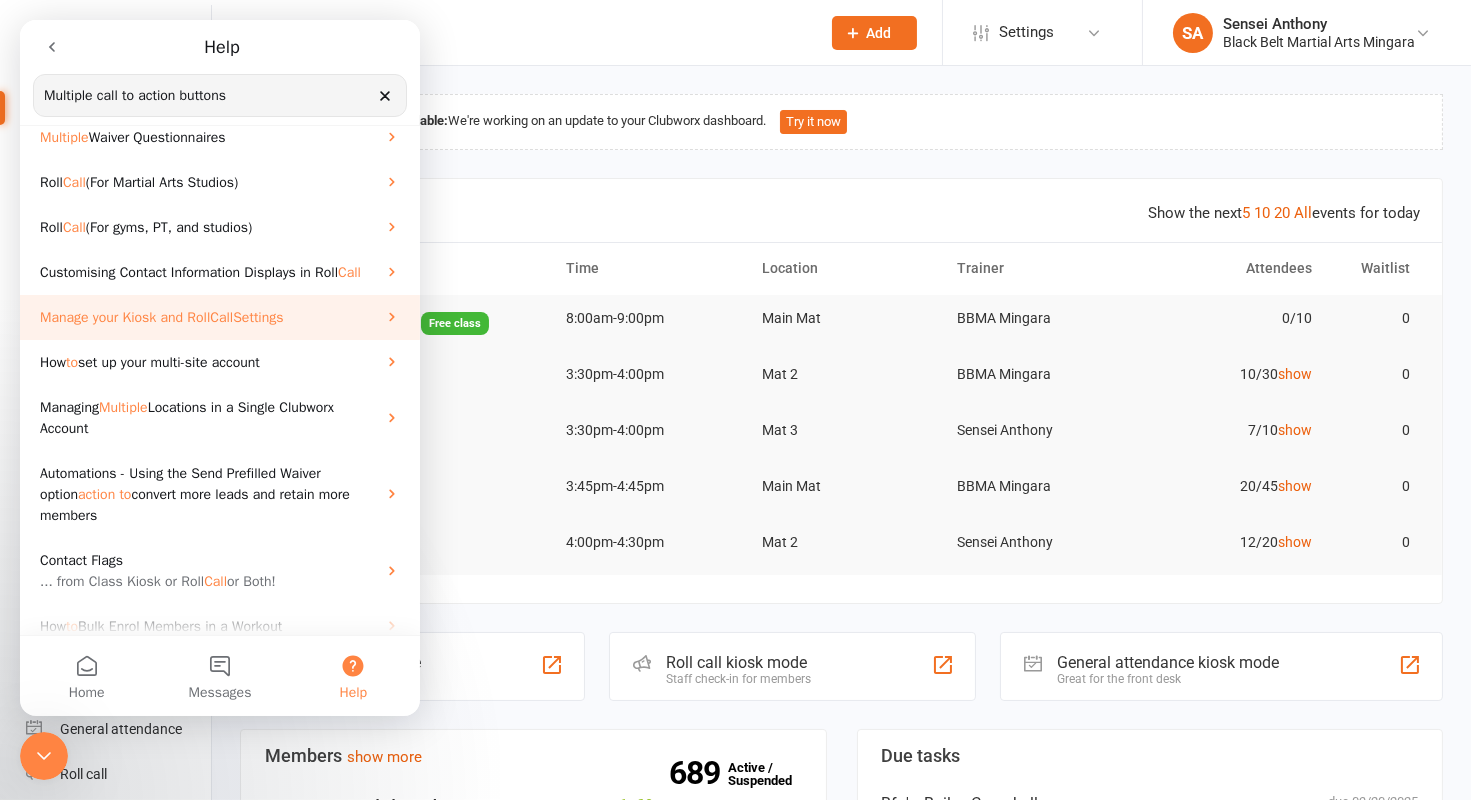 scroll, scrollTop: 53, scrollLeft: 0, axis: vertical 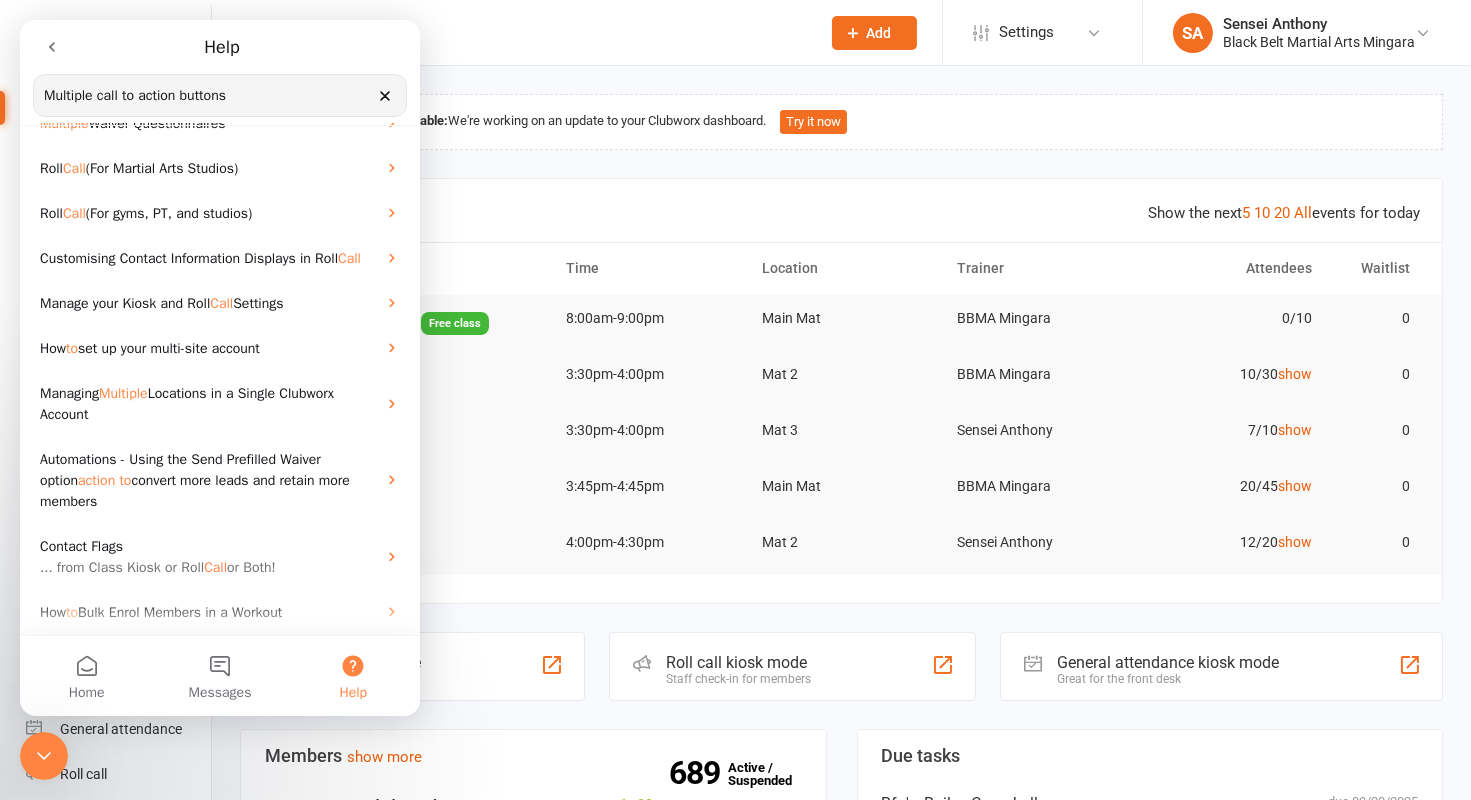 type on "Multiple call to action buttons" 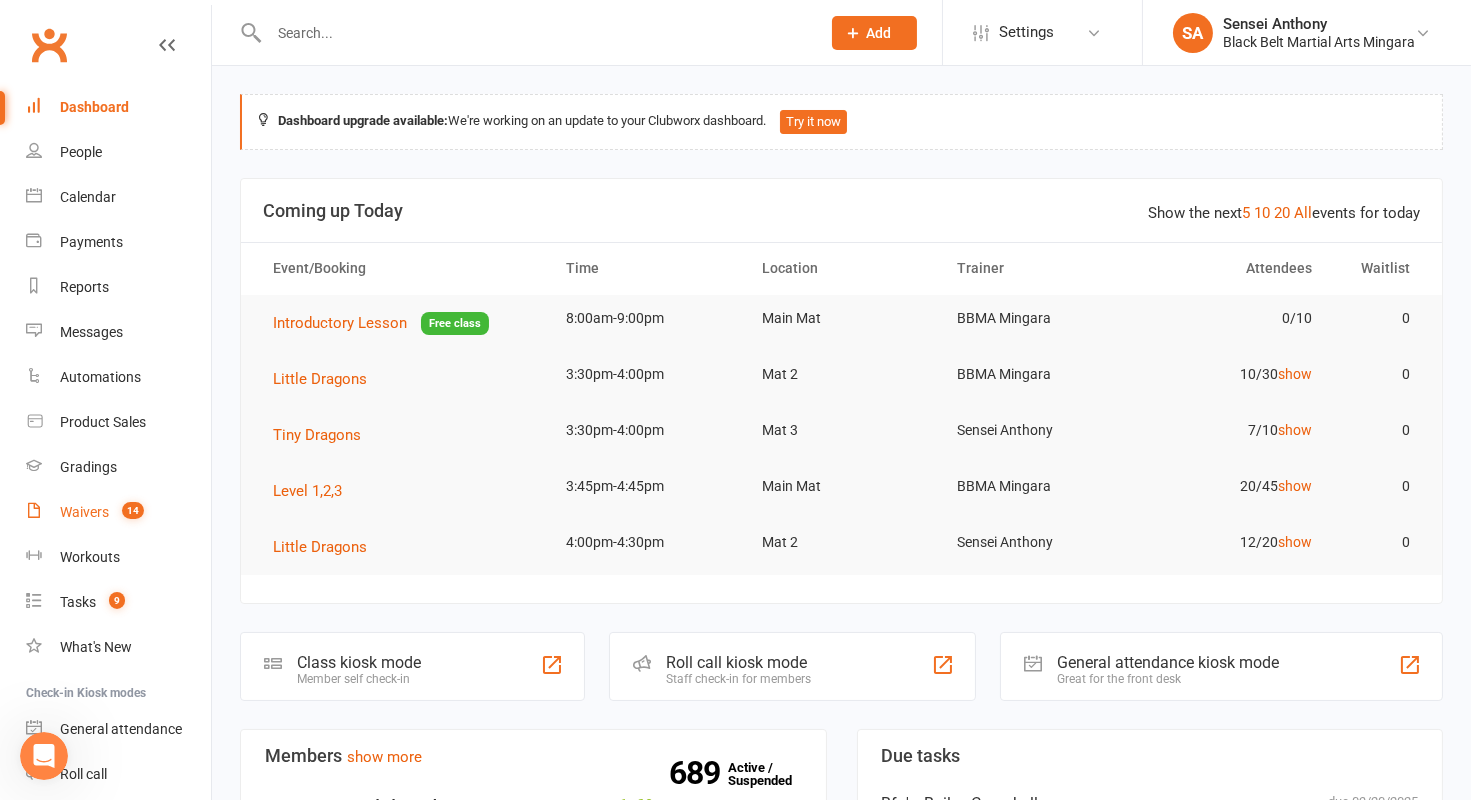 click on "Waivers   14" at bounding box center (118, 512) 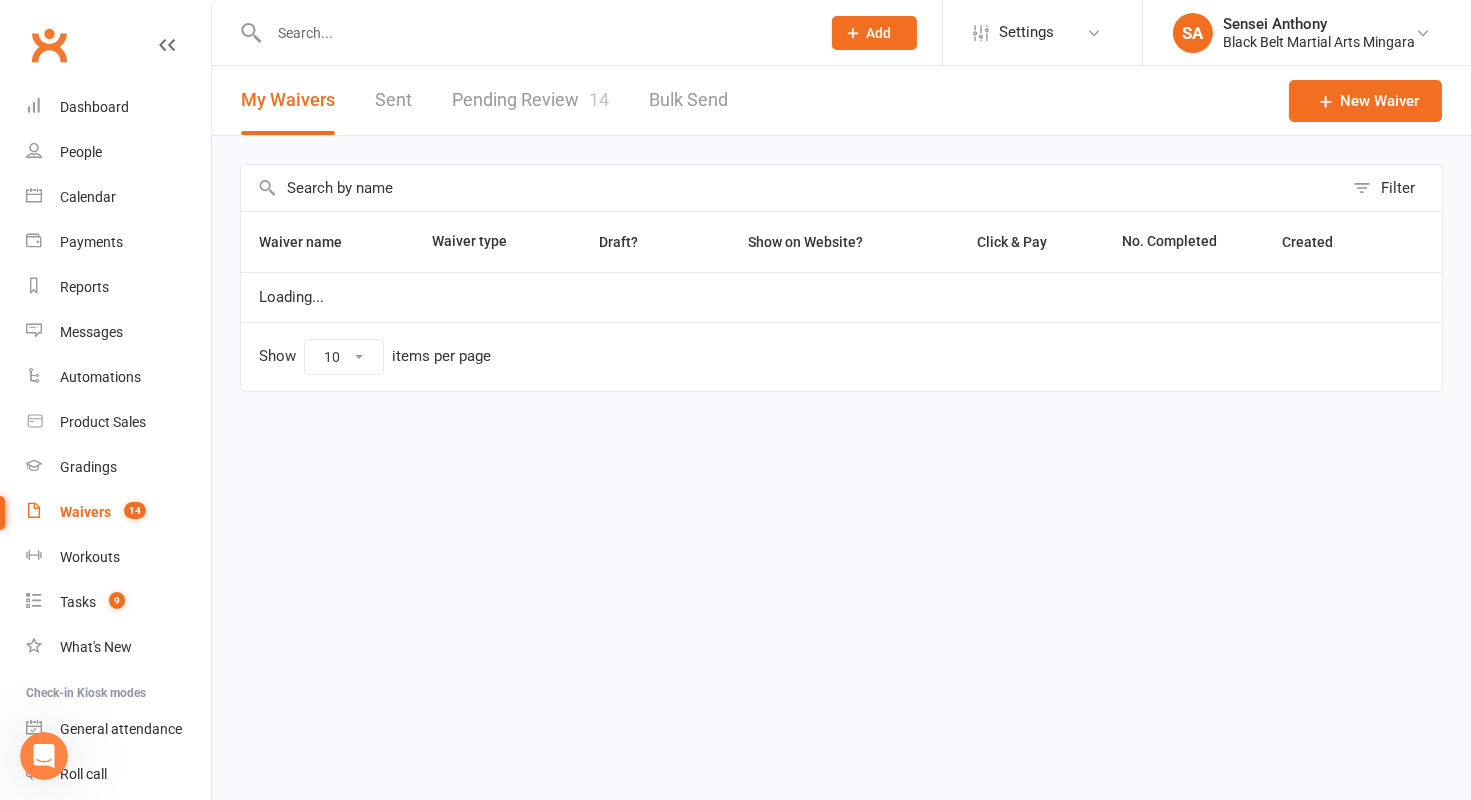 select on "100" 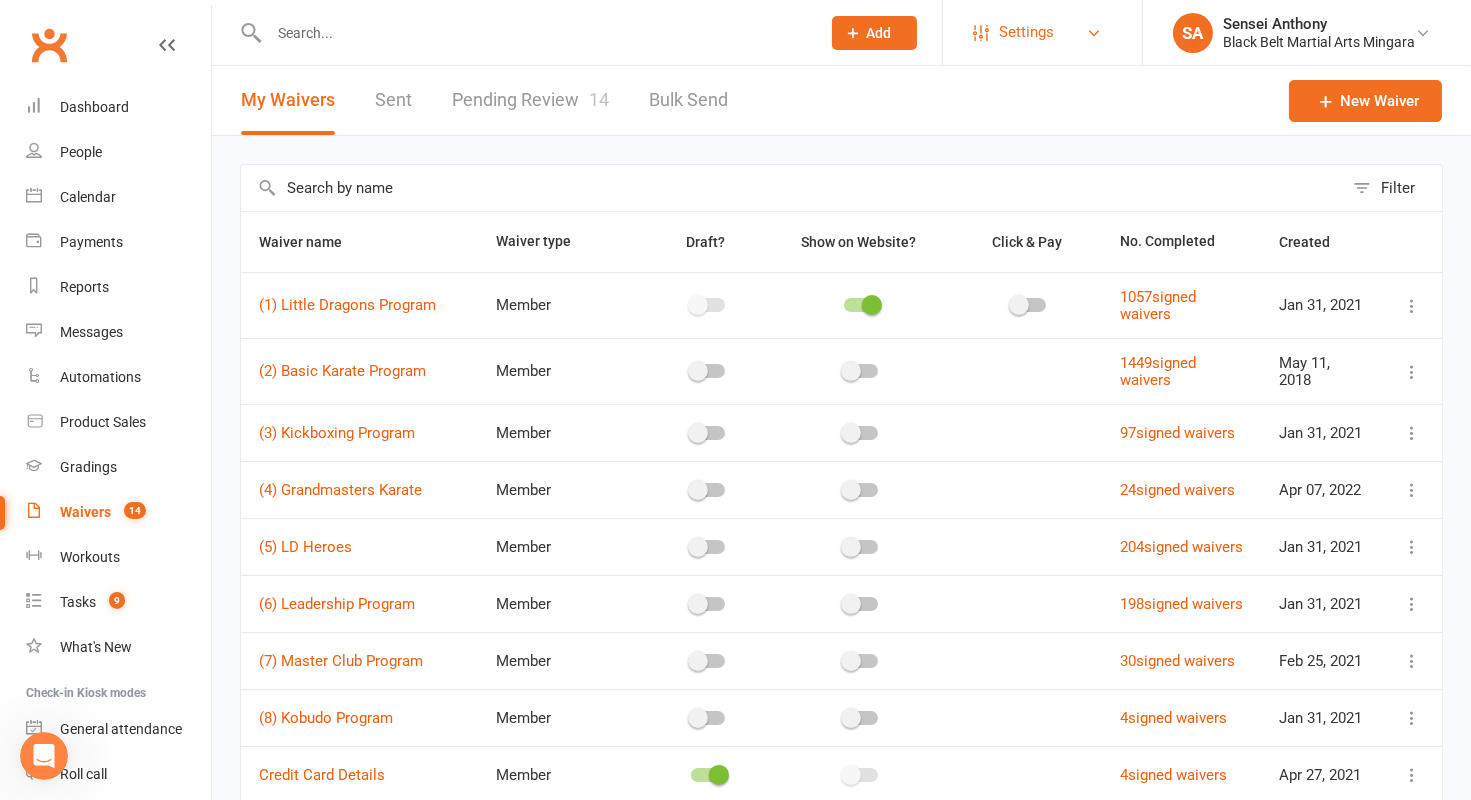 click on "Settings" at bounding box center (1026, 32) 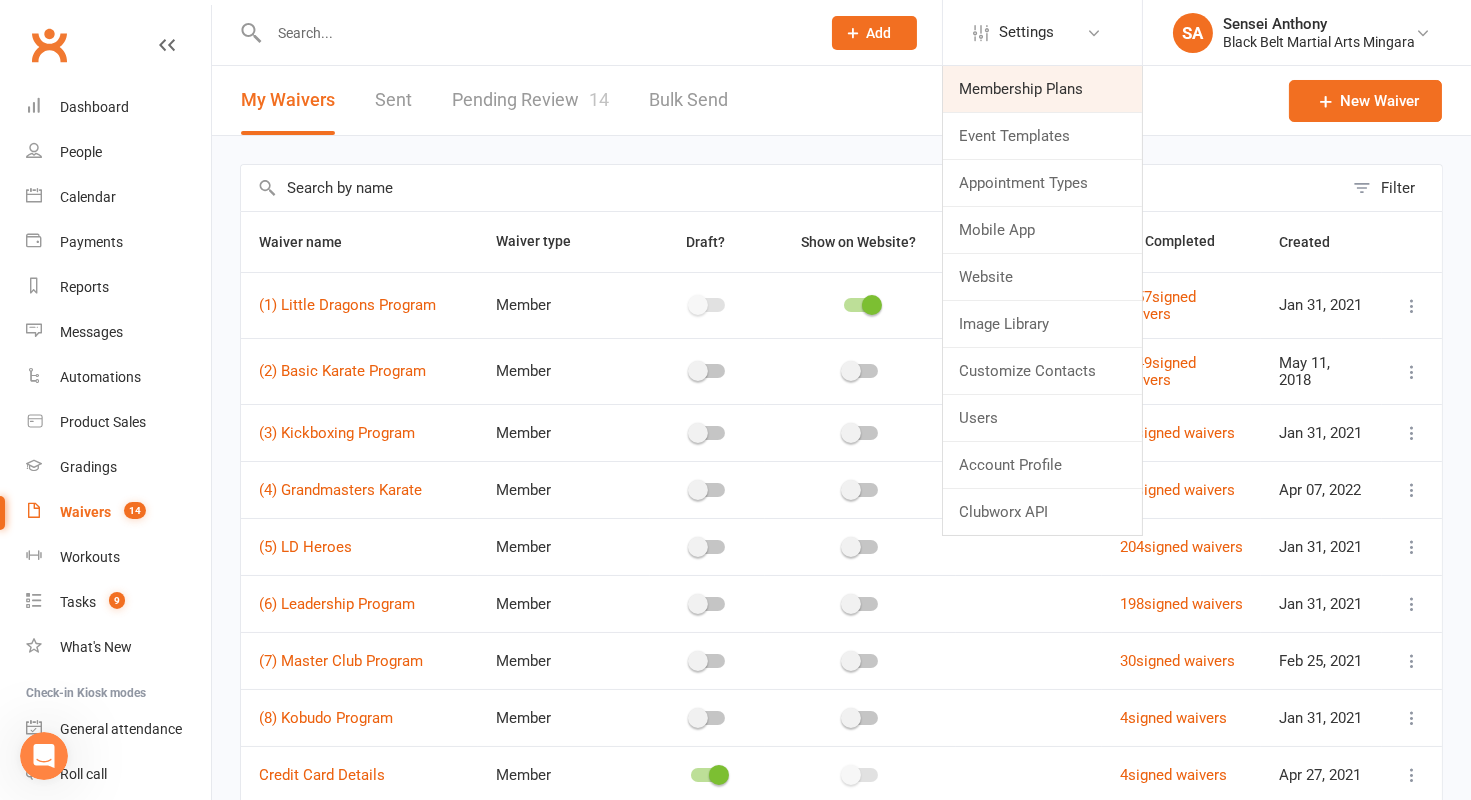 click on "Membership Plans" at bounding box center (1042, 89) 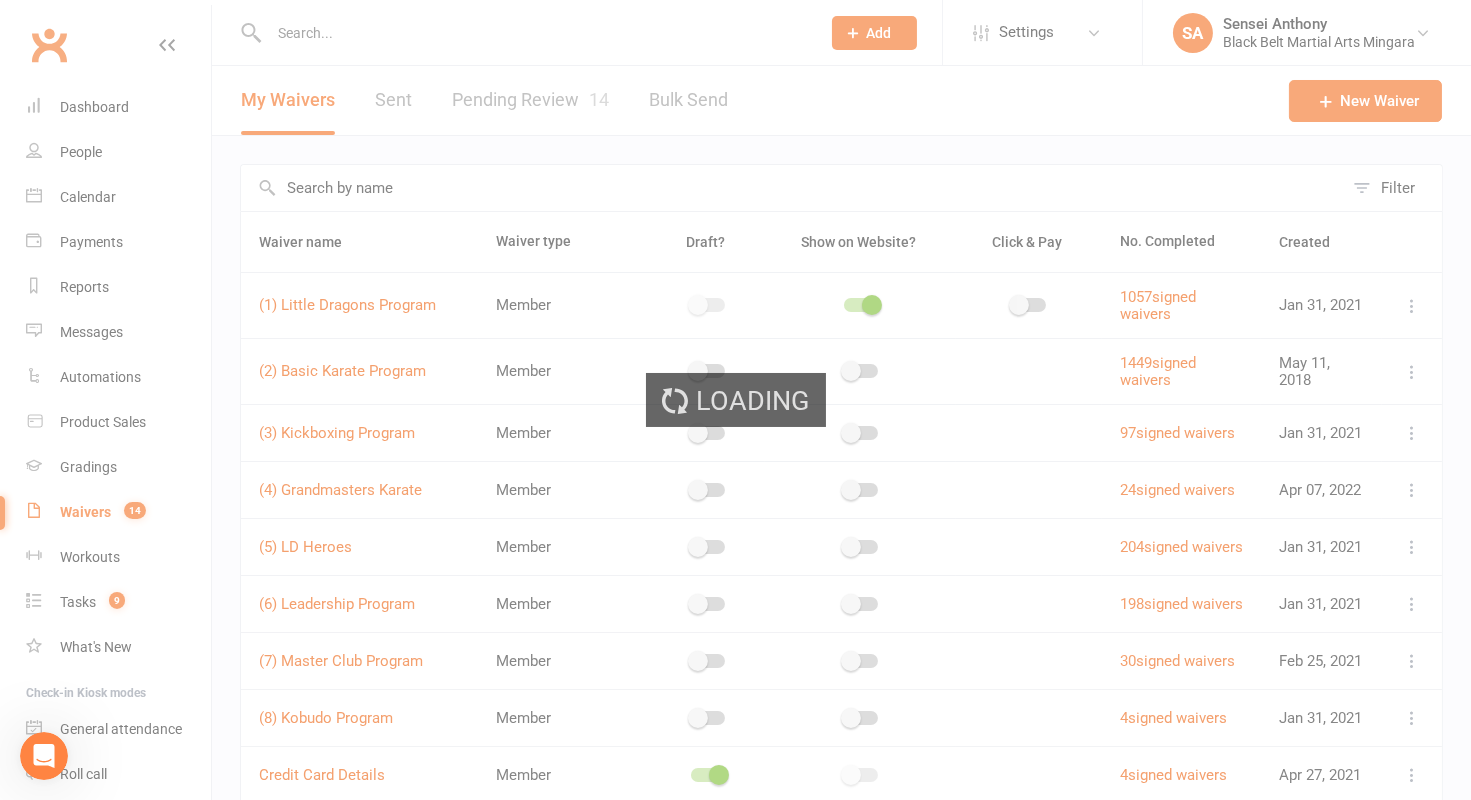 select on "100" 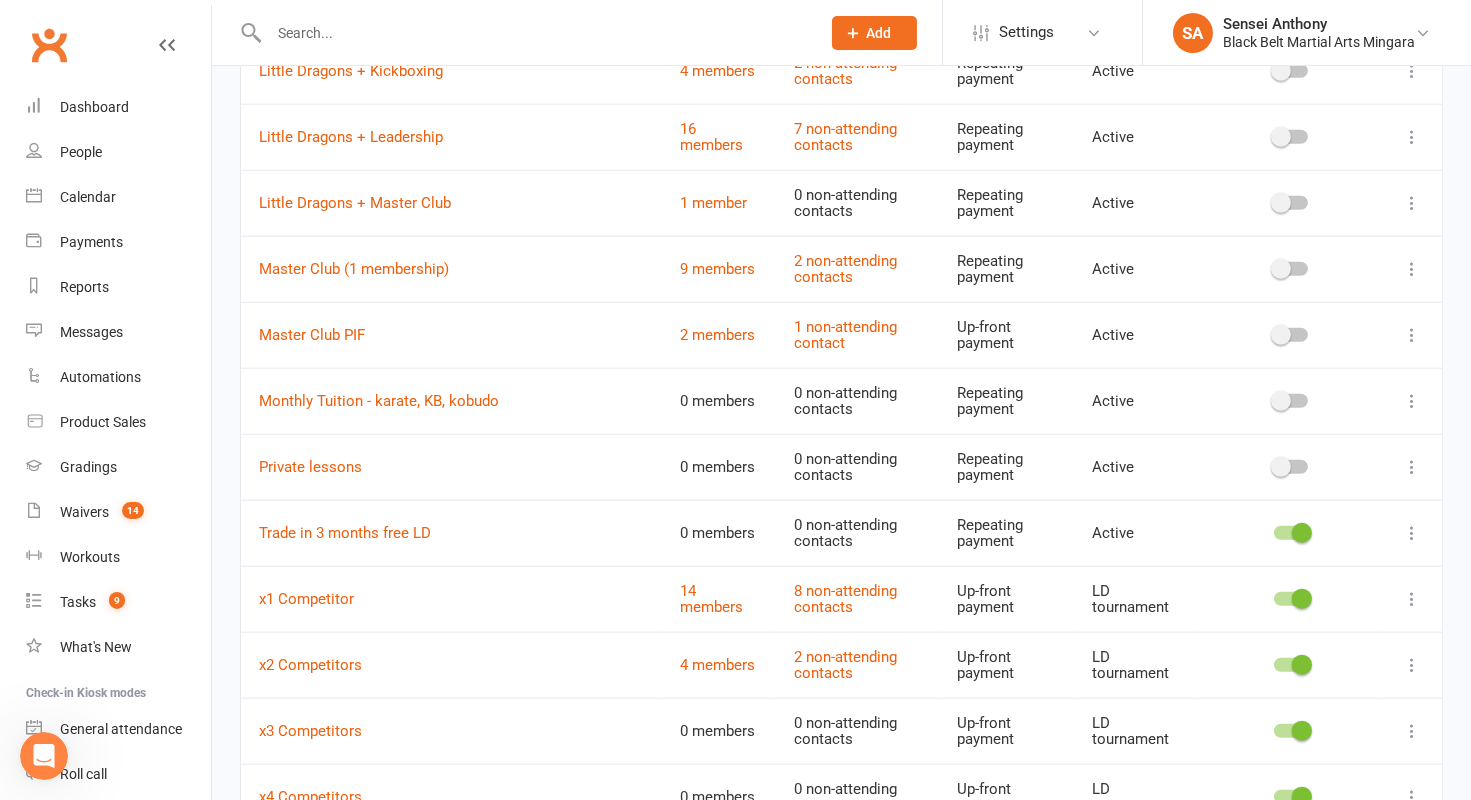 scroll, scrollTop: 3630, scrollLeft: 0, axis: vertical 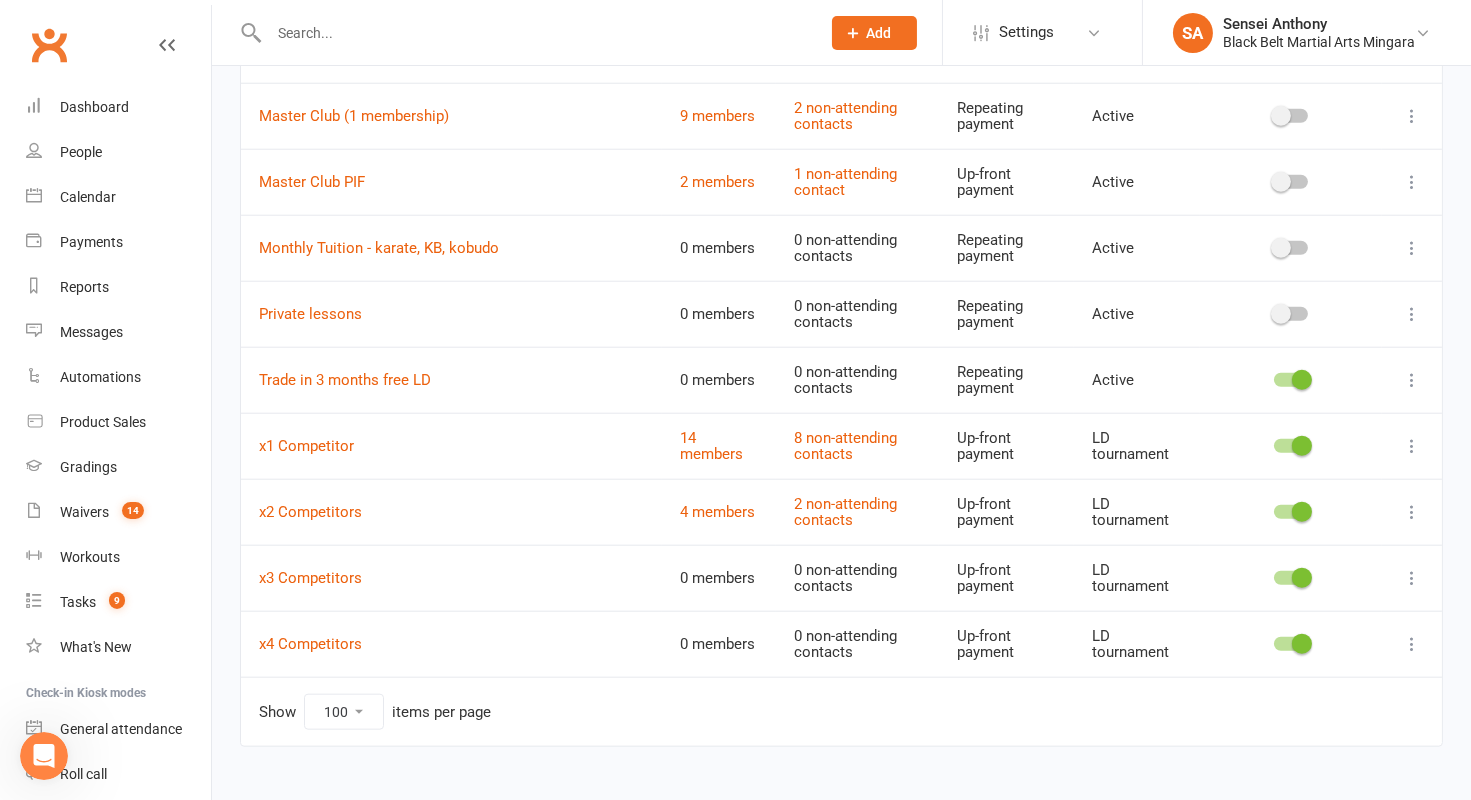 click at bounding box center (1412, 512) 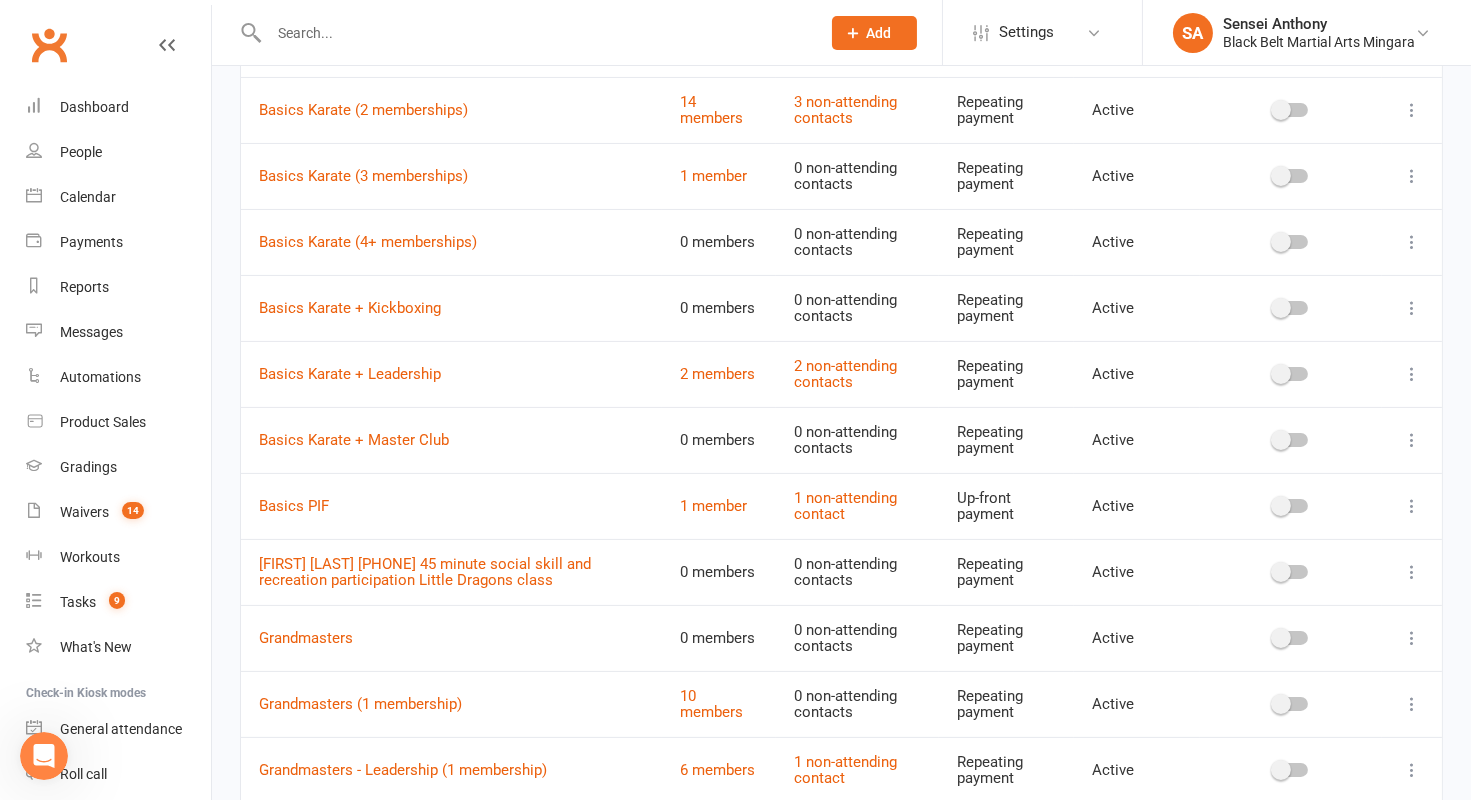 scroll, scrollTop: 0, scrollLeft: 0, axis: both 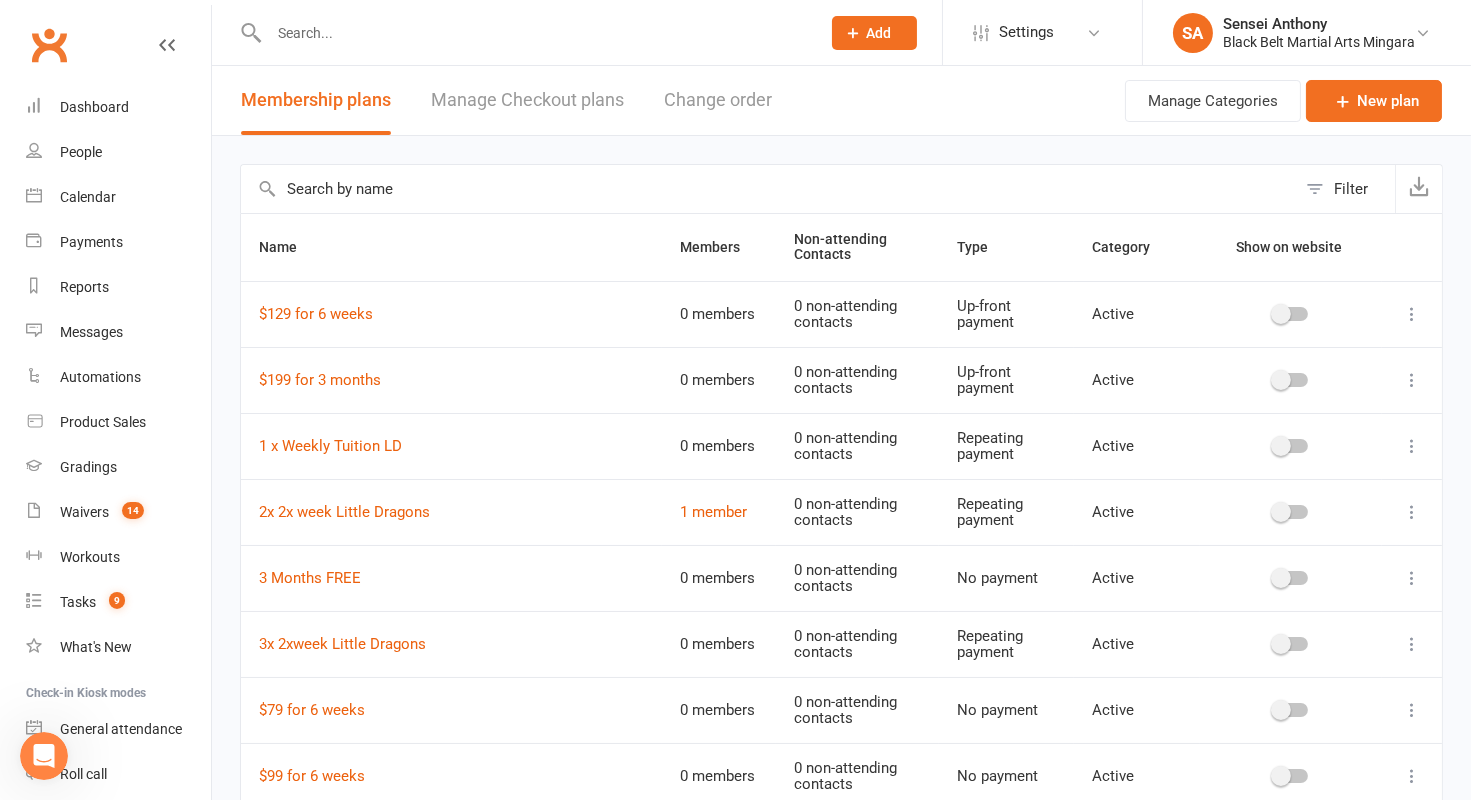 click on "Manage Checkout plans" at bounding box center (527, 100) 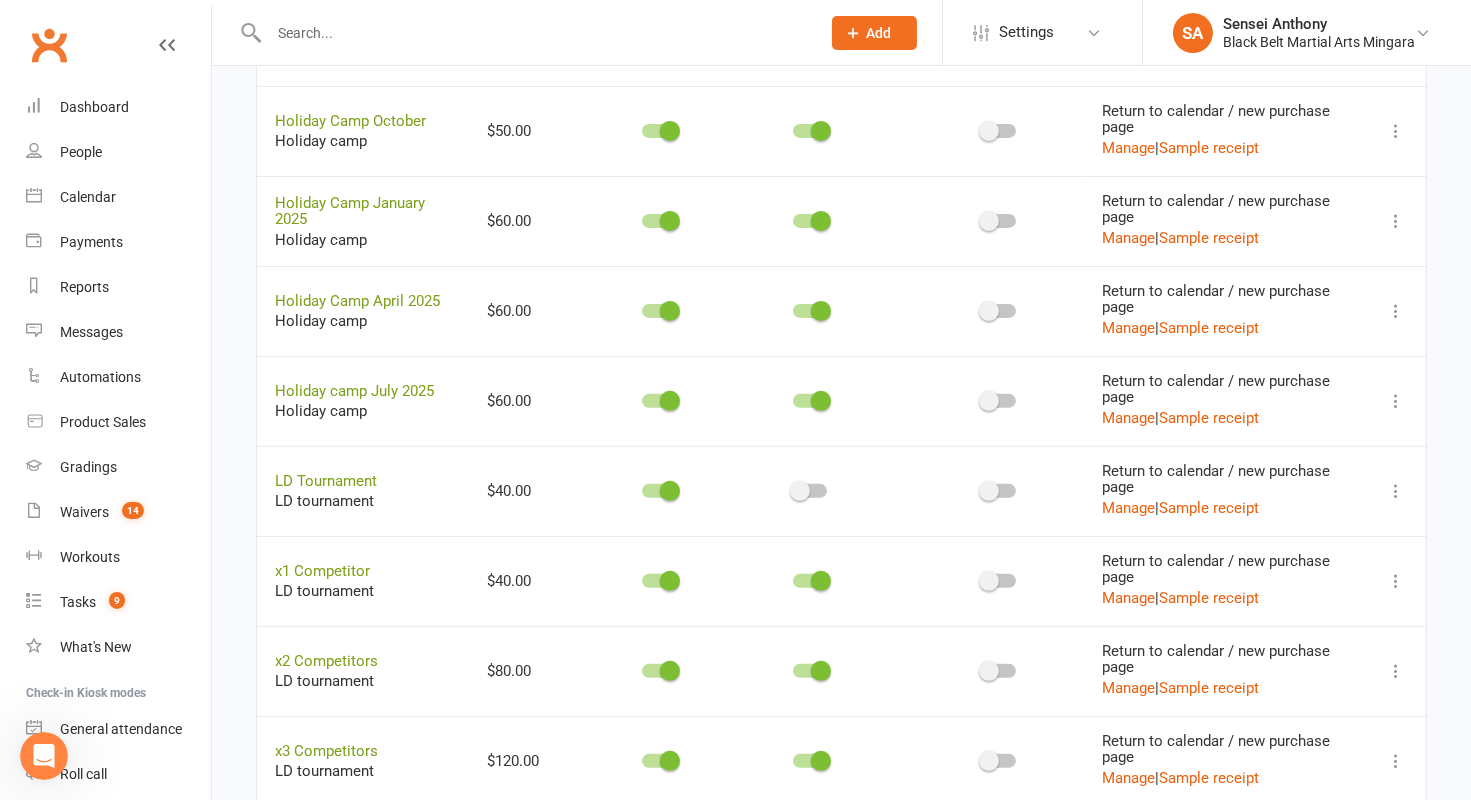 scroll, scrollTop: 1426, scrollLeft: 0, axis: vertical 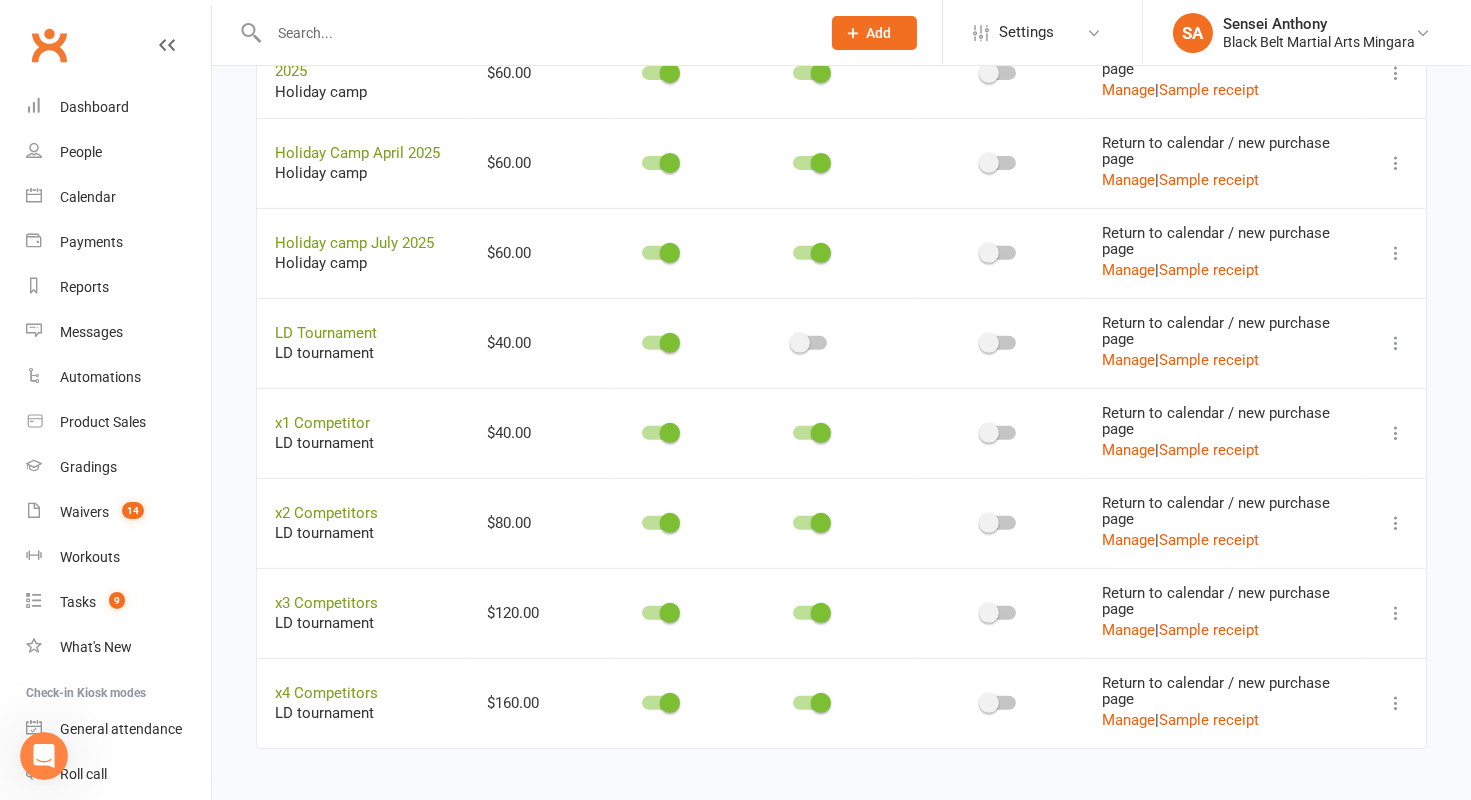 click at bounding box center [1396, 523] 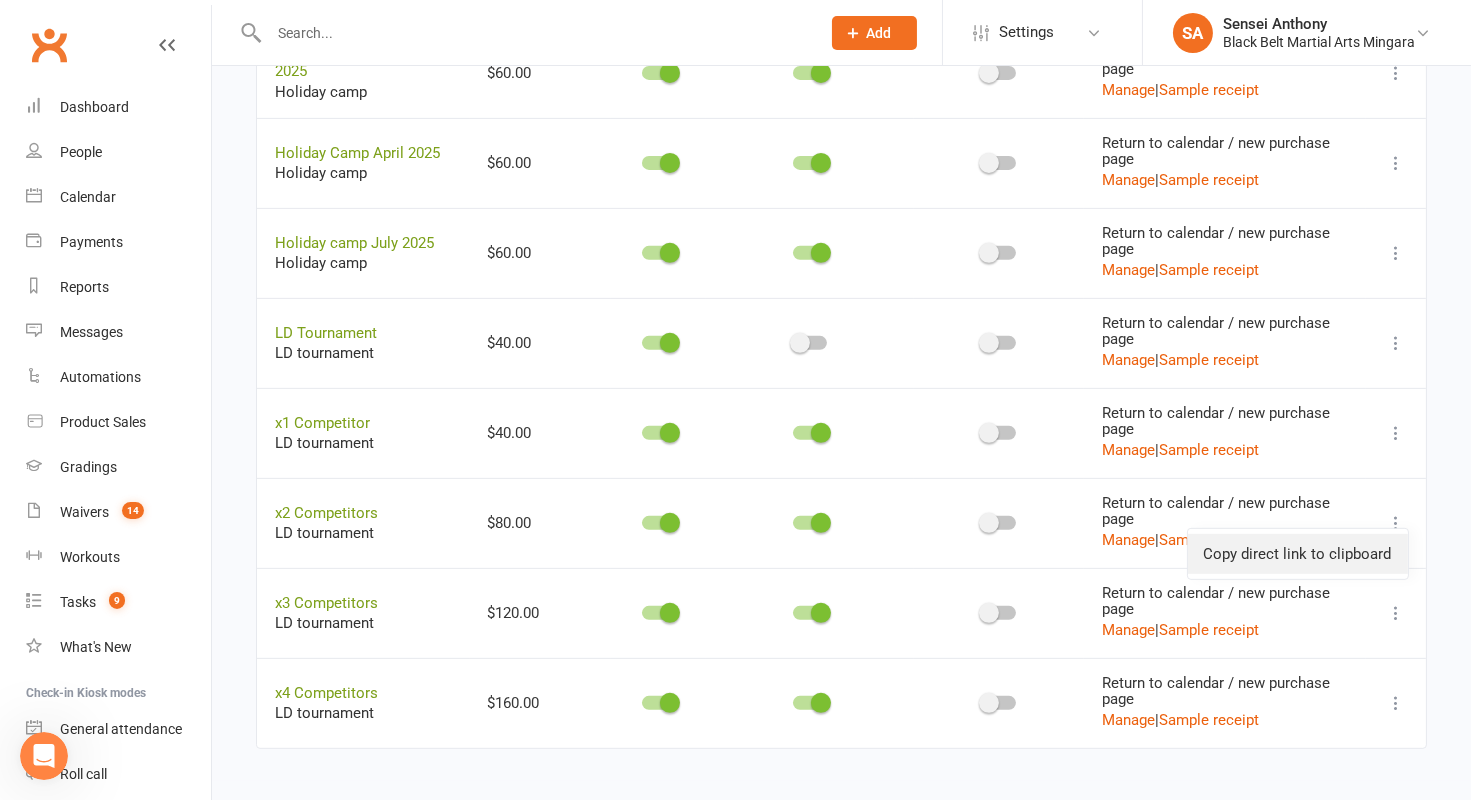 click on "Copy direct link to clipboard" at bounding box center [1298, 554] 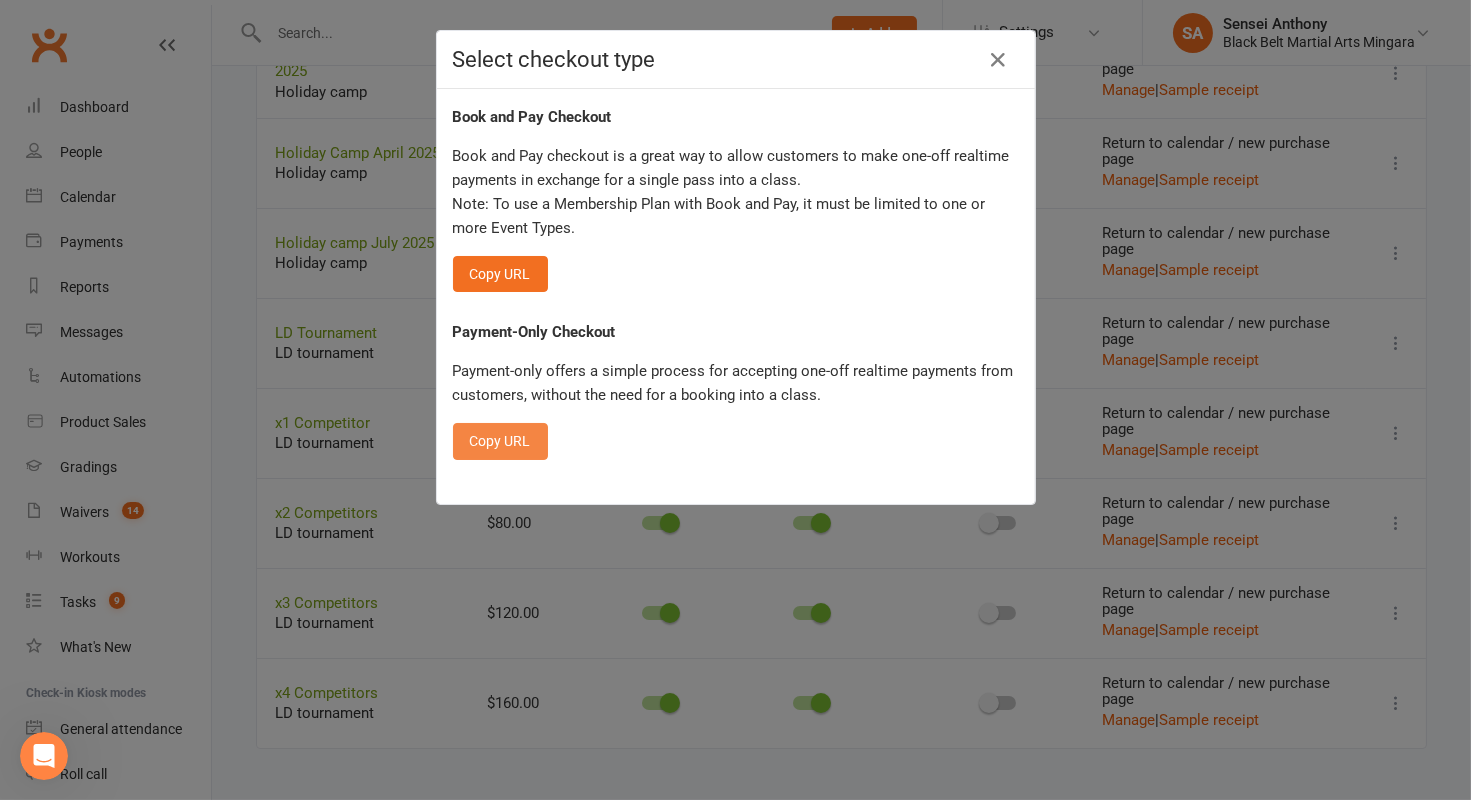 click on "Copy URL" at bounding box center (500, 441) 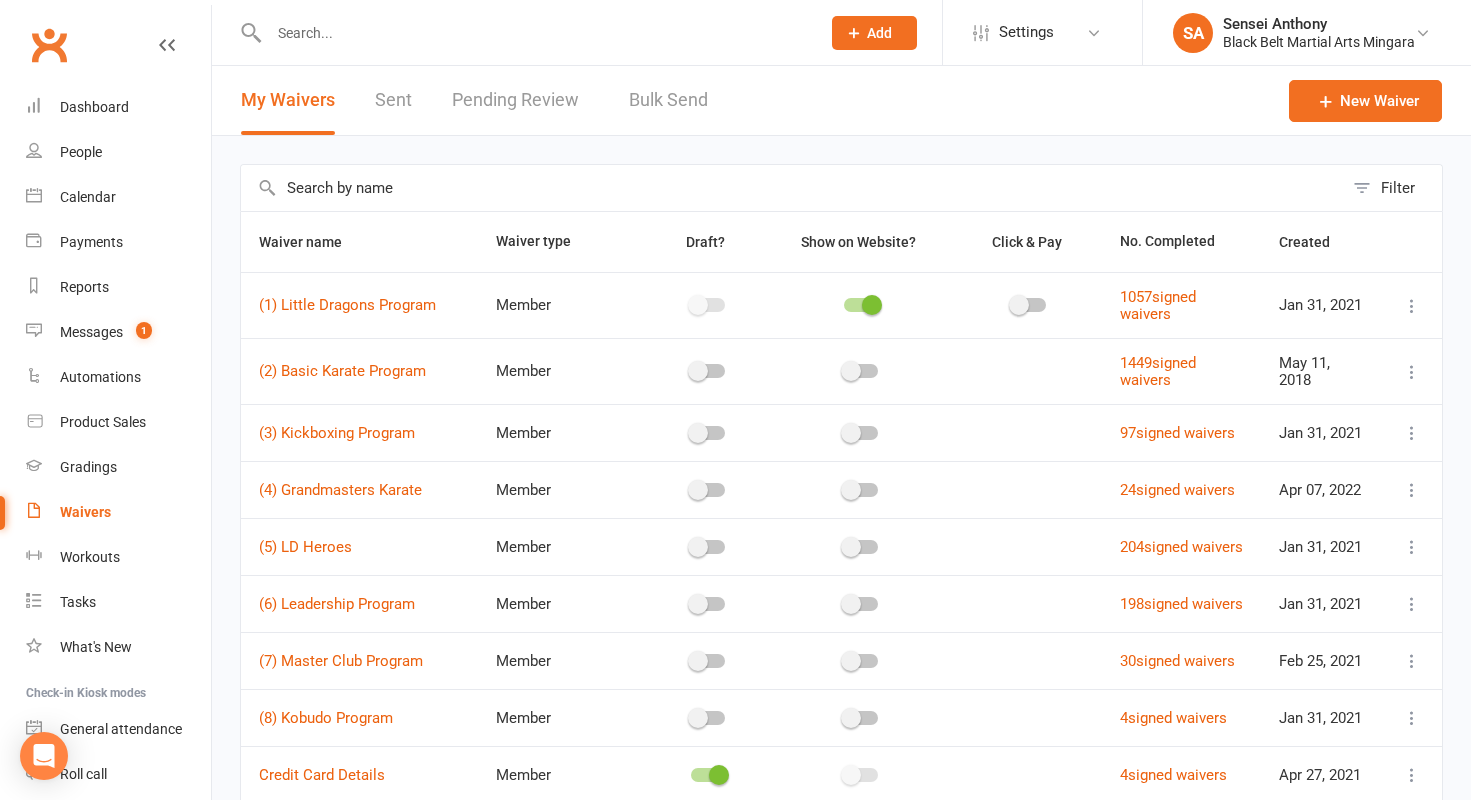 select on "100" 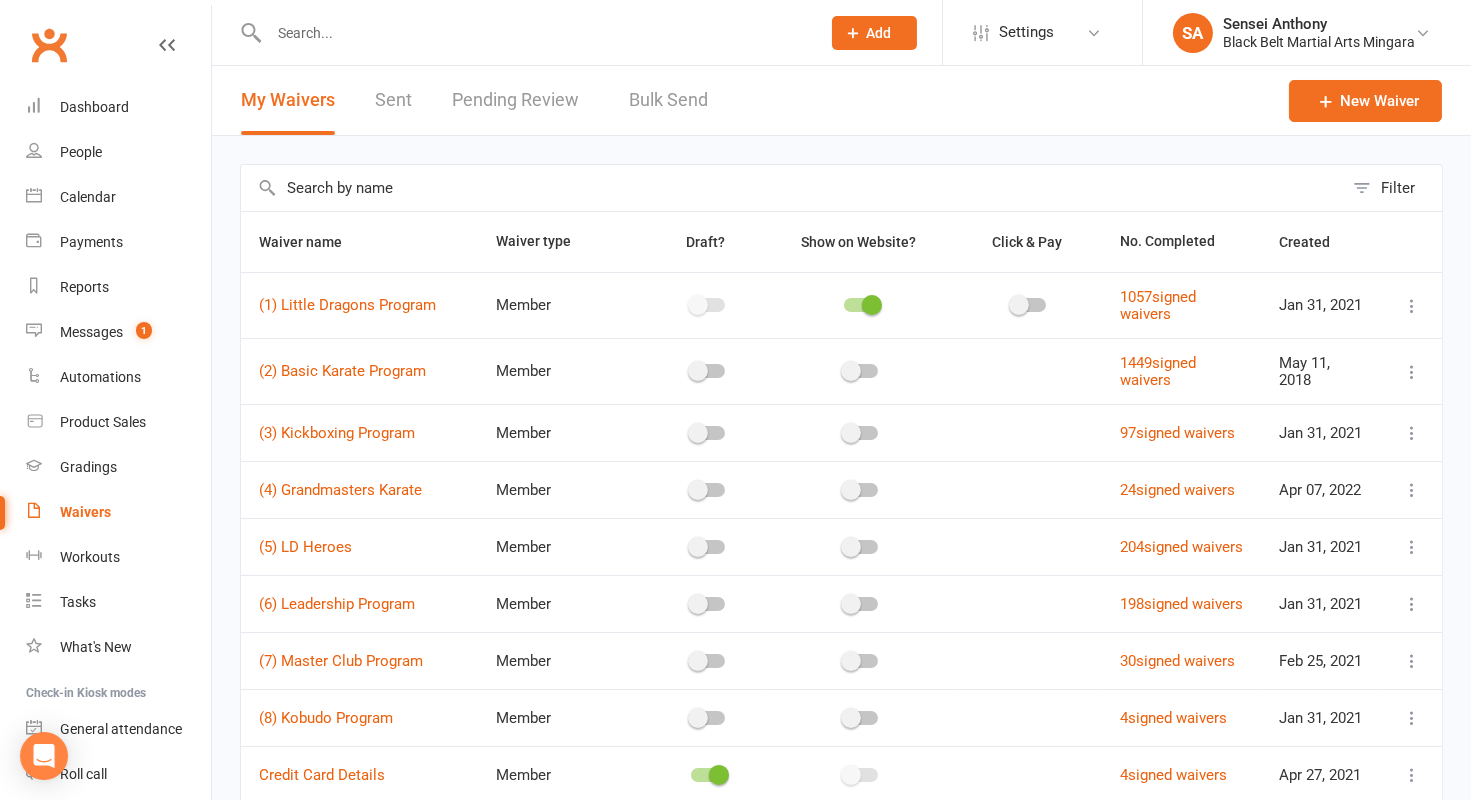 scroll, scrollTop: 0, scrollLeft: 0, axis: both 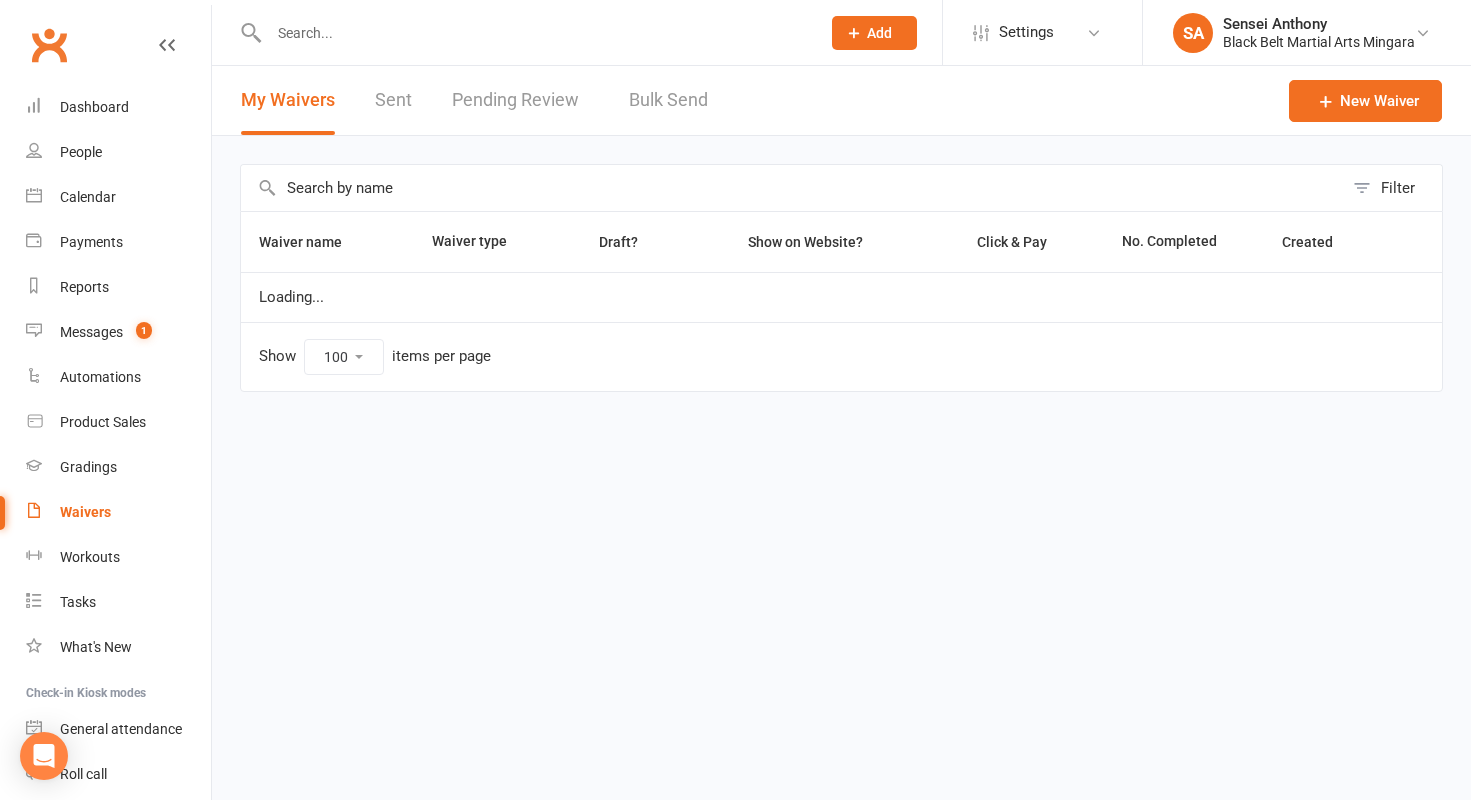 select on "100" 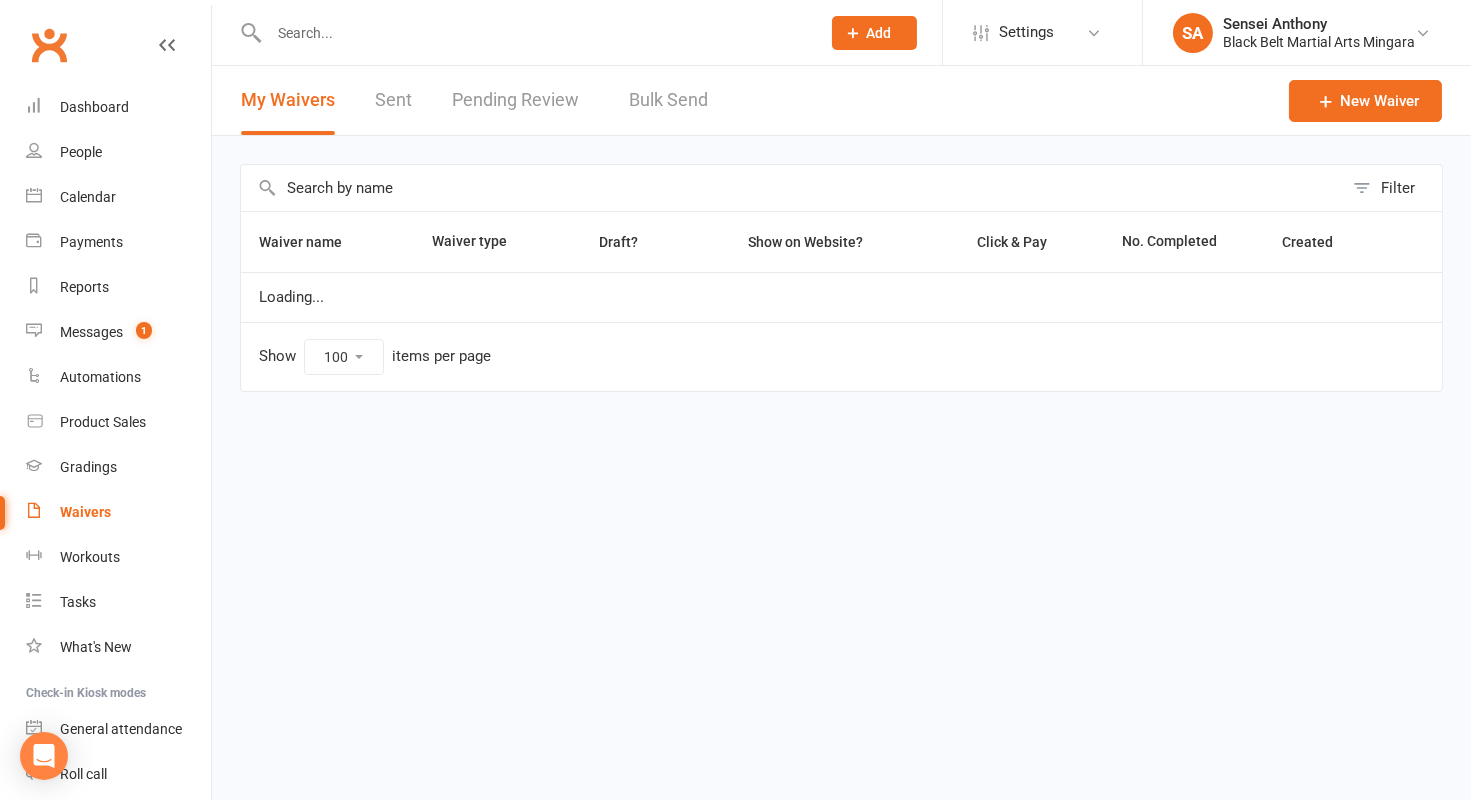scroll, scrollTop: 0, scrollLeft: 0, axis: both 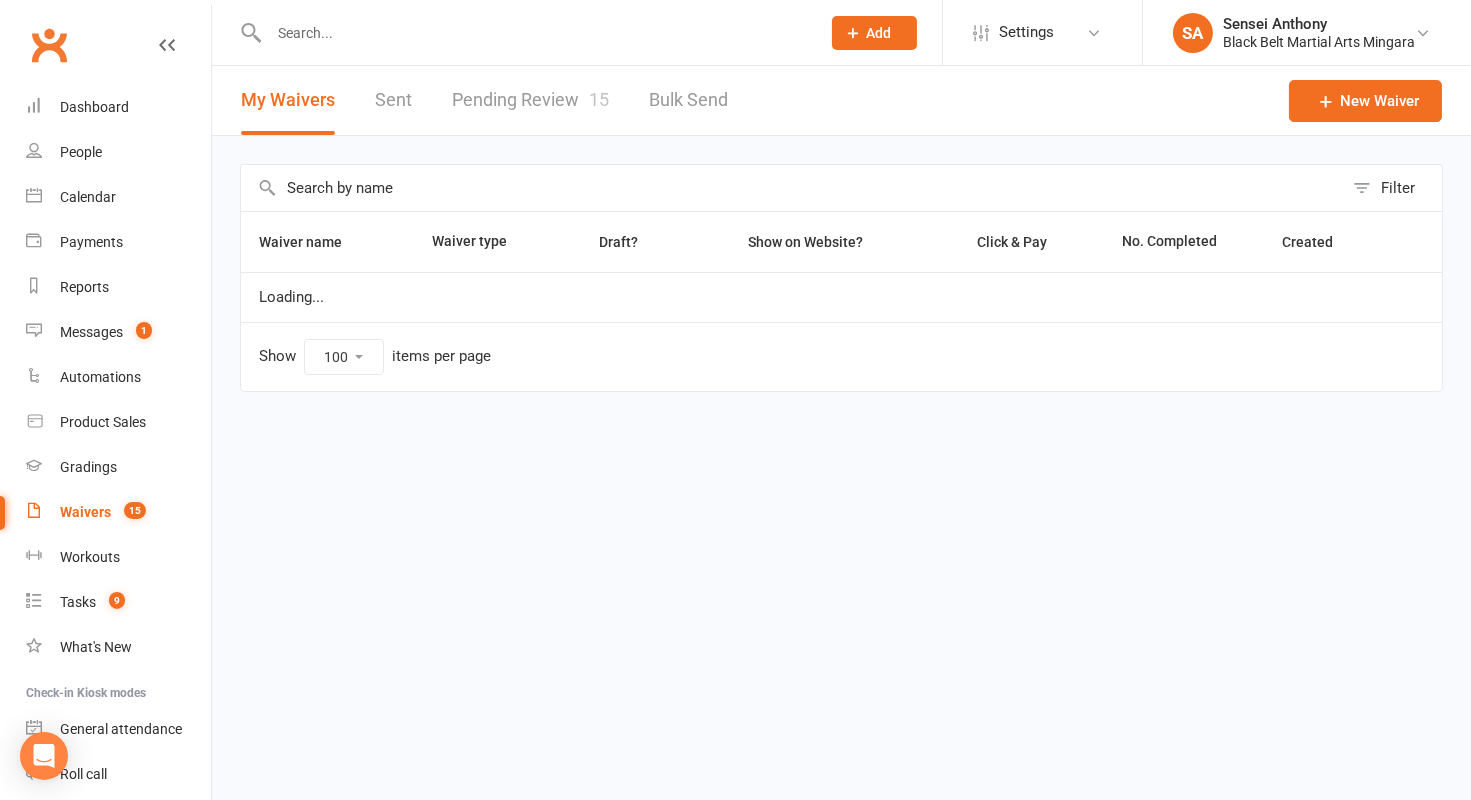 click on "Waivers" at bounding box center [85, 512] 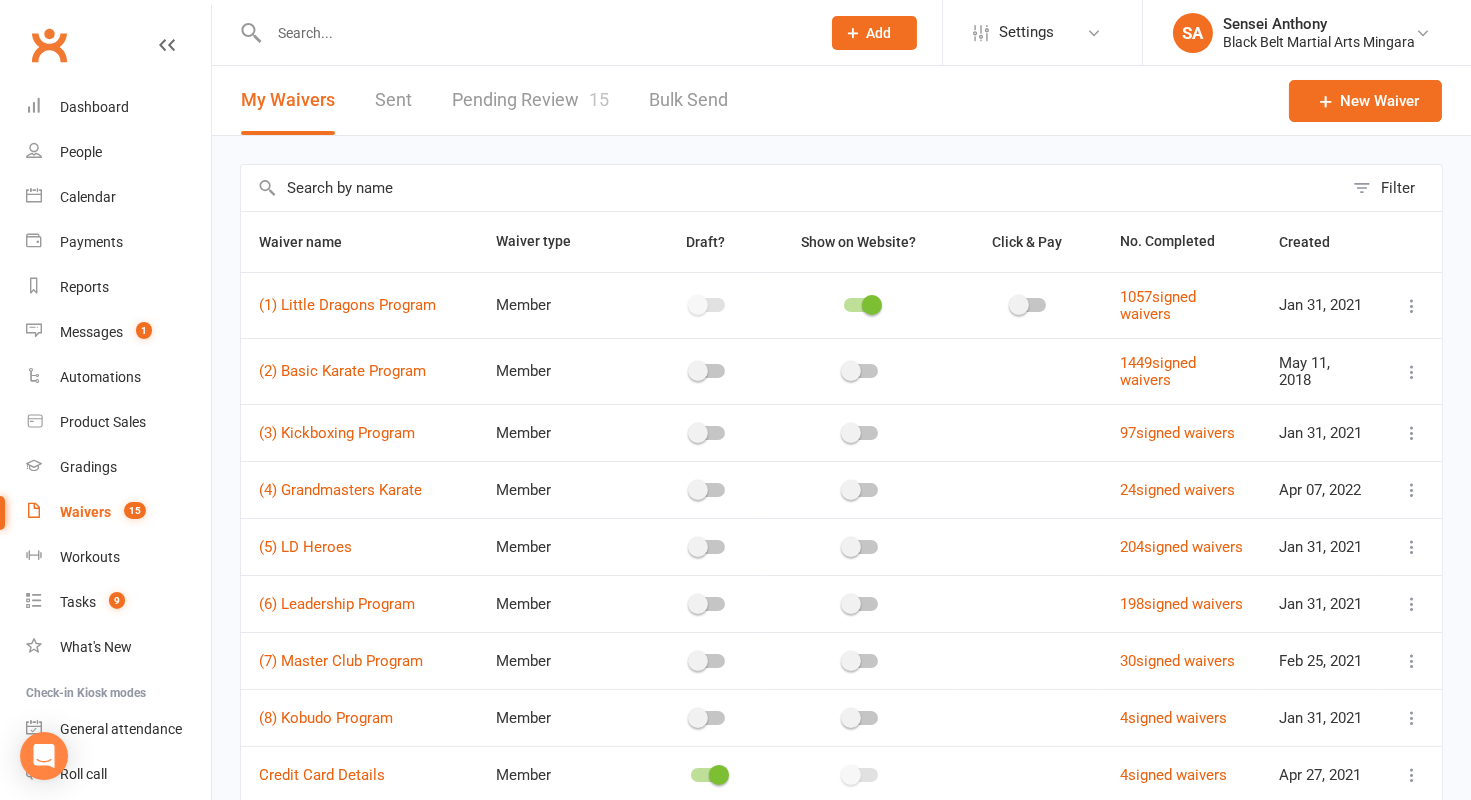 click on "Pending Review 15" at bounding box center (530, 100) 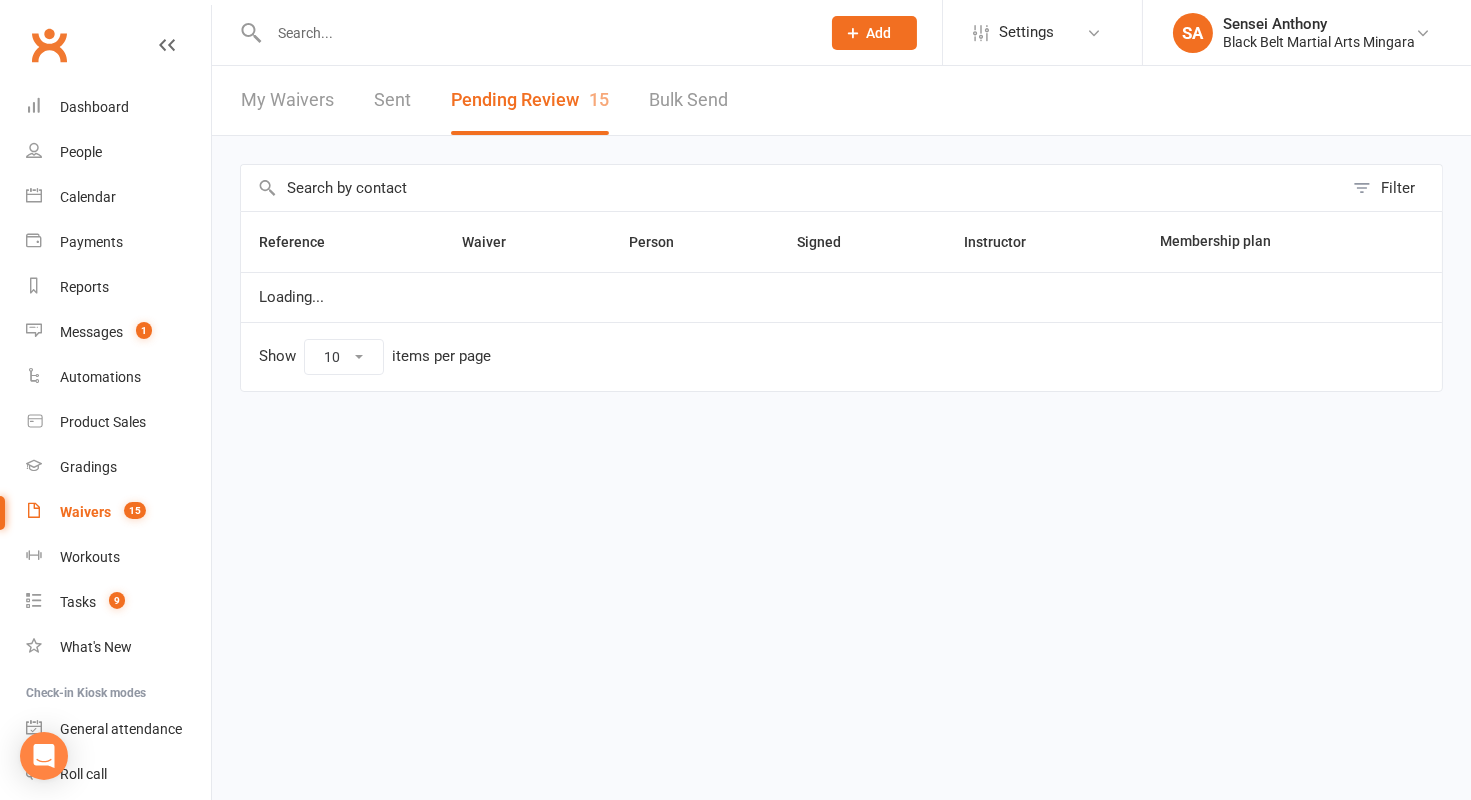 select on "50" 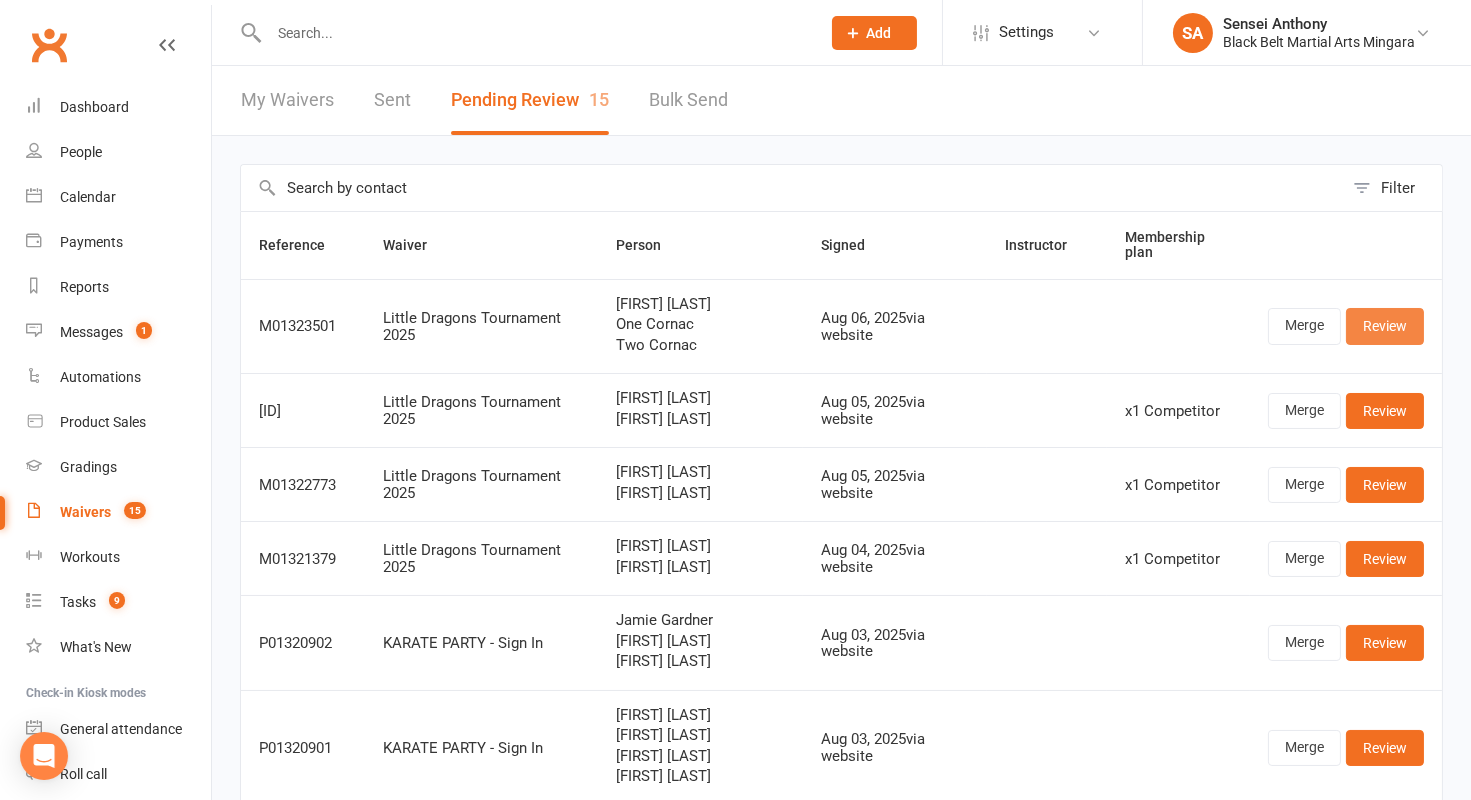 click on "Review" at bounding box center (1385, 326) 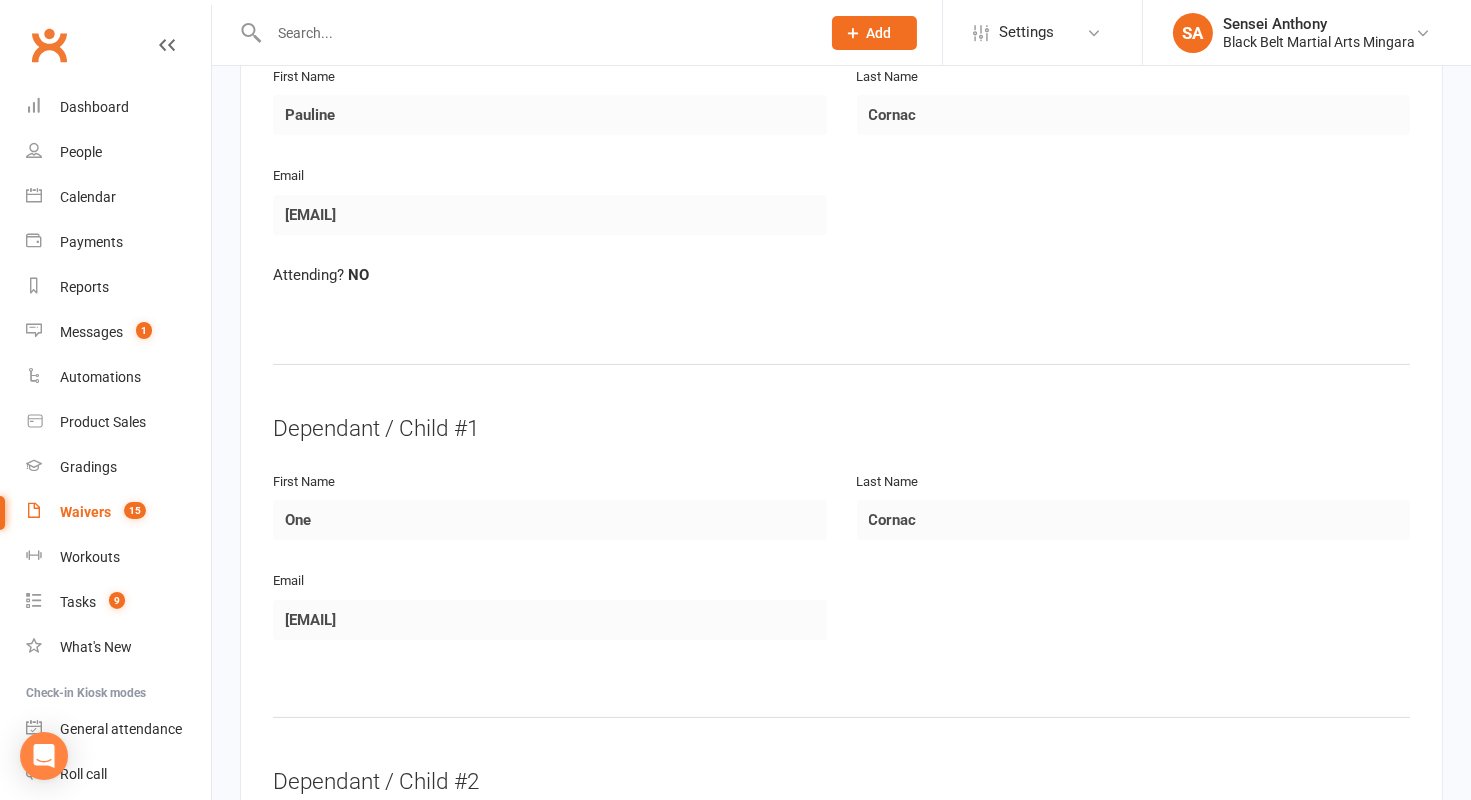 scroll, scrollTop: 0, scrollLeft: 0, axis: both 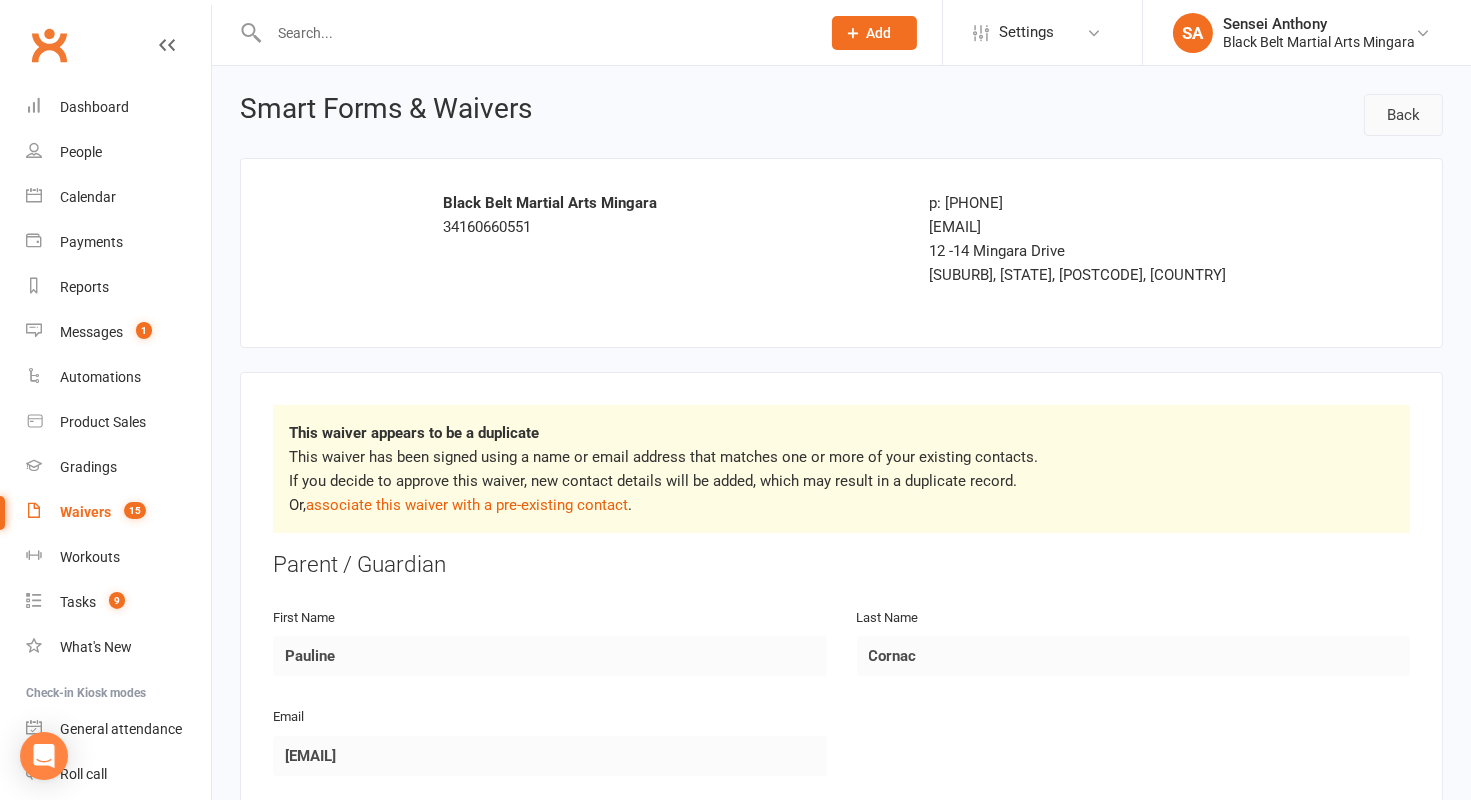 click on "Back" at bounding box center (1403, 115) 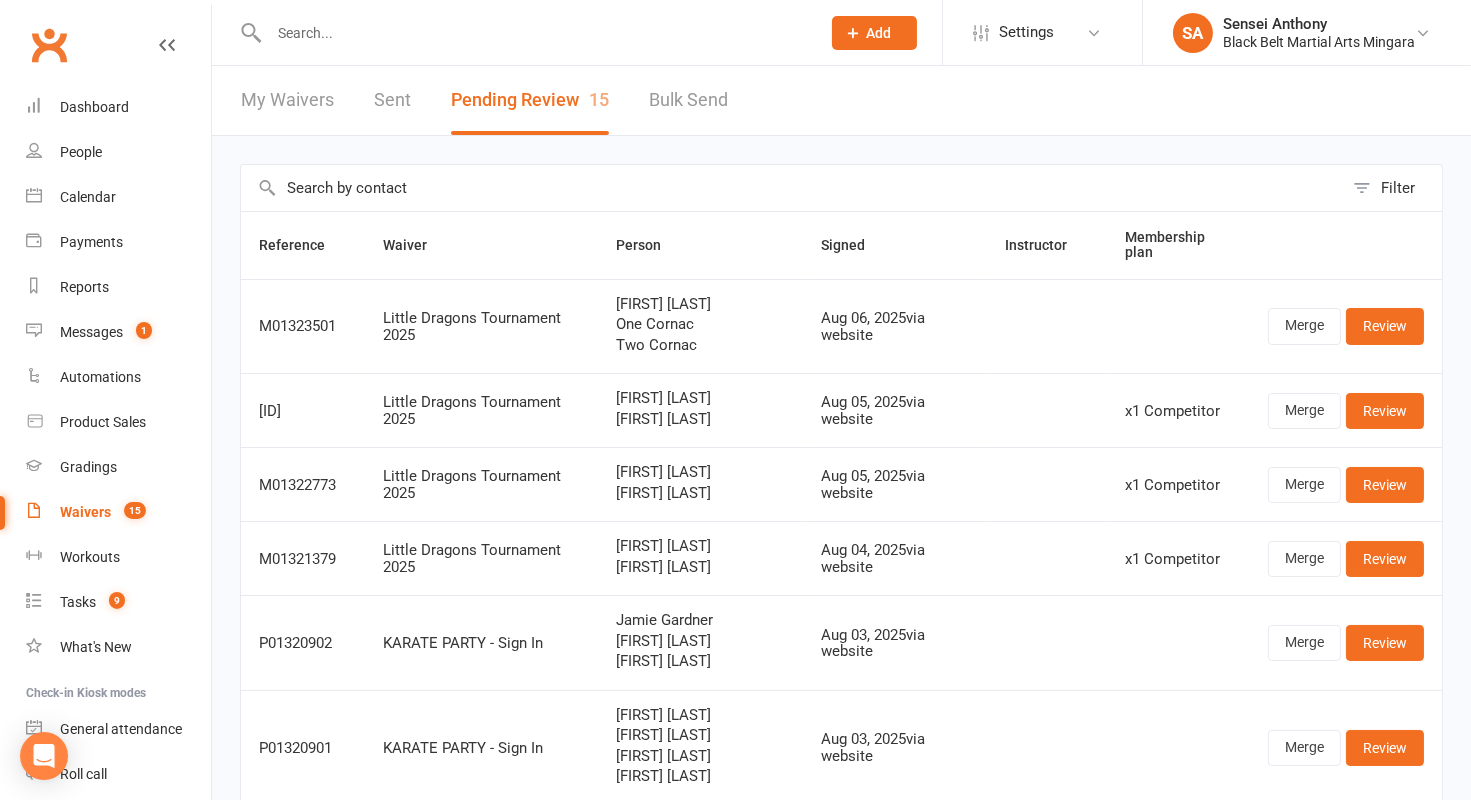 click on "Waivers" at bounding box center [85, 512] 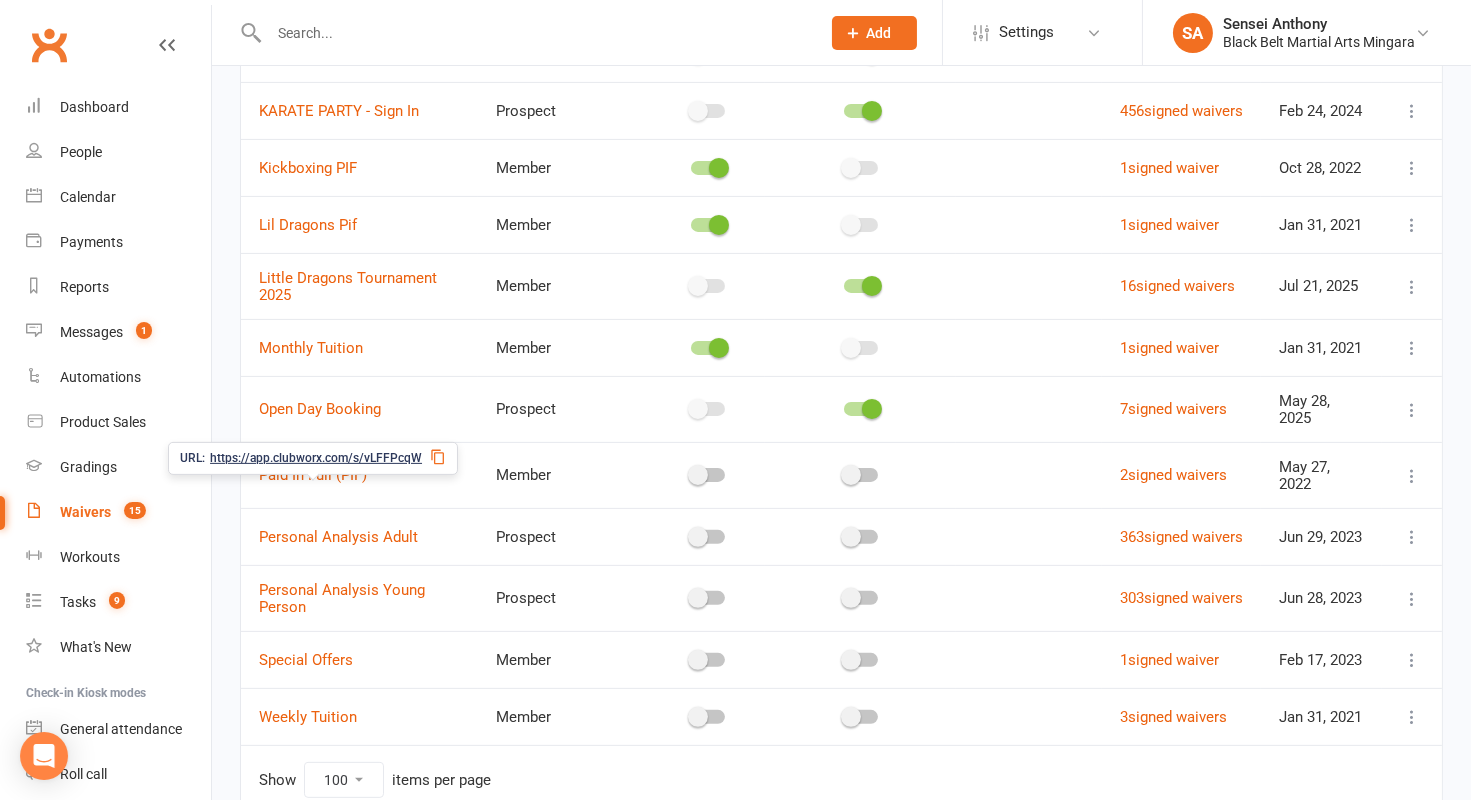 scroll, scrollTop: 1143, scrollLeft: 0, axis: vertical 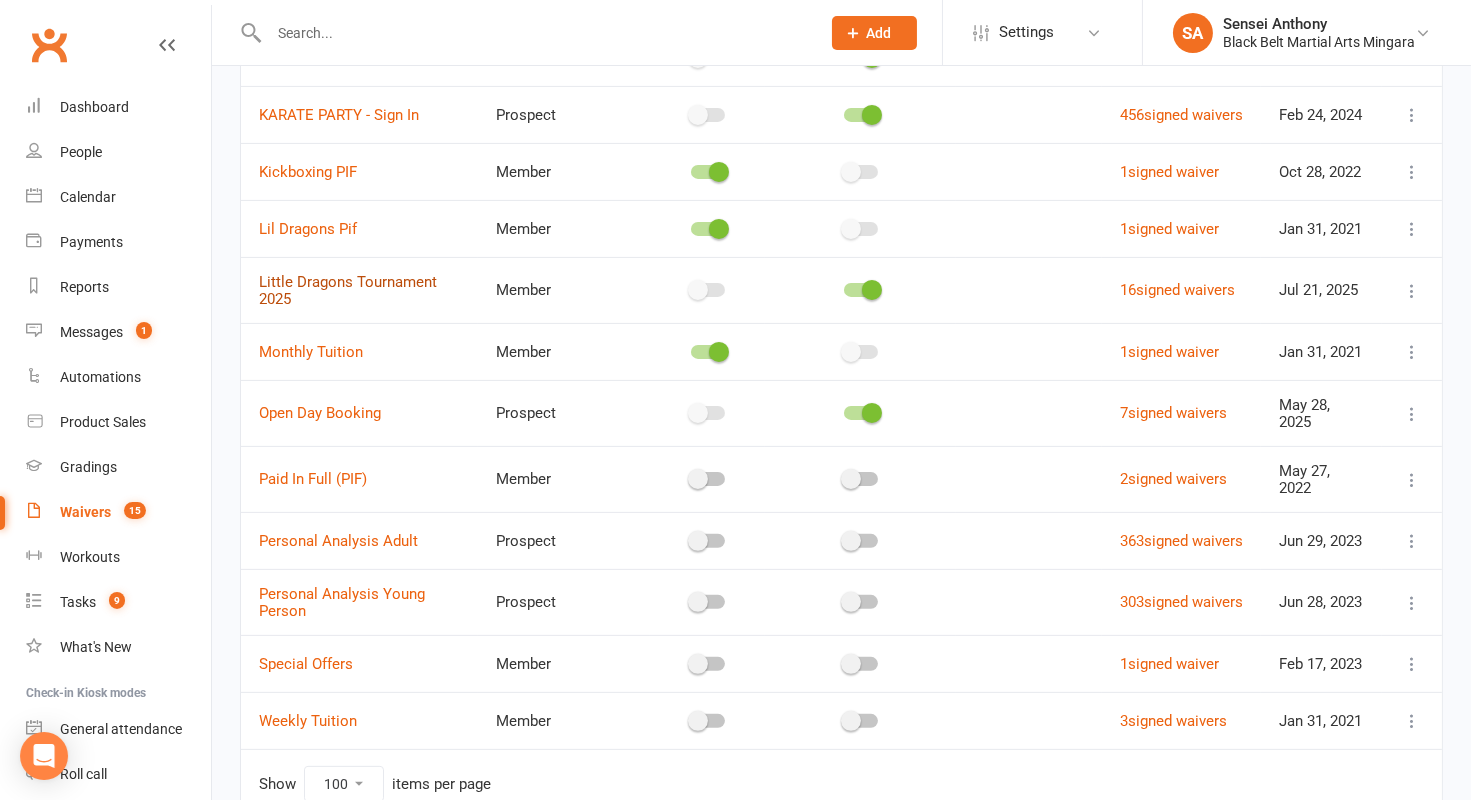 click on "Little Dragons Tournament 2025" at bounding box center (348, 290) 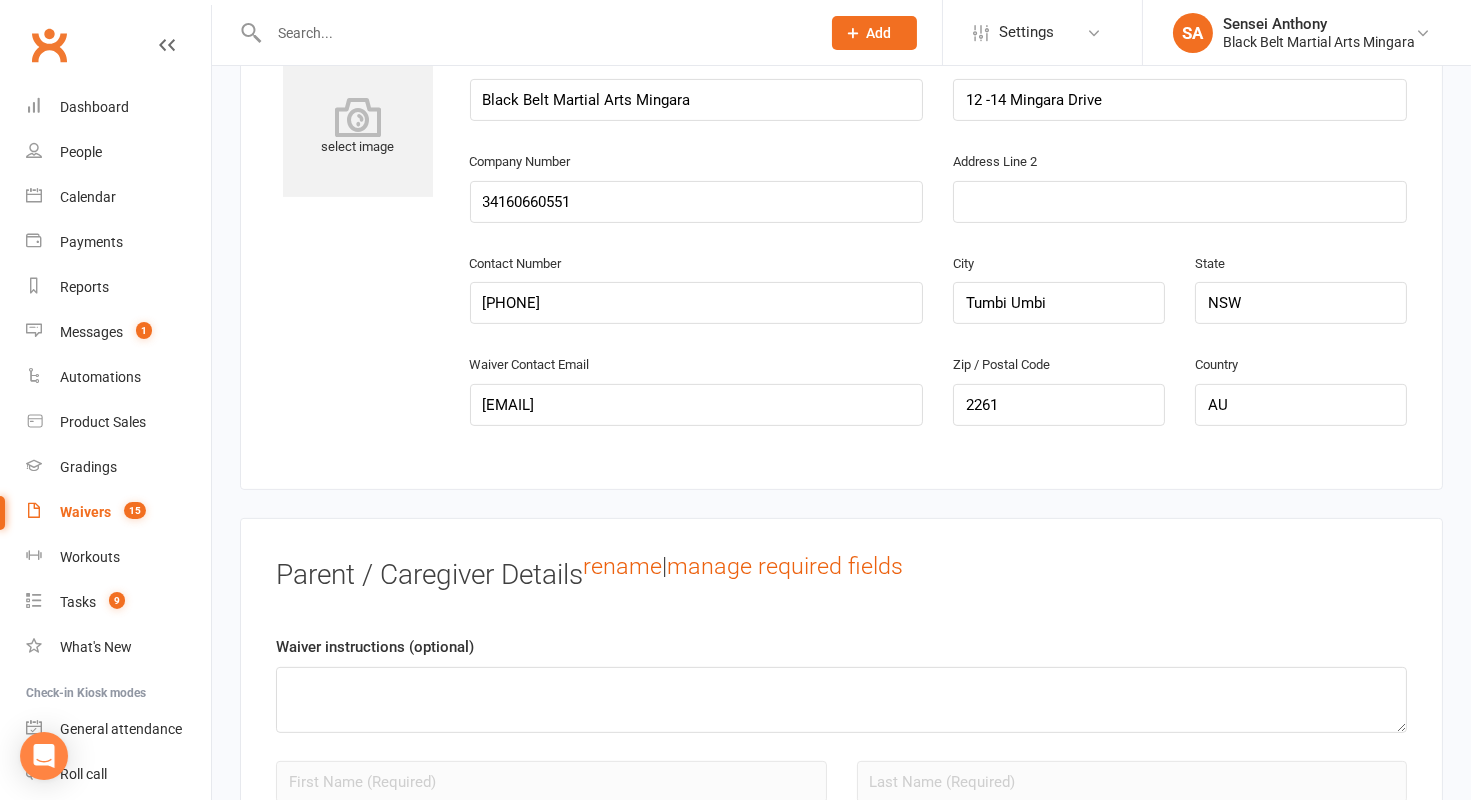 scroll, scrollTop: 0, scrollLeft: 0, axis: both 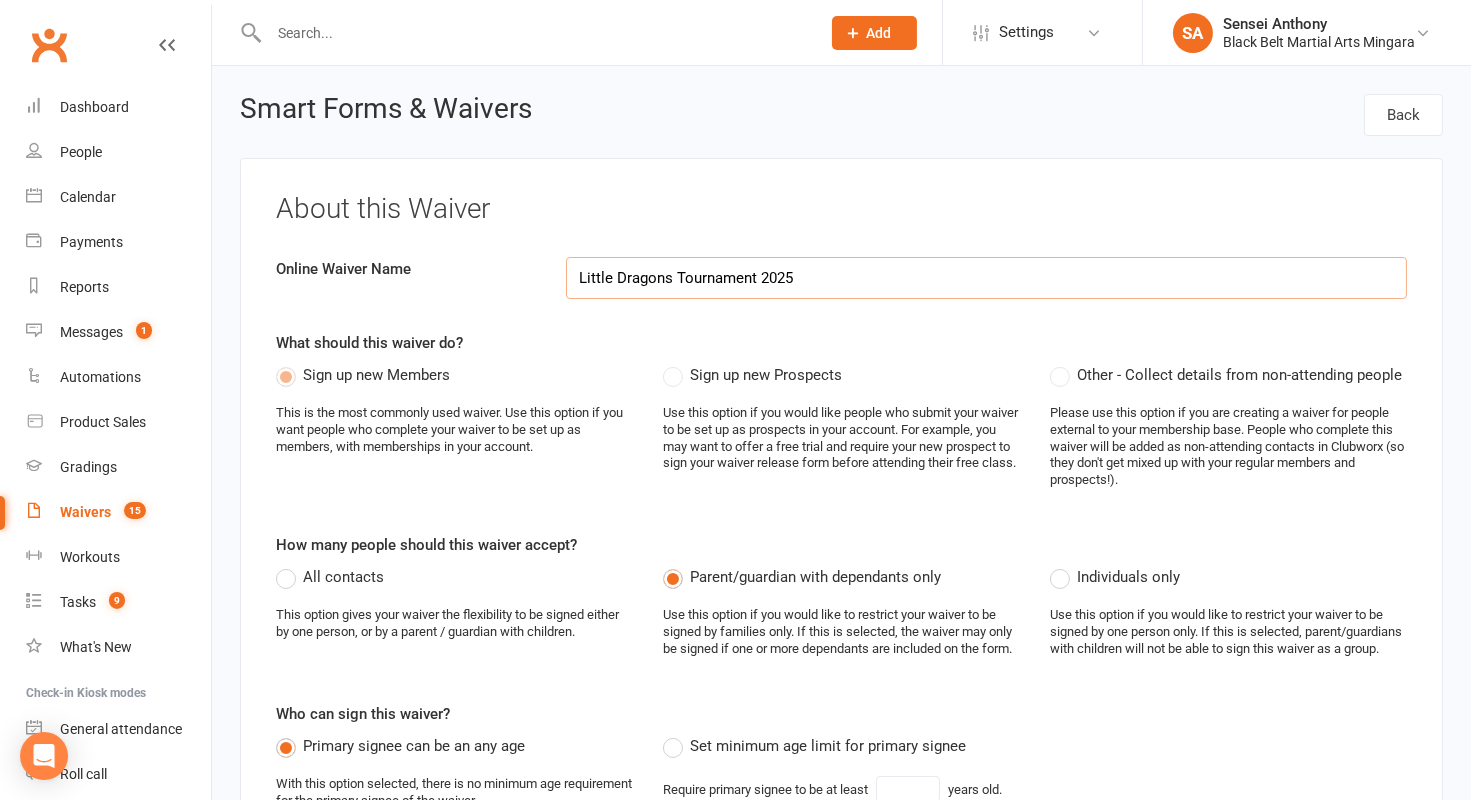 select on "applies_to_dependant_signees" 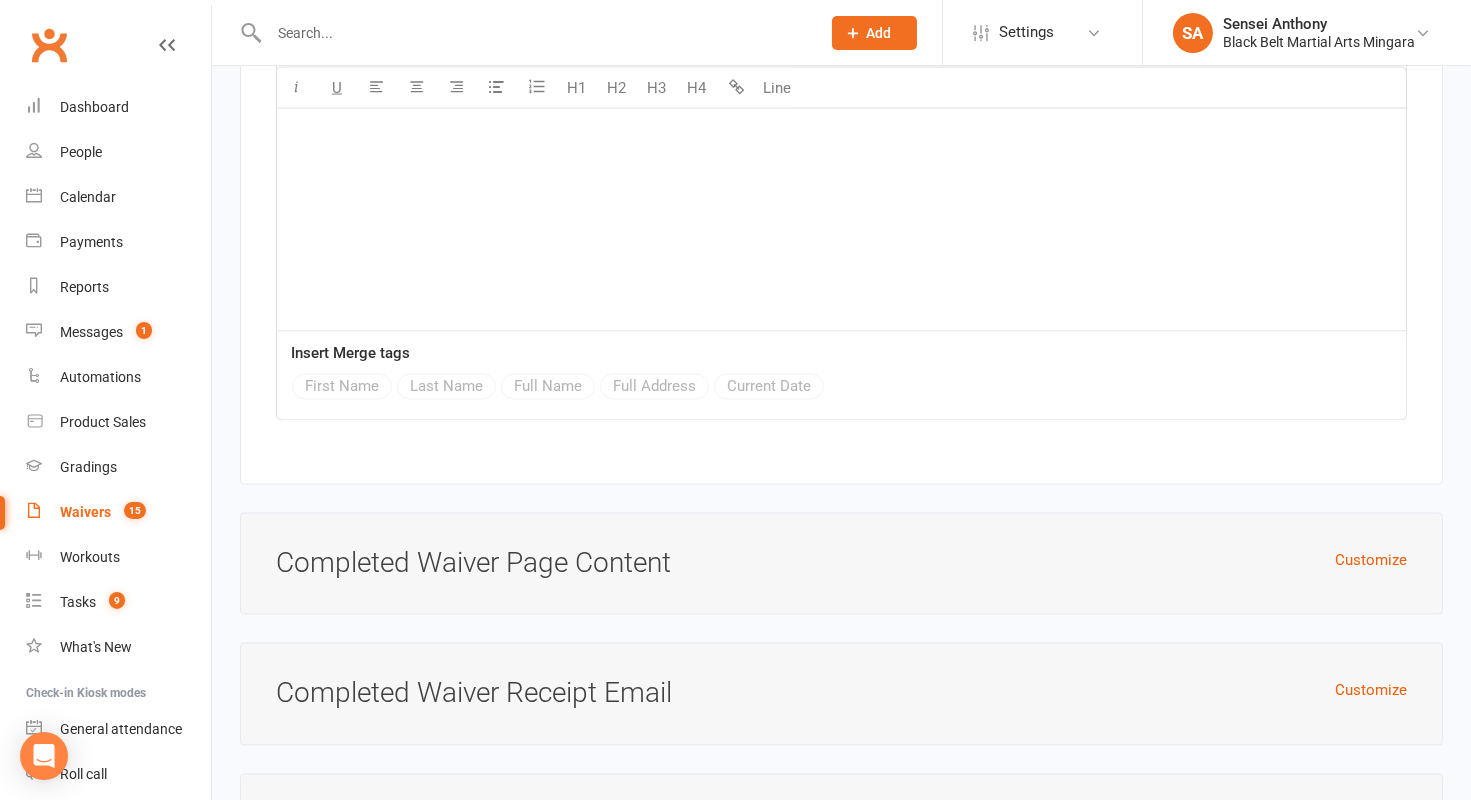 scroll, scrollTop: 6727, scrollLeft: 0, axis: vertical 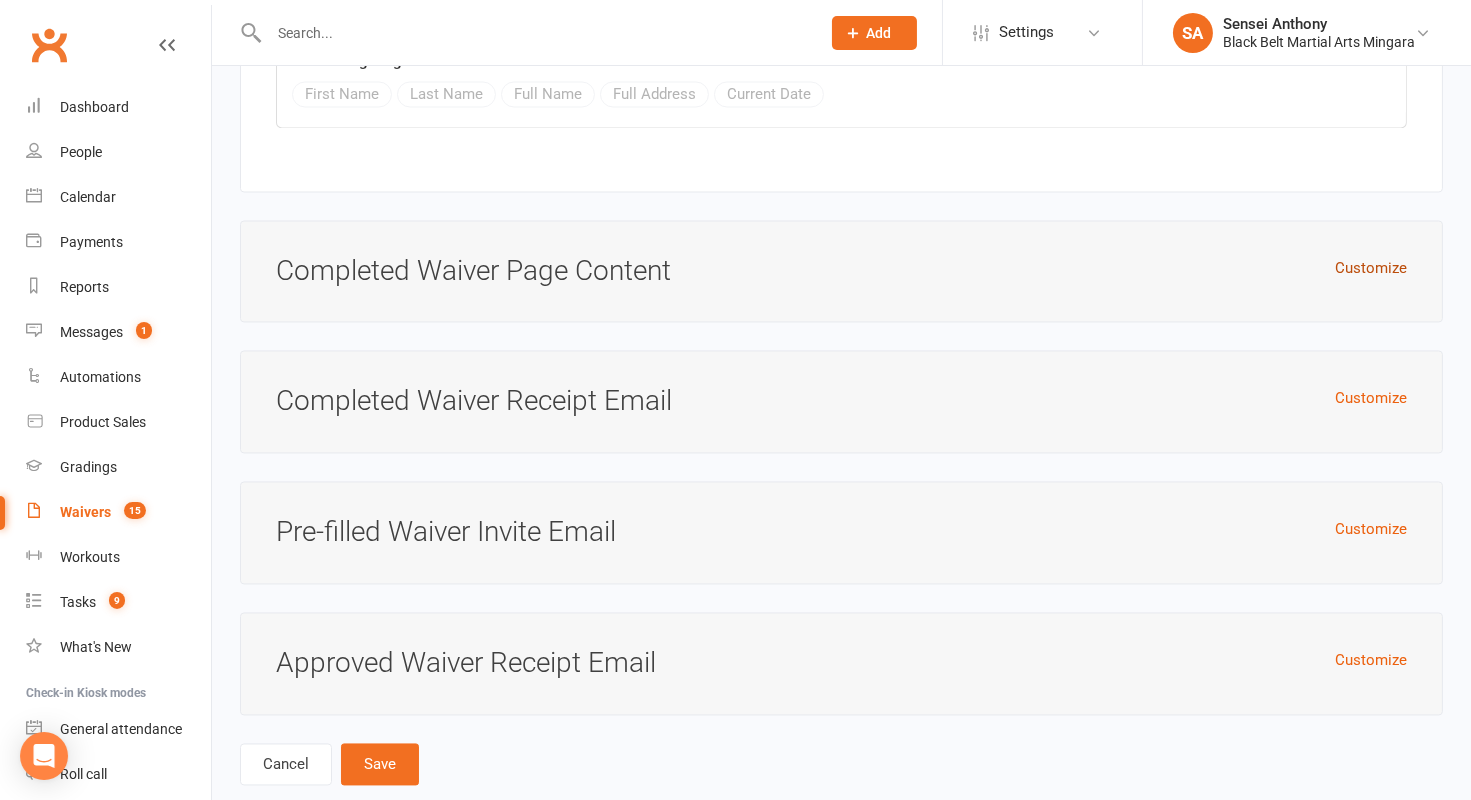 click on "Customize" at bounding box center [1371, 268] 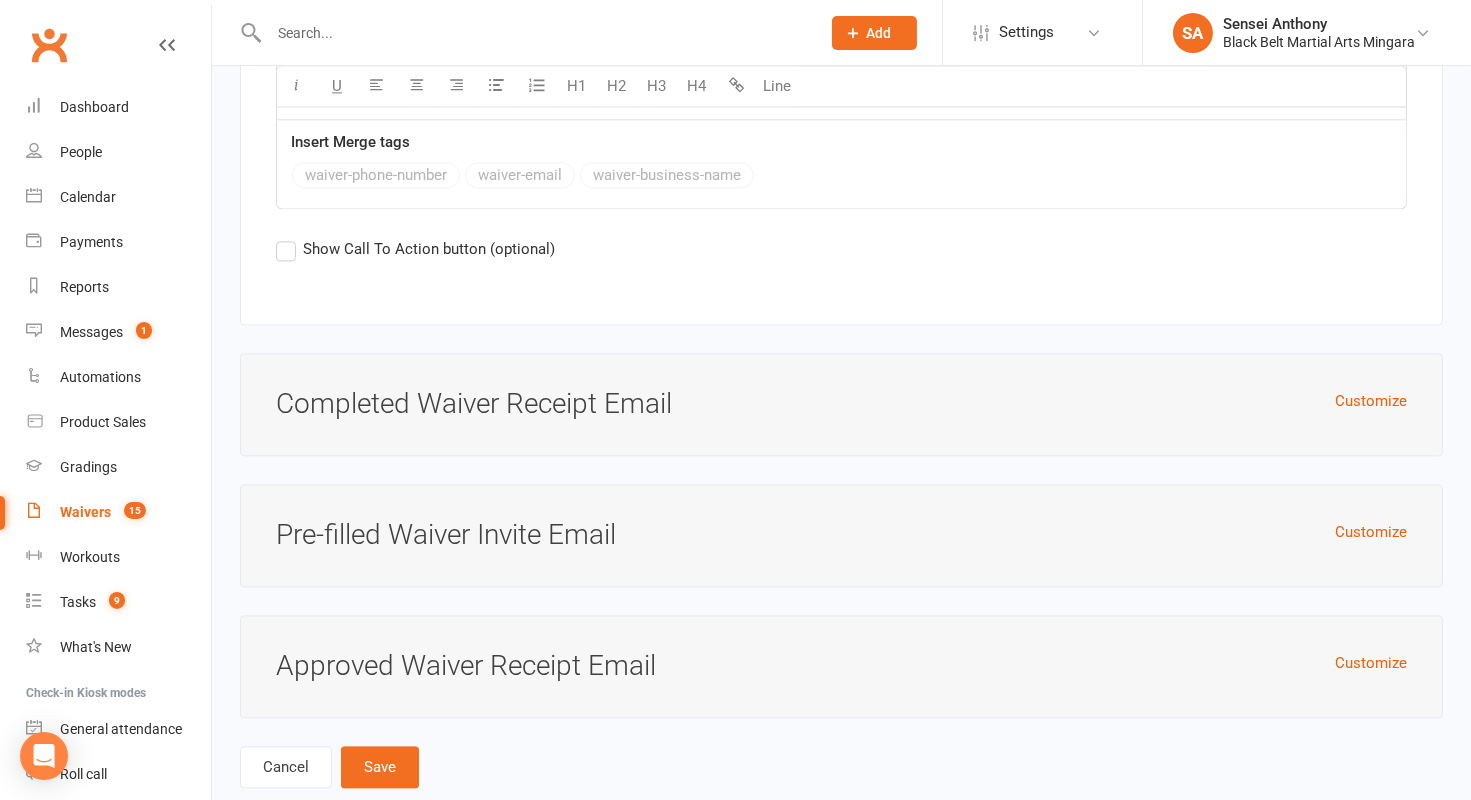 scroll, scrollTop: 7466, scrollLeft: 0, axis: vertical 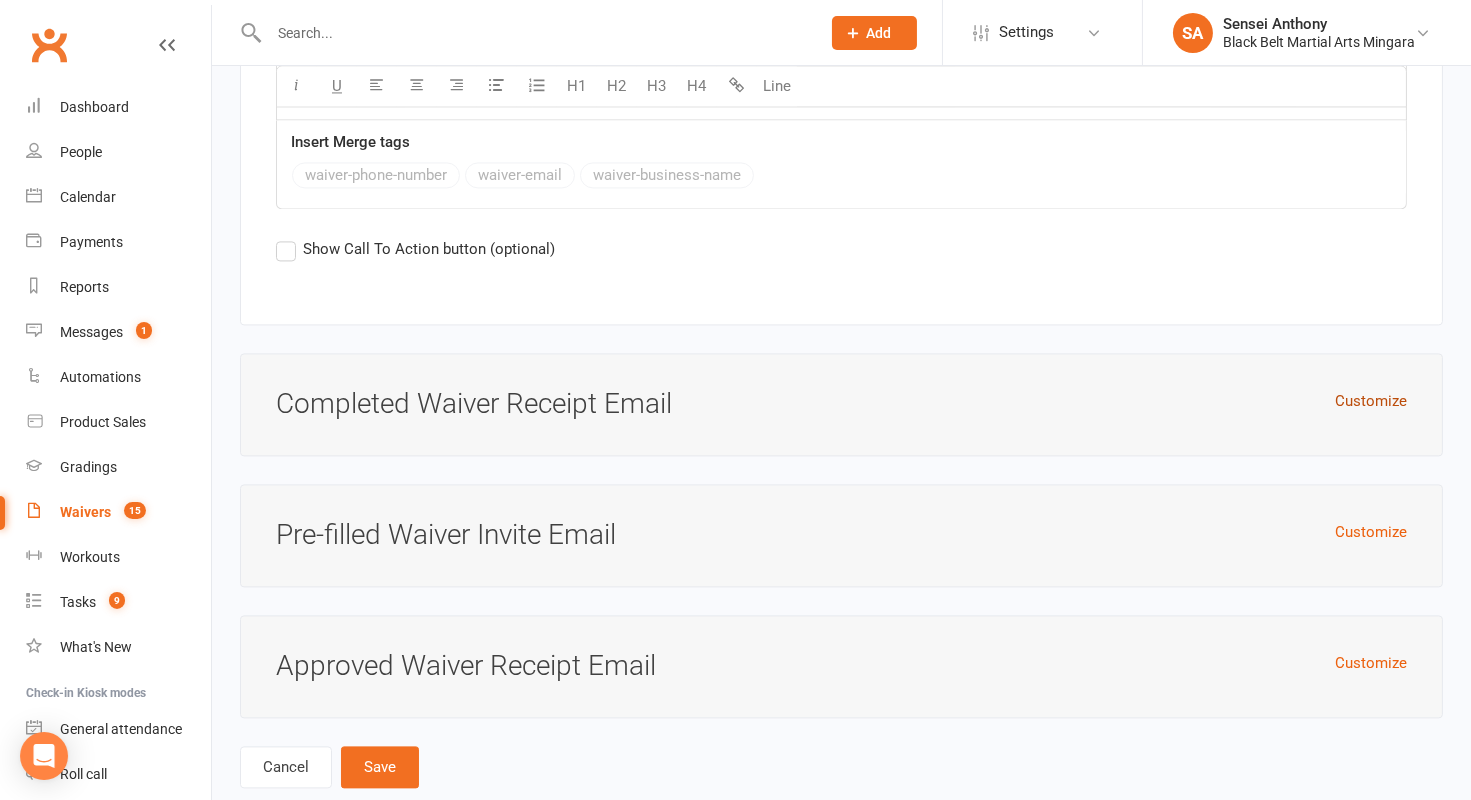 click on "Customize" at bounding box center [1371, 401] 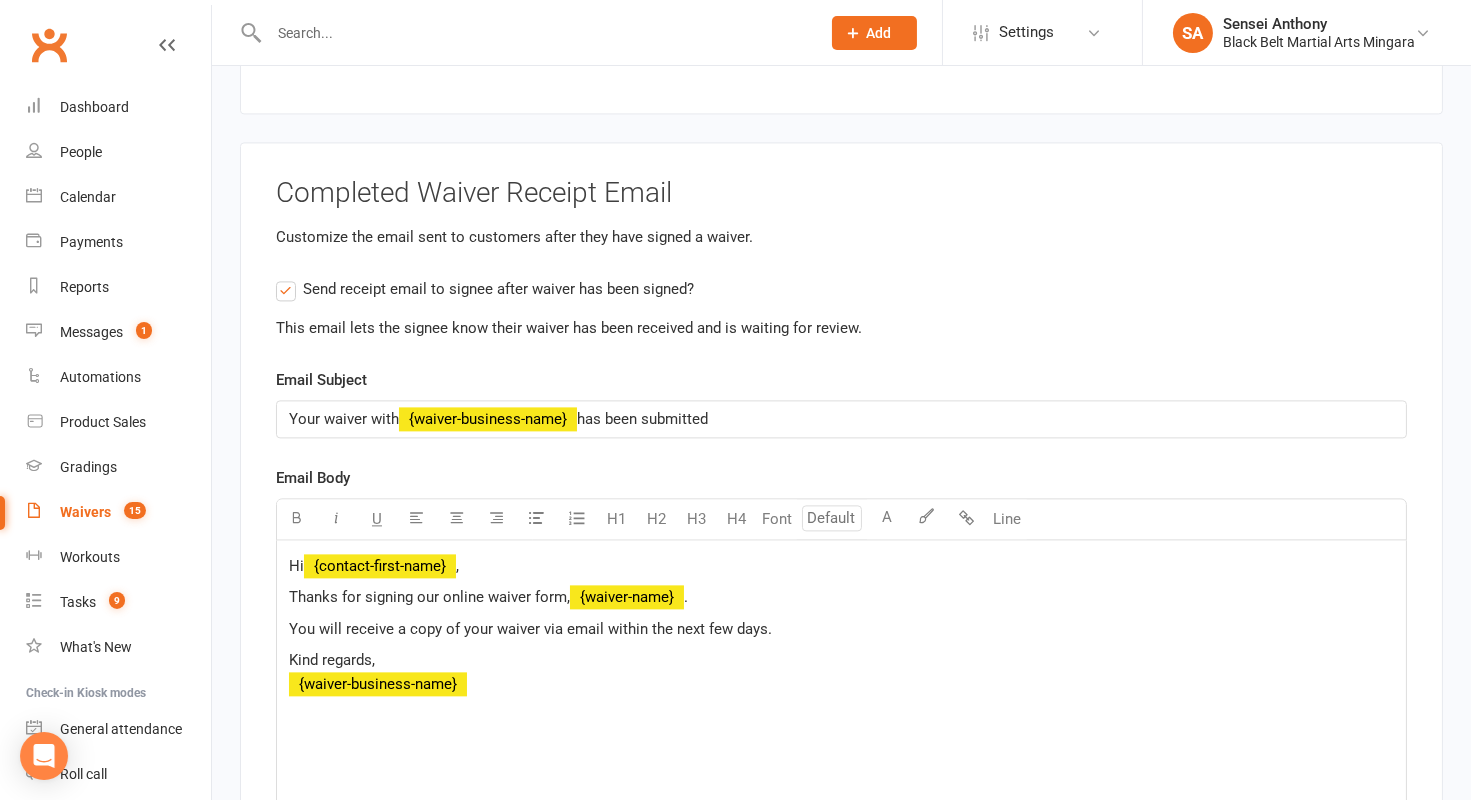 scroll, scrollTop: 7693, scrollLeft: 0, axis: vertical 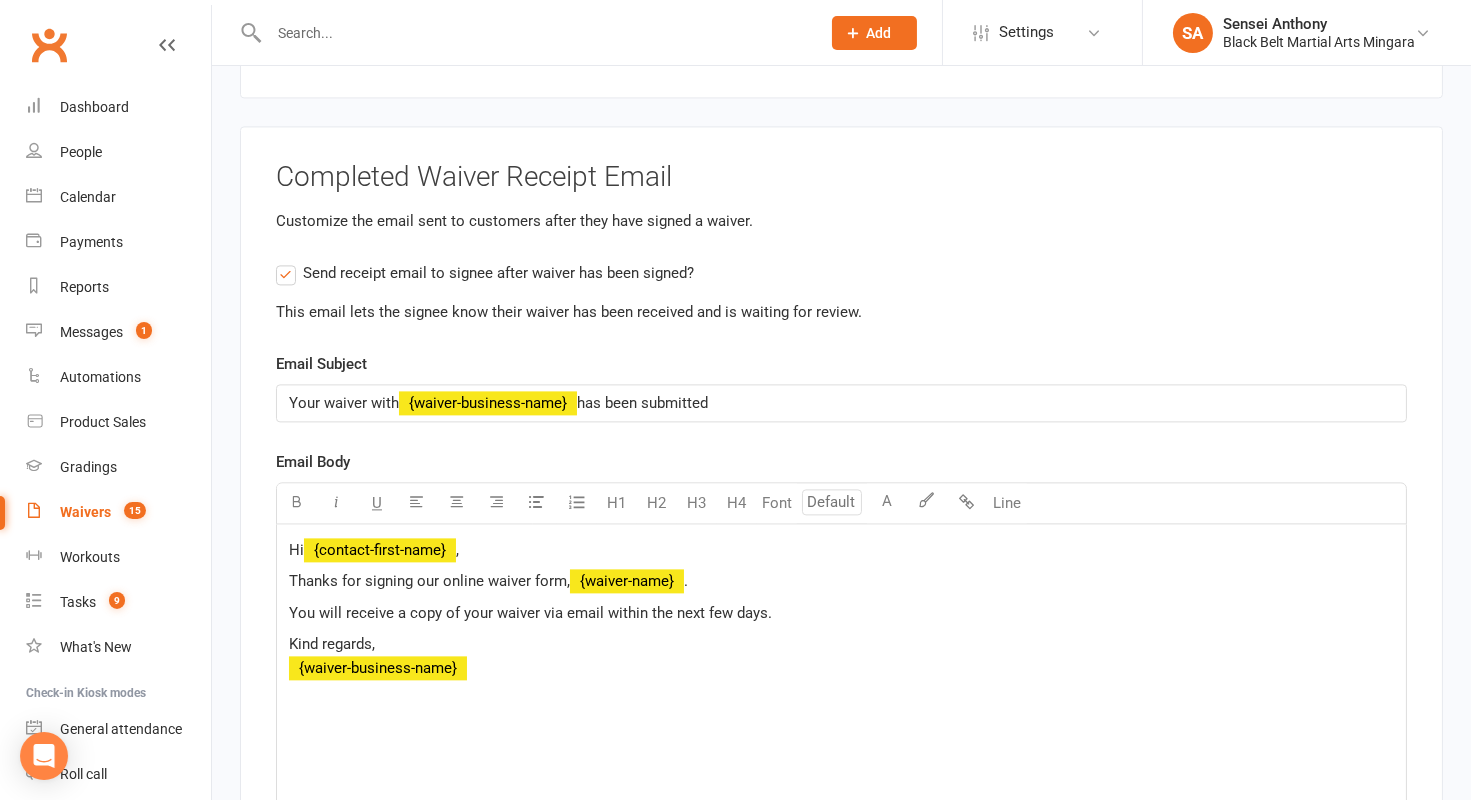 click on "Send receipt email to signee after waiver has been signed?" at bounding box center [485, 273] 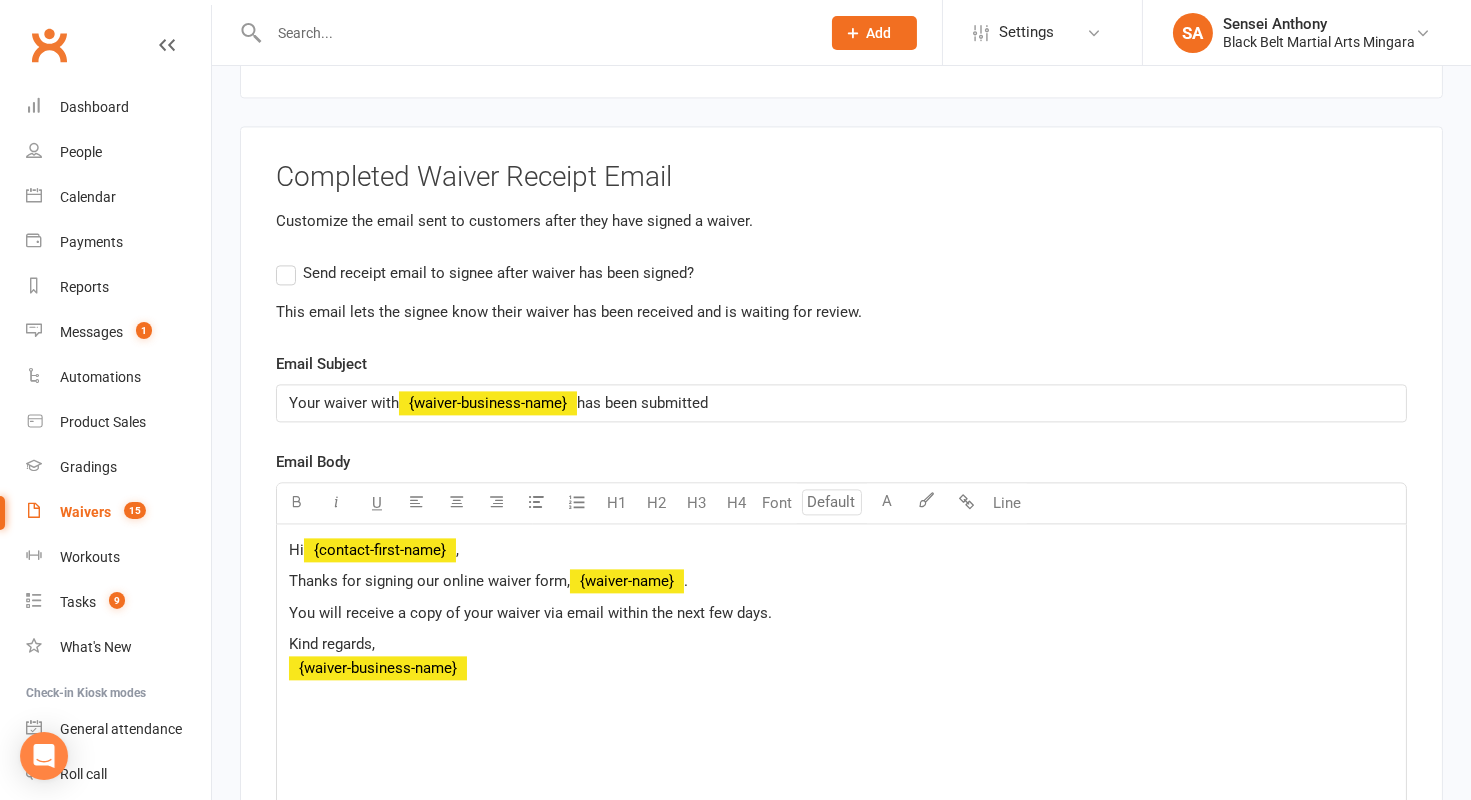 scroll, scrollTop: 7677, scrollLeft: 0, axis: vertical 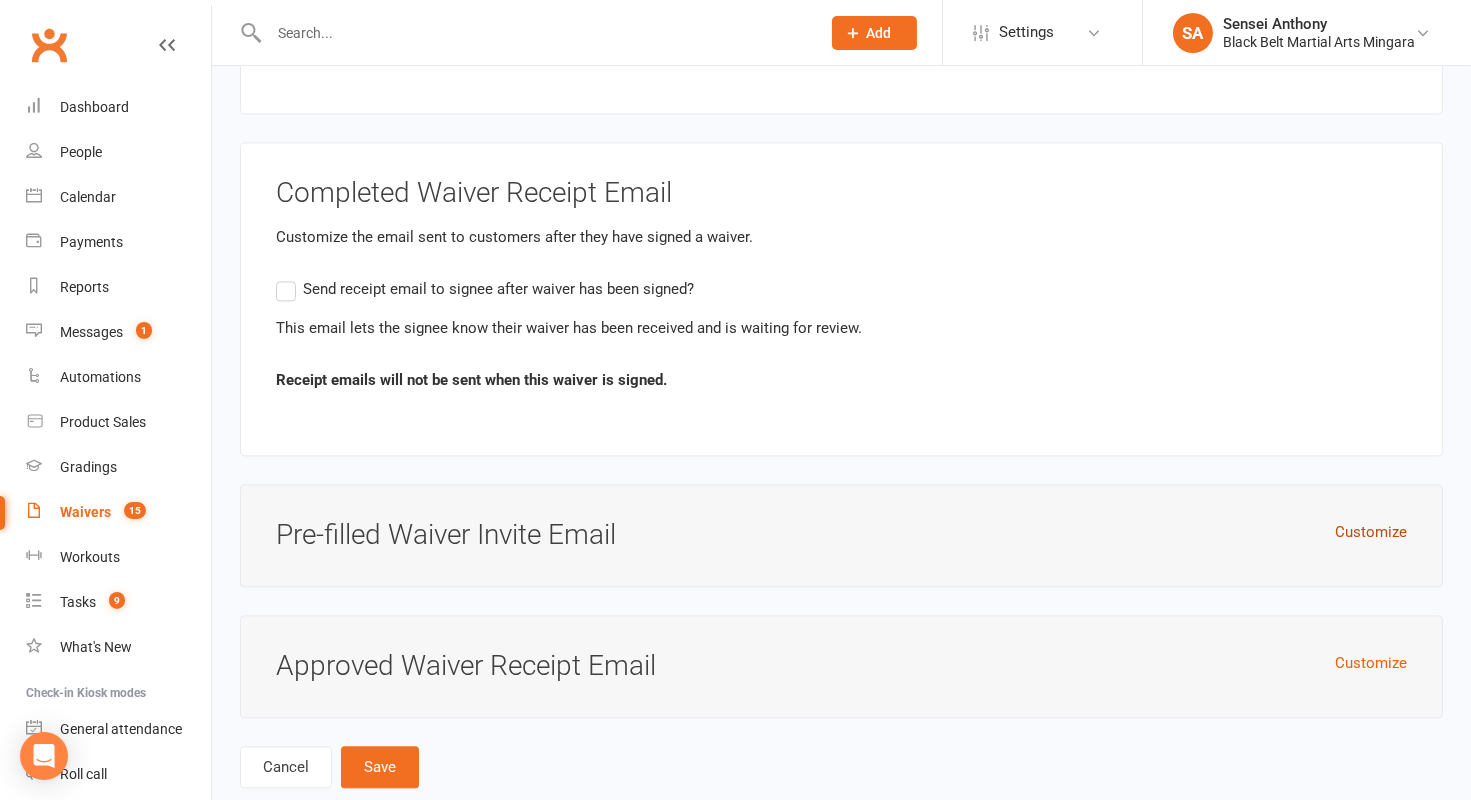 click on "Customize" at bounding box center [1371, 532] 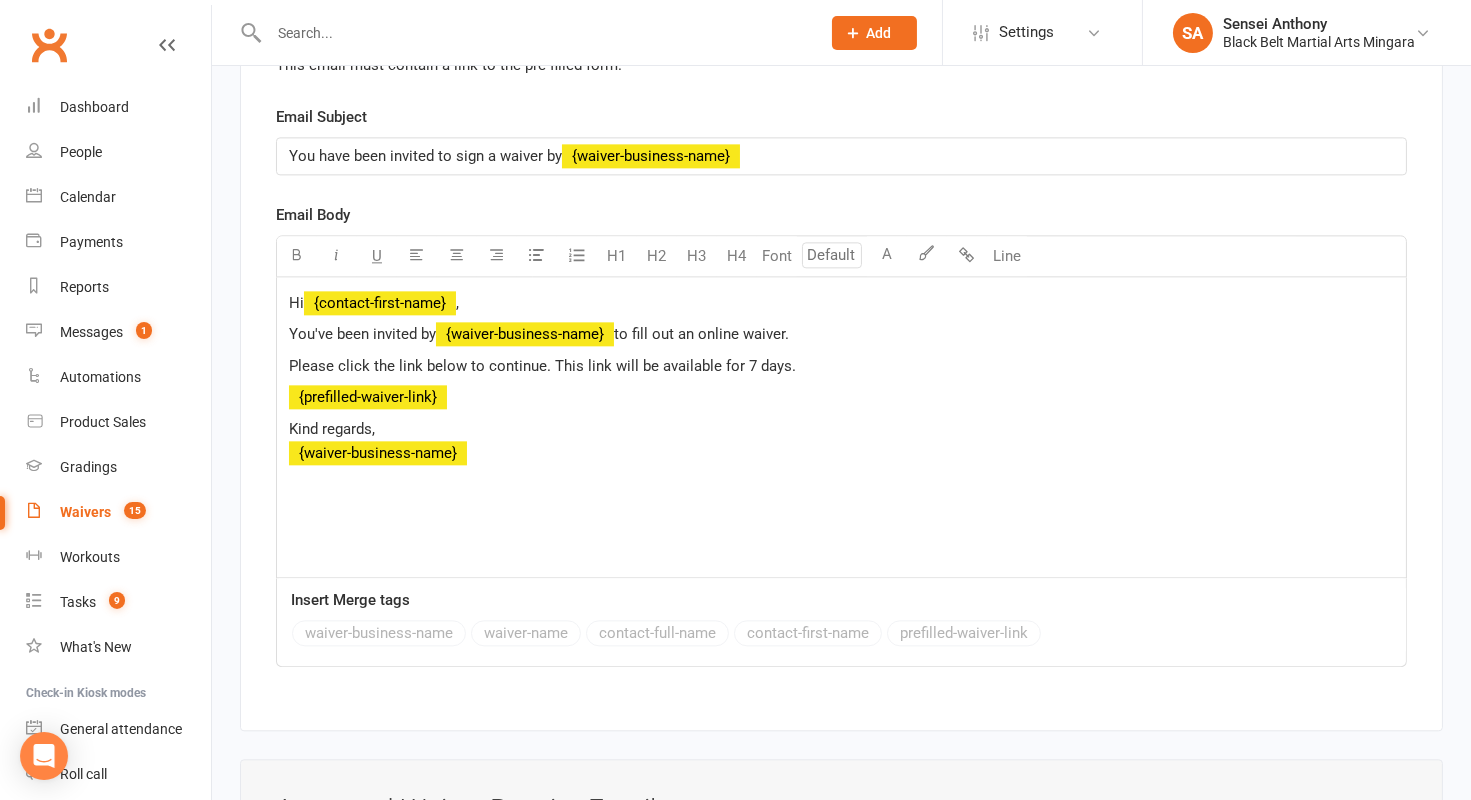 scroll, scrollTop: 8355, scrollLeft: 0, axis: vertical 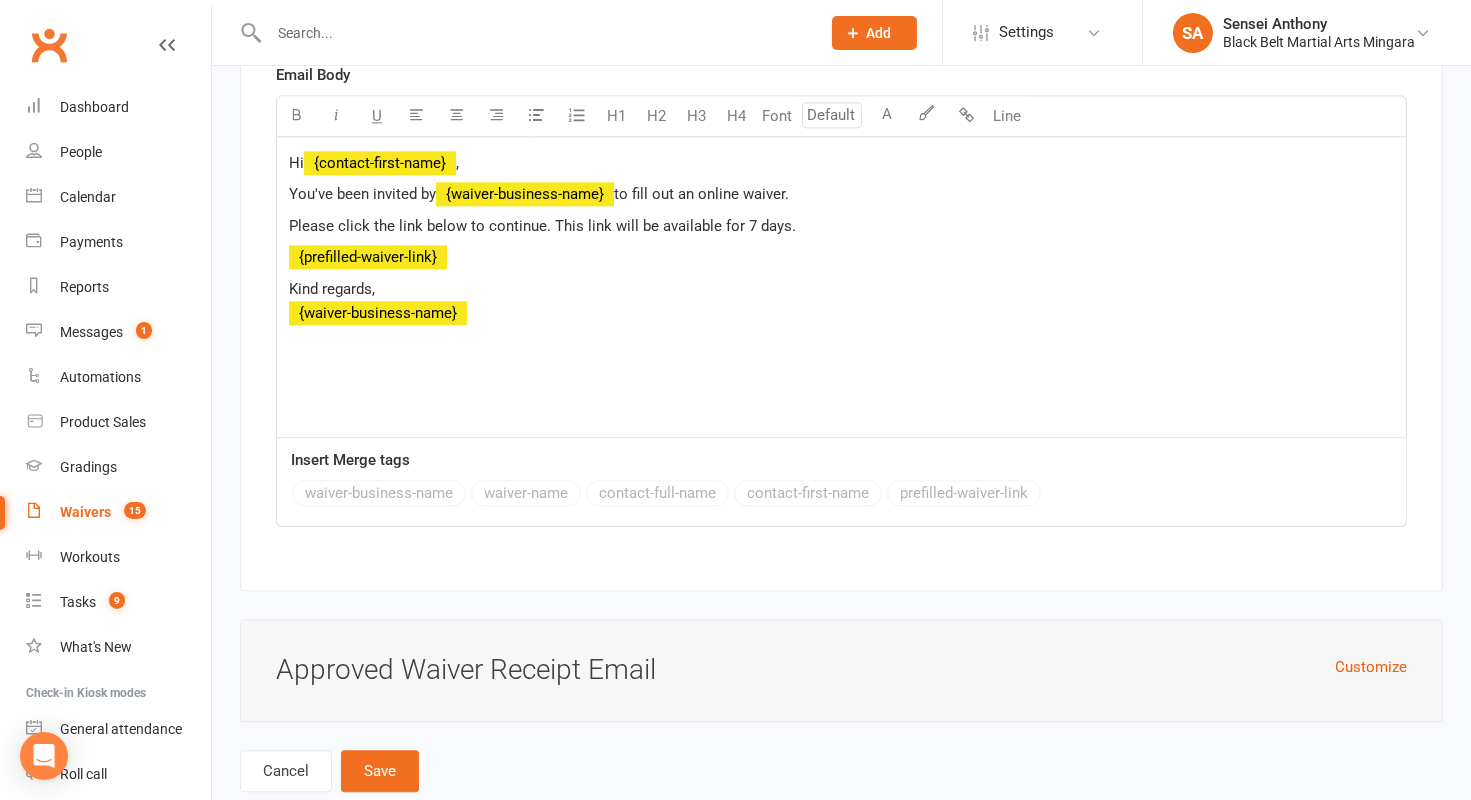 click on "Approved Waiver Receipt Email" at bounding box center [841, 670] 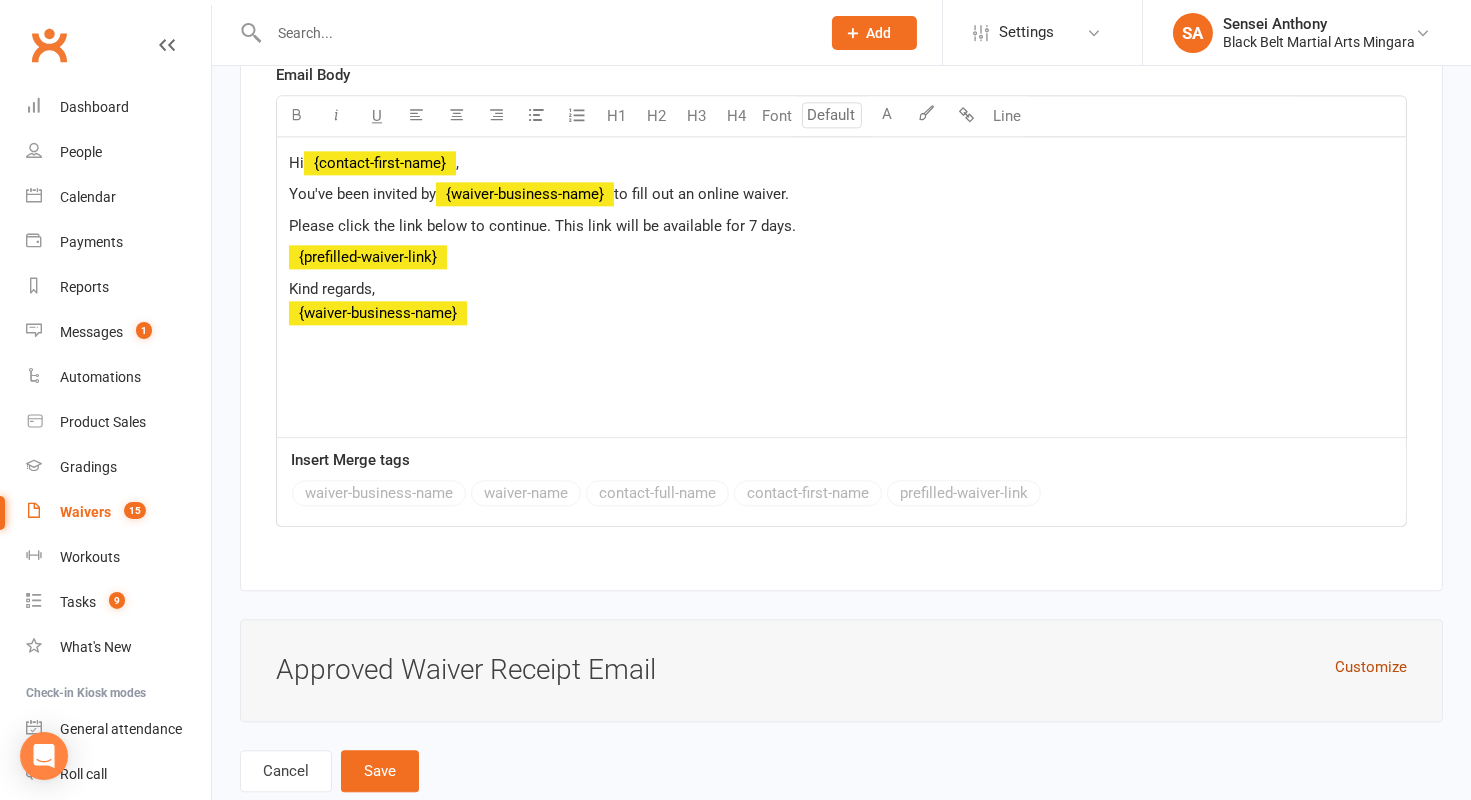 click on "Customize" at bounding box center [1371, 667] 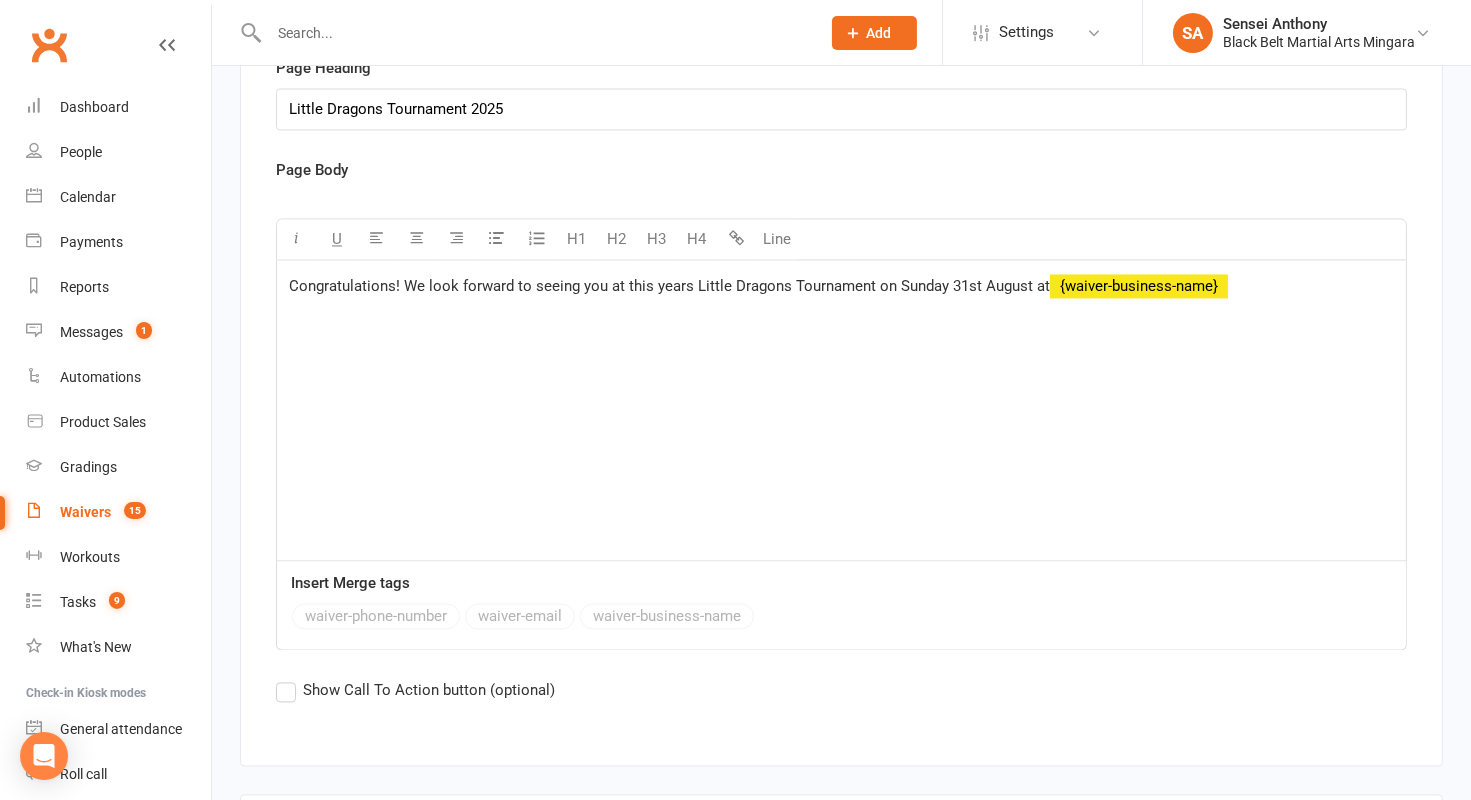 scroll, scrollTop: 7032, scrollLeft: 0, axis: vertical 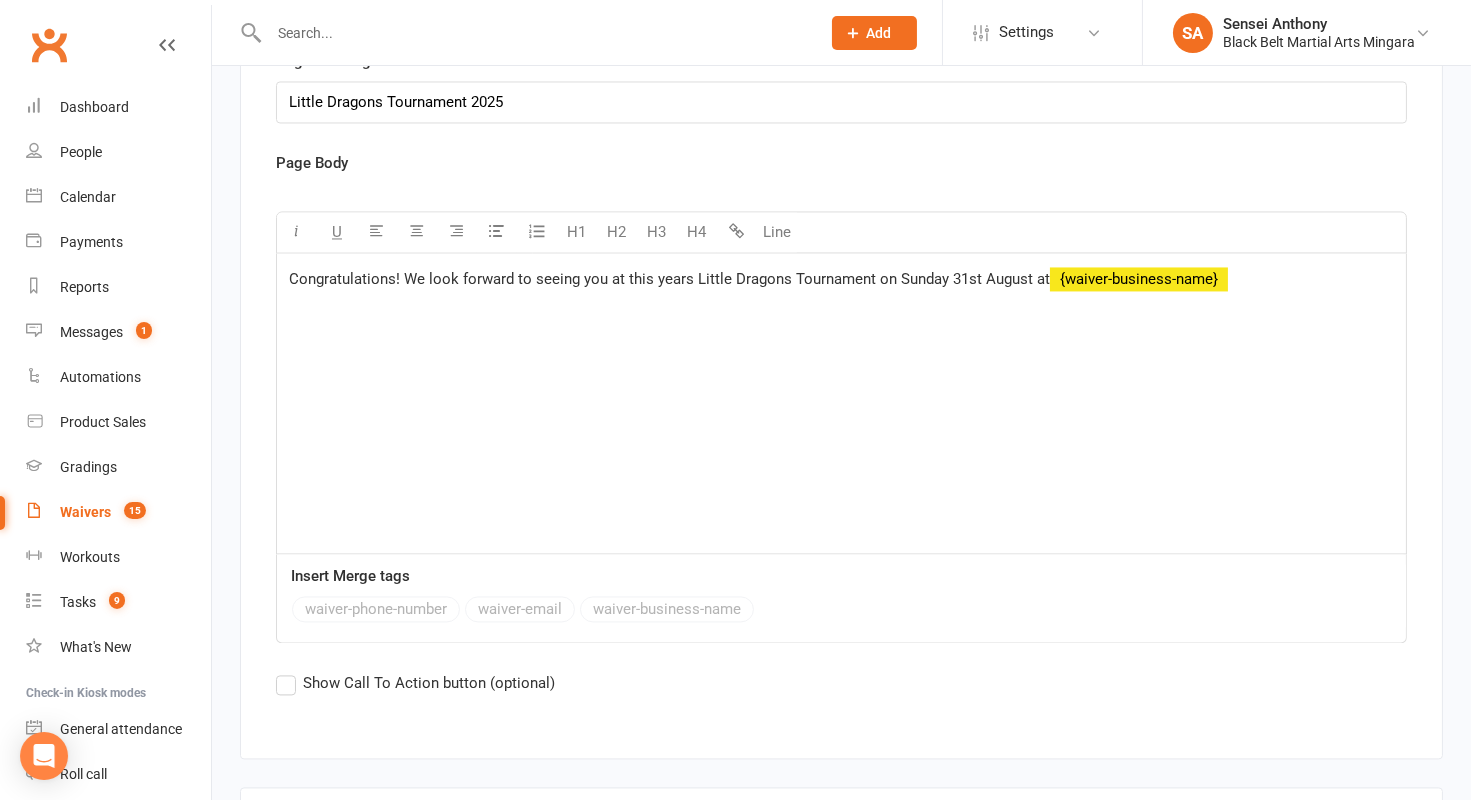 click on "Show Call To Action button (optional)" at bounding box center [415, 683] 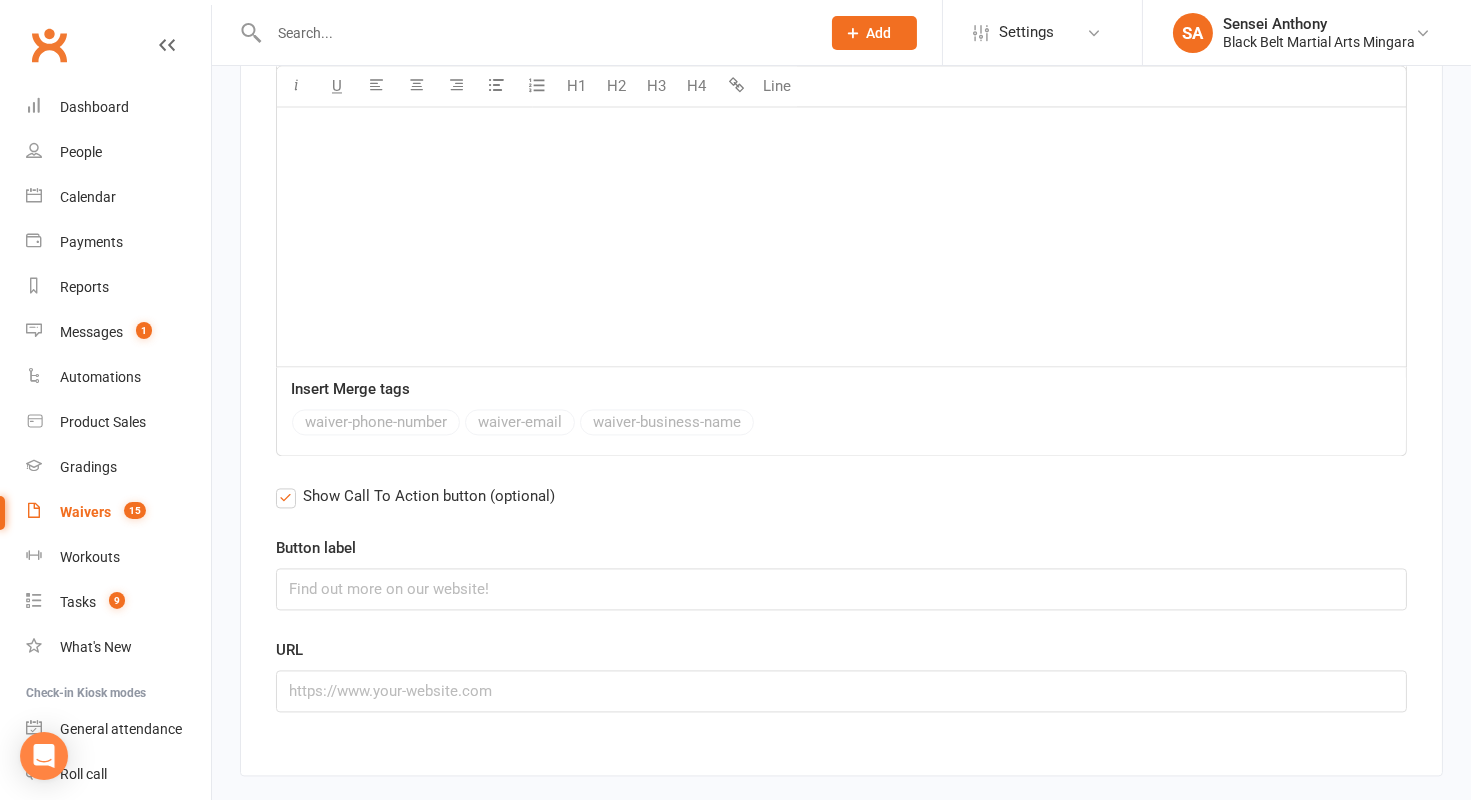 scroll, scrollTop: 7212, scrollLeft: 0, axis: vertical 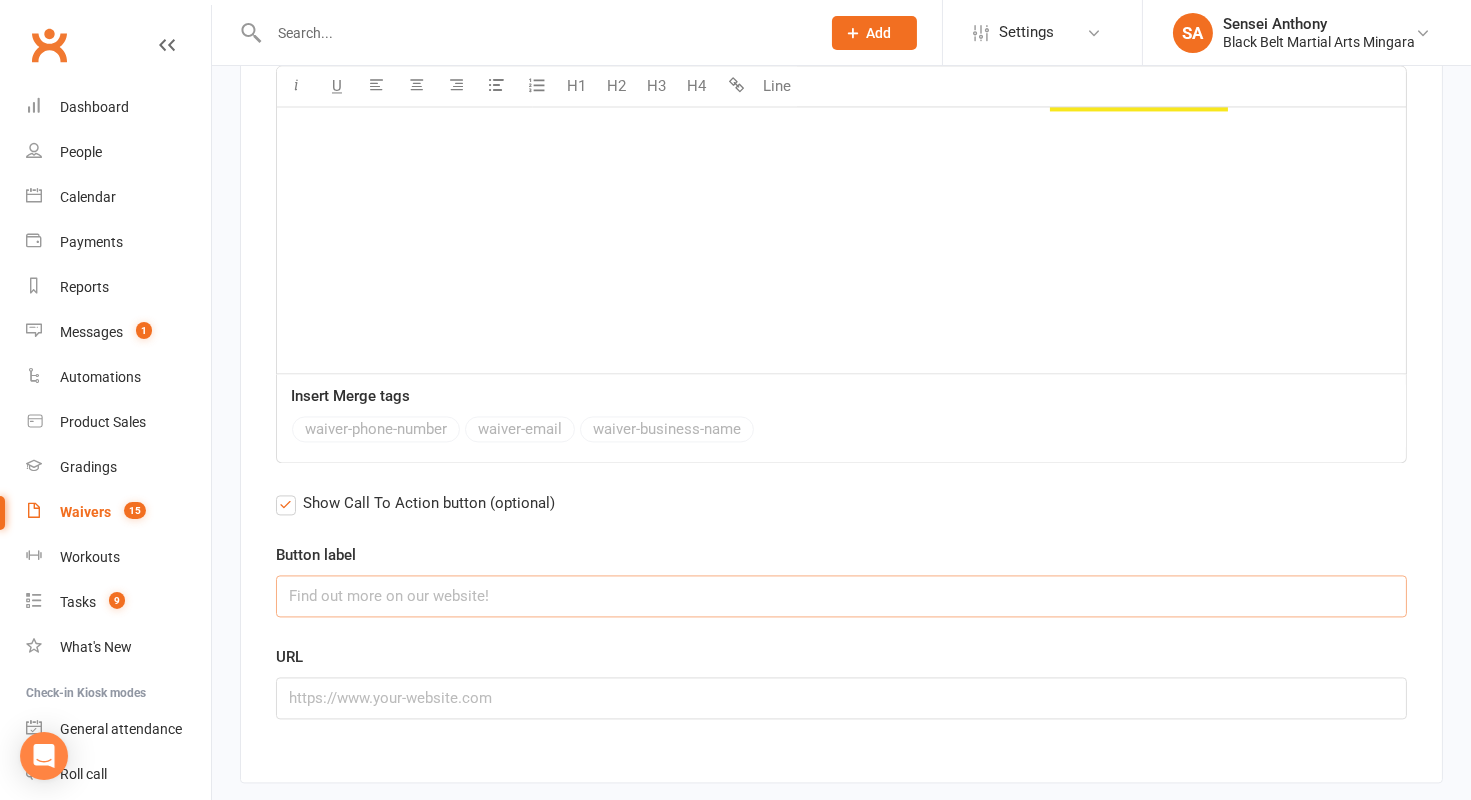 click at bounding box center (841, 596) 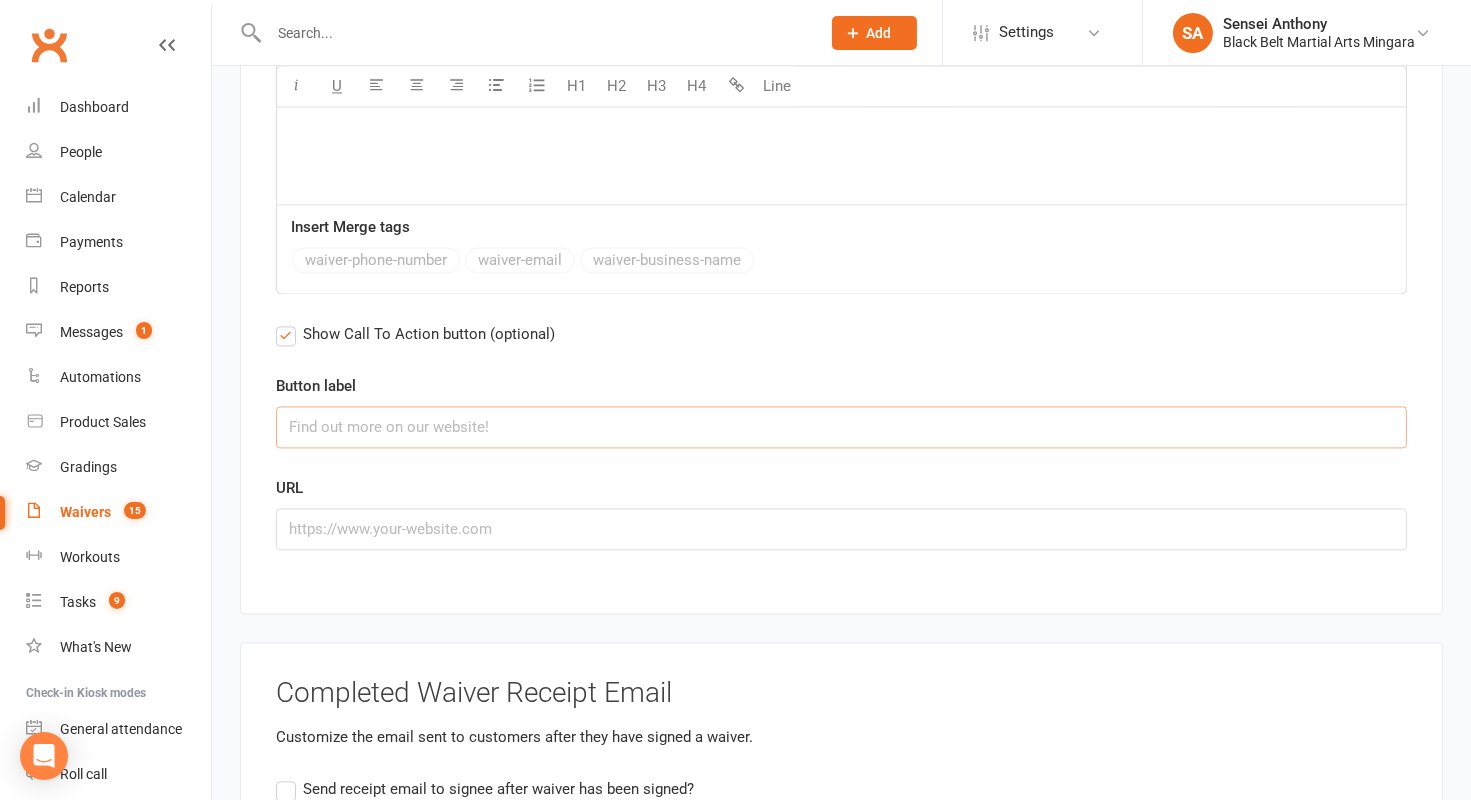 scroll, scrollTop: 7390, scrollLeft: 0, axis: vertical 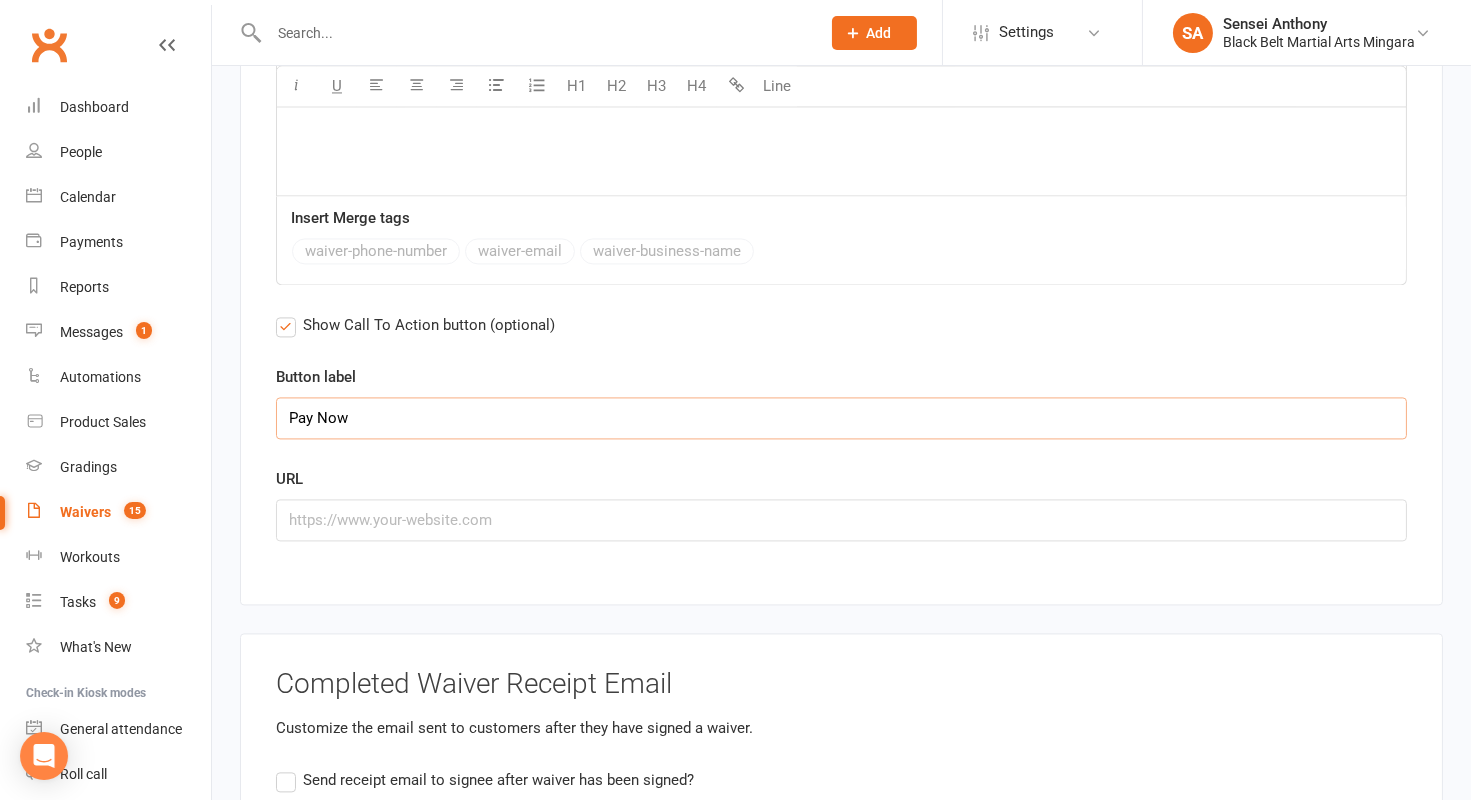 type on "Pay Now" 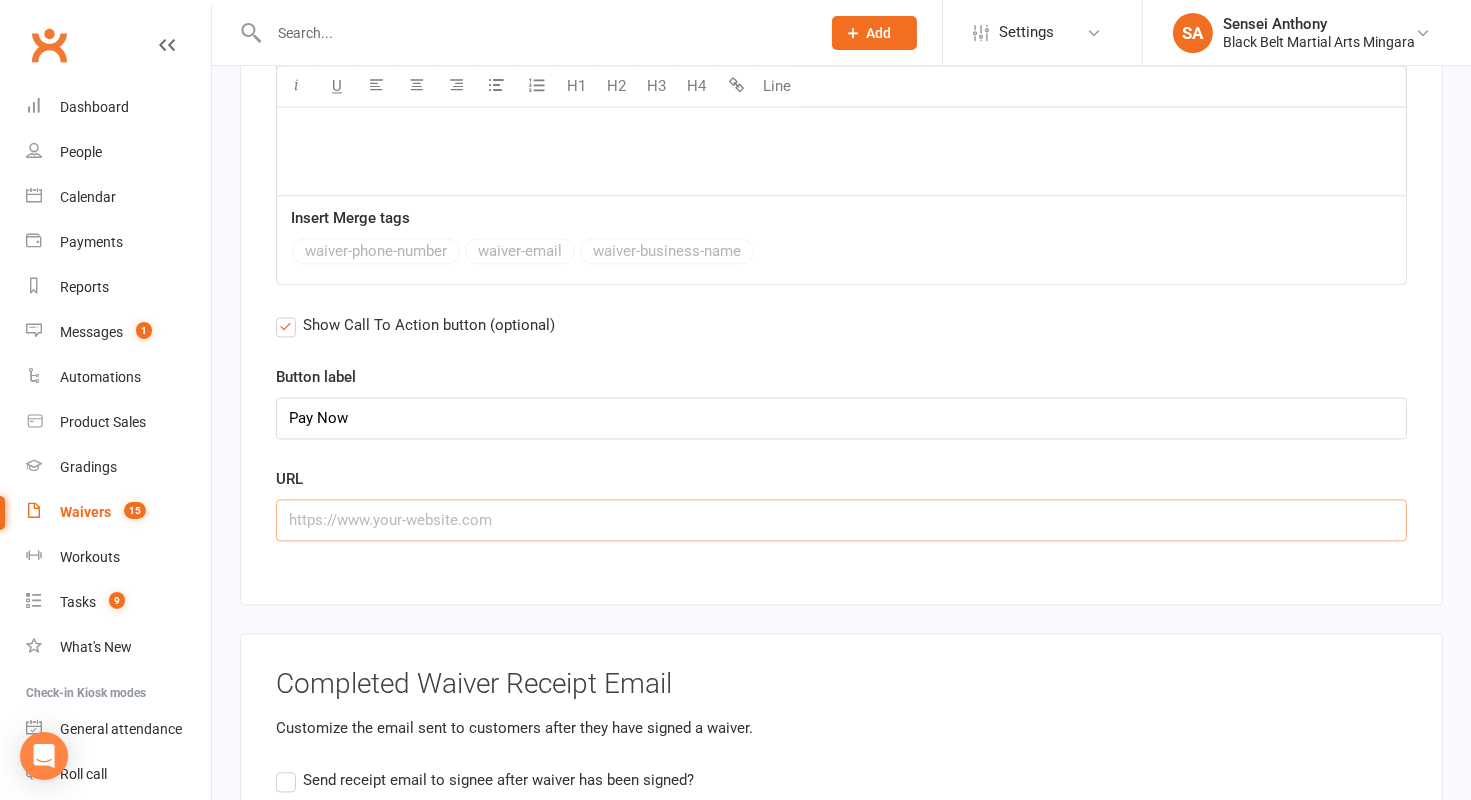 click at bounding box center [841, 520] 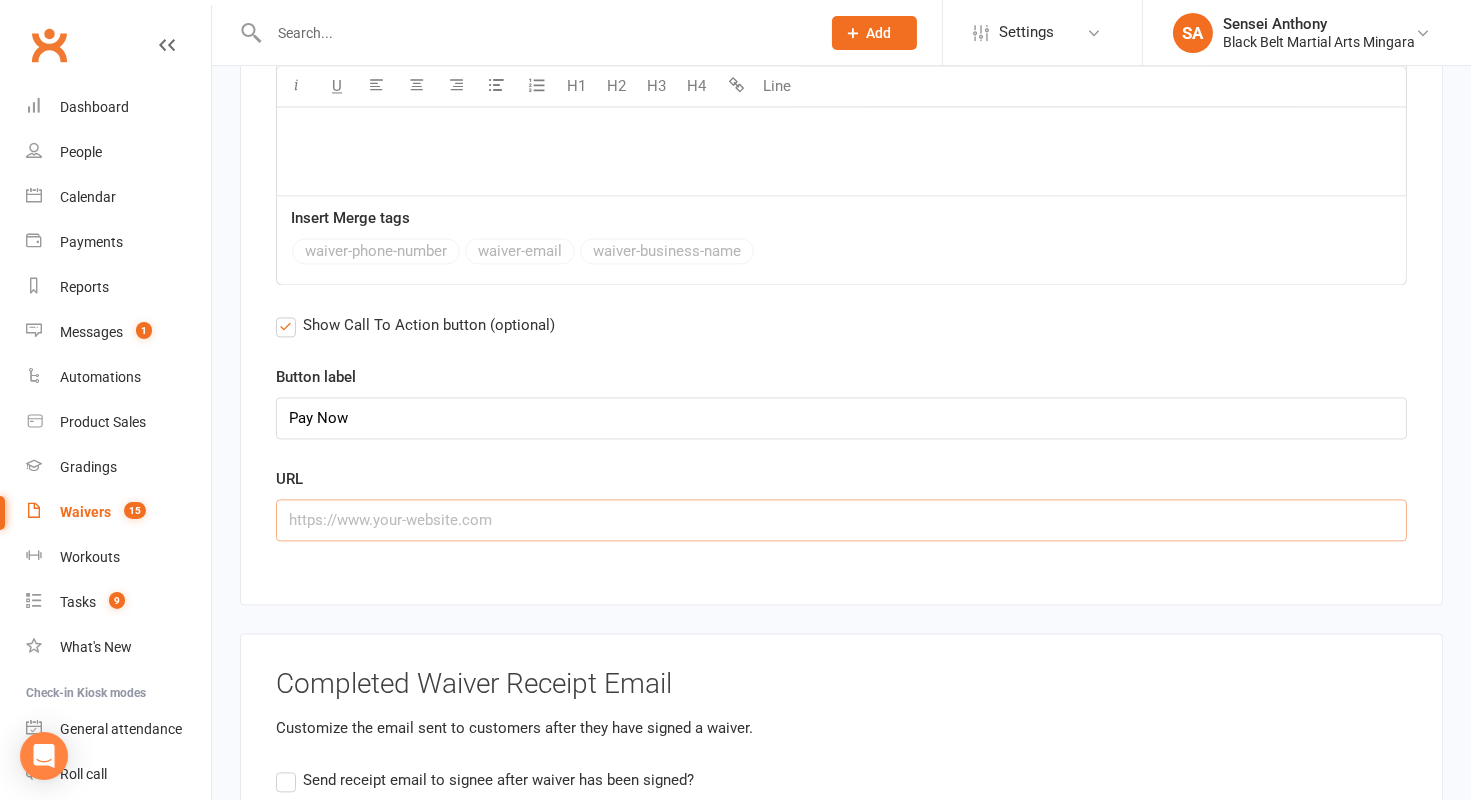 click at bounding box center (841, 520) 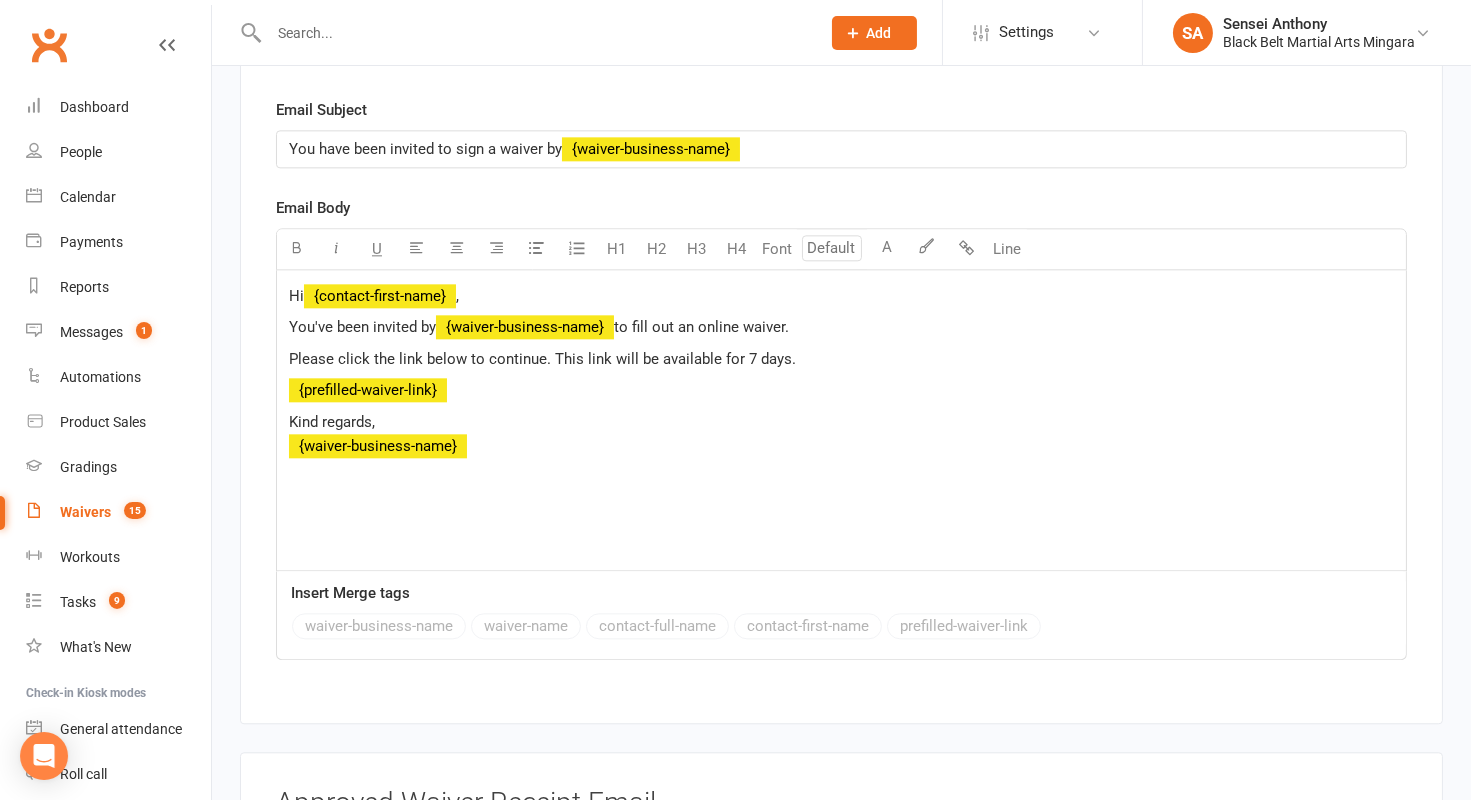 scroll, scrollTop: 9236, scrollLeft: 0, axis: vertical 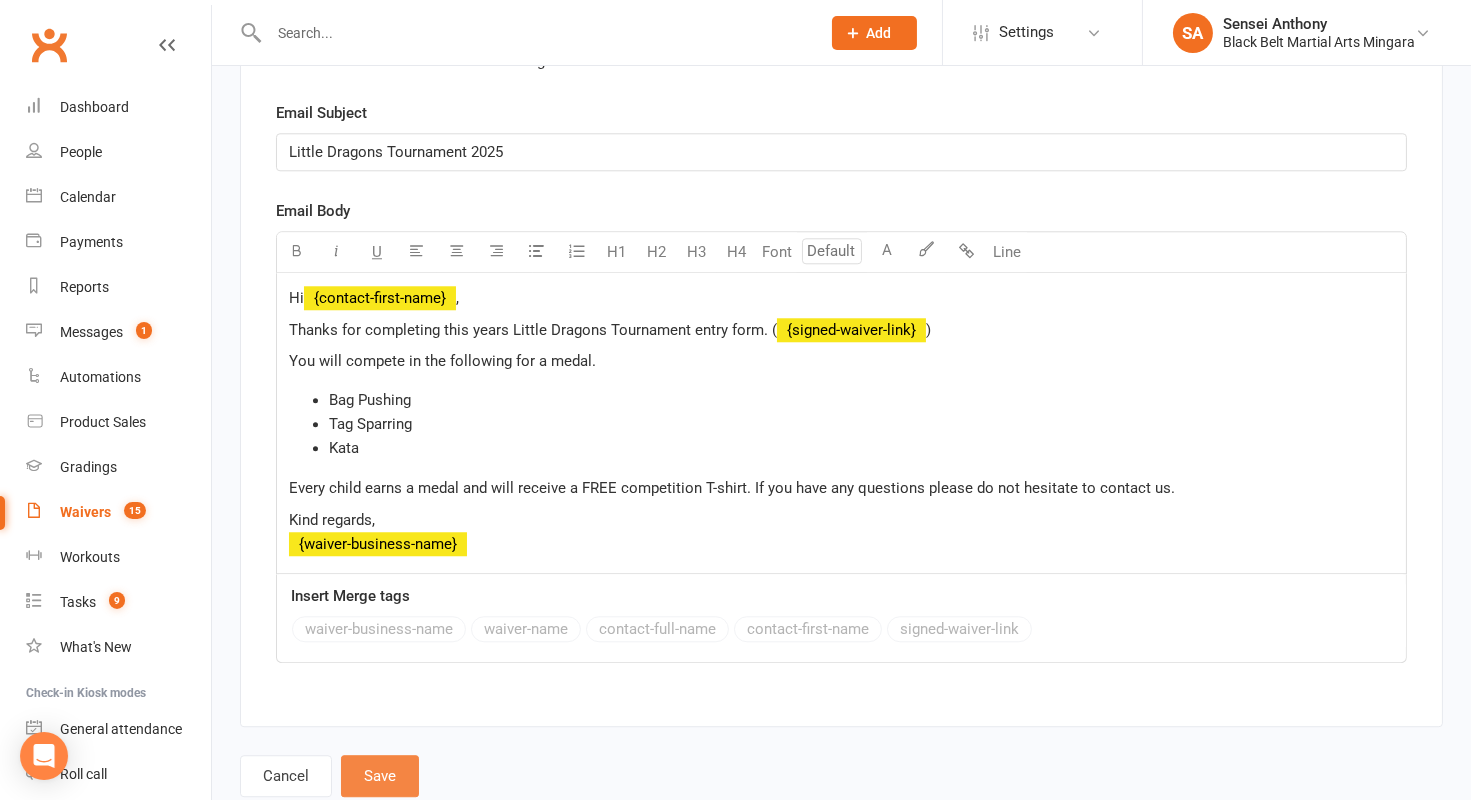 type on "https://app.clubworx.com/websites/black-belt-martial-arts-mingara/book_and_pay/carts/f75d2e50-1f0f-4274-b610-26b3697b2732/process_payment" 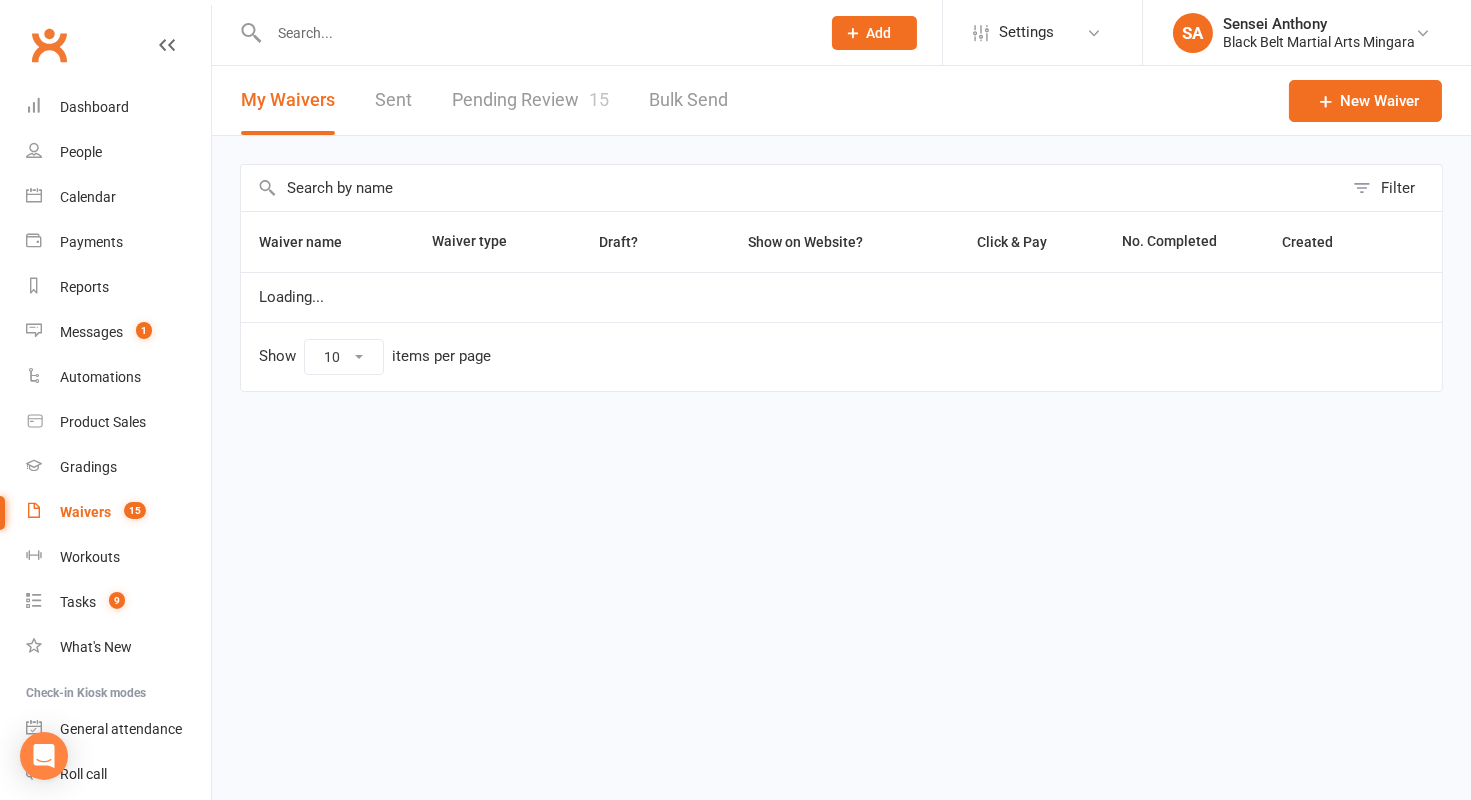 select on "100" 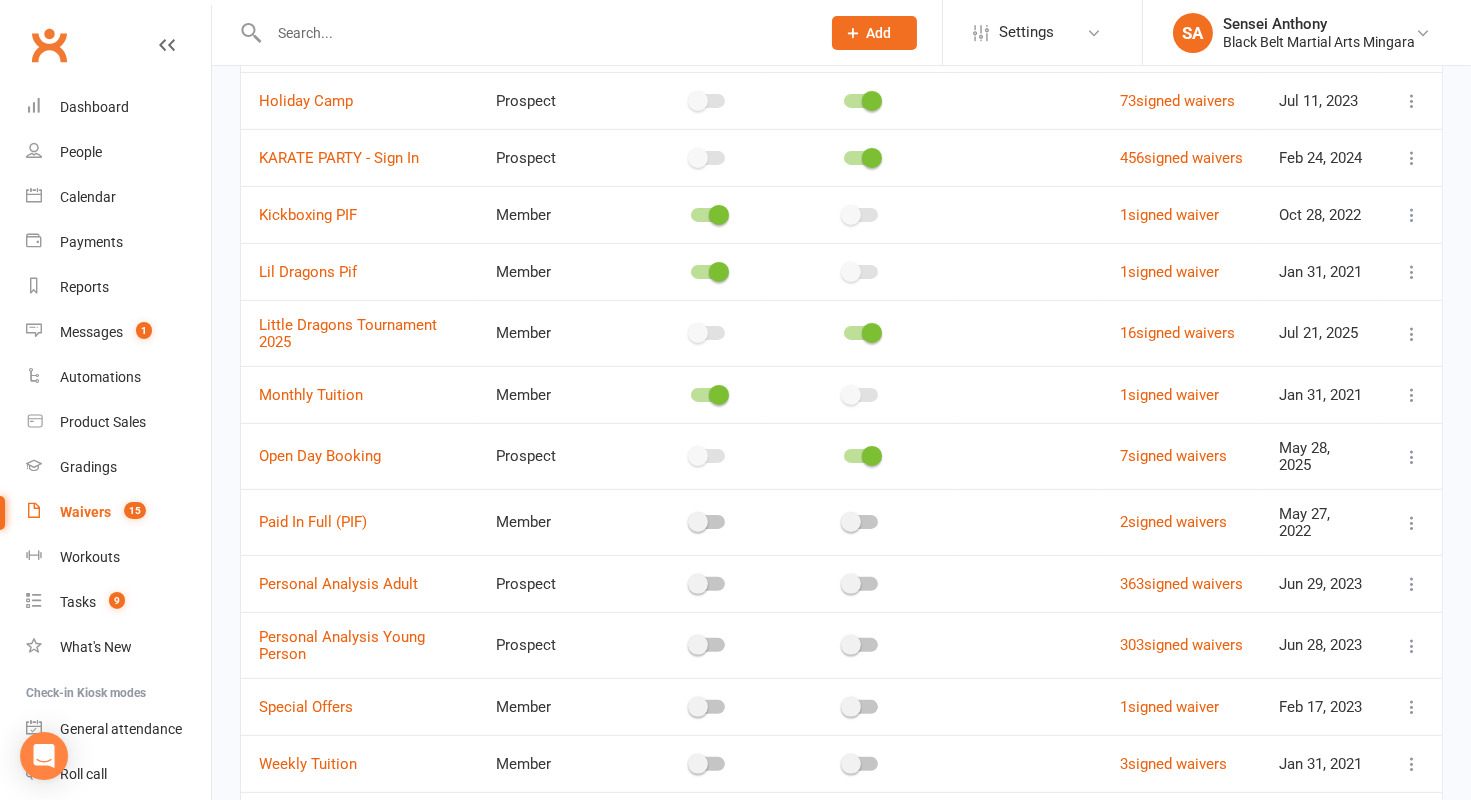 scroll, scrollTop: 1066, scrollLeft: 0, axis: vertical 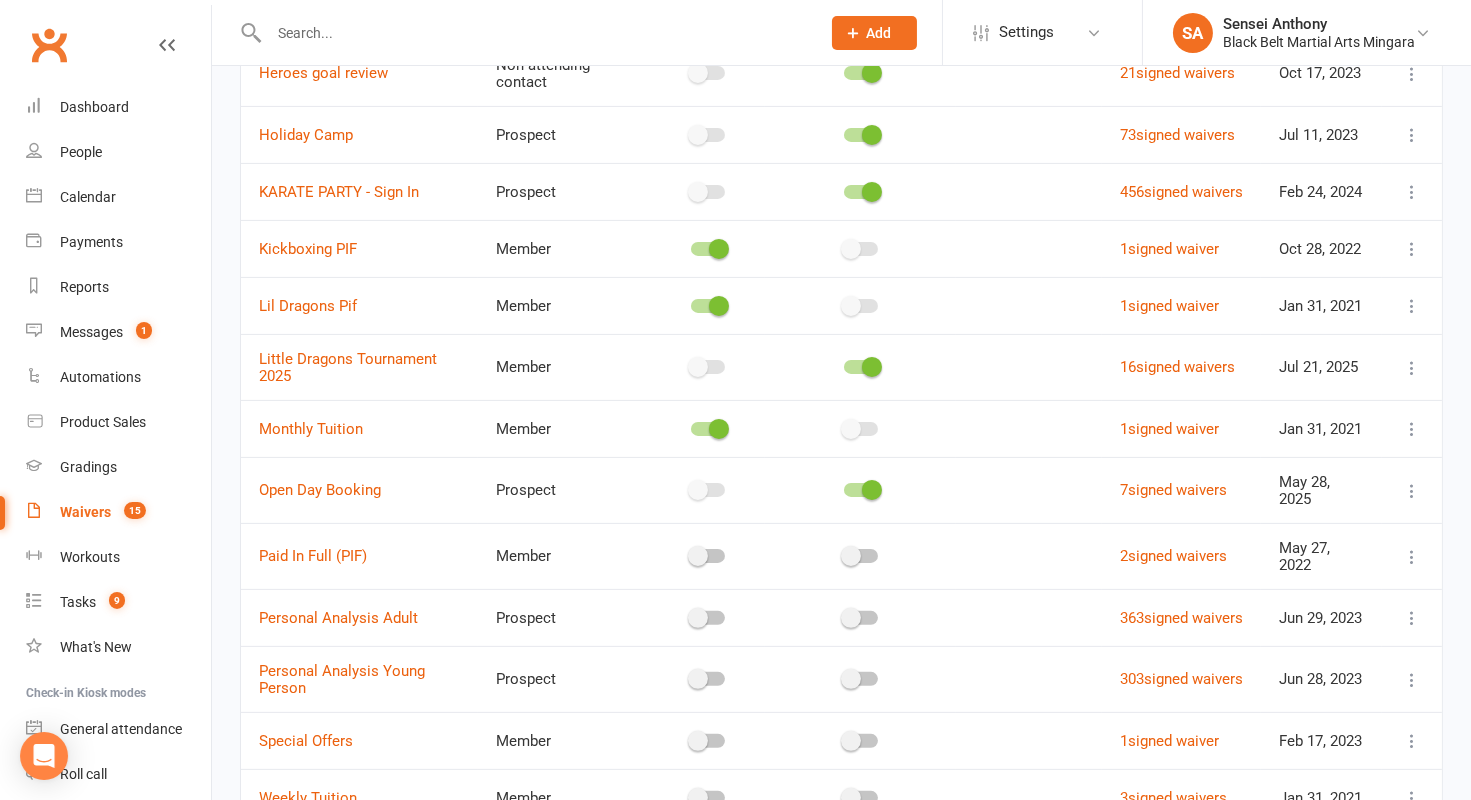 click at bounding box center (1412, 368) 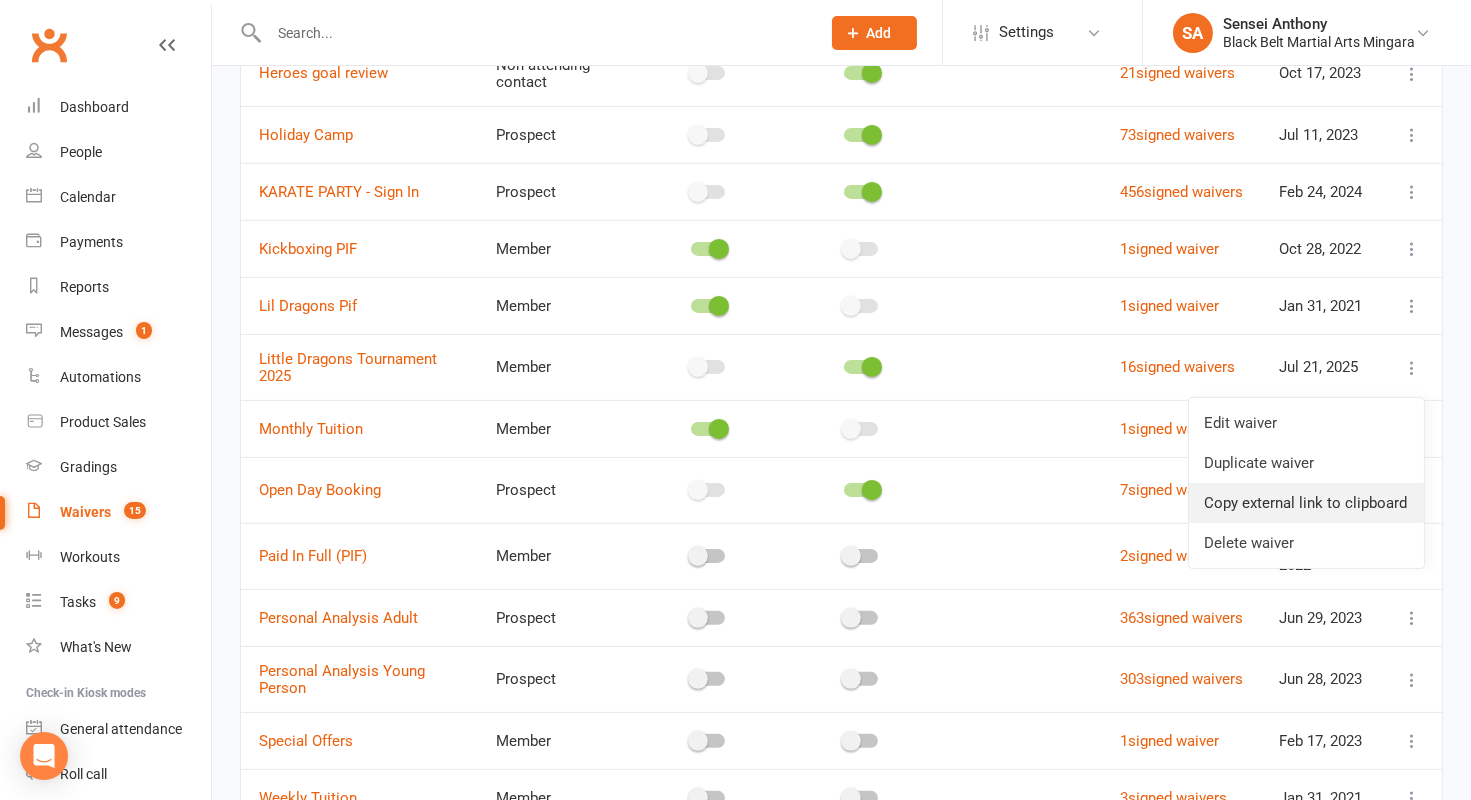 click on "Copy external link to clipboard" at bounding box center (1306, 503) 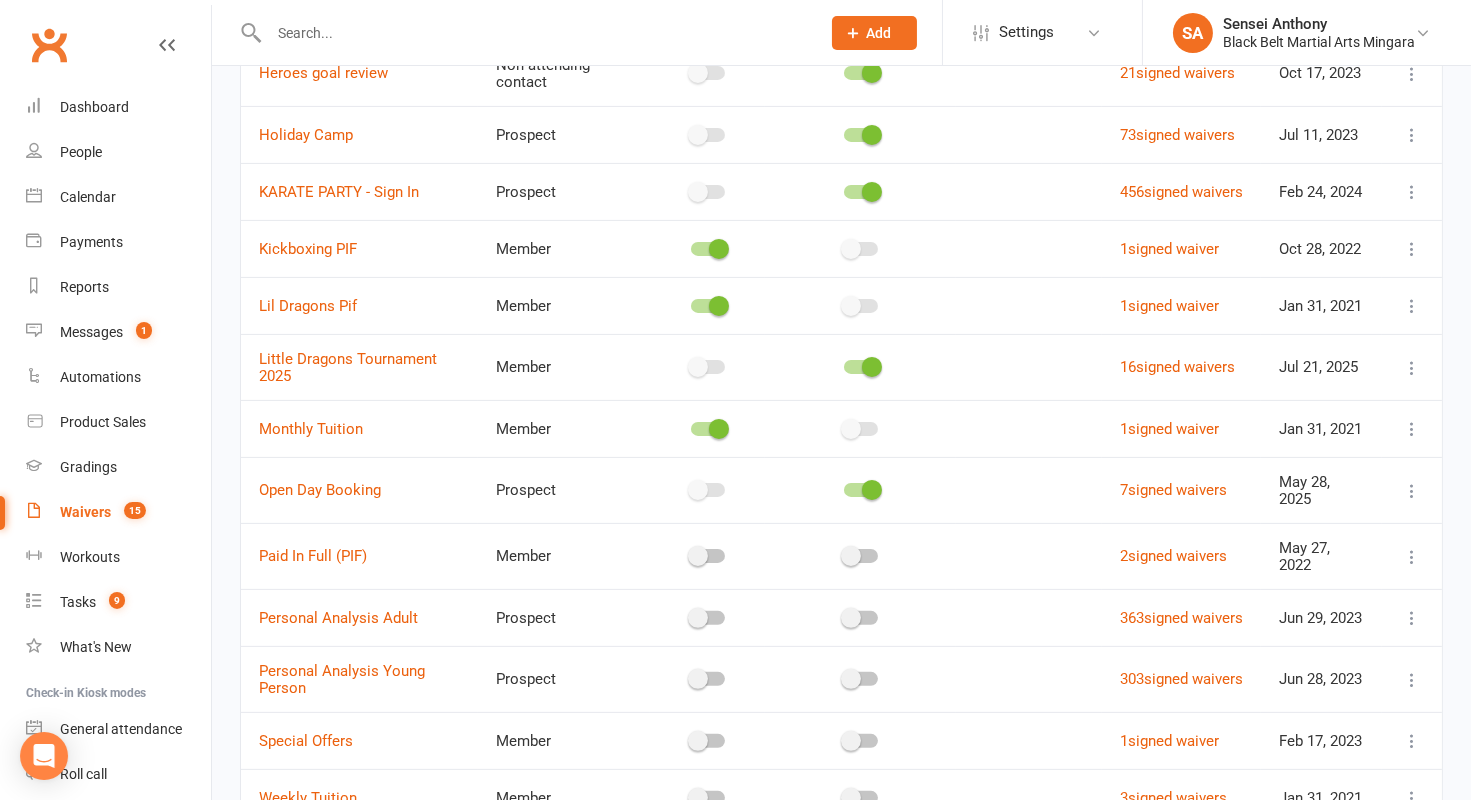 click on "Waivers   15" at bounding box center [118, 512] 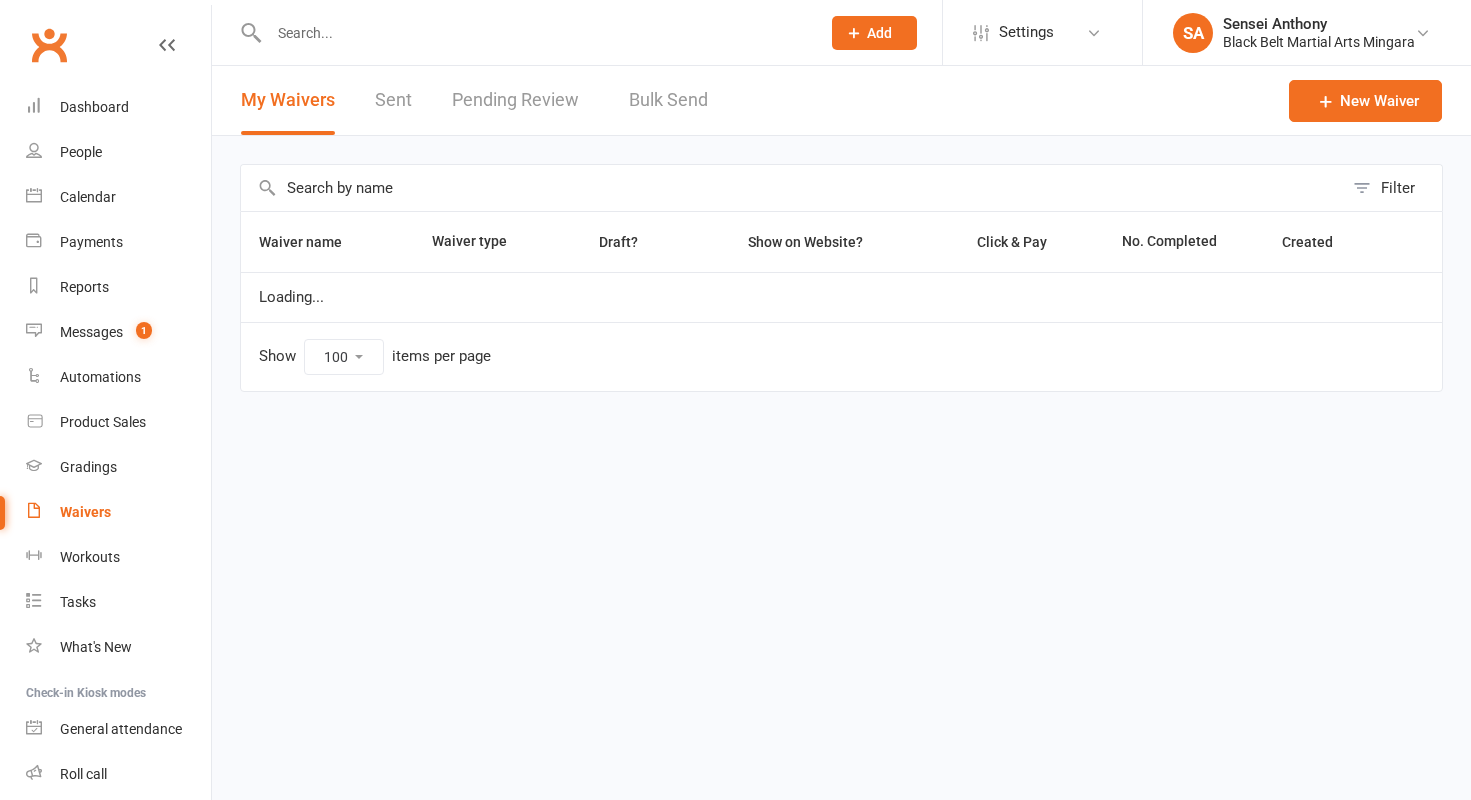 select on "100" 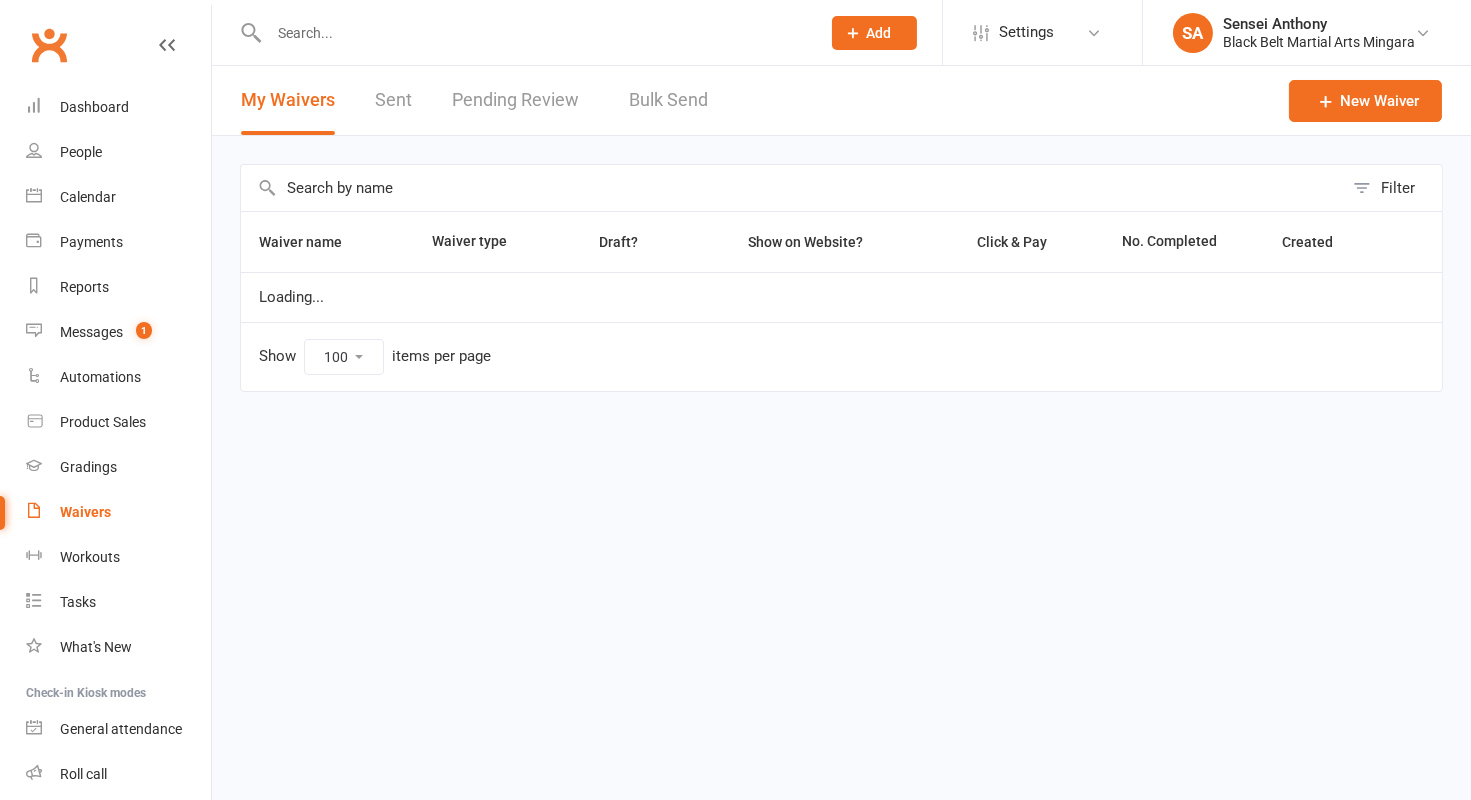 scroll, scrollTop: 0, scrollLeft: 0, axis: both 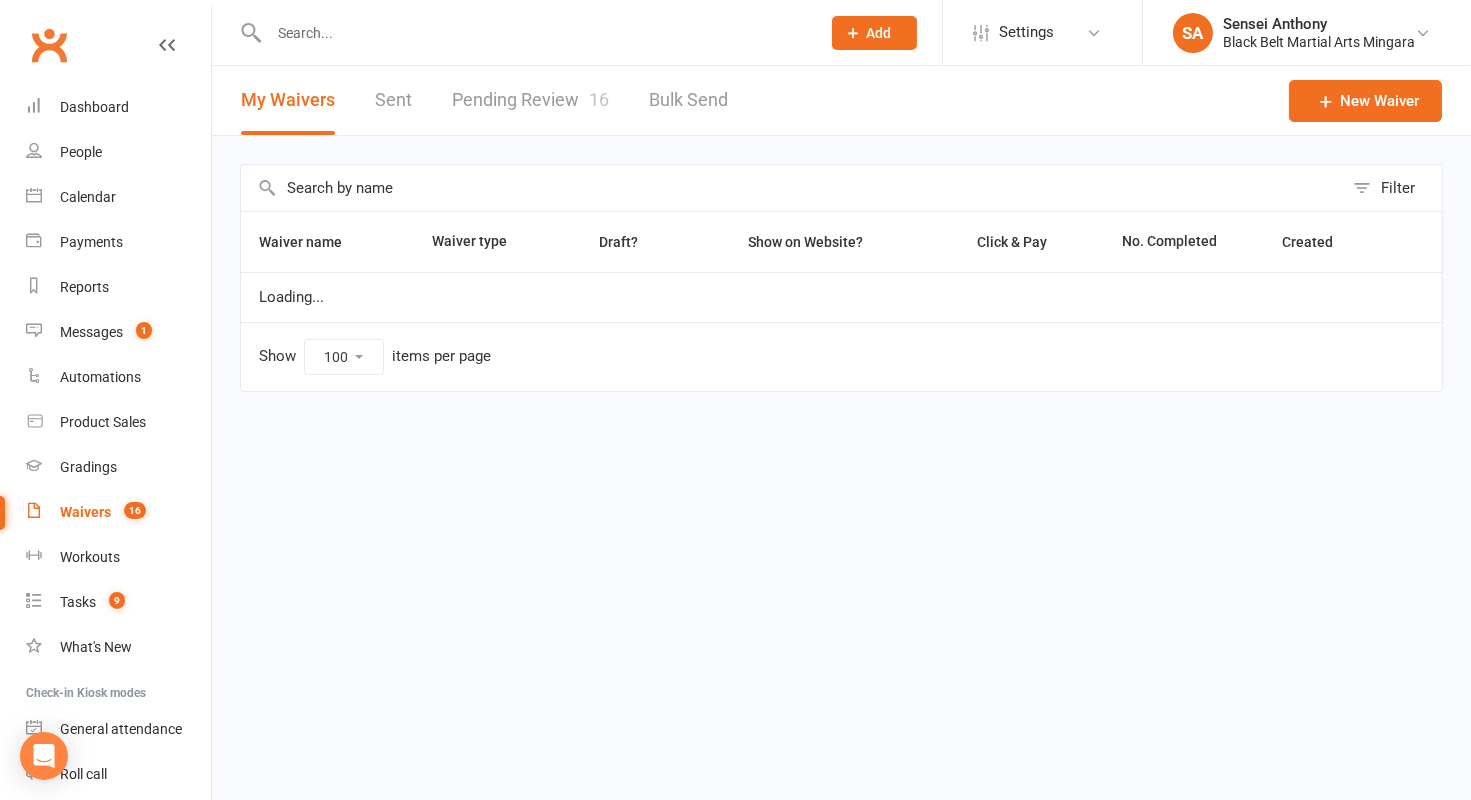 click on "Pending Review 16" at bounding box center [530, 100] 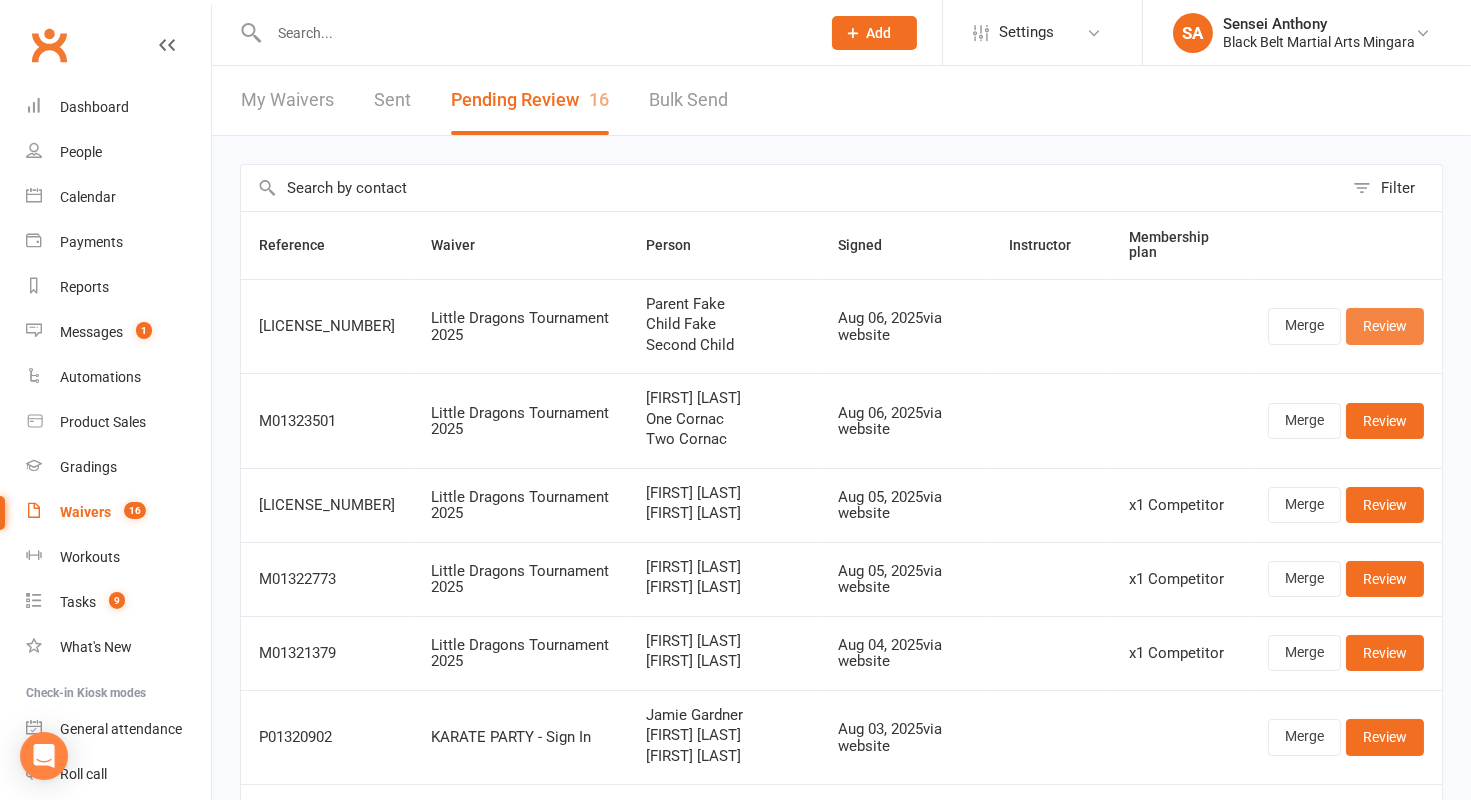 click on "Review" at bounding box center (1385, 326) 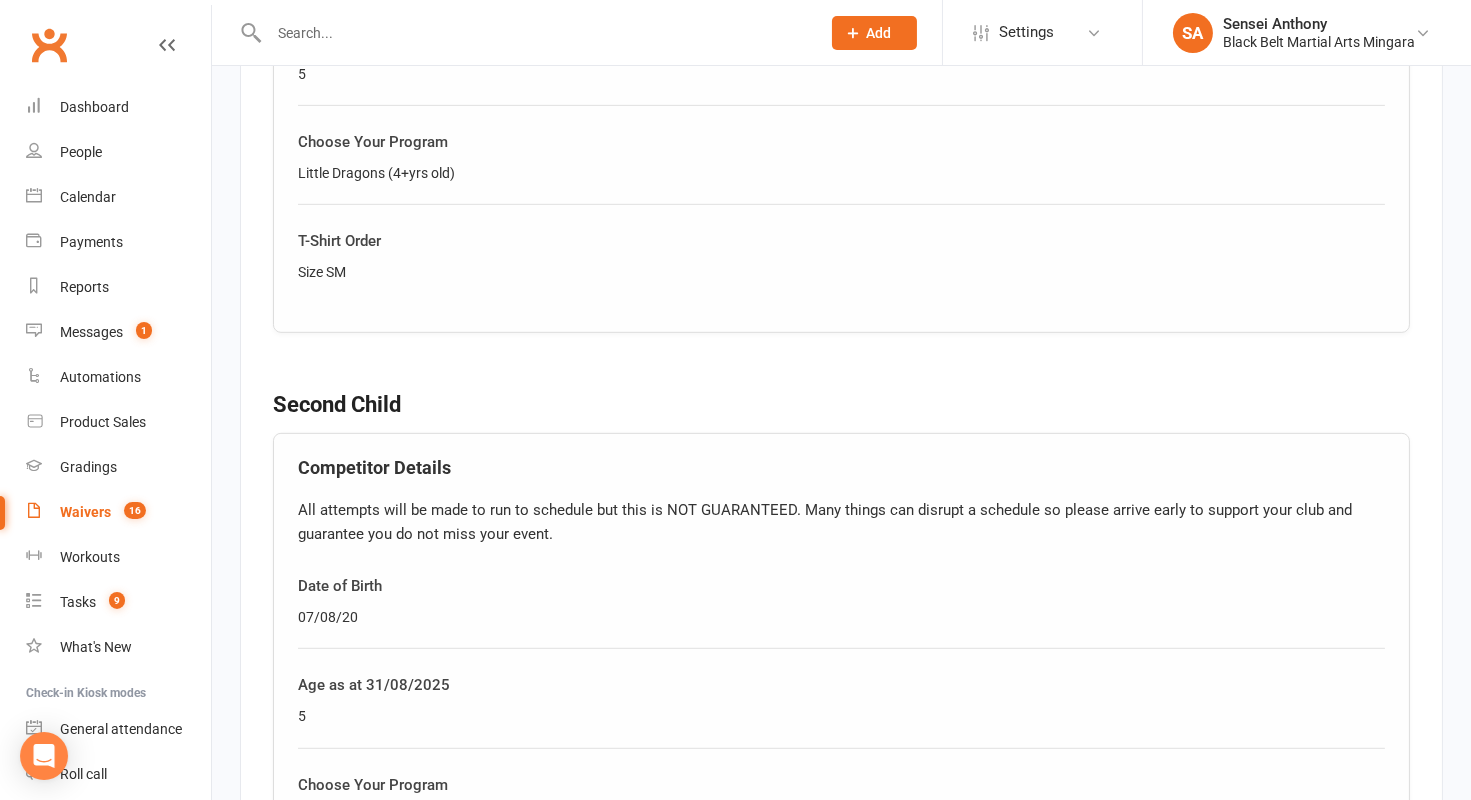 scroll, scrollTop: 2520, scrollLeft: 0, axis: vertical 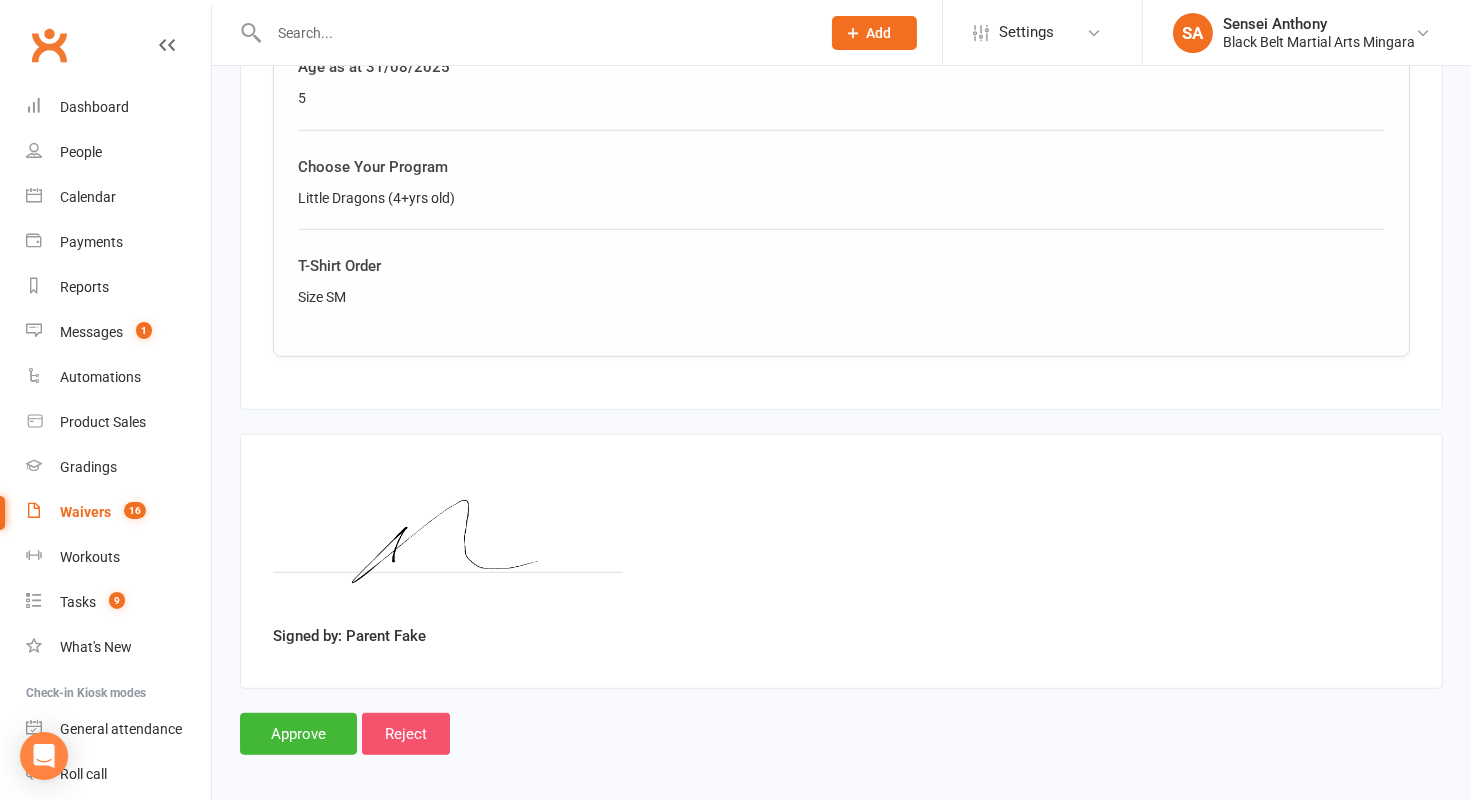 click on "Reject" at bounding box center [406, 734] 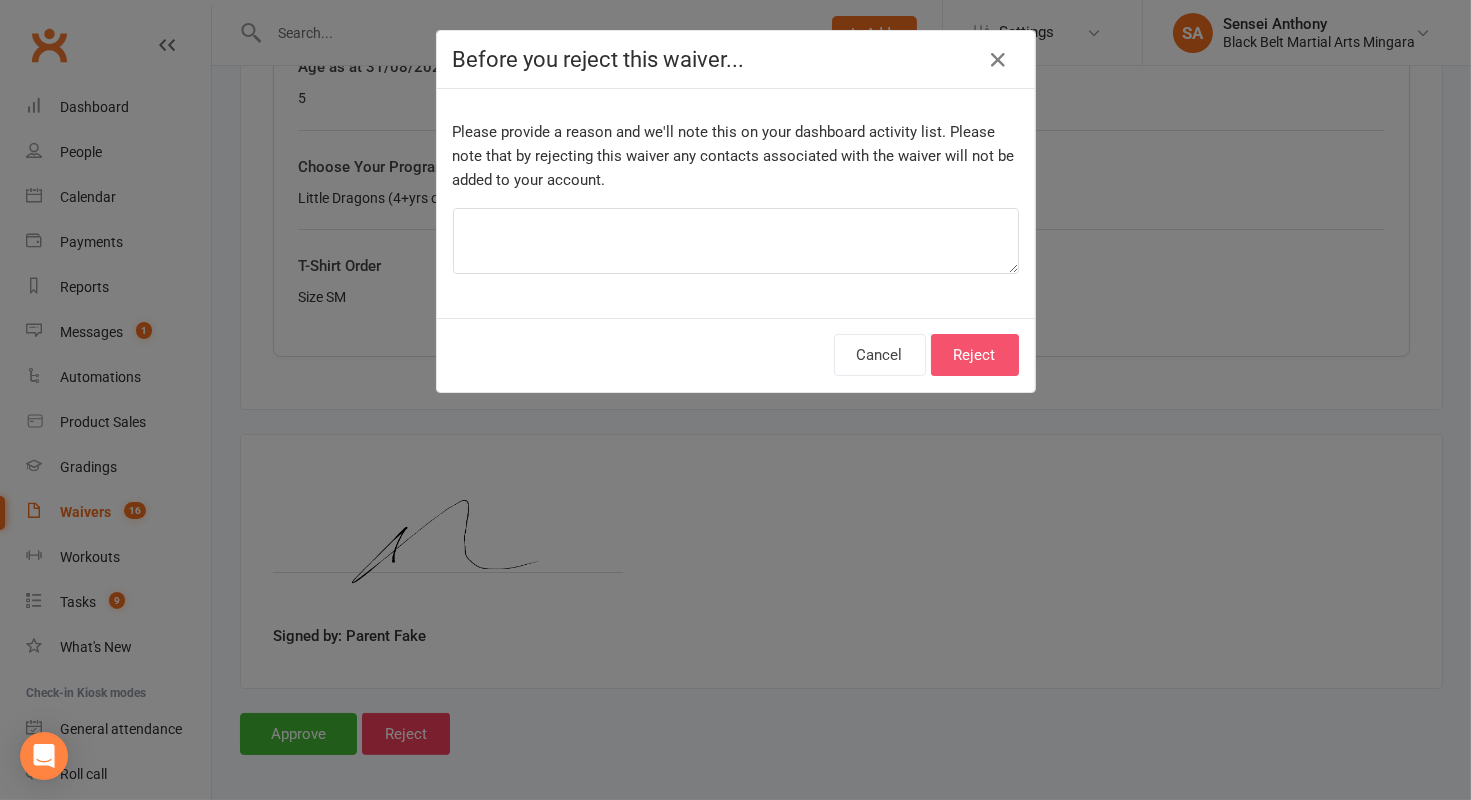 click on "Reject" at bounding box center (975, 355) 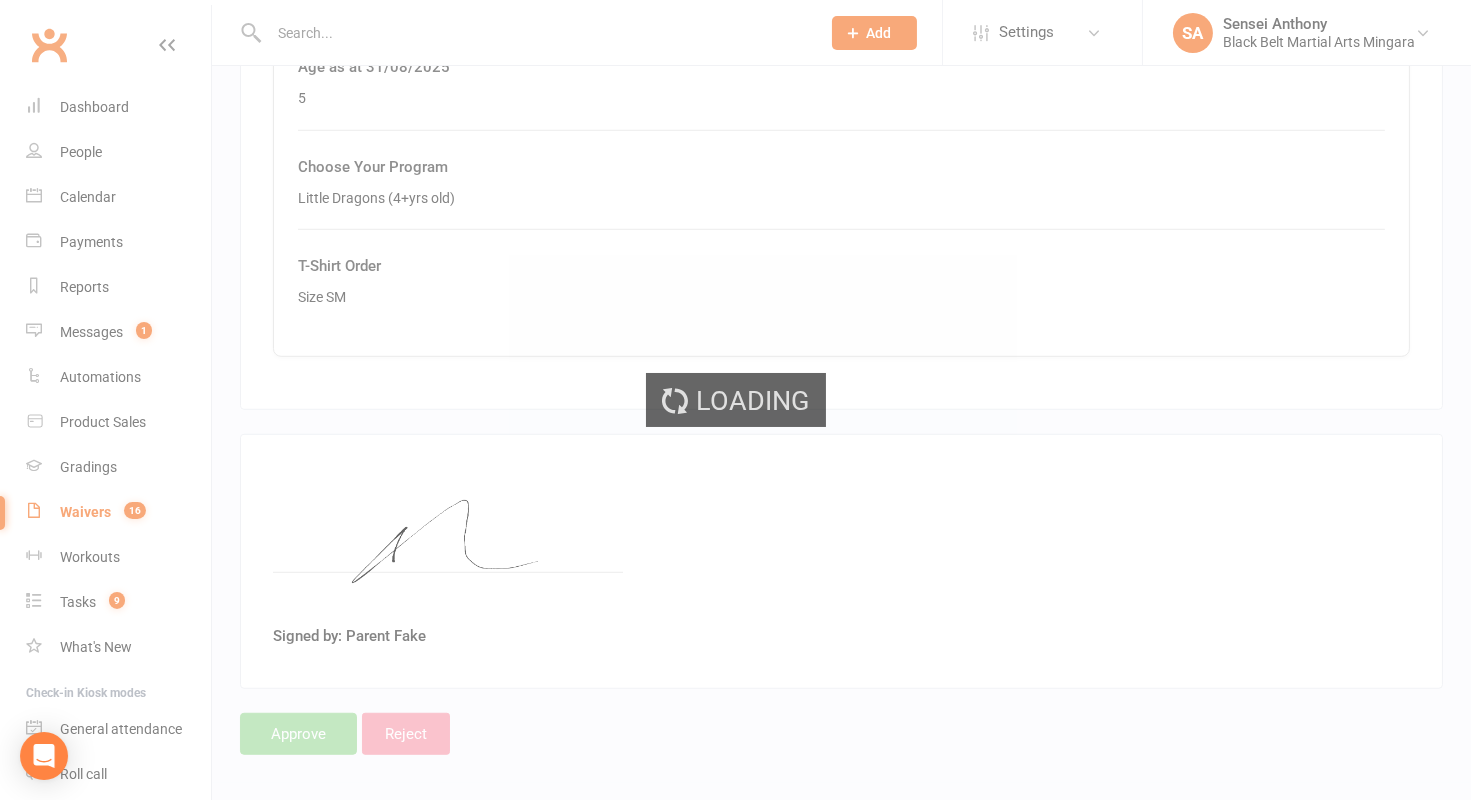 select on "50" 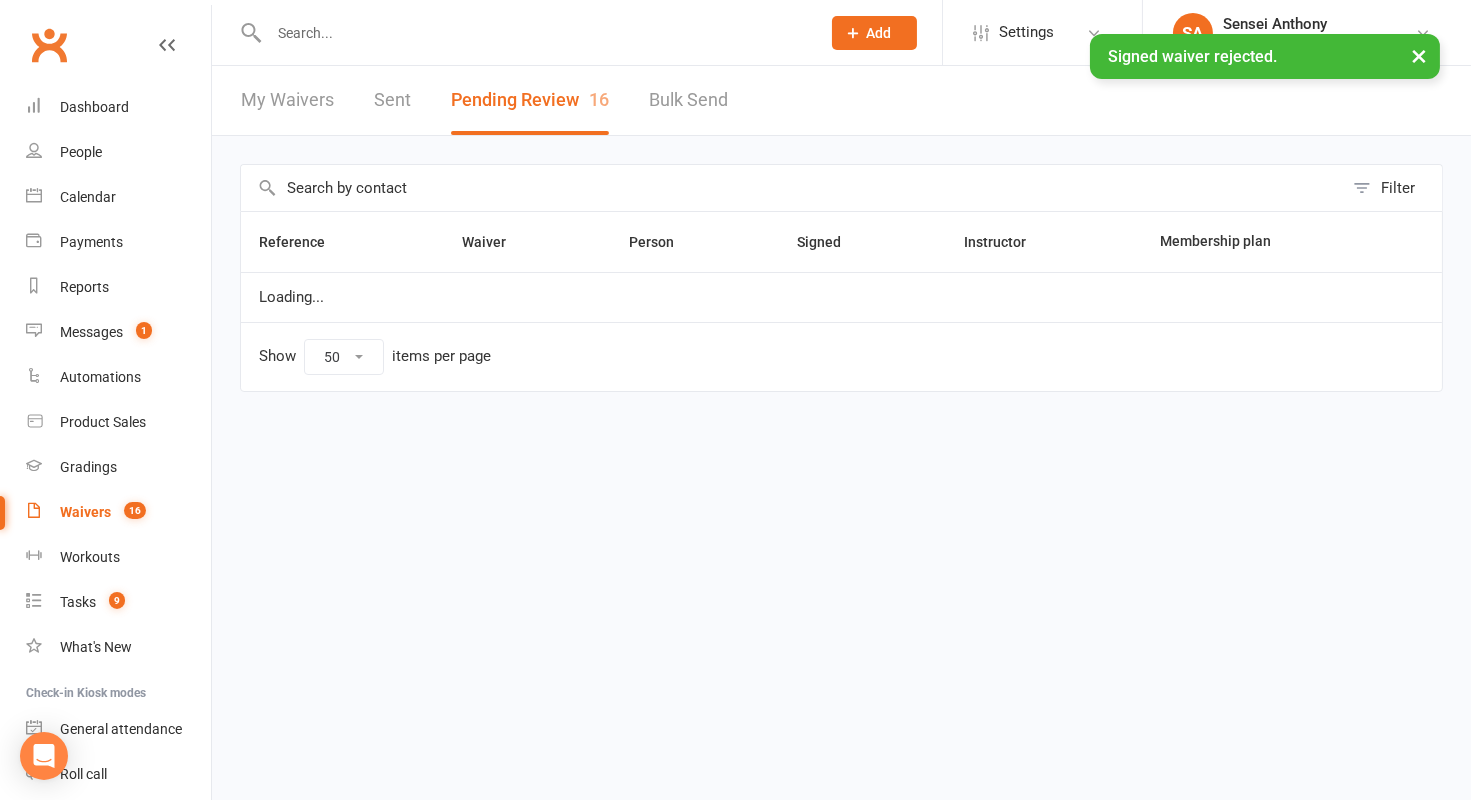 scroll, scrollTop: 0, scrollLeft: 0, axis: both 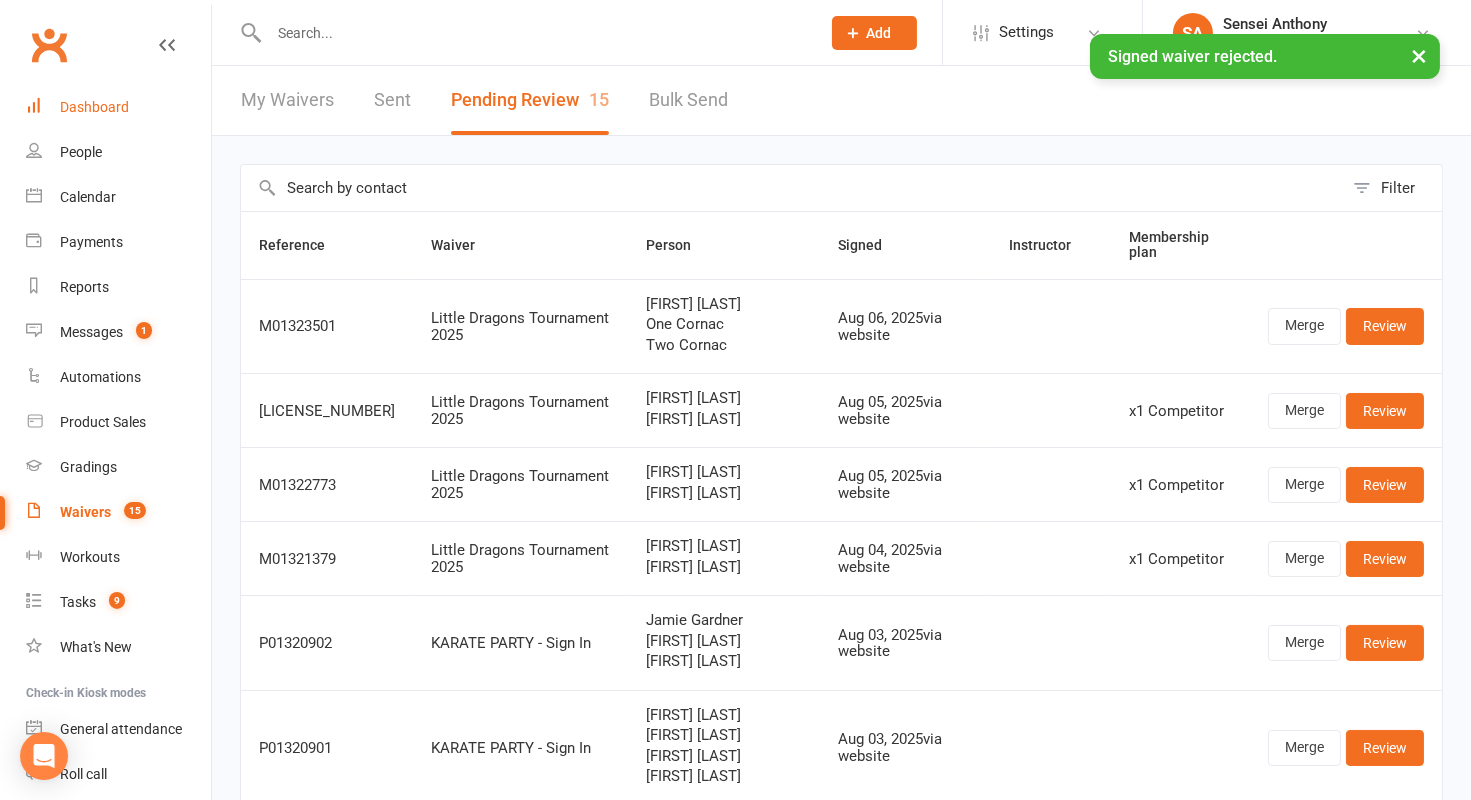 click on "Dashboard" at bounding box center [94, 107] 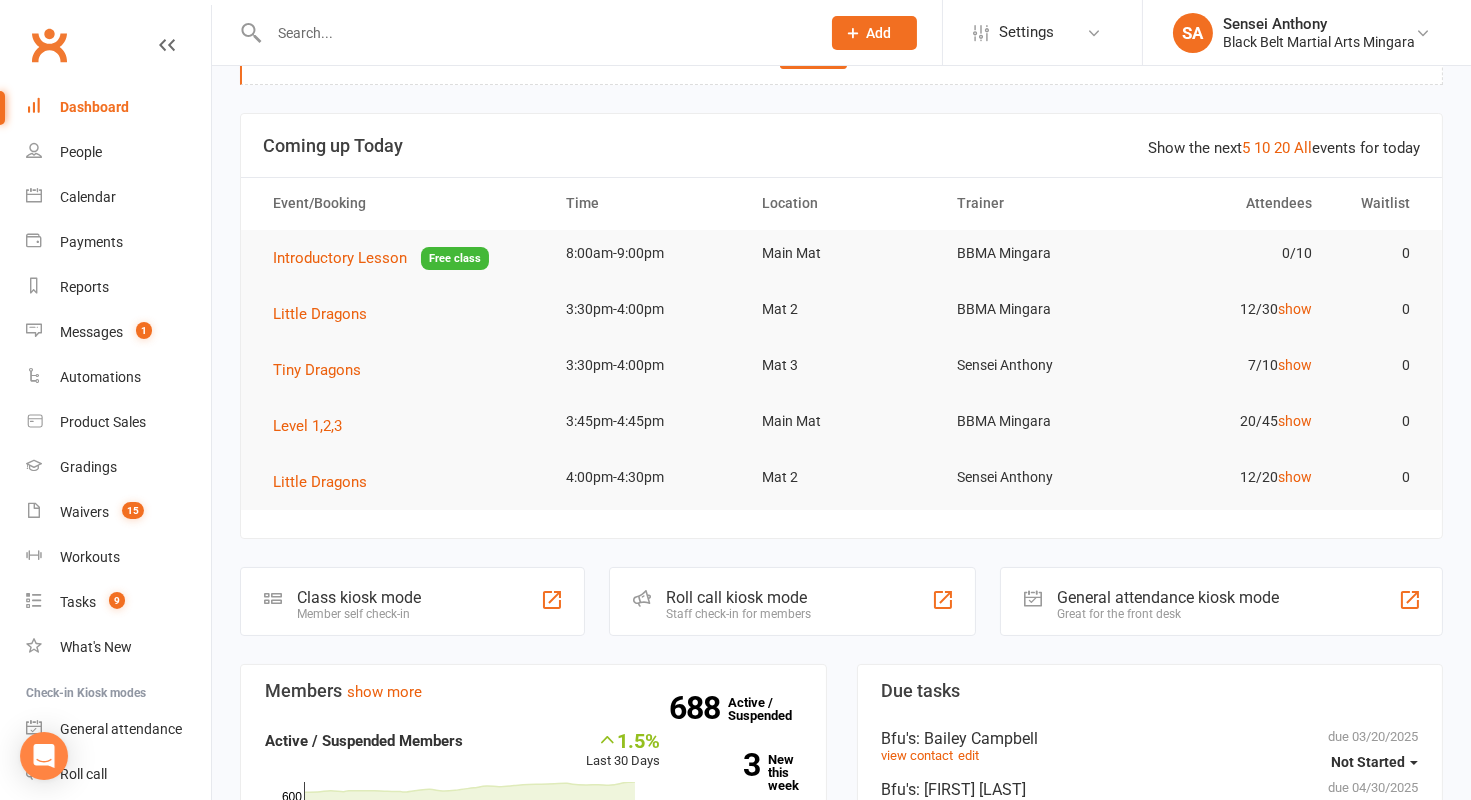 scroll, scrollTop: 0, scrollLeft: 0, axis: both 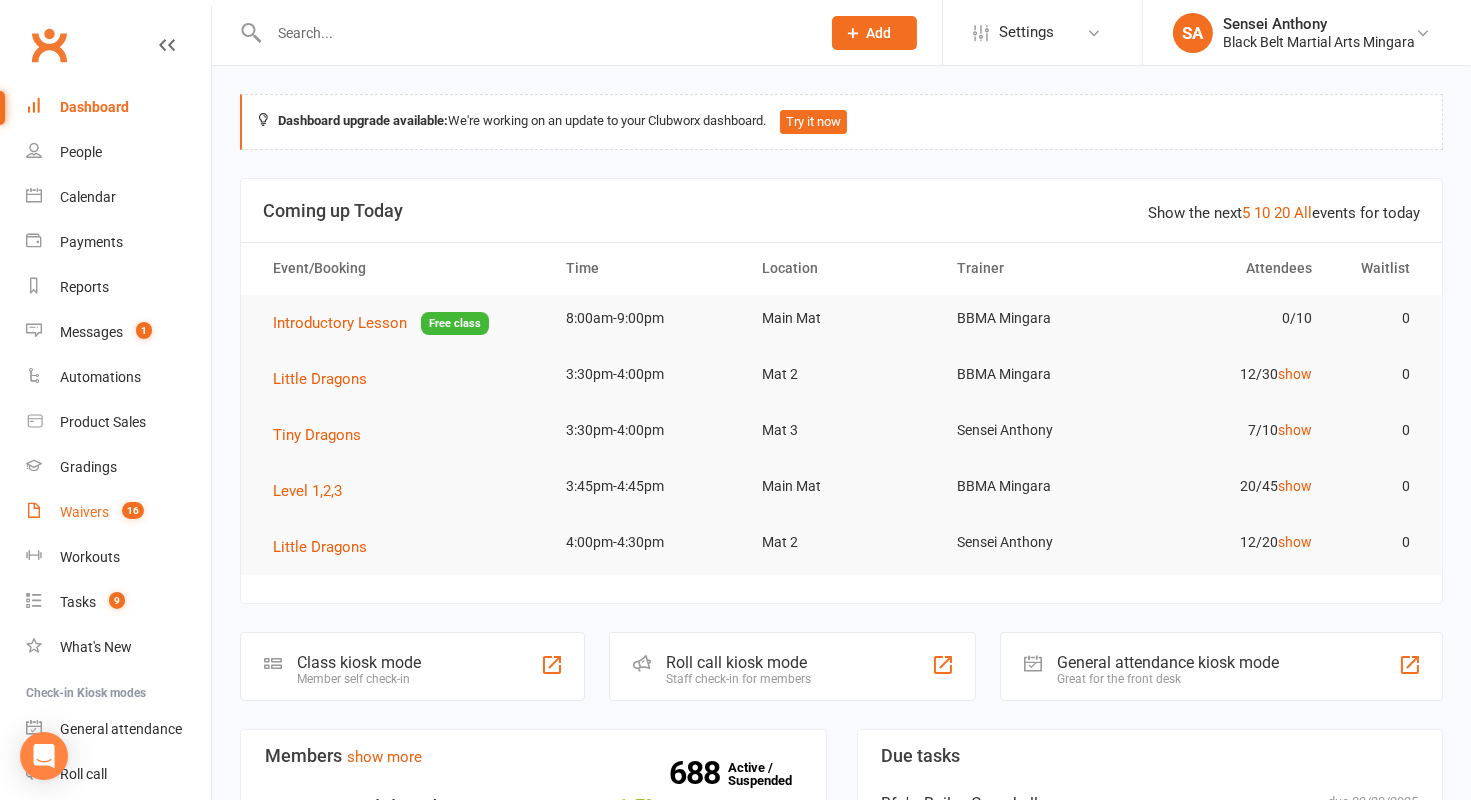 click on "Waivers   16" at bounding box center [118, 512] 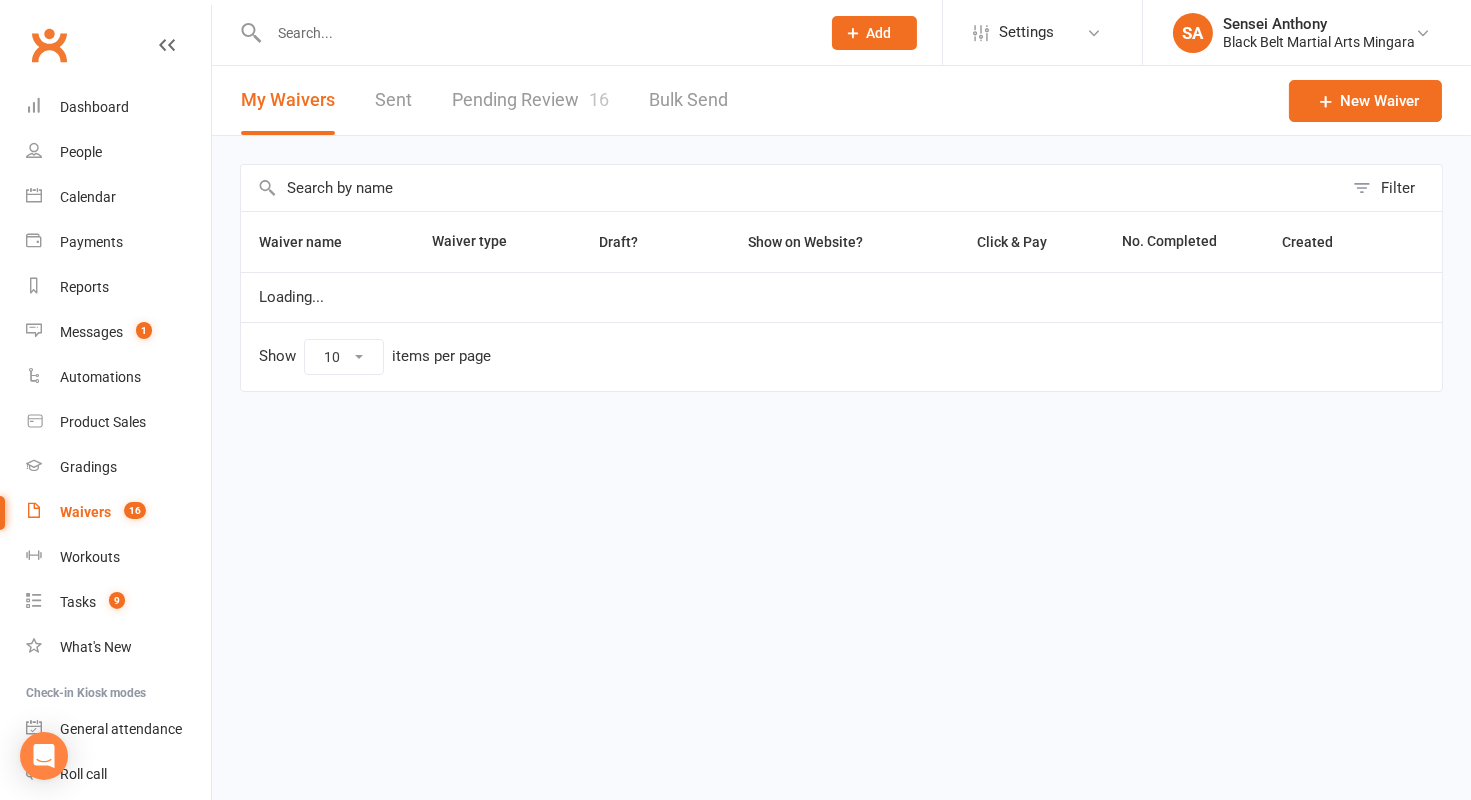 select on "100" 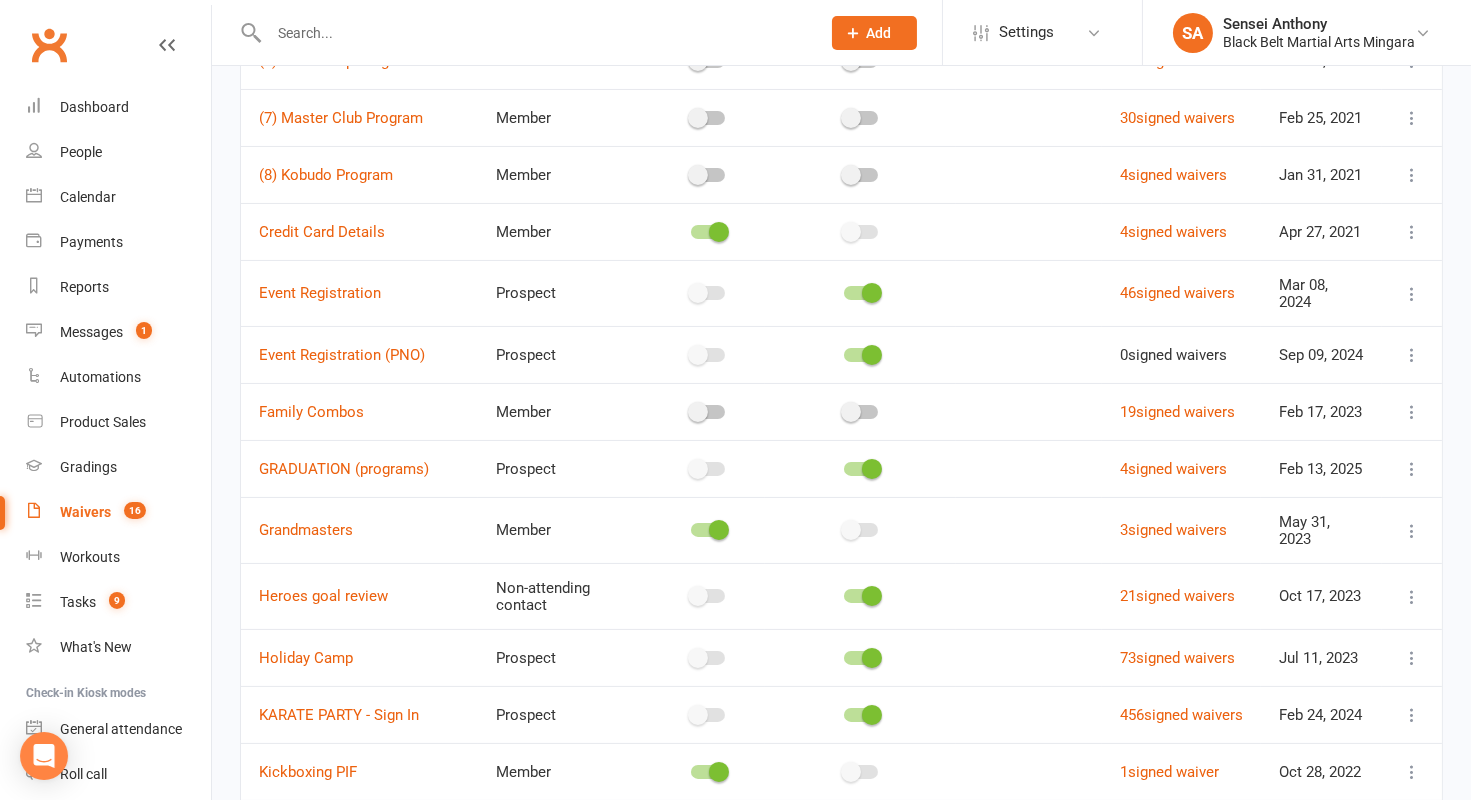scroll, scrollTop: 876, scrollLeft: 0, axis: vertical 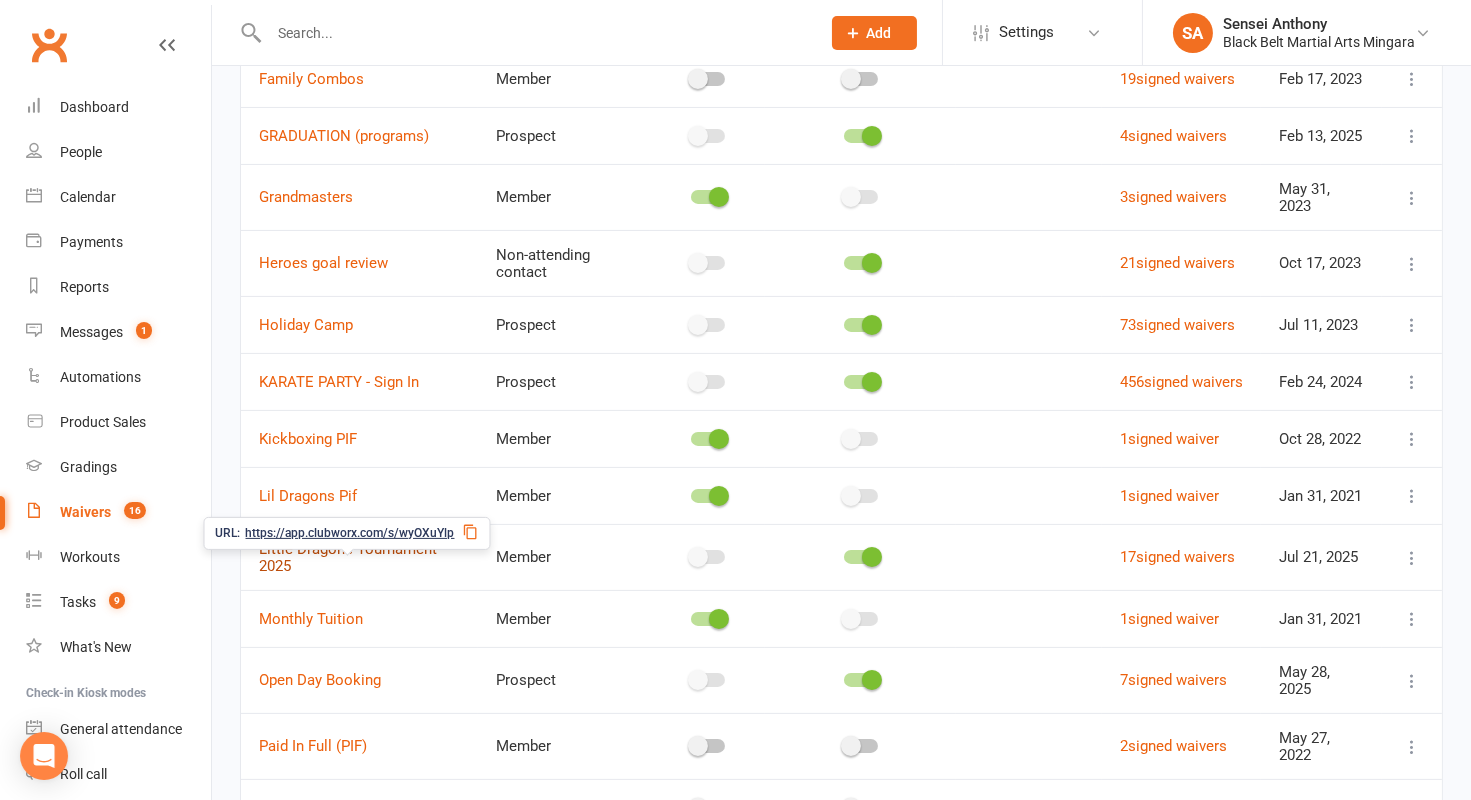 click on "Little Dragons Tournament 2025" at bounding box center (348, 557) 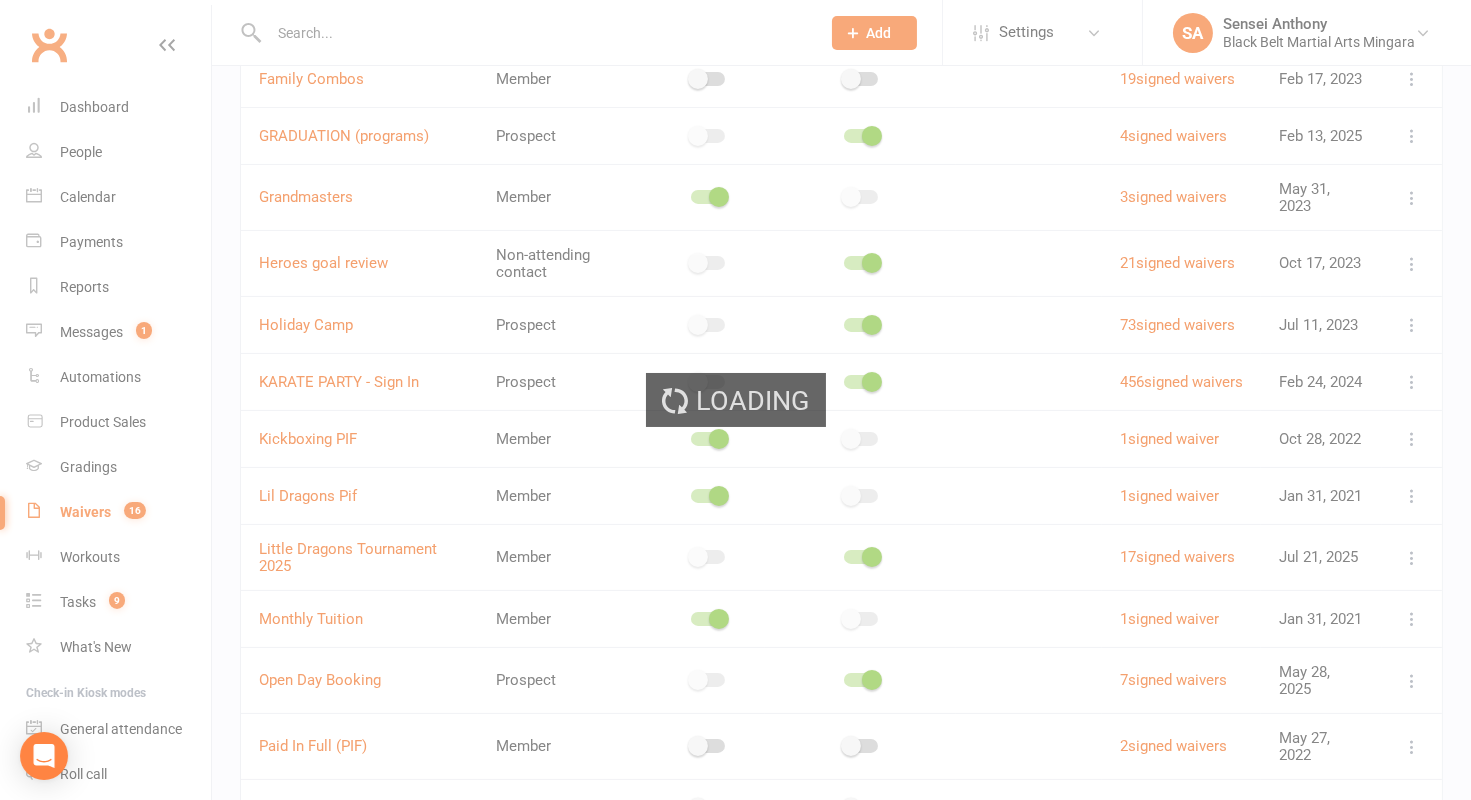 scroll, scrollTop: 0, scrollLeft: 0, axis: both 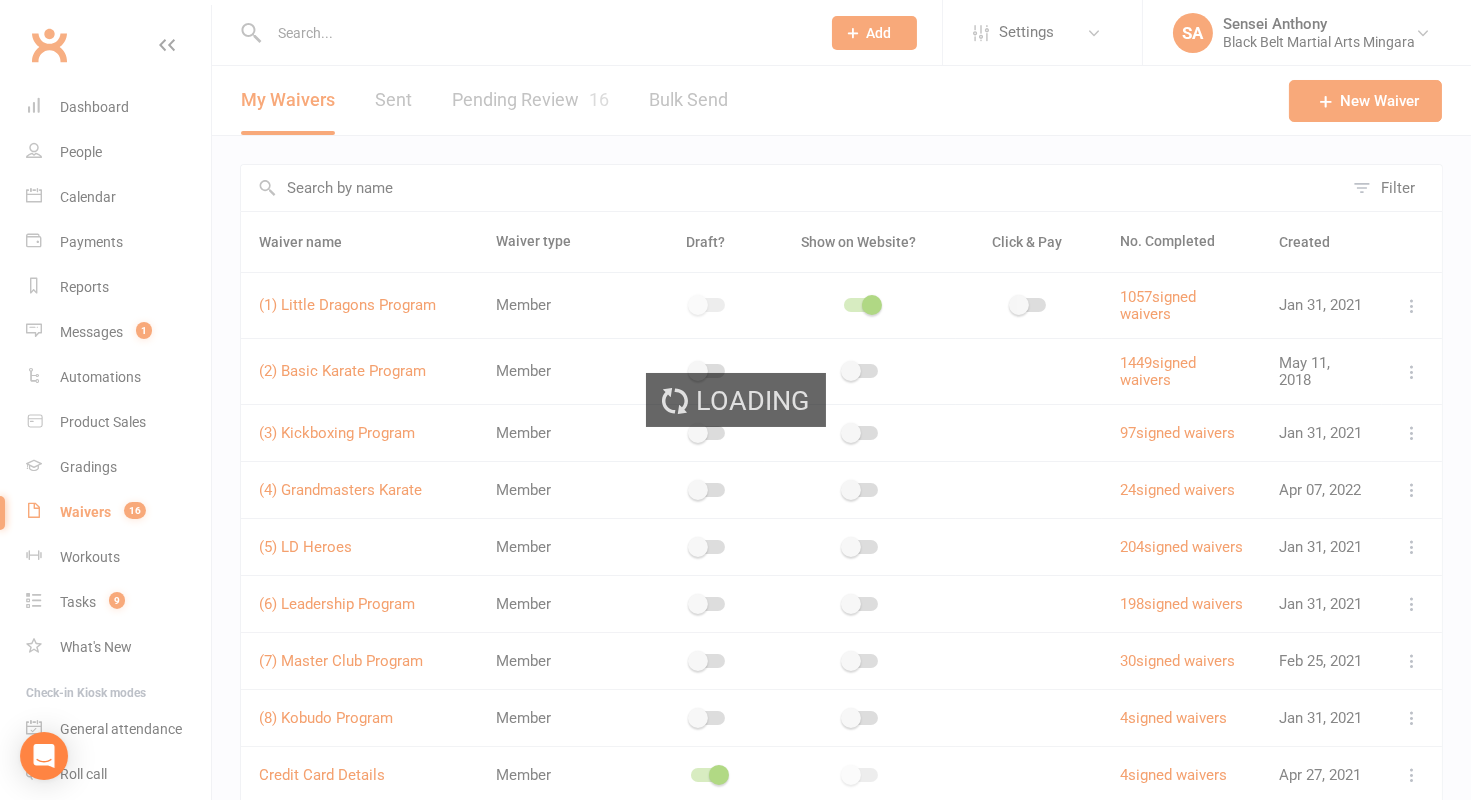 select on "applies_to_dependant_signees" 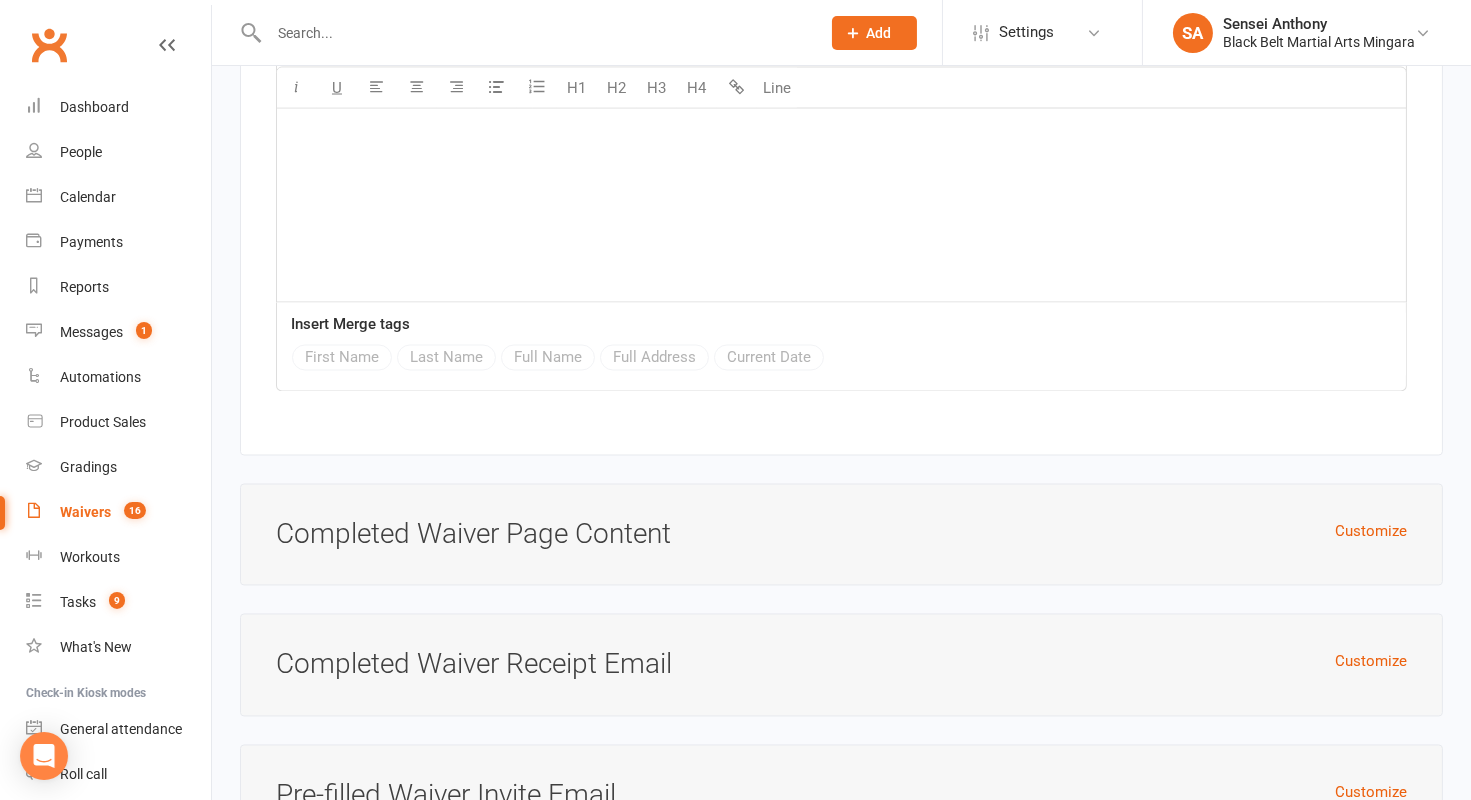 scroll, scrollTop: 6727, scrollLeft: 0, axis: vertical 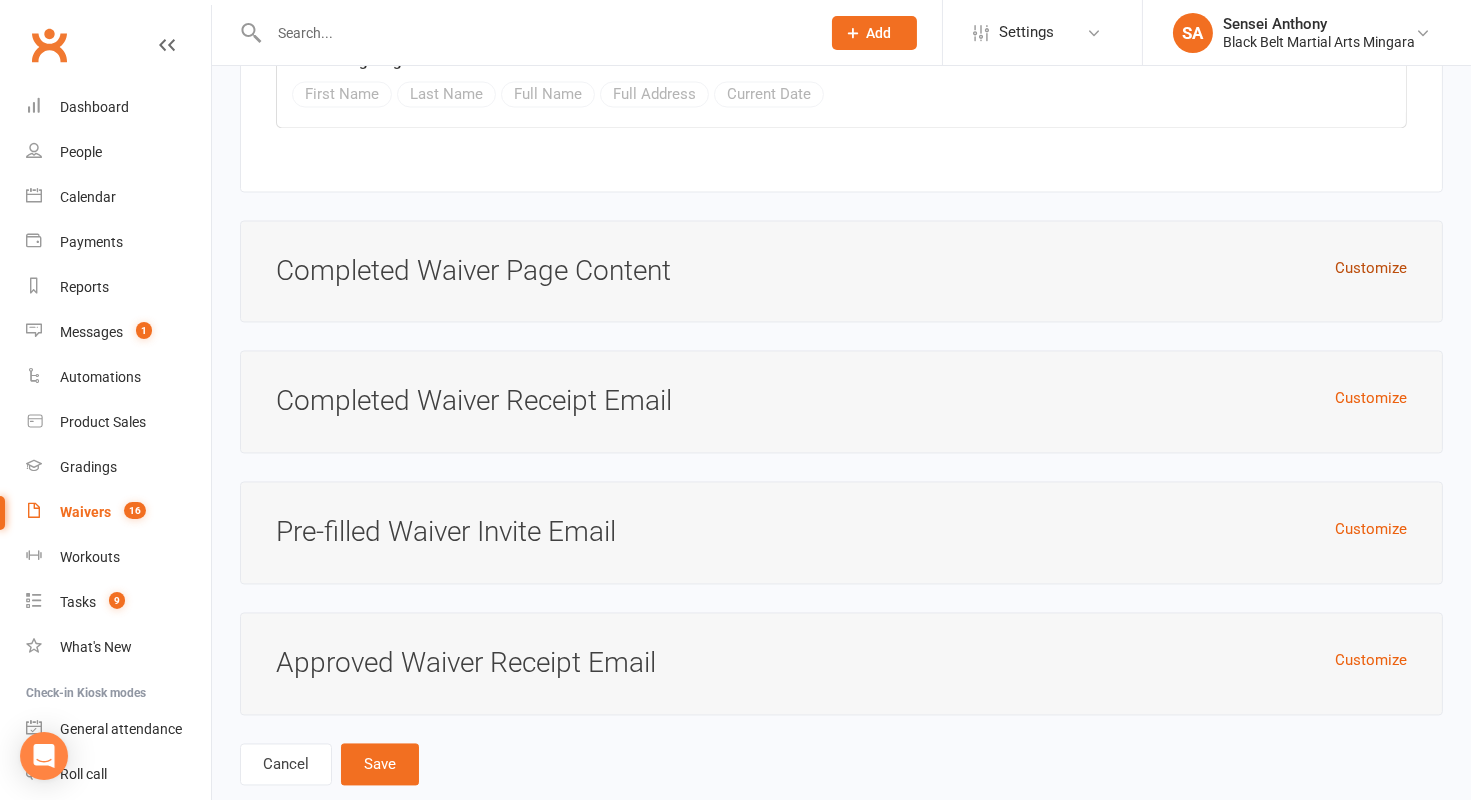 click on "Customize" at bounding box center (1371, 268) 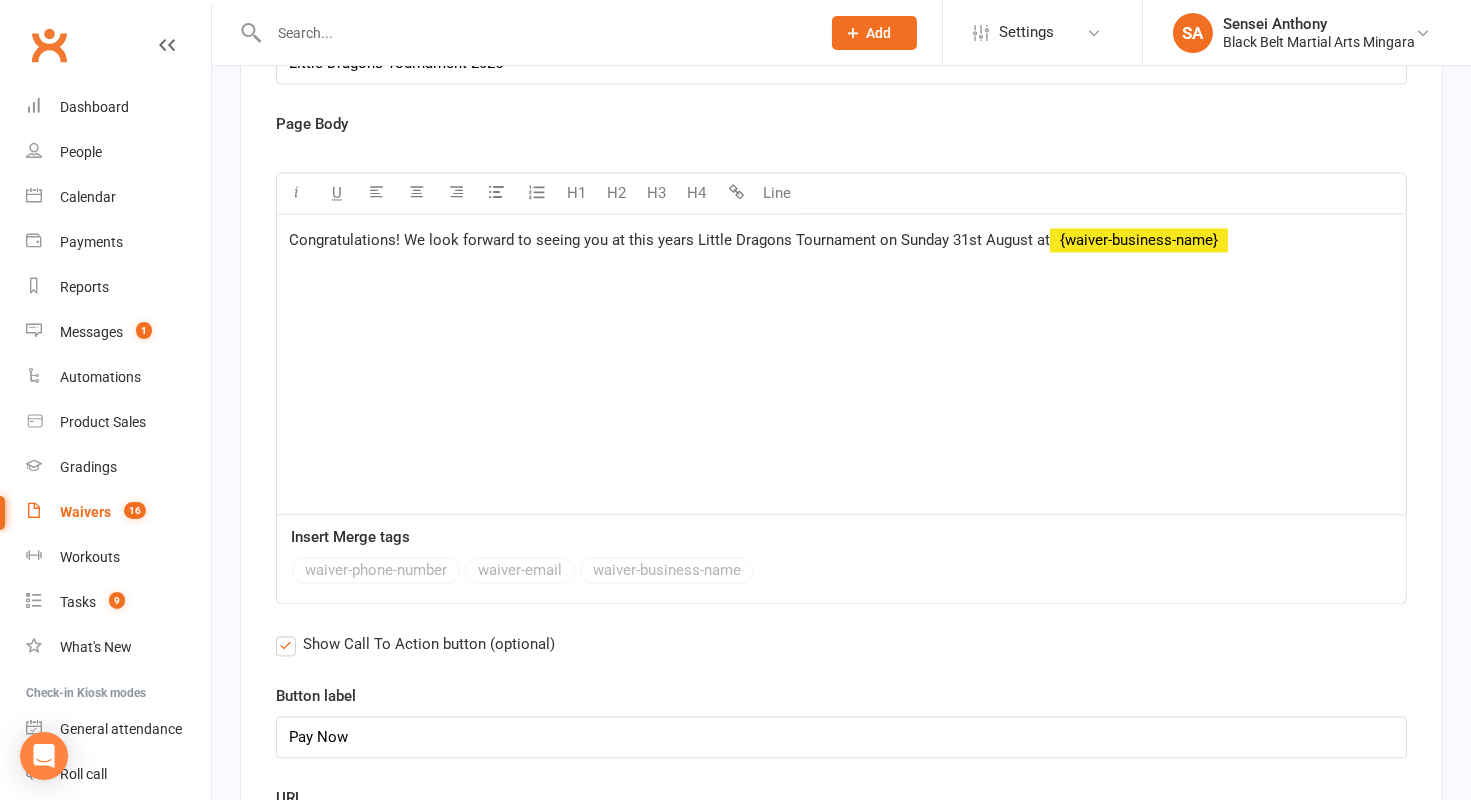 scroll, scrollTop: 7068, scrollLeft: 0, axis: vertical 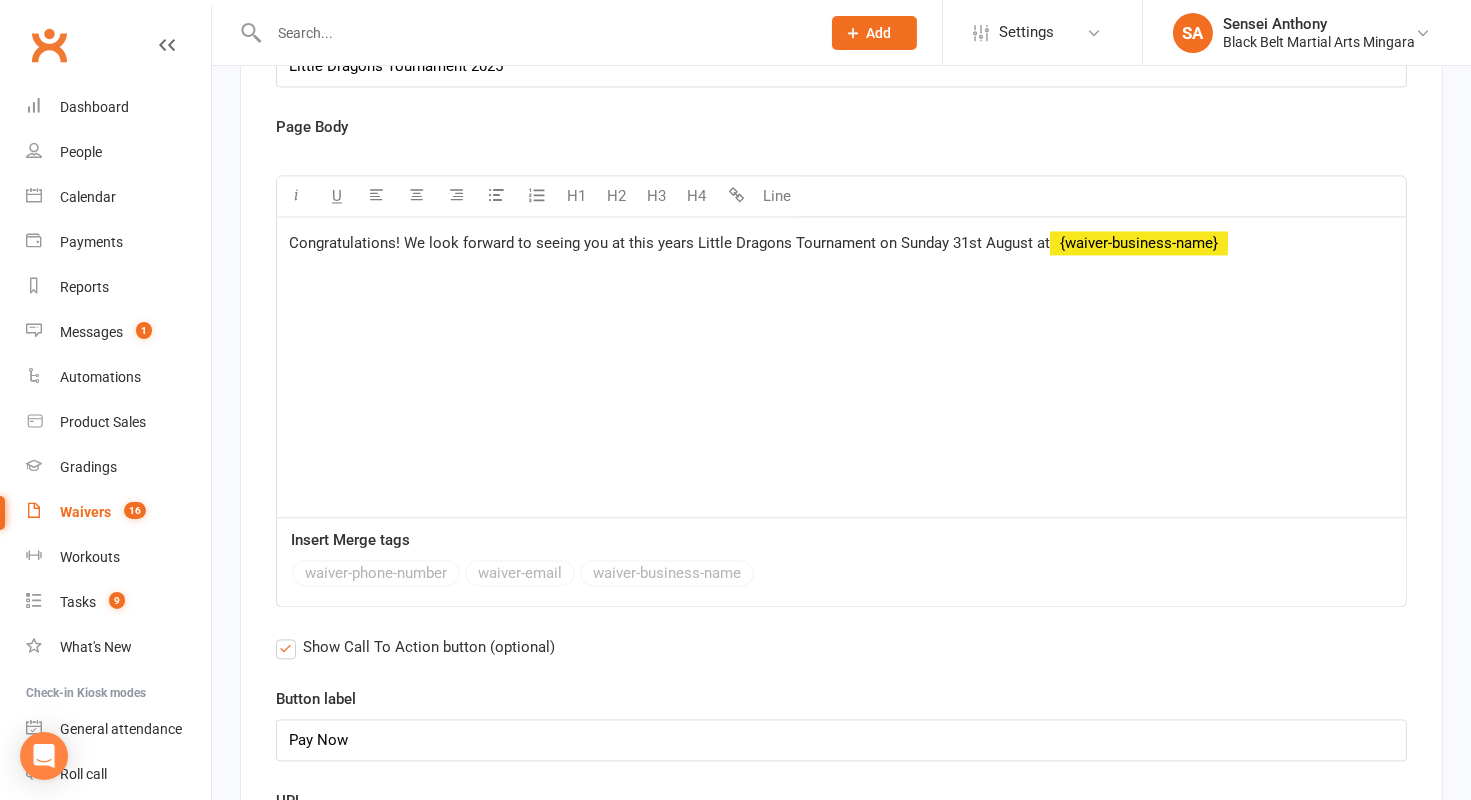 click on "Congratulations! We look forward to seeing you at this years Little Dragons Tournament on Sunday 31st August at  ﻿ {waiver-business-name}" at bounding box center [841, 367] 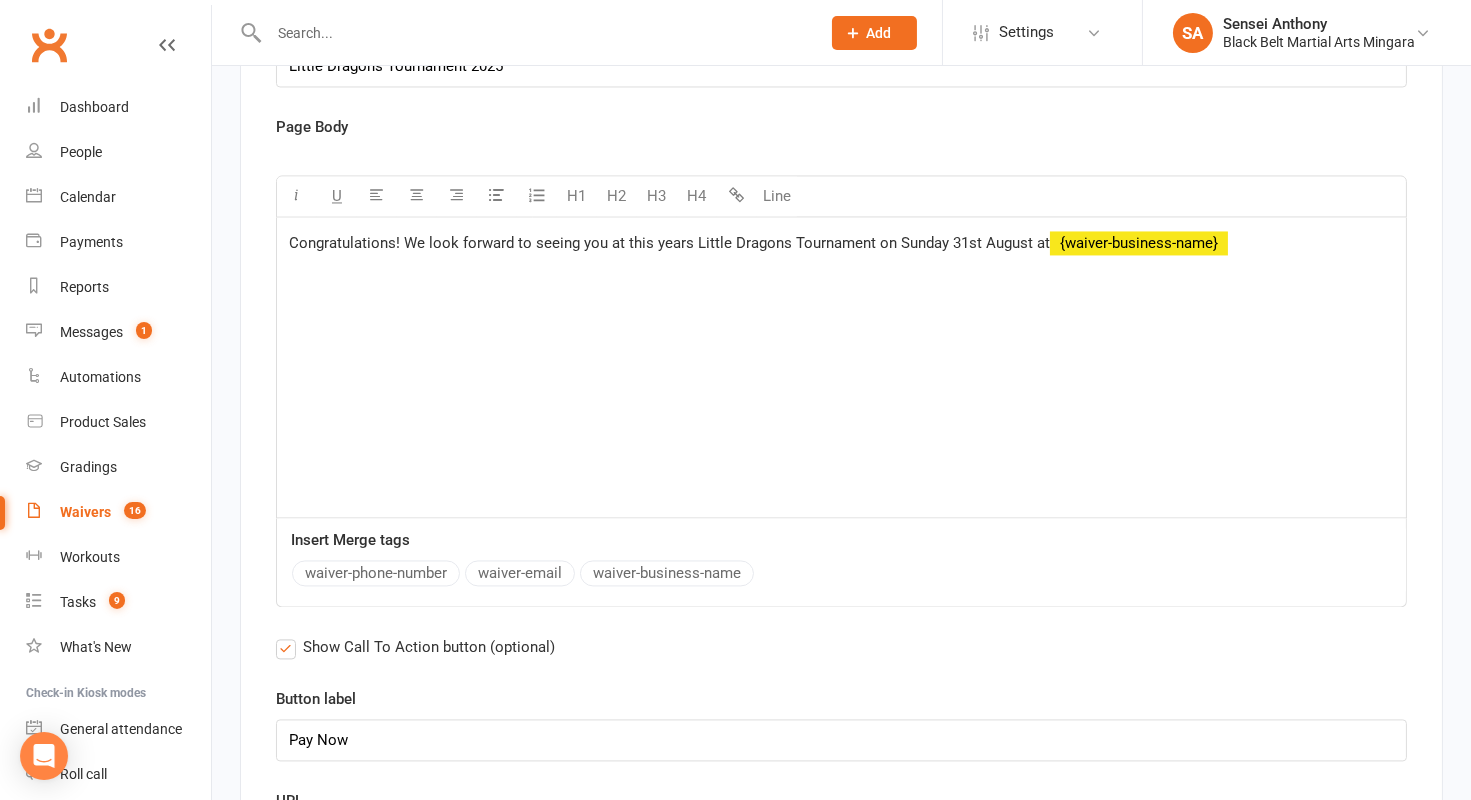 click on "Congratulations! We look forward to seeing you at this years Little Dragons Tournament on Sunday 31st August at  ﻿ {waiver-business-name}" at bounding box center [841, 367] 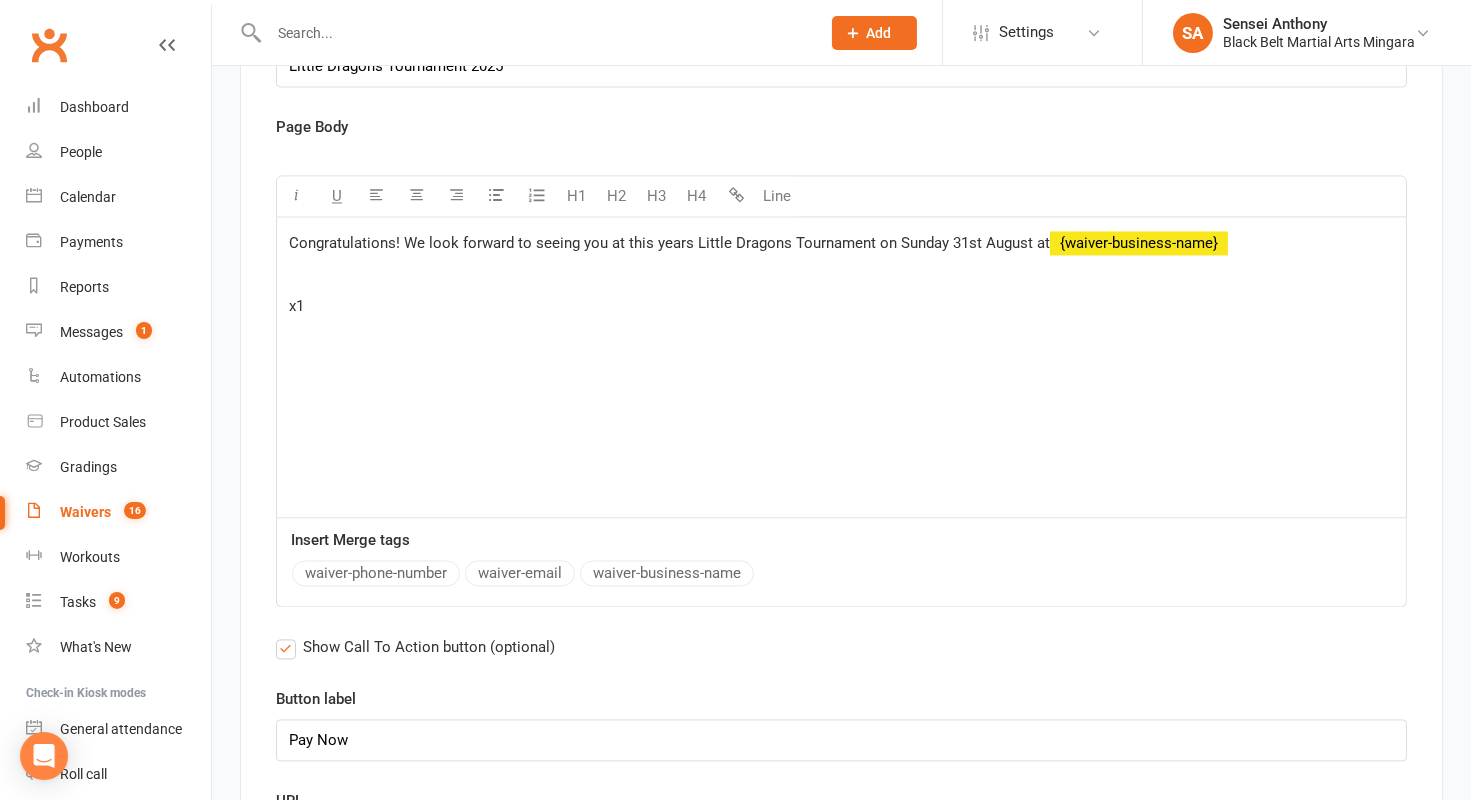type 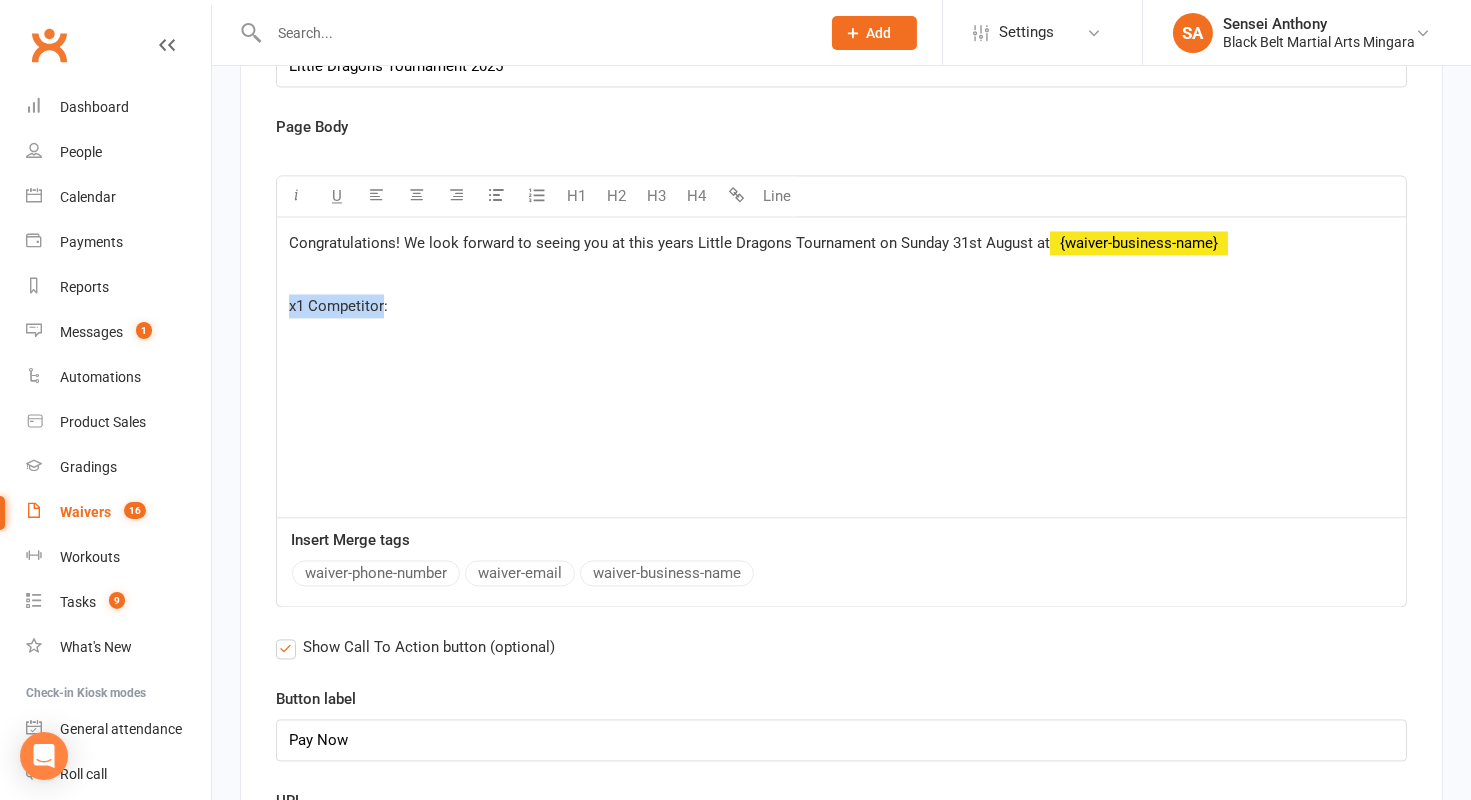drag, startPoint x: 380, startPoint y: 267, endPoint x: 255, endPoint y: 272, distance: 125.09996 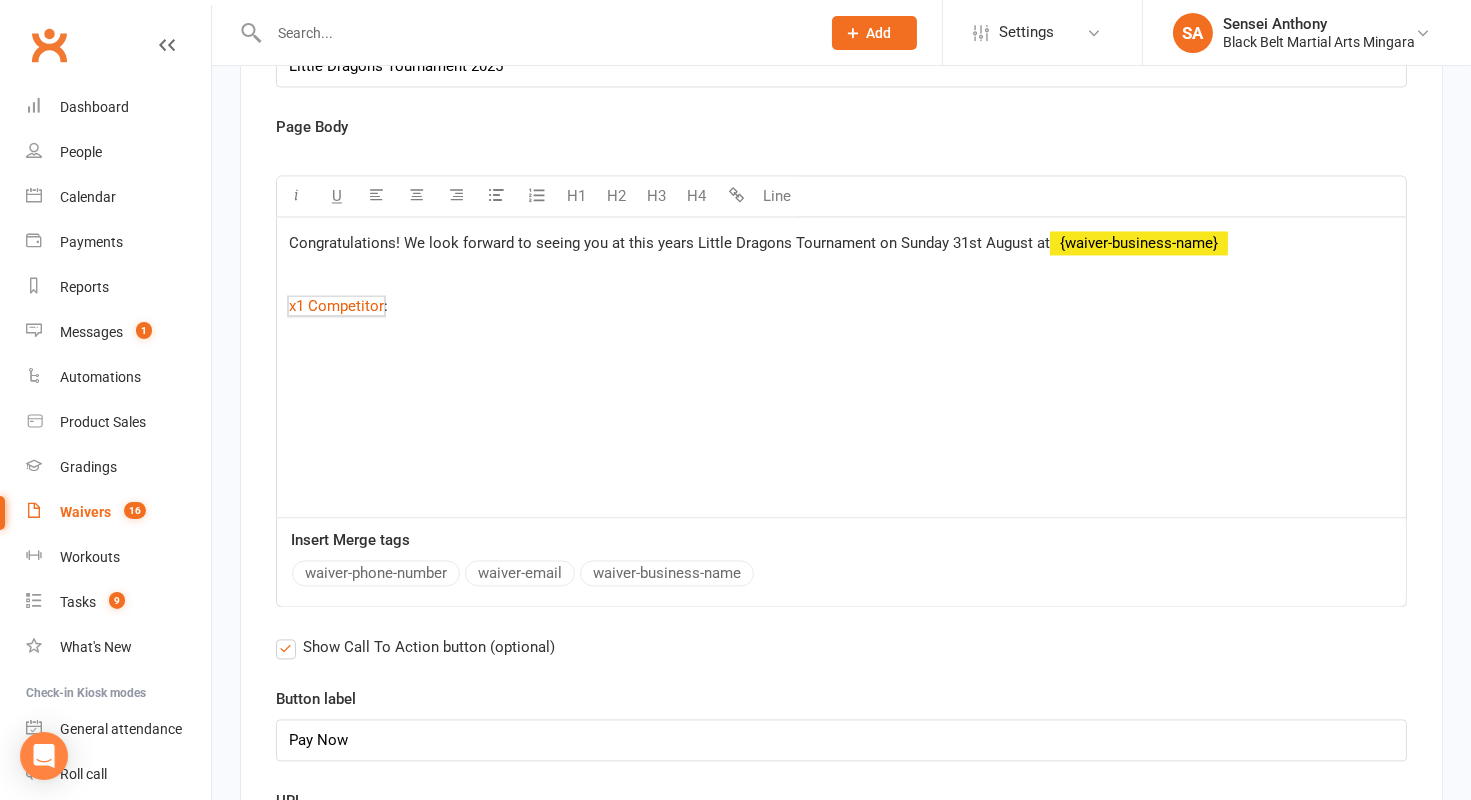 click on "Congratulations! We look forward to seeing you at this years Little Dragons Tournament on Sunday 31st August at  ﻿ {waiver-business-name}   ﻿ ﻿ $   x1 Competitor $   :" at bounding box center (841, 367) 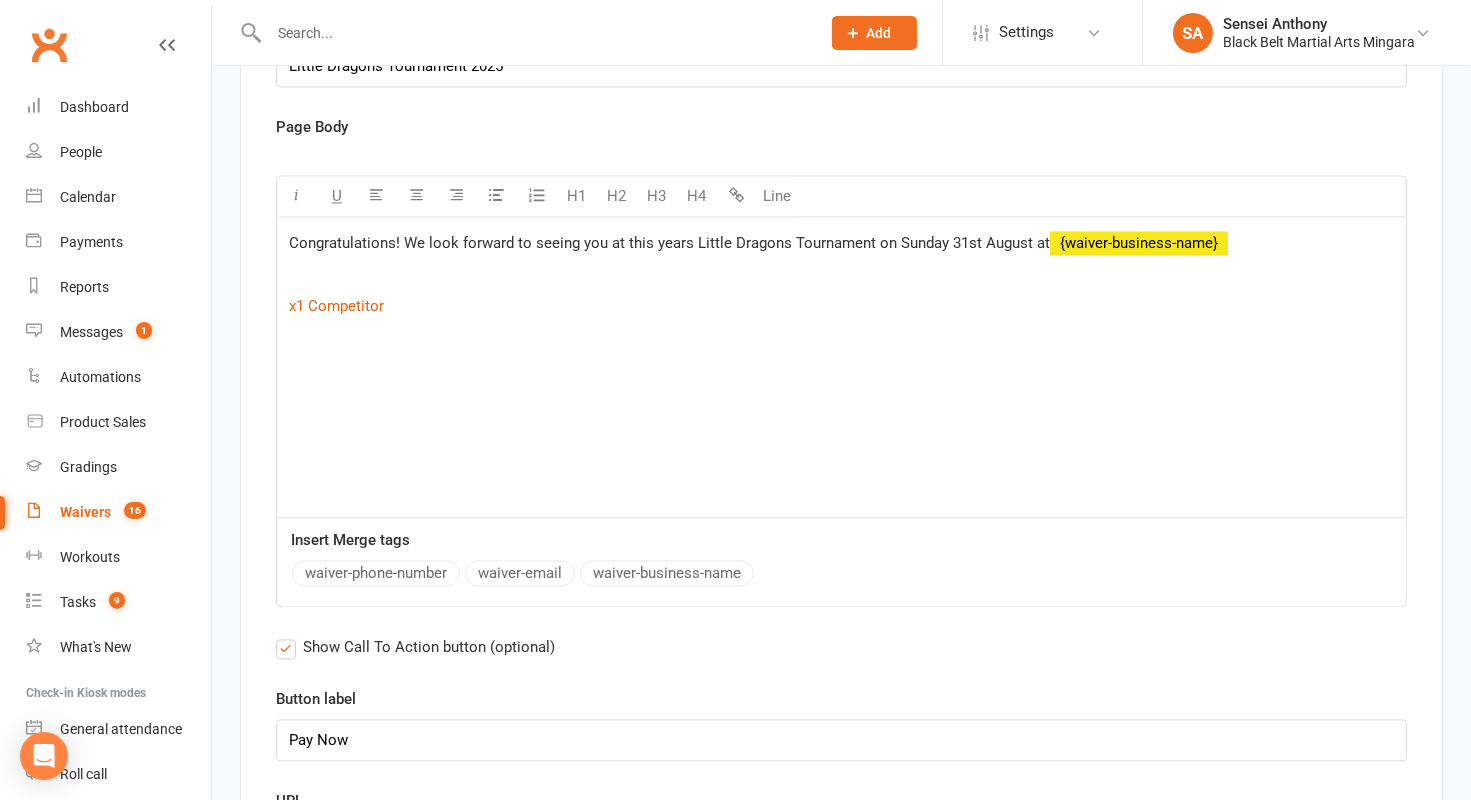 click on "Congratulations! We look forward to seeing you at this years Little Dragons Tournament on Sunday 31st August at  ﻿ {waiver-business-name}   ﻿ ﻿ $   x1 Competitor $   ﻿" at bounding box center [841, 367] 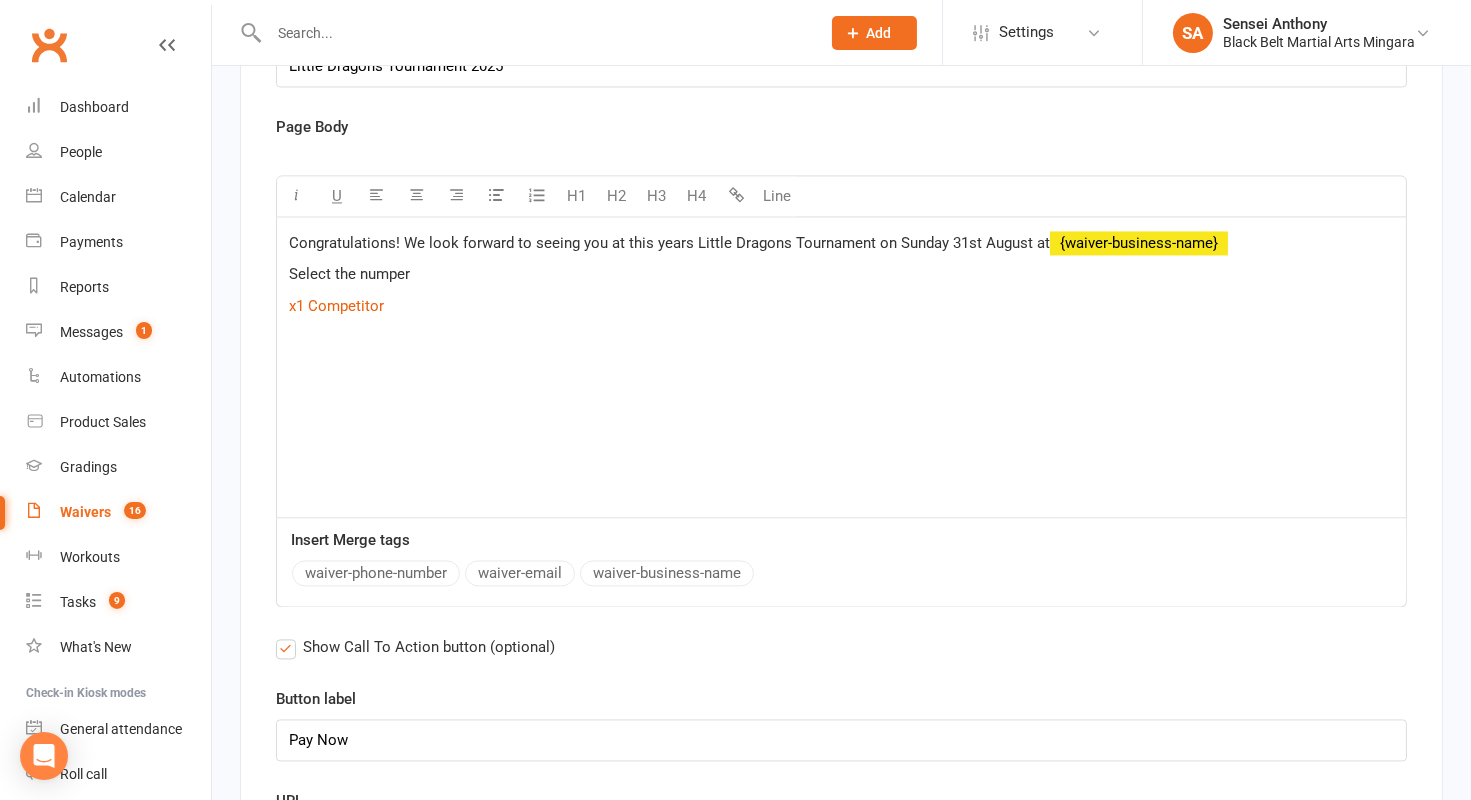 click on "Congratulations! We look forward to seeing you at this years Little Dragons Tournament on Sunday 31st August at  ﻿ {waiver-business-name}   Select the number of competitors for payments ﻿ $   x1 Competitor $   ﻿" at bounding box center (841, 367) 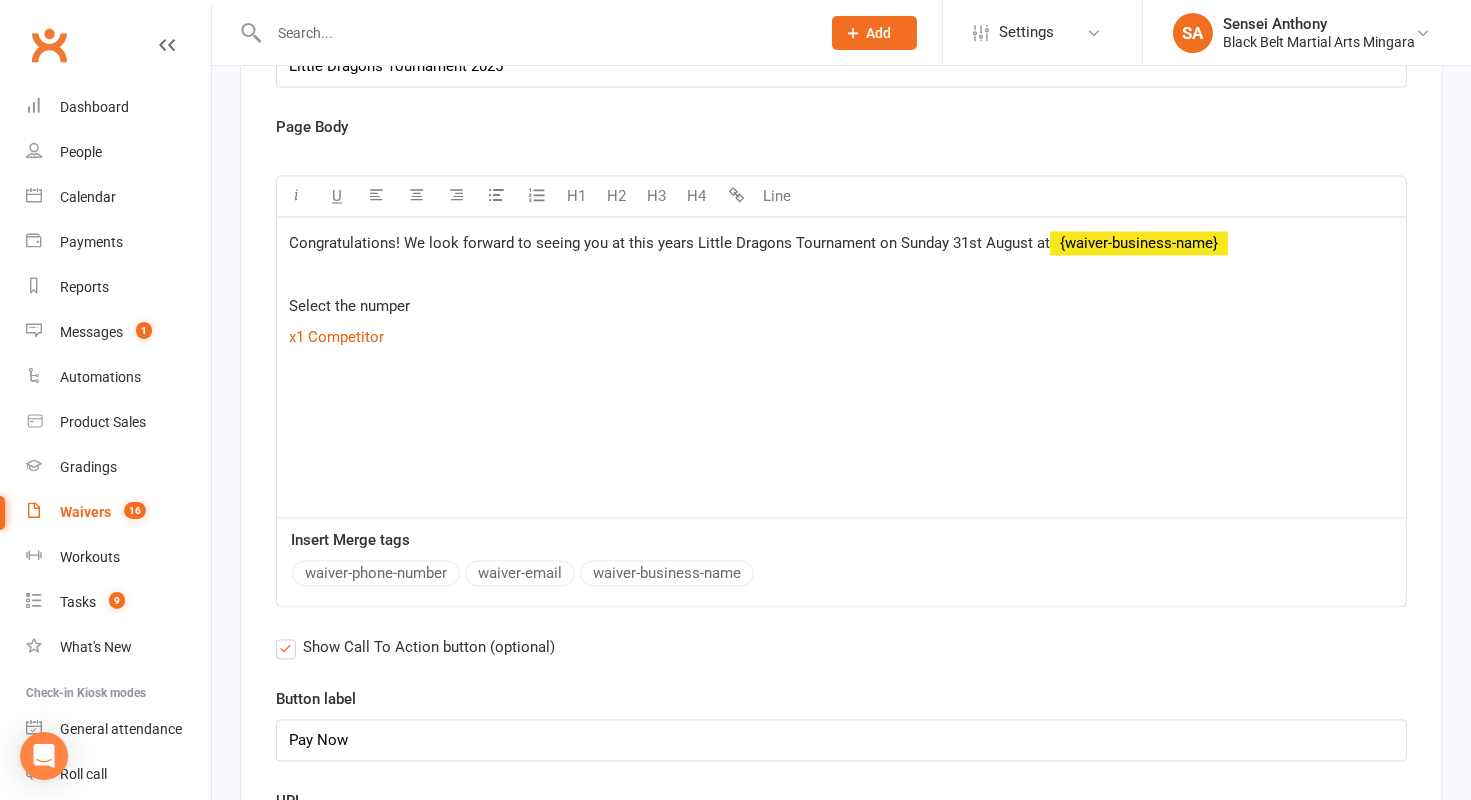 click on "﻿" at bounding box center [841, 274] 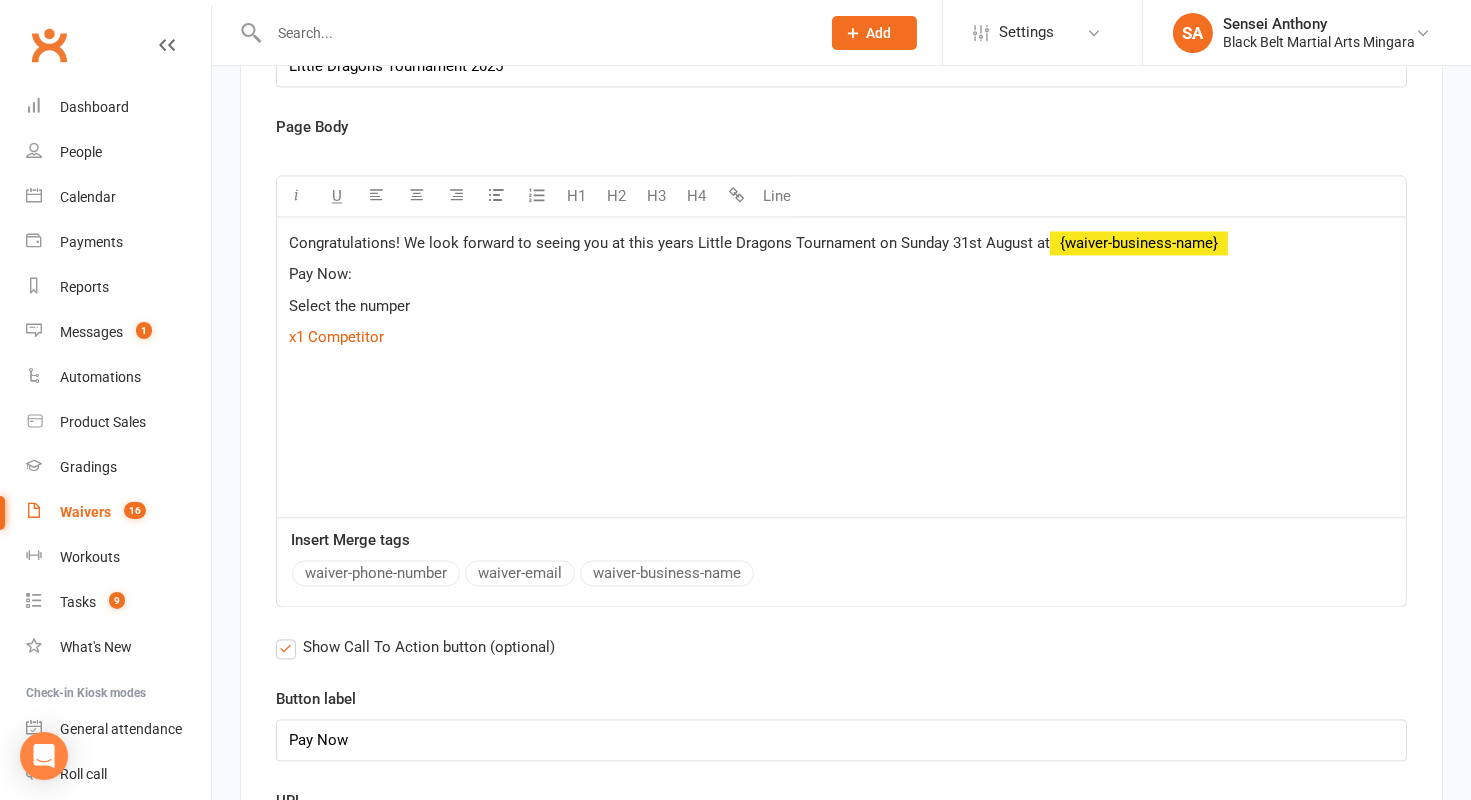 click on "Select the numper" at bounding box center (841, 306) 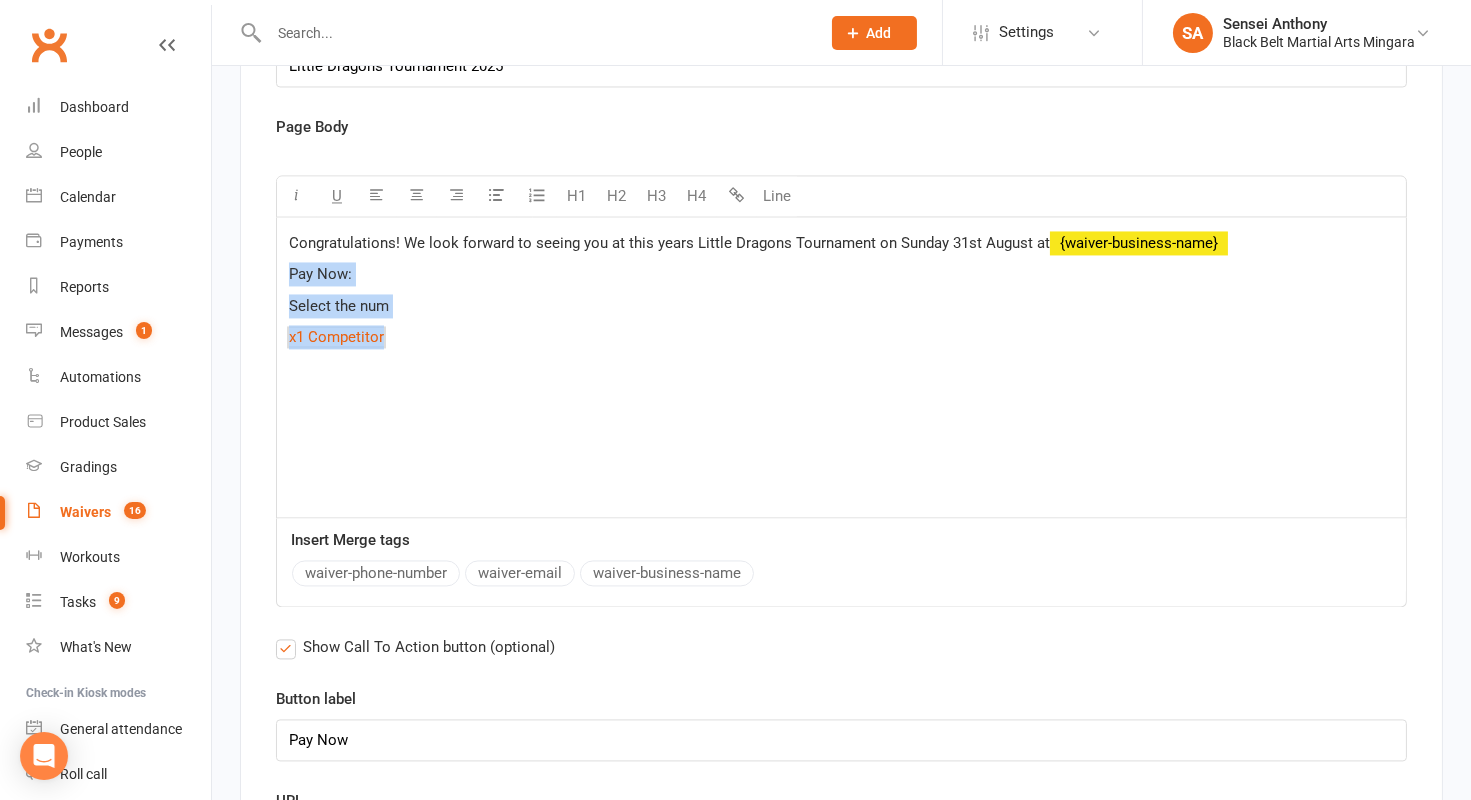 drag, startPoint x: 432, startPoint y: 302, endPoint x: 275, endPoint y: 233, distance: 171.49344 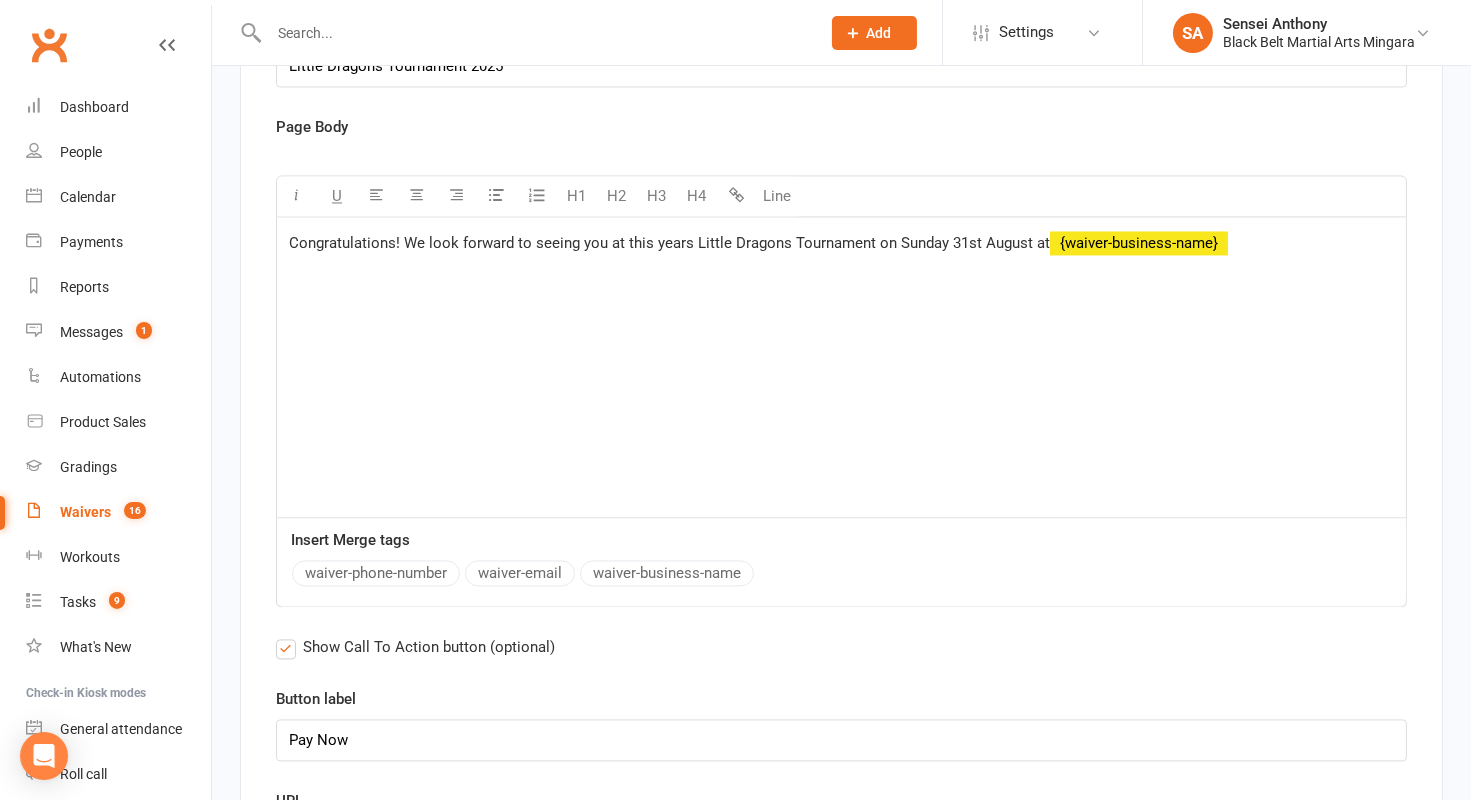 click on "﻿ $   ﻿ $   ﻿" at bounding box center (841, 274) 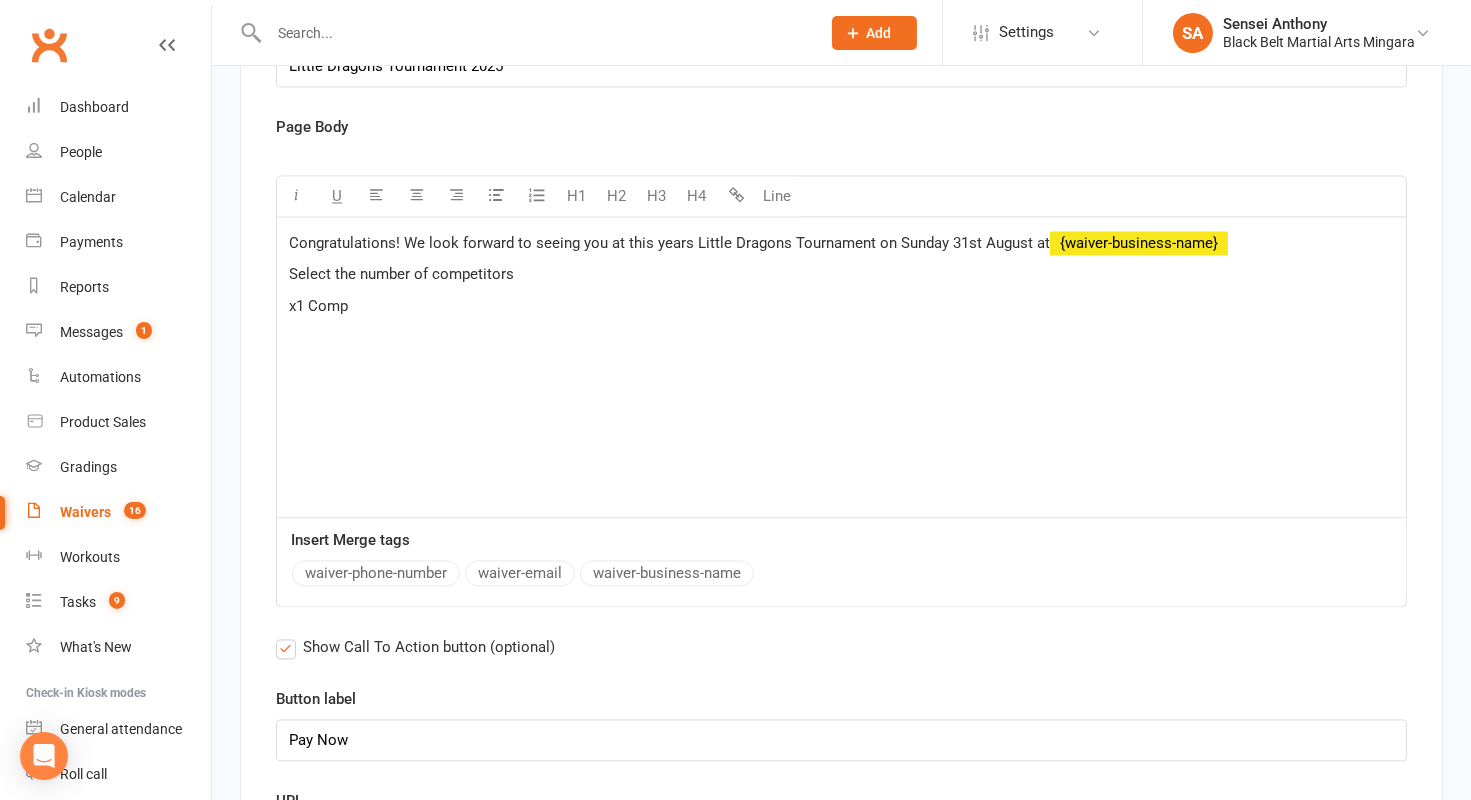 click on "Select the number of competitors" at bounding box center [841, 274] 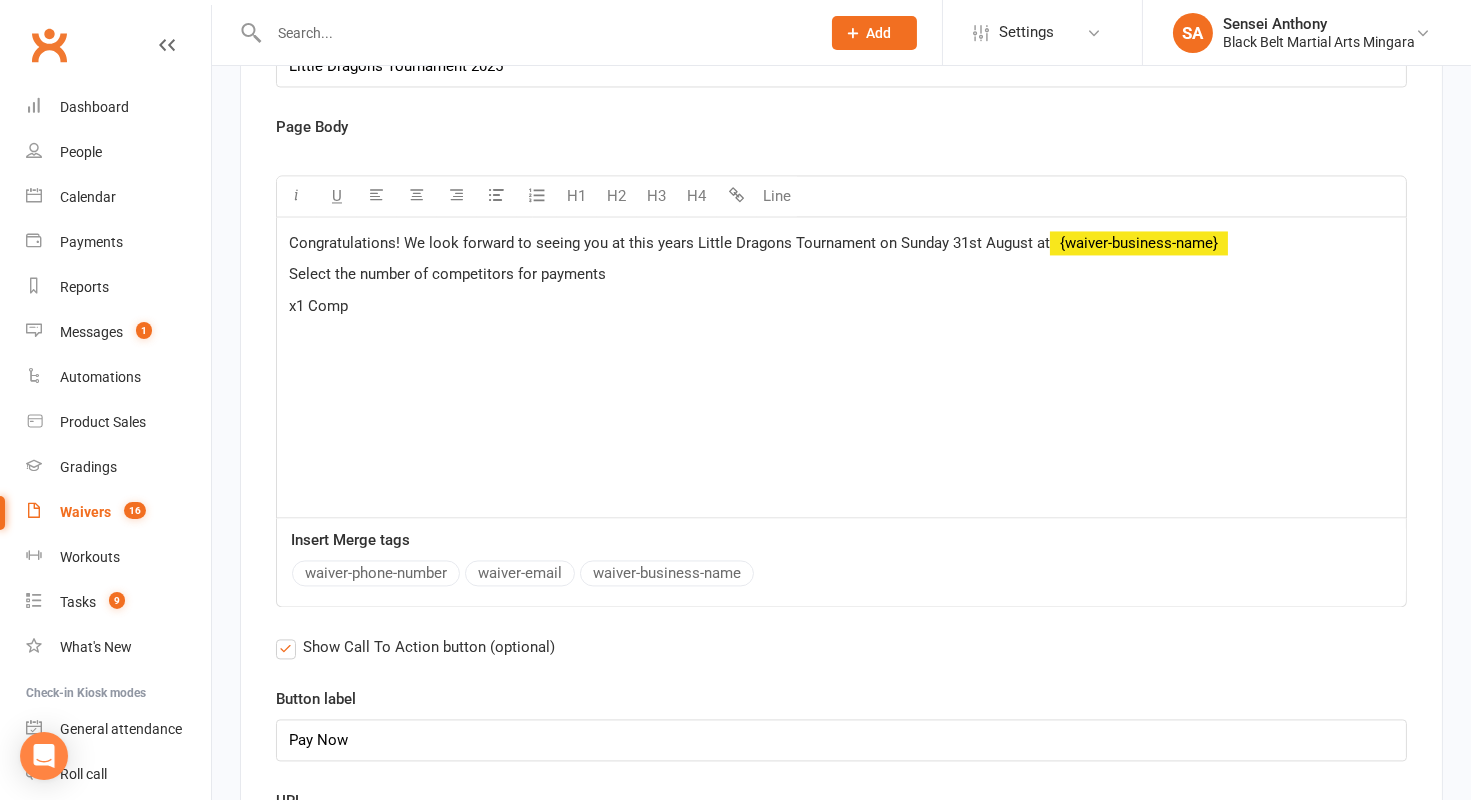 click on "x1 Comp $   ﻿ $   ﻿" at bounding box center [841, 306] 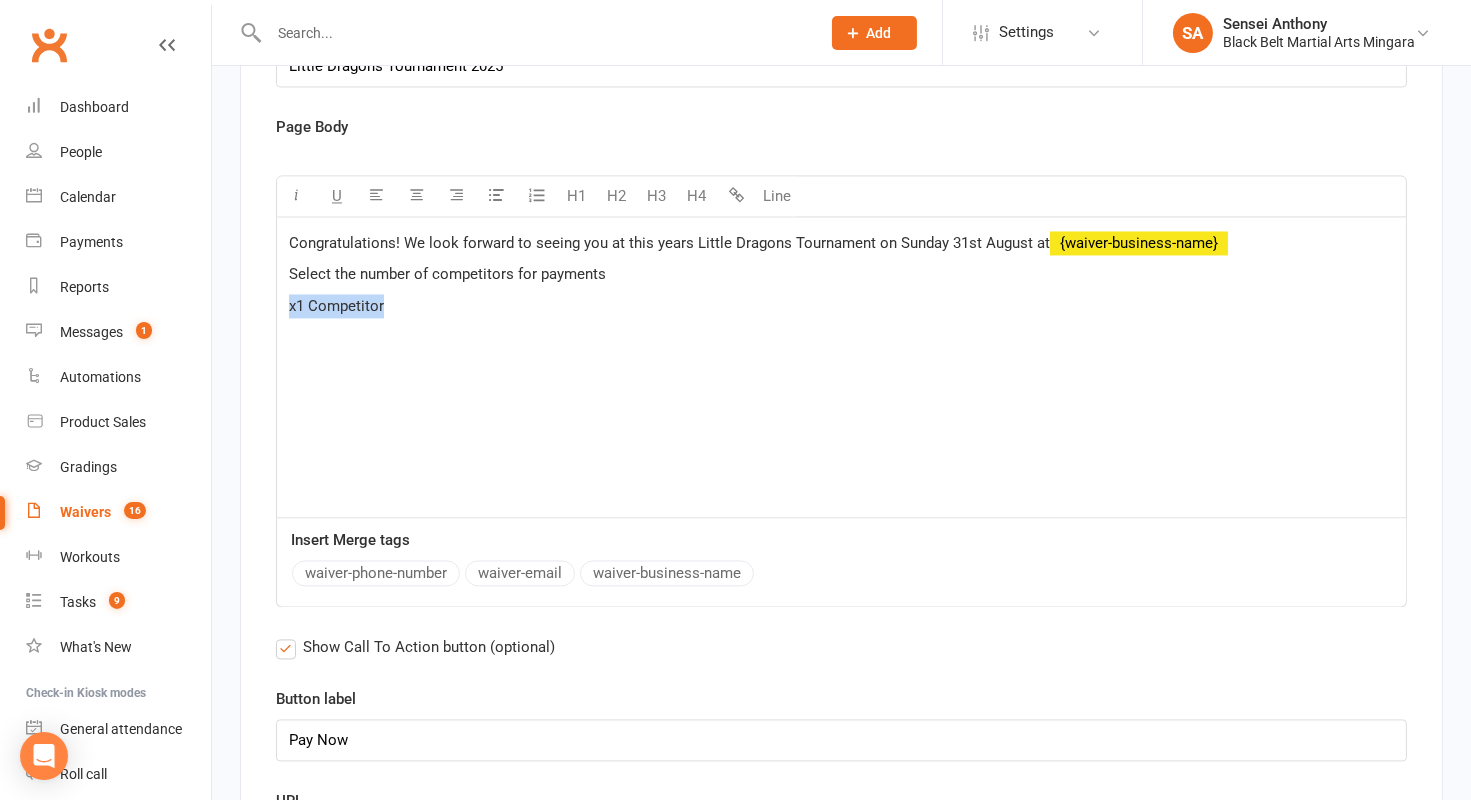 drag, startPoint x: 394, startPoint y: 272, endPoint x: 239, endPoint y: 272, distance: 155 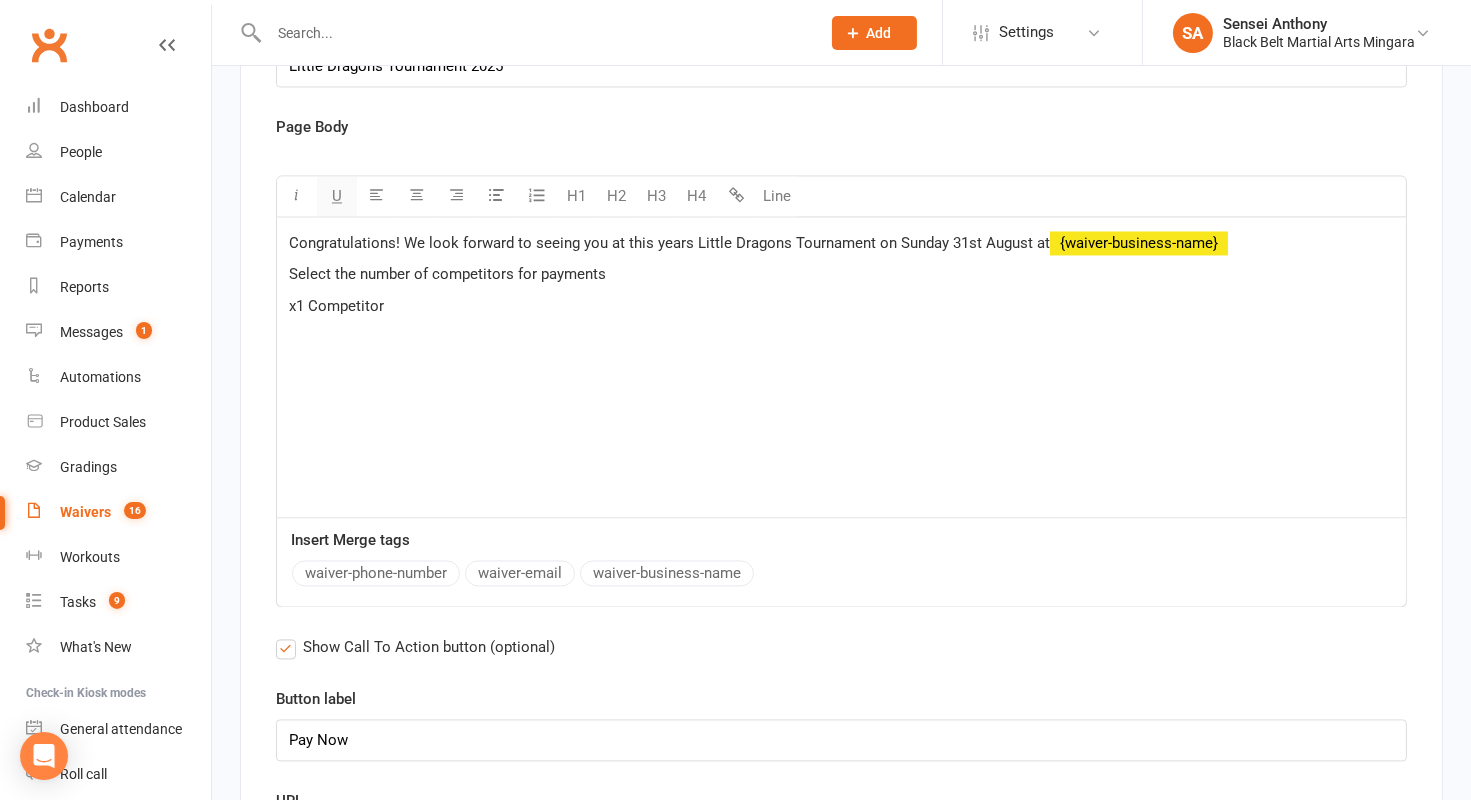 click on "U" at bounding box center (337, 196) 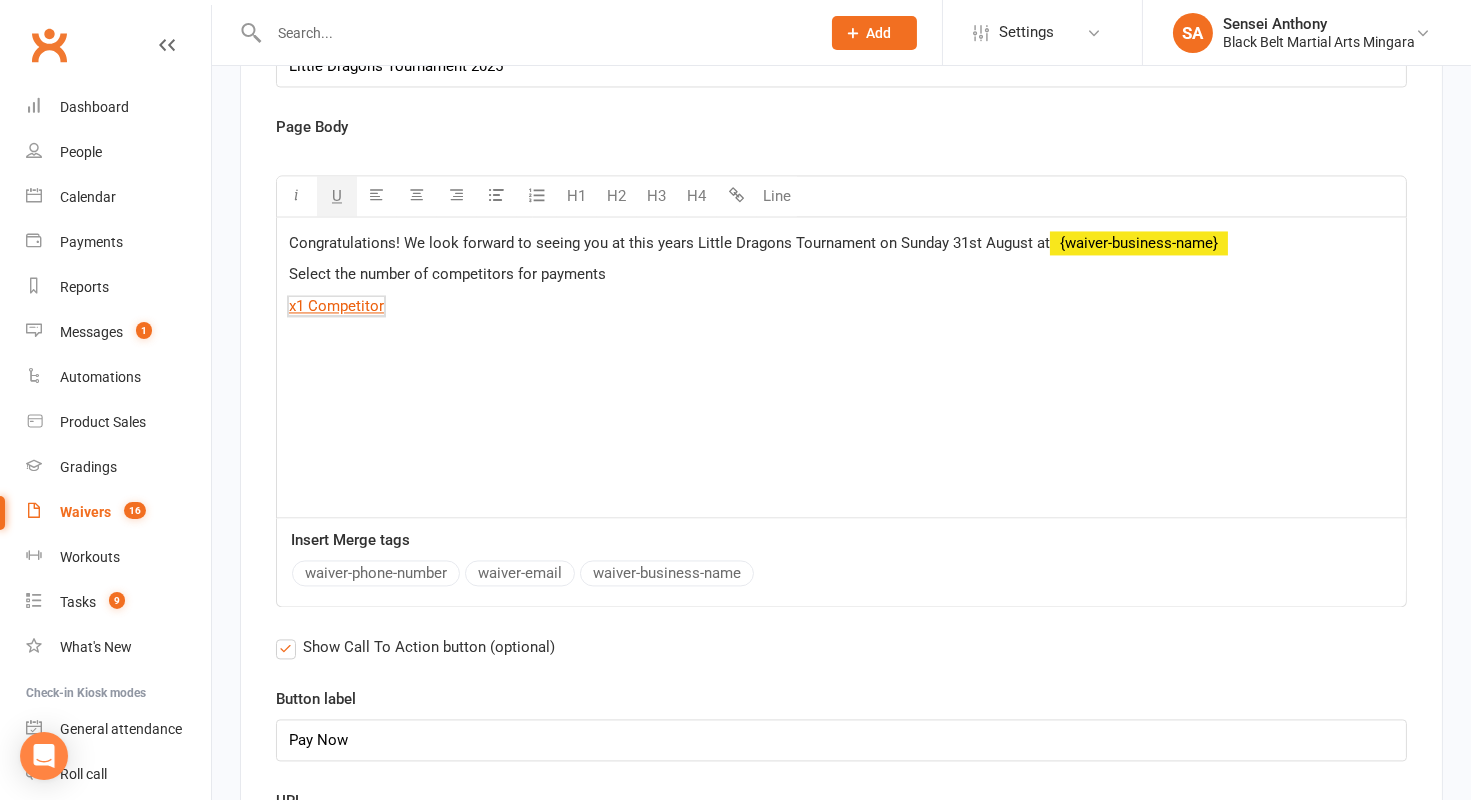 click on "﻿ $   x1 Competitor $   ﻿ $   ﻿ $   ﻿" at bounding box center (841, 306) 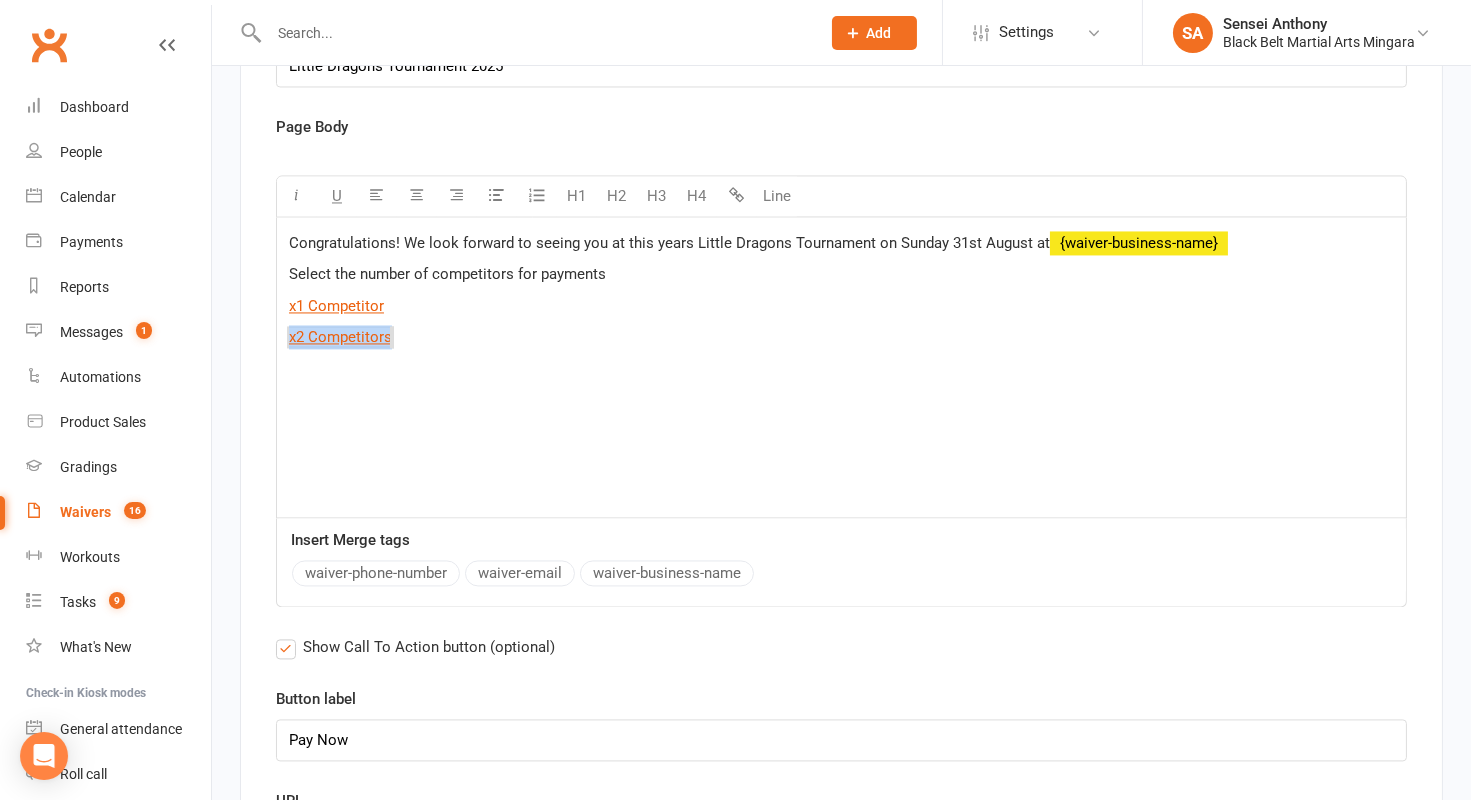 drag, startPoint x: 468, startPoint y: 312, endPoint x: 274, endPoint y: 300, distance: 194.37077 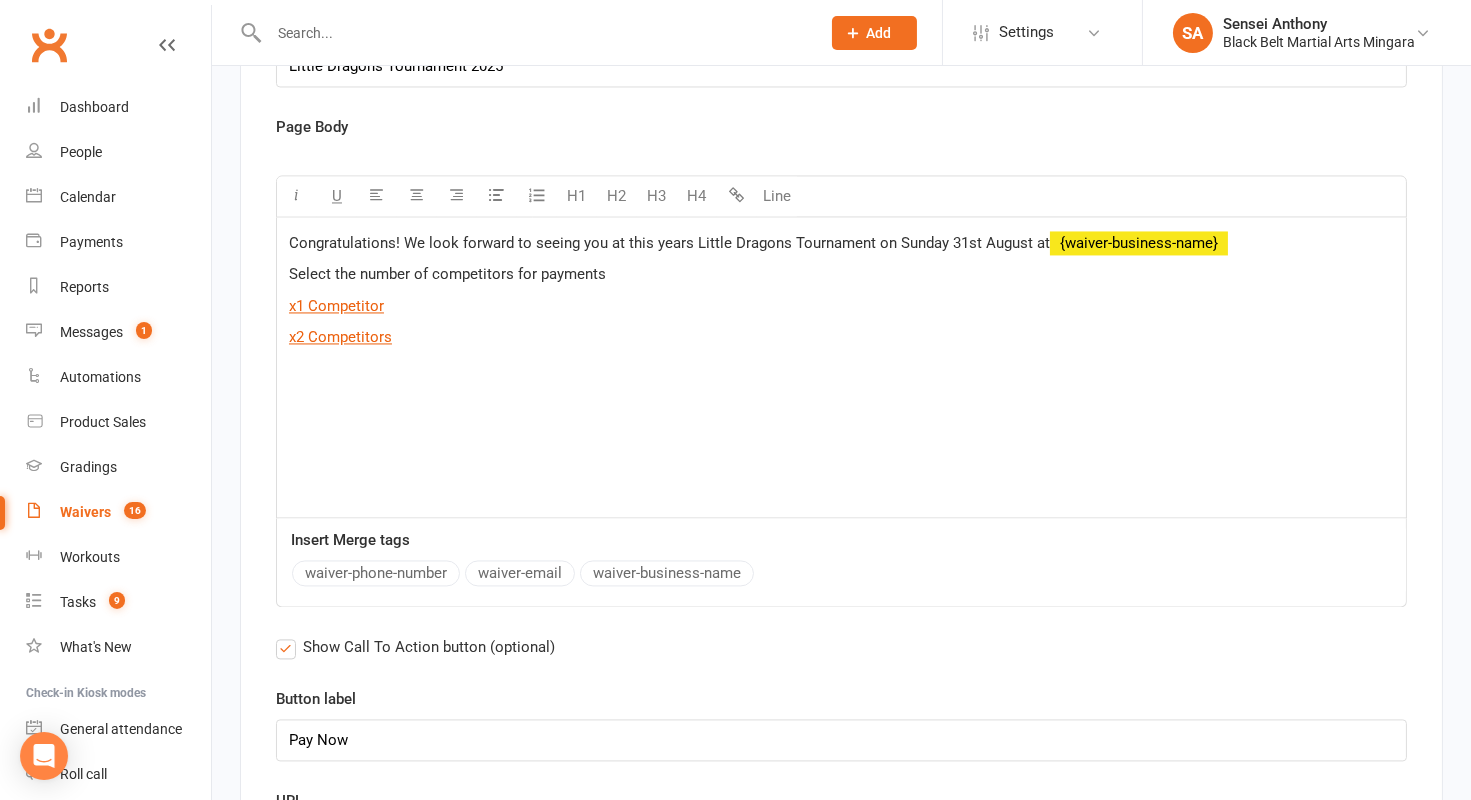 click on "Congratulations! We look forward to seeing you at this years Little Dragons Tournament on Sunday 31st August at  ﻿ {waiver-business-name}   Select the number of competitors for payments ﻿ $   x1 Competitor $   ﻿ ﻿ $   x2 Competitors $   ﻿ $   ﻿ $   ﻿" at bounding box center (841, 367) 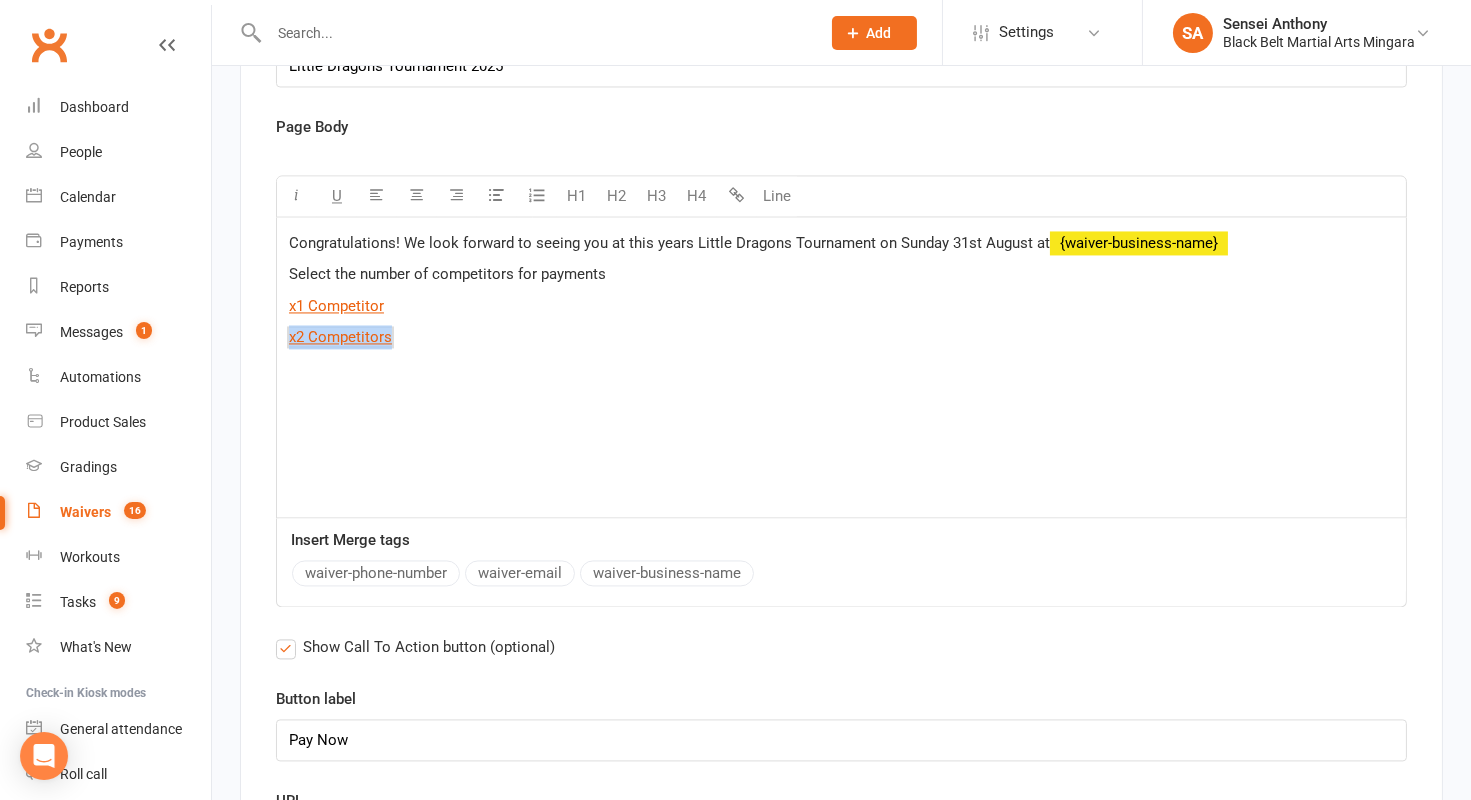drag, startPoint x: 449, startPoint y: 295, endPoint x: 276, endPoint y: 295, distance: 173 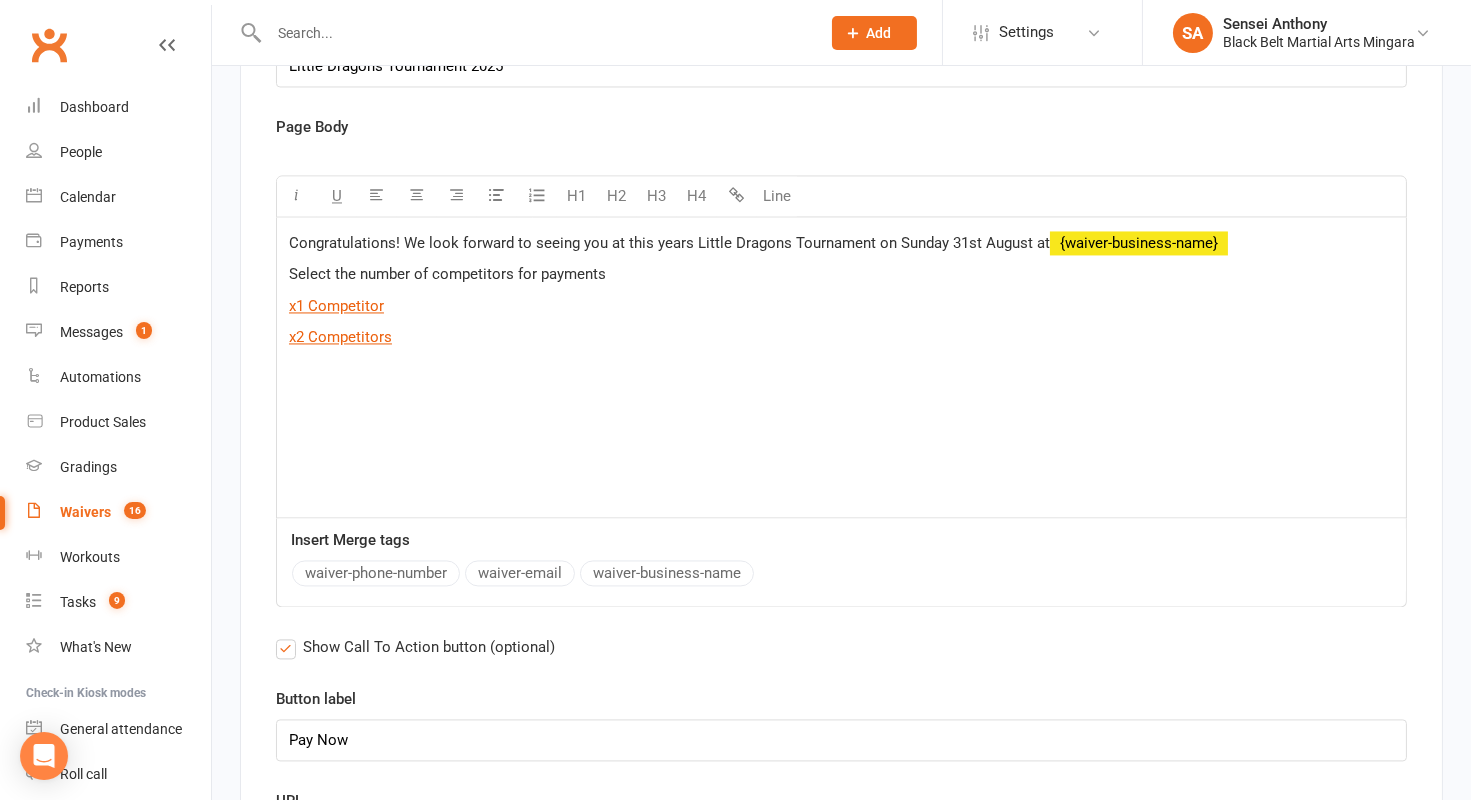 click on "Congratulations! We look forward to seeing you at this years Little Dragons Tournament on Sunday 31st August at  ﻿ {waiver-business-name}   Select the number of competitors for payments ﻿ $   x1 Competitor $   ﻿ ﻿ $   x2 Competitors $   ﻿ $   ﻿ $   ﻿" at bounding box center (841, 367) 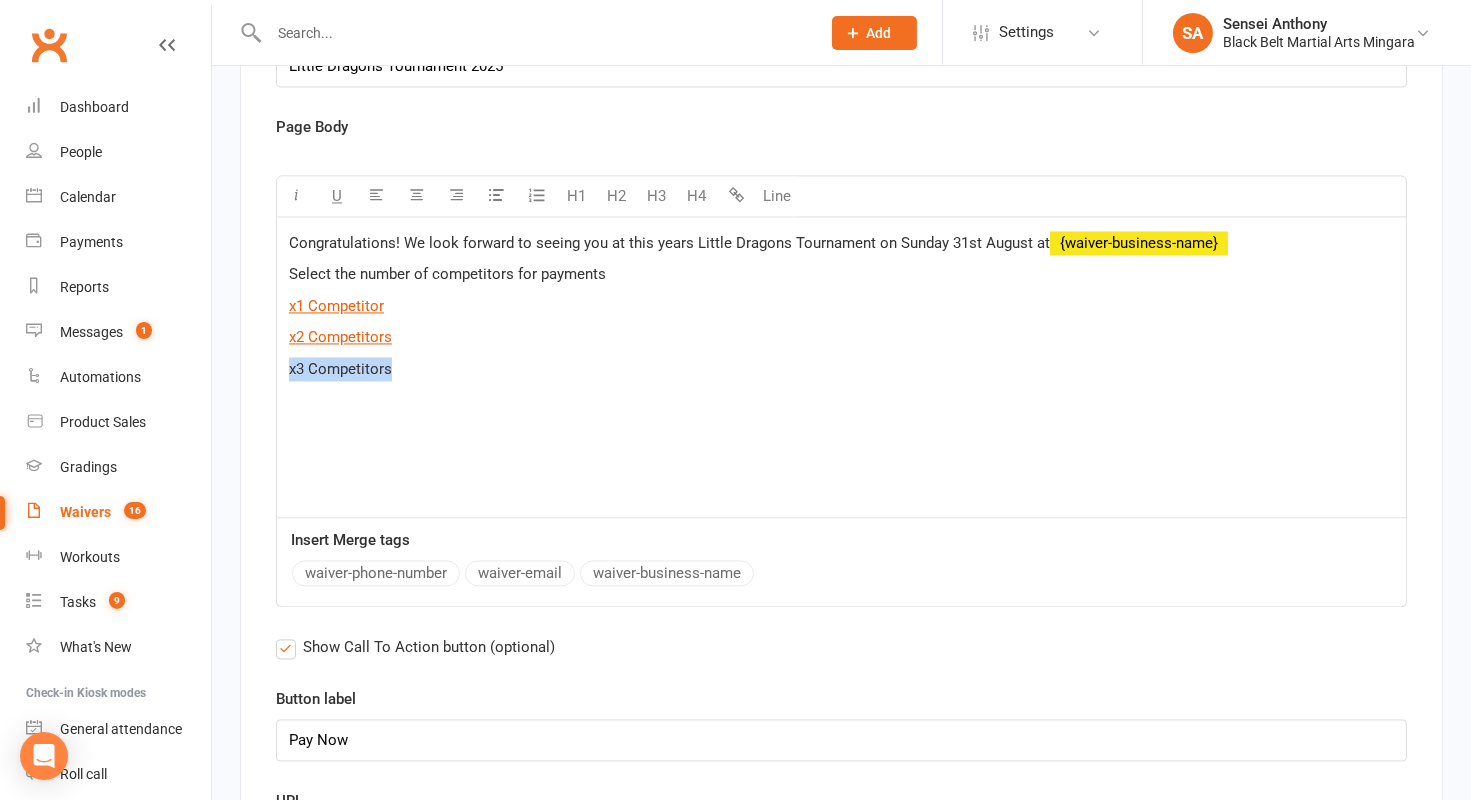 drag, startPoint x: 413, startPoint y: 322, endPoint x: 270, endPoint y: 333, distance: 143.42245 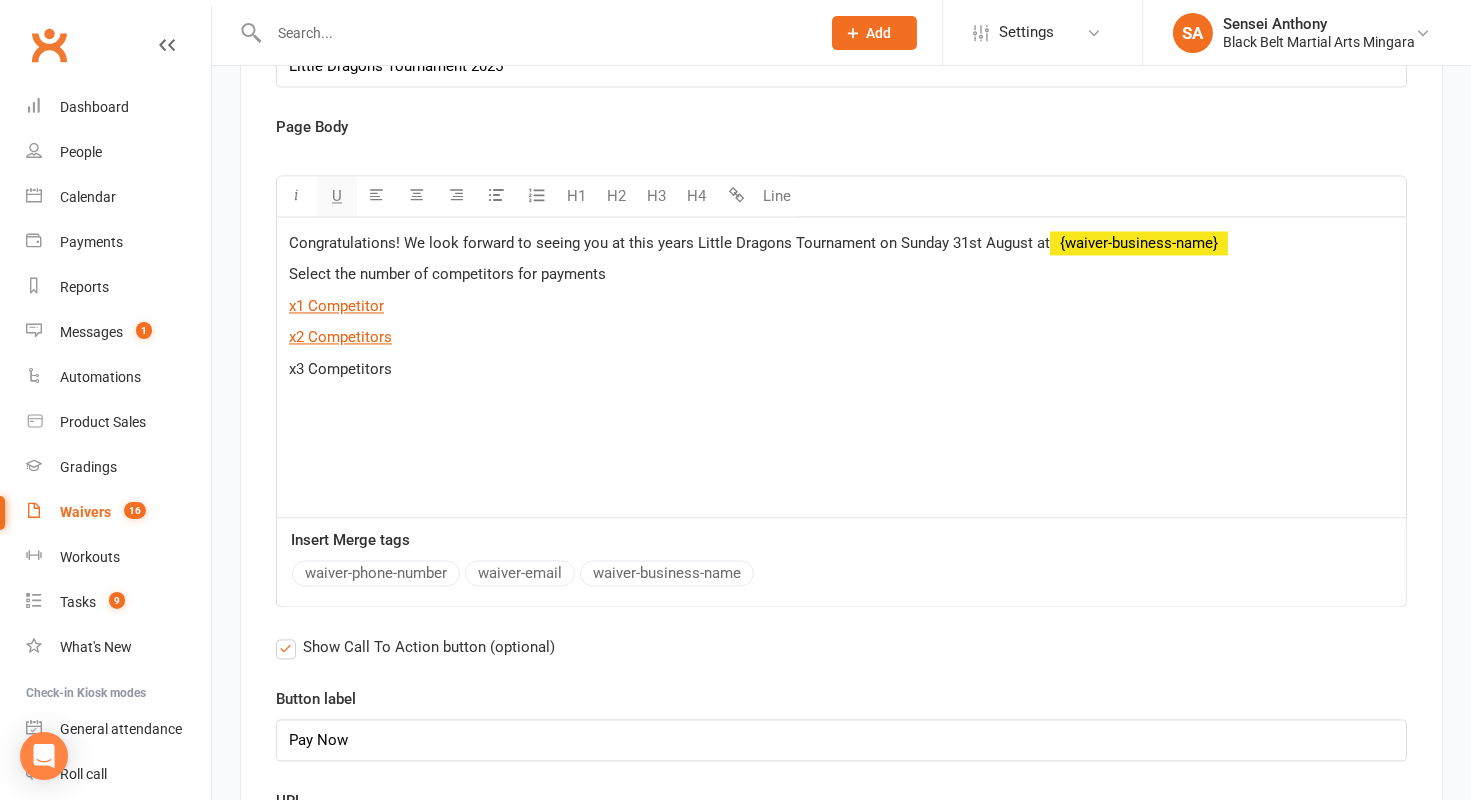click on "U" at bounding box center [337, 196] 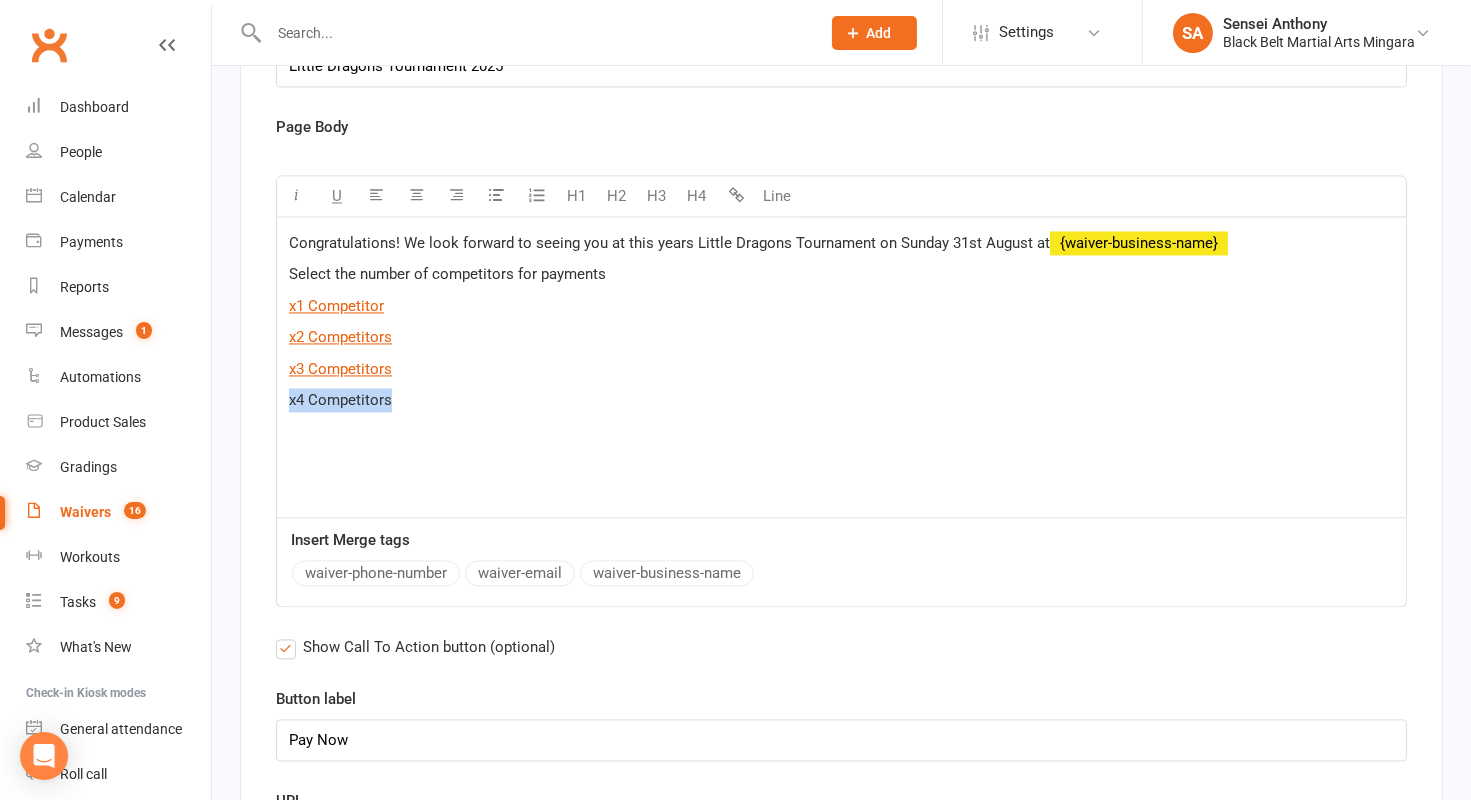 drag, startPoint x: 439, startPoint y: 367, endPoint x: 214, endPoint y: 367, distance: 225 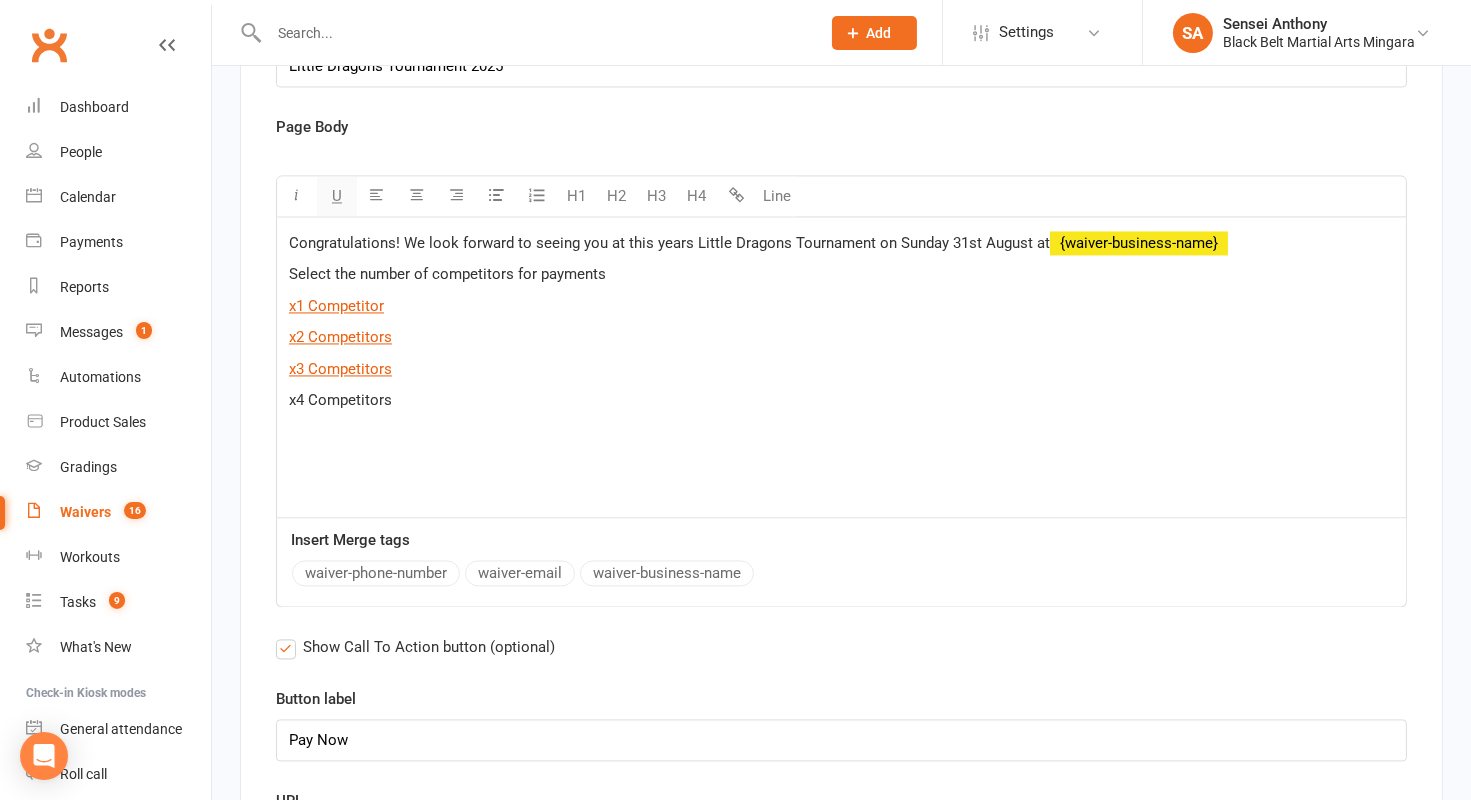 click on "U" at bounding box center (337, 196) 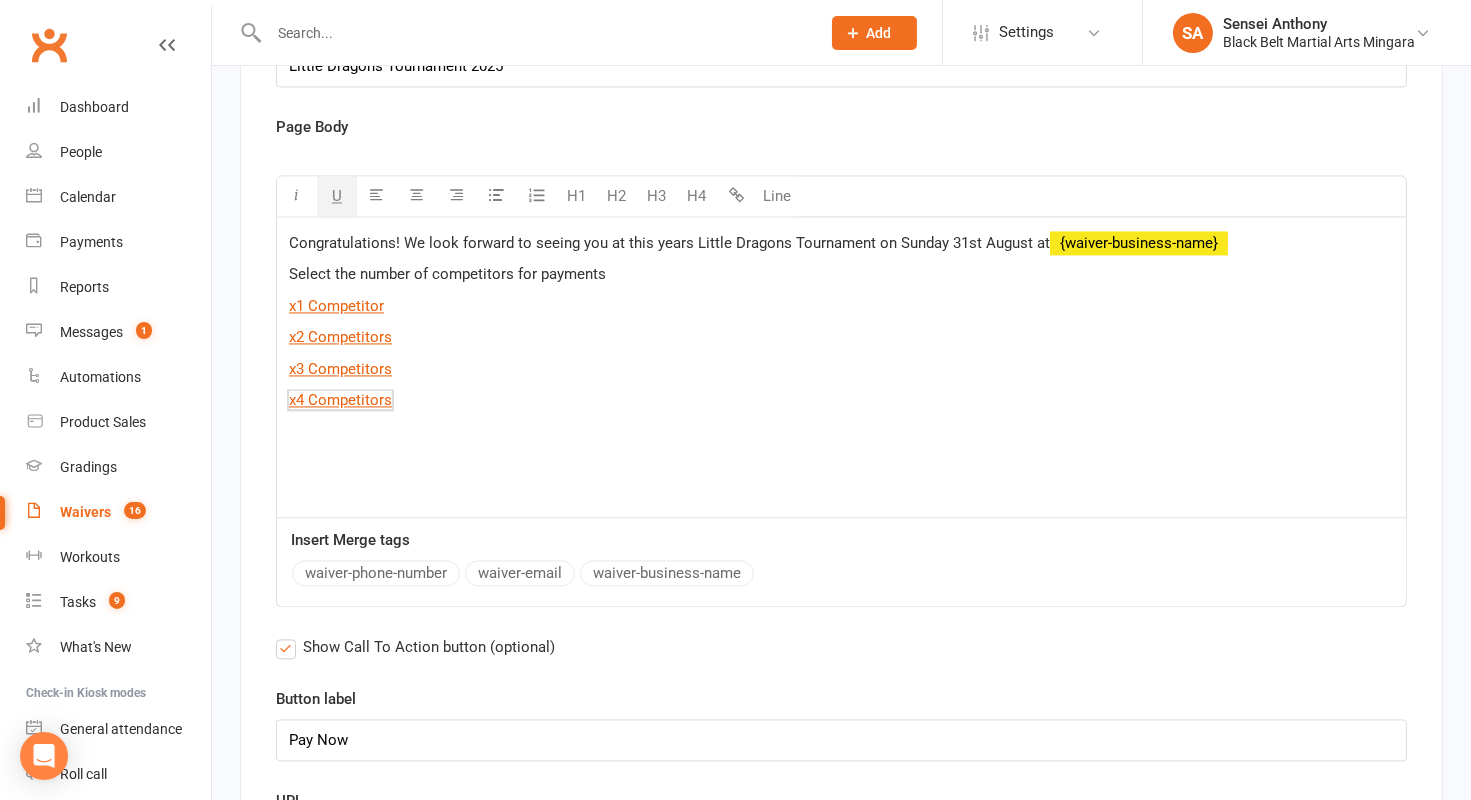 click on "Congratulations! We look forward to seeing you at this years Little Dragons Tournament on Sunday 31st August at  ﻿ {waiver-business-name}   Select the number of competitors for payments ﻿ $   x1 Competitor $   ﻿ ﻿ $   ﻿ $   x2 Competitors $   ﻿ $   ﻿ $   ﻿ $   ﻿ ﻿ $   x3 Competitors $   ﻿ $   x4 Competitors $   ﻿ $   ﻿" at bounding box center (841, 367) 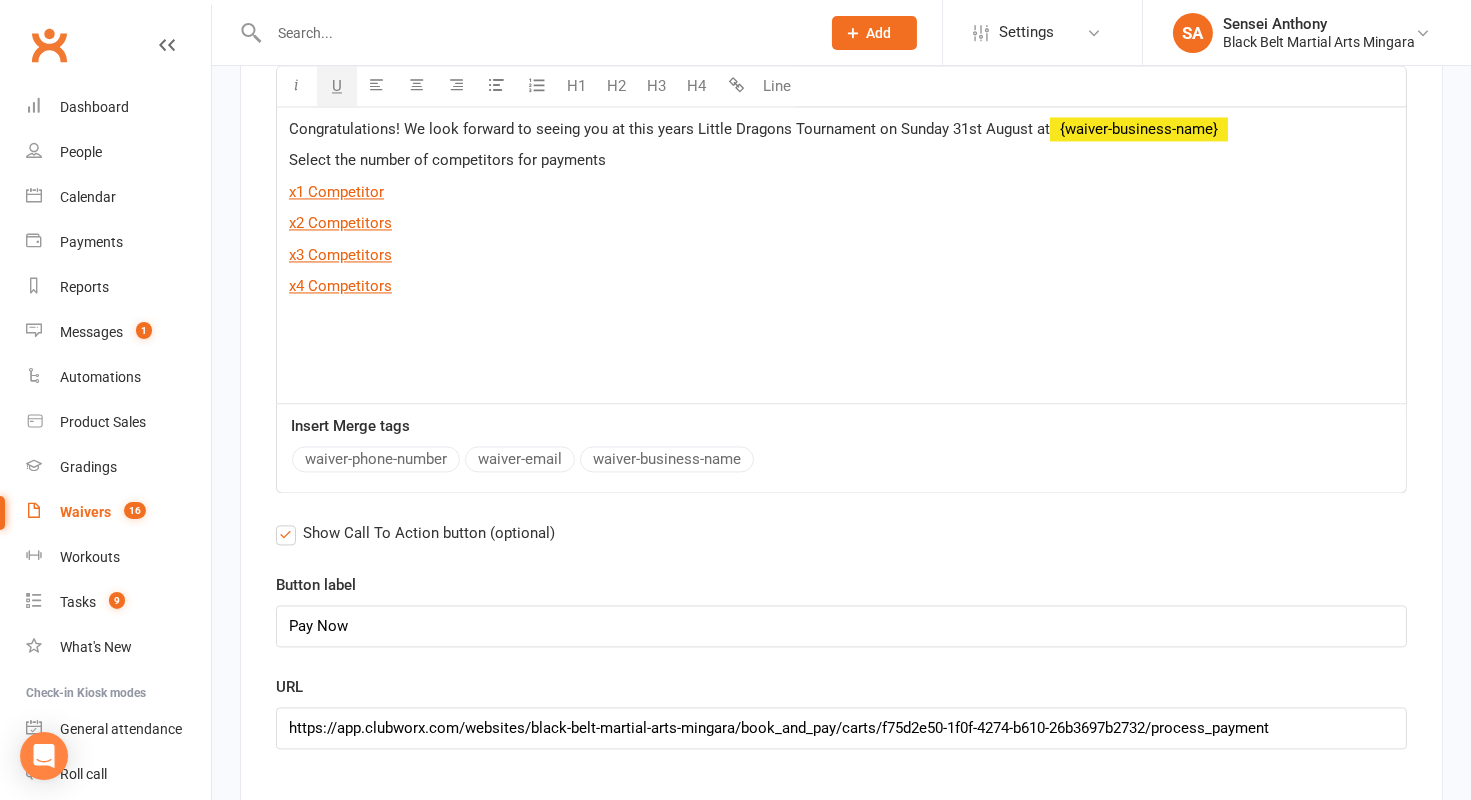 scroll, scrollTop: 7205, scrollLeft: 0, axis: vertical 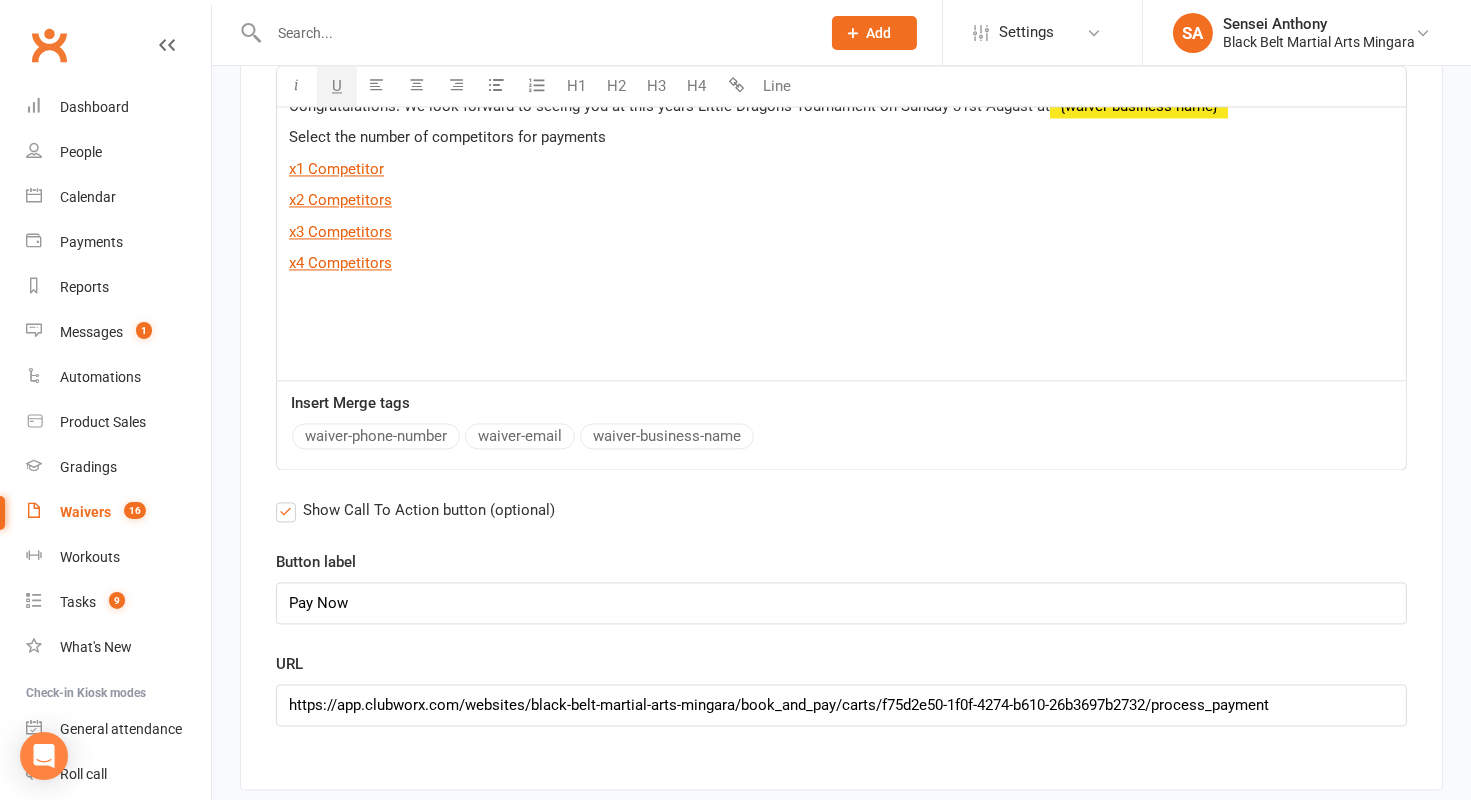 click on "Show Call To Action button (optional)" at bounding box center [415, 510] 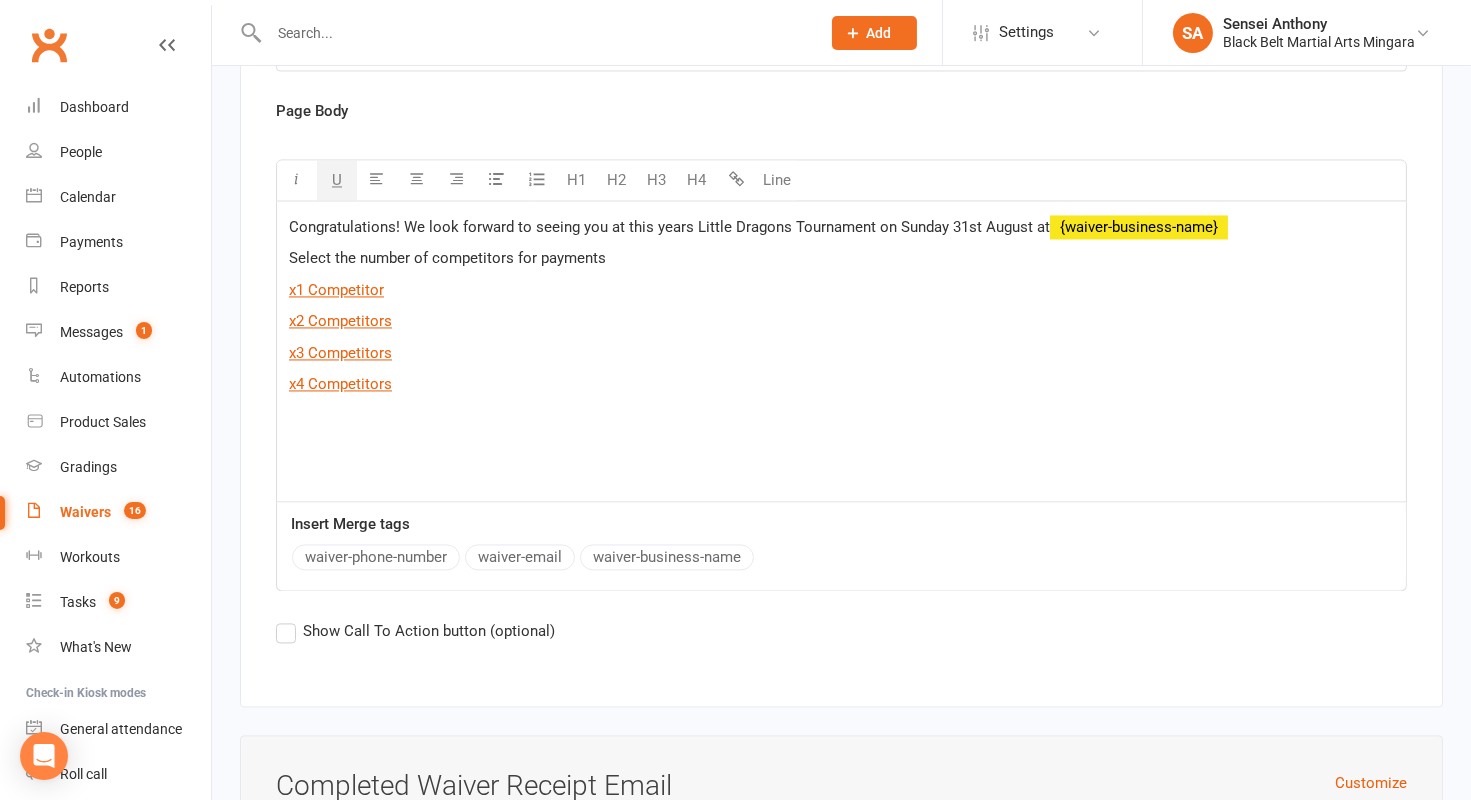 scroll, scrollTop: 7068, scrollLeft: 0, axis: vertical 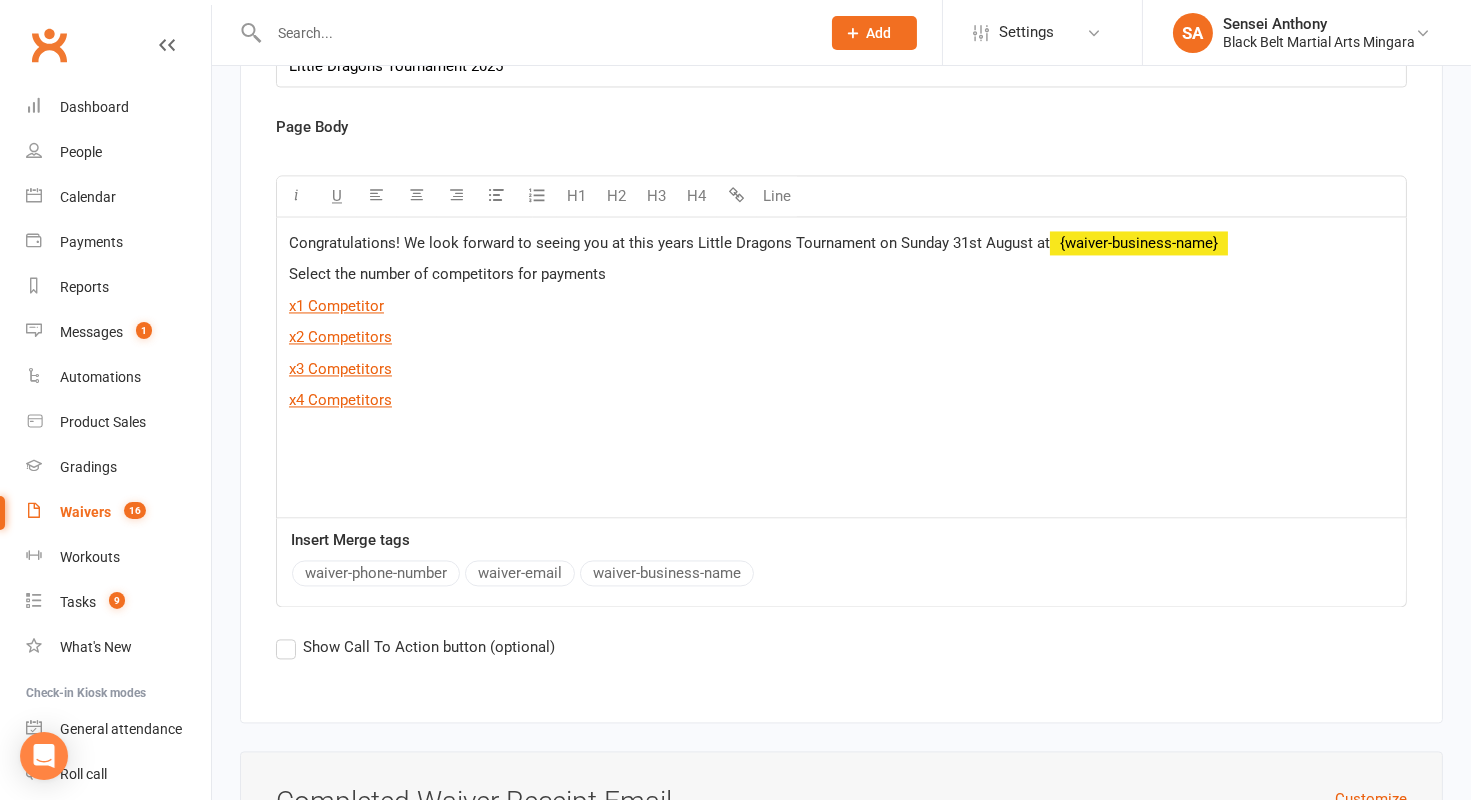 click on "Select the number of competitors for payments" at bounding box center (841, 274) 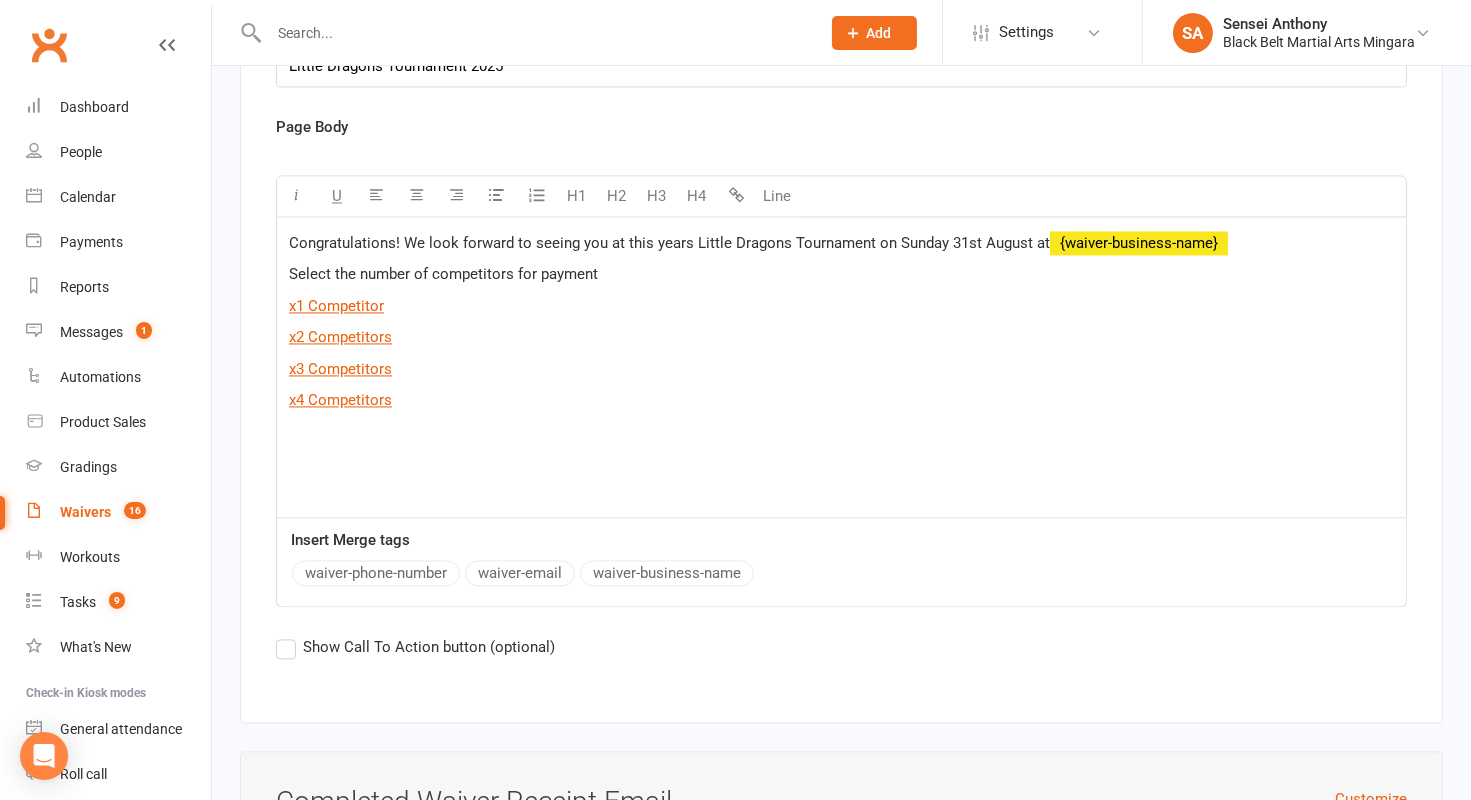 click on "Select the number of competitors for payment" at bounding box center (443, 274) 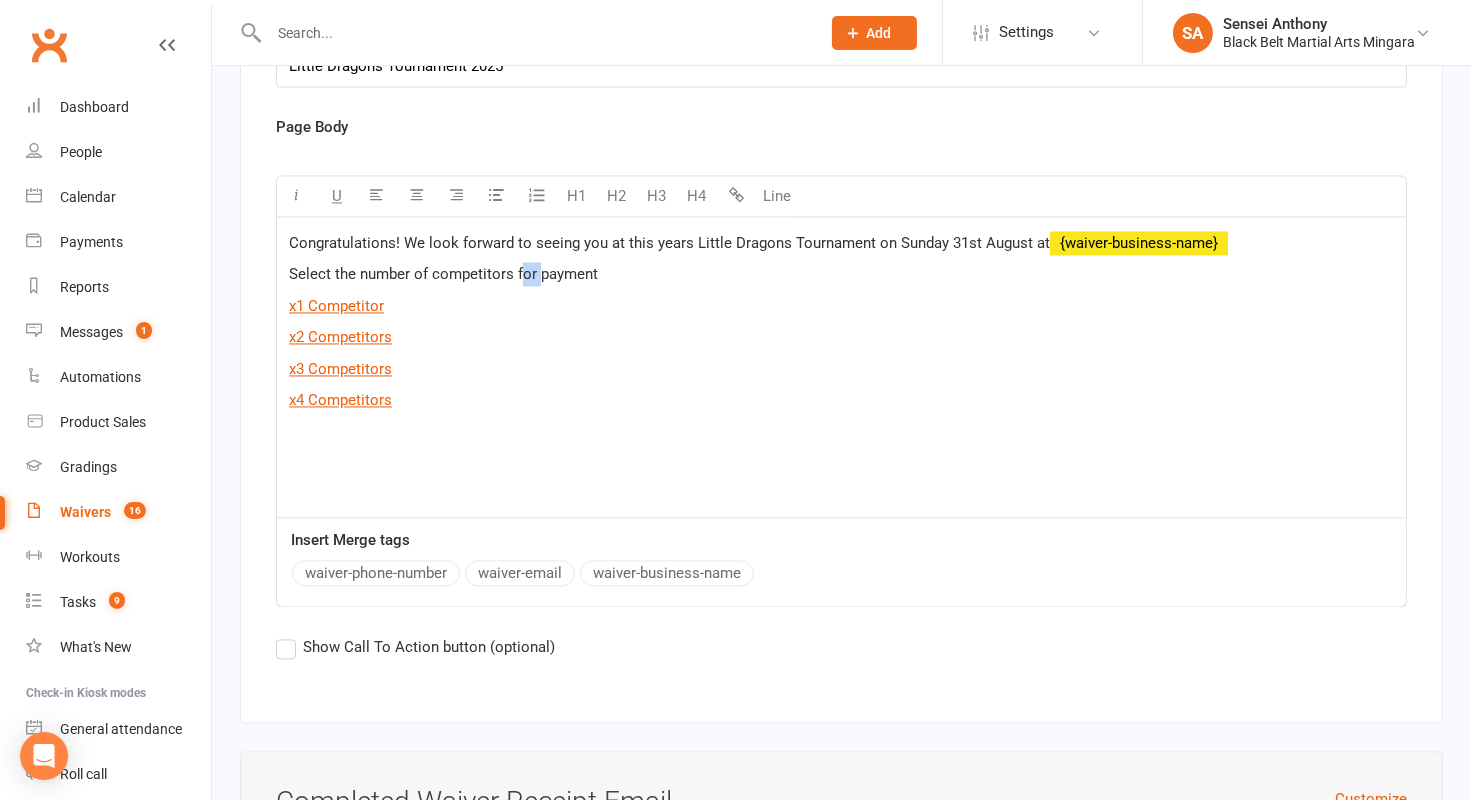 drag, startPoint x: 535, startPoint y: 236, endPoint x: 518, endPoint y: 236, distance: 17 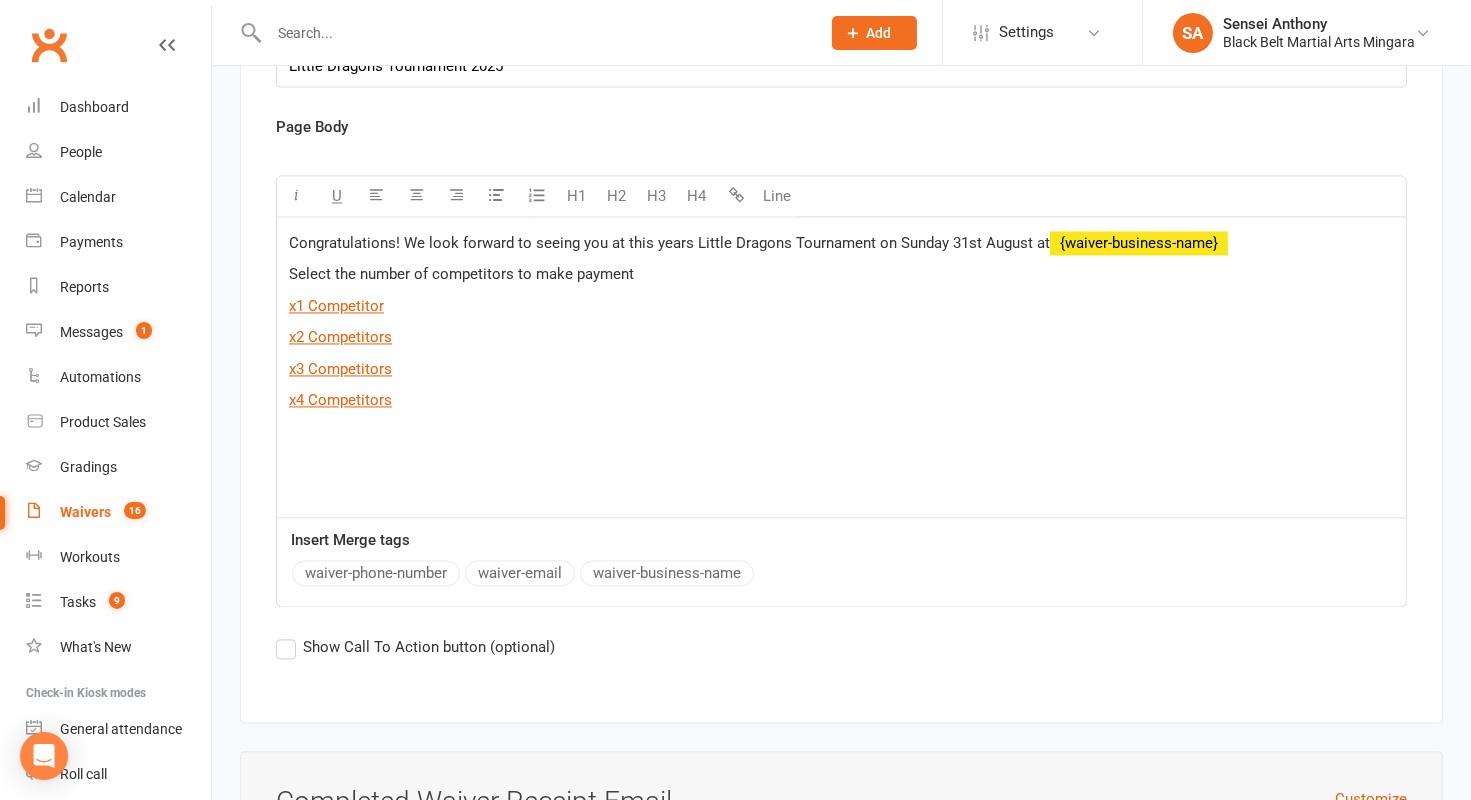 click on "Select the number of competitors to make payment" at bounding box center (841, 274) 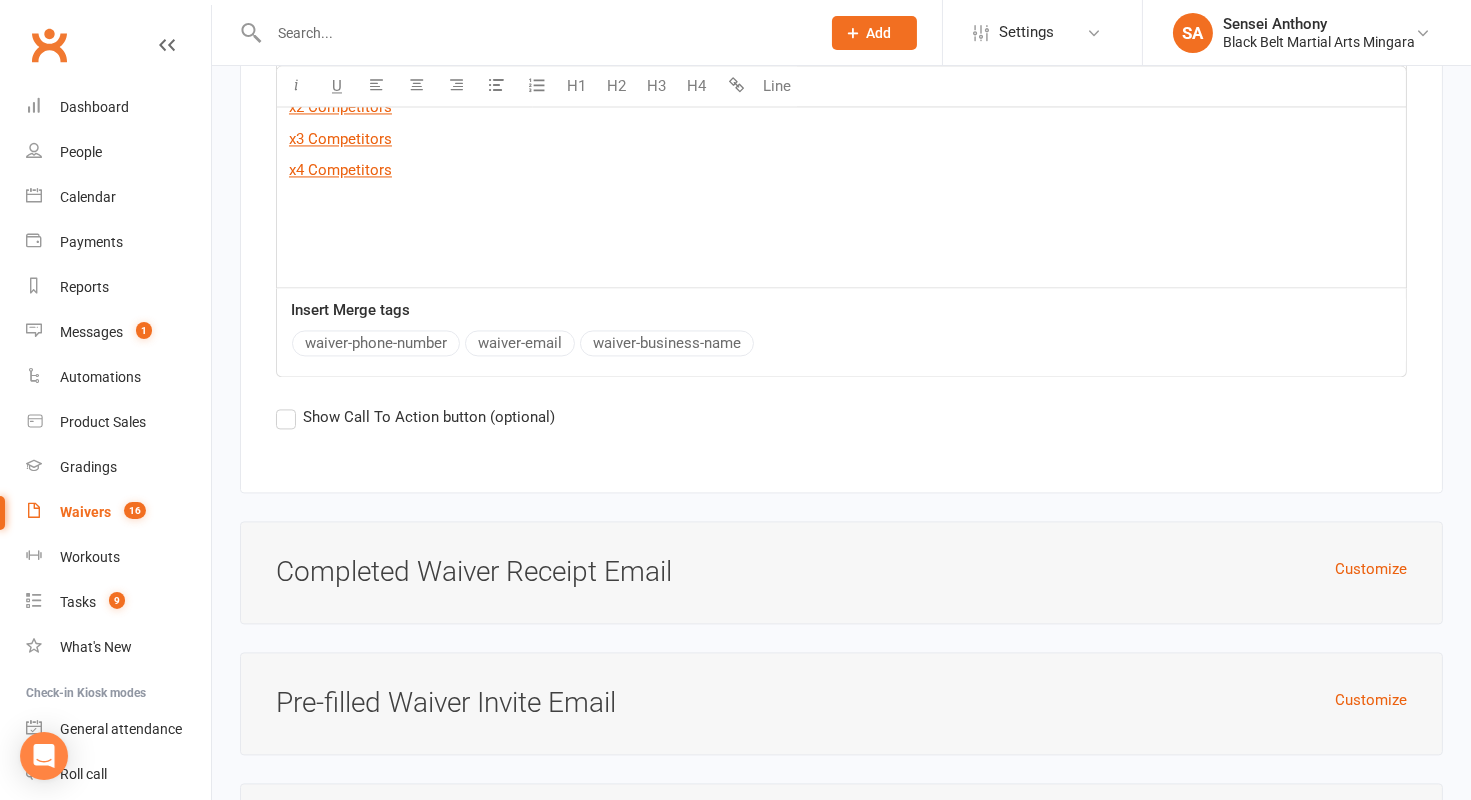 scroll, scrollTop: 7466, scrollLeft: 0, axis: vertical 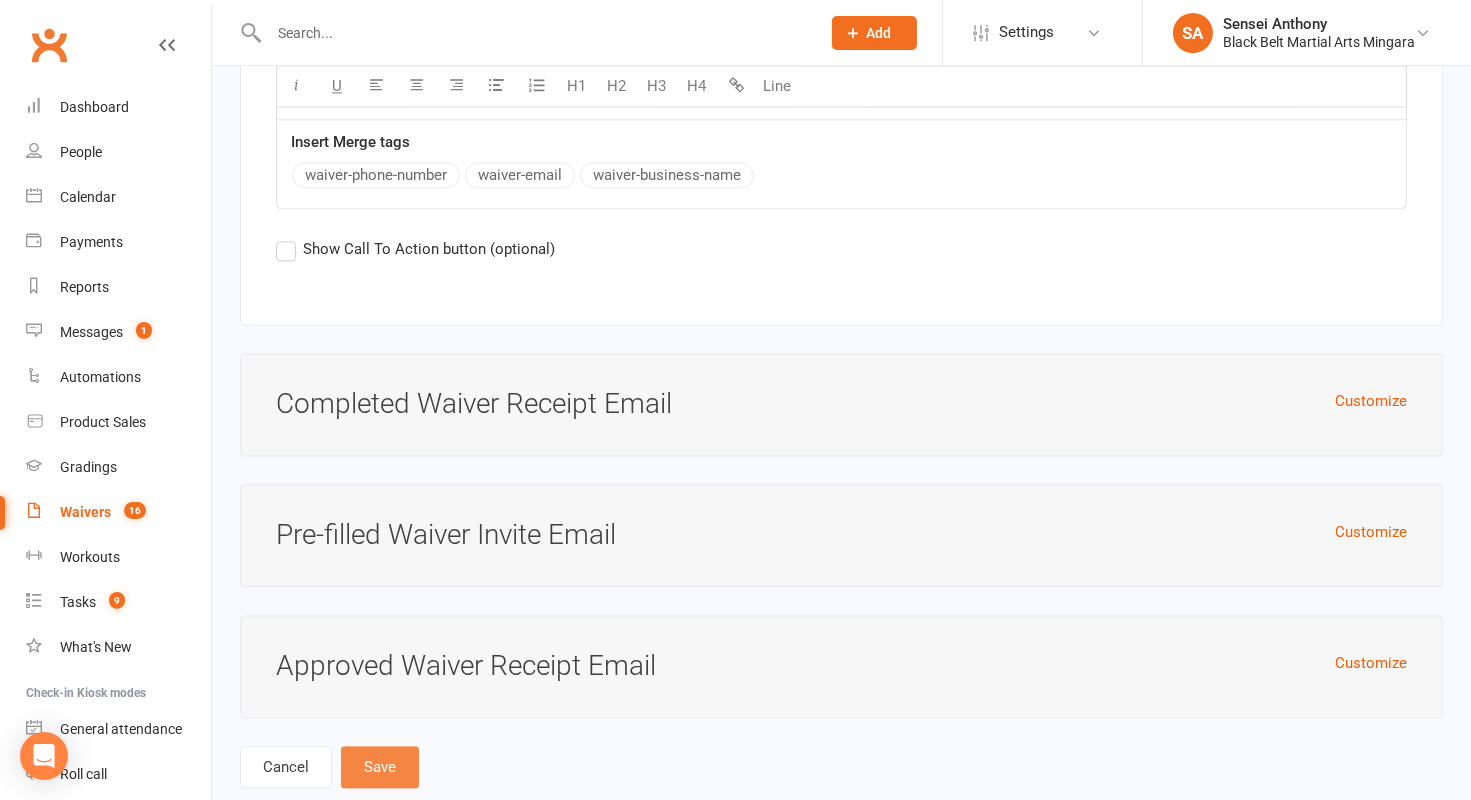 click on "Save" at bounding box center (380, 767) 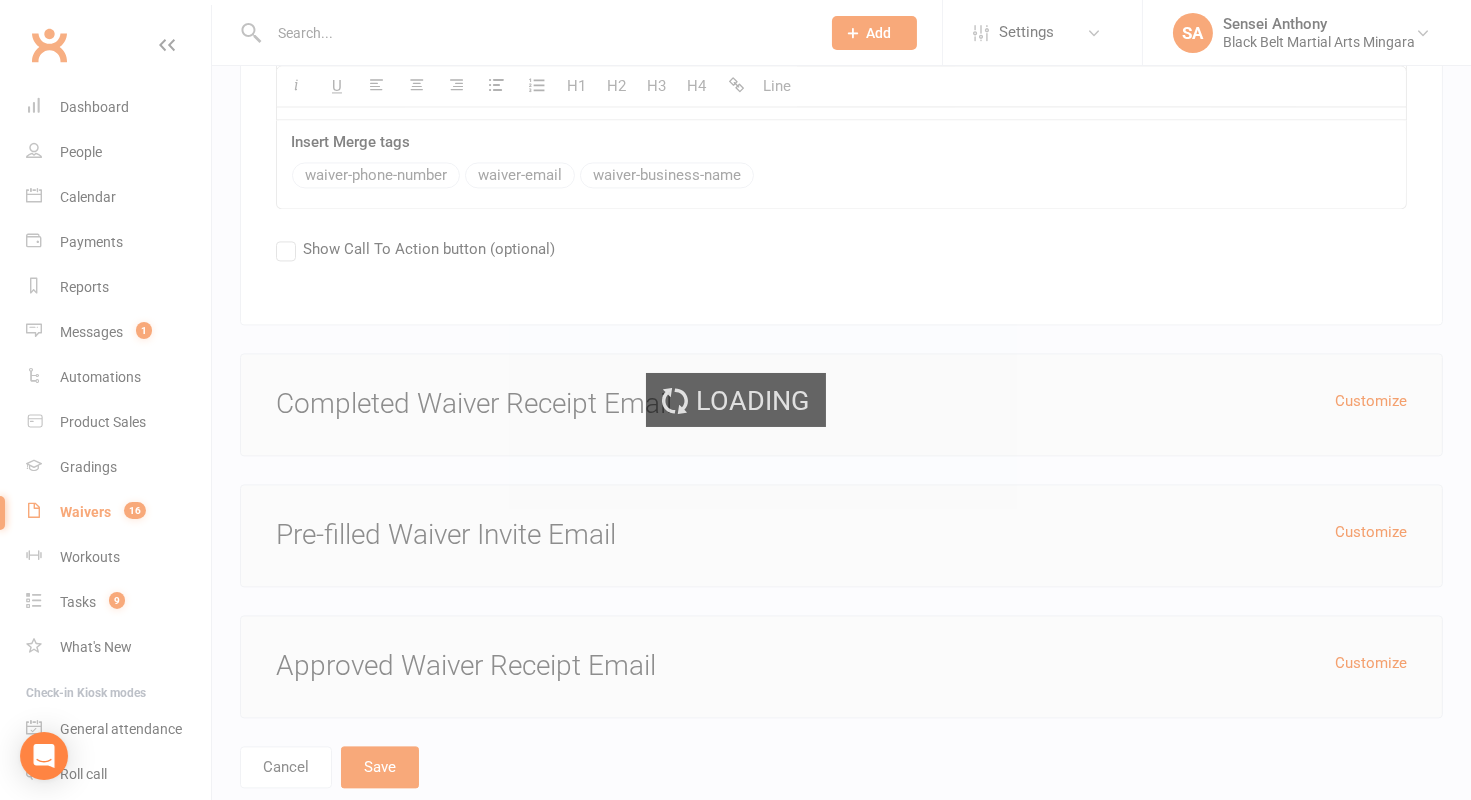 scroll, scrollTop: 0, scrollLeft: 0, axis: both 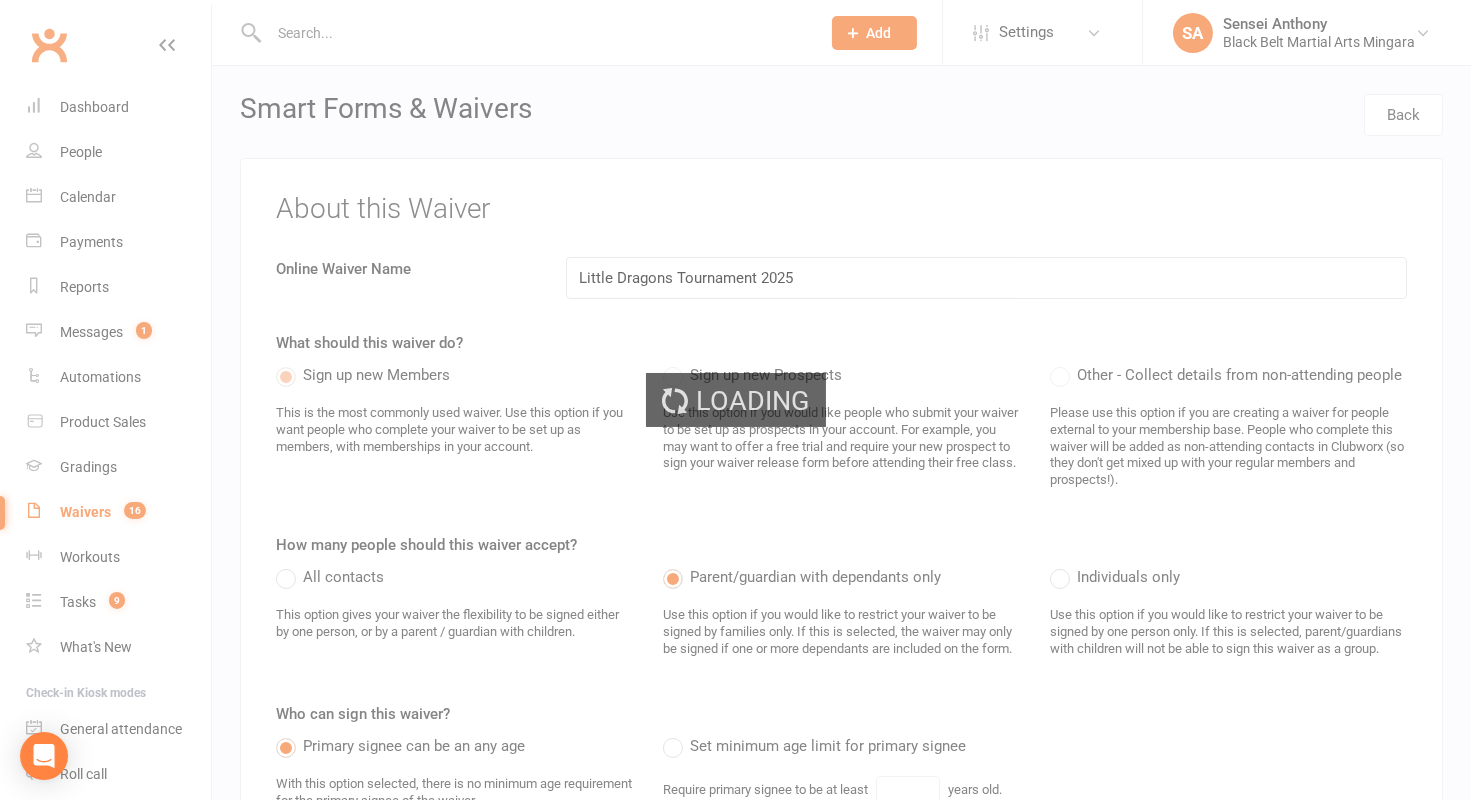 select on "100" 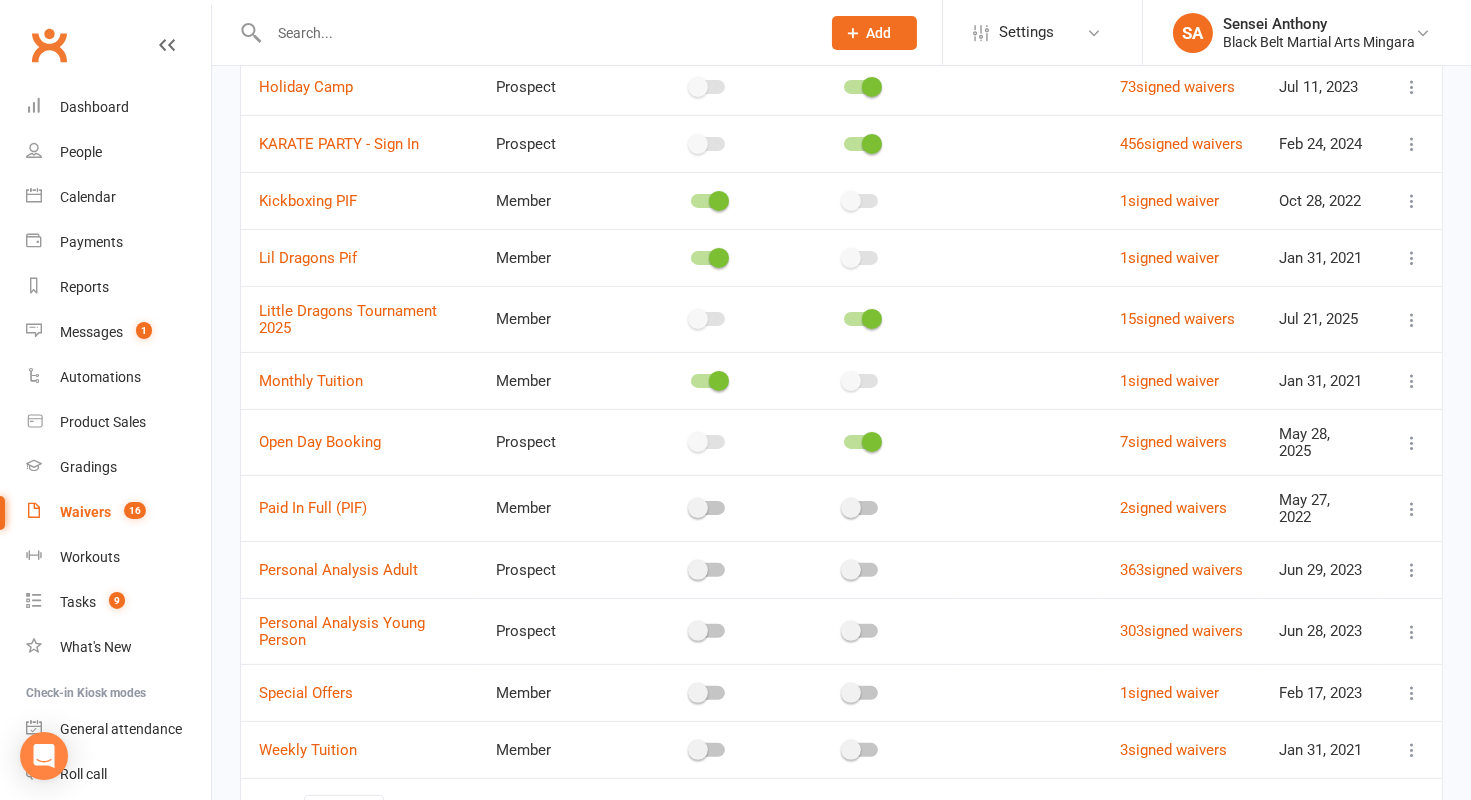scroll, scrollTop: 1121, scrollLeft: 0, axis: vertical 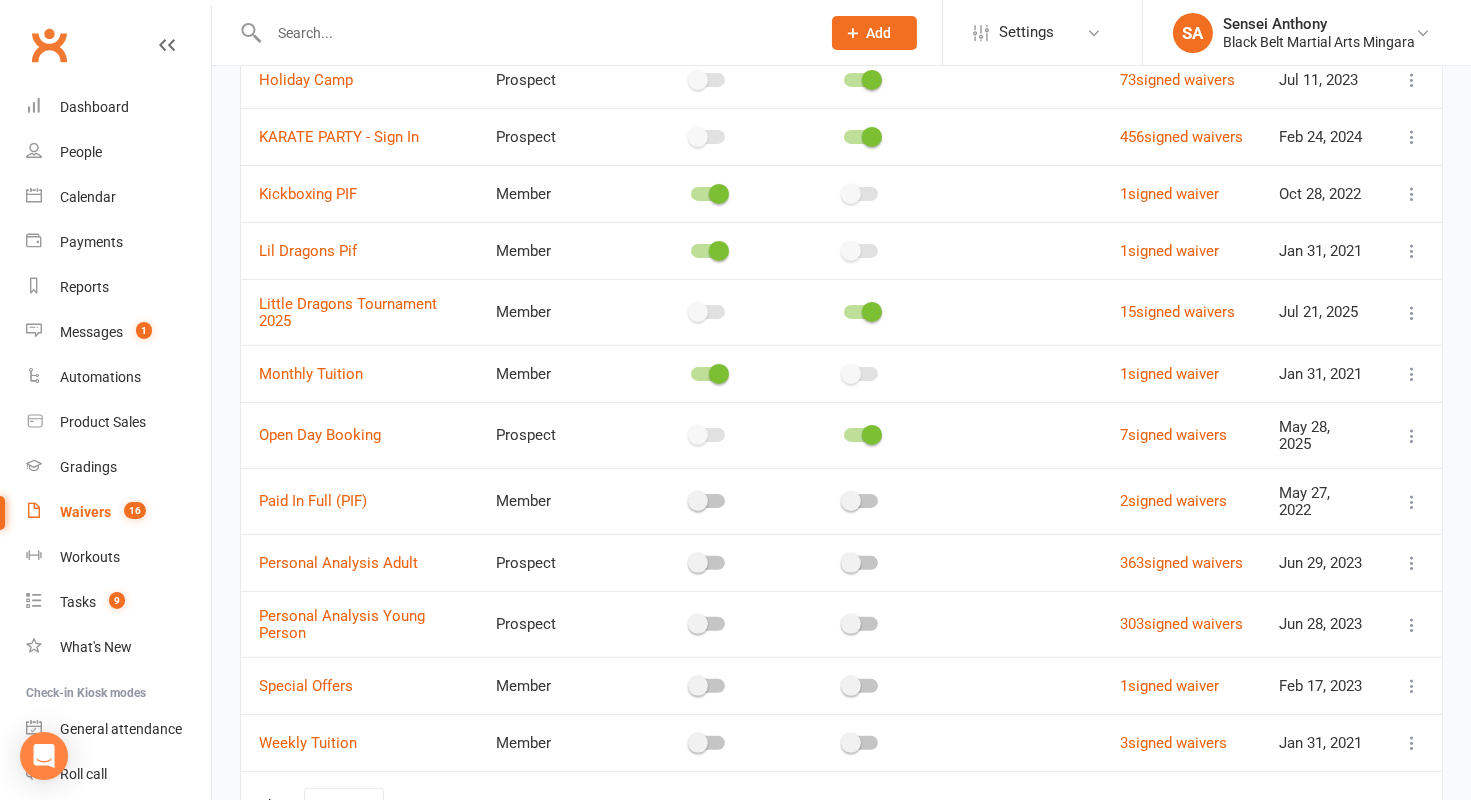 click at bounding box center (1412, 313) 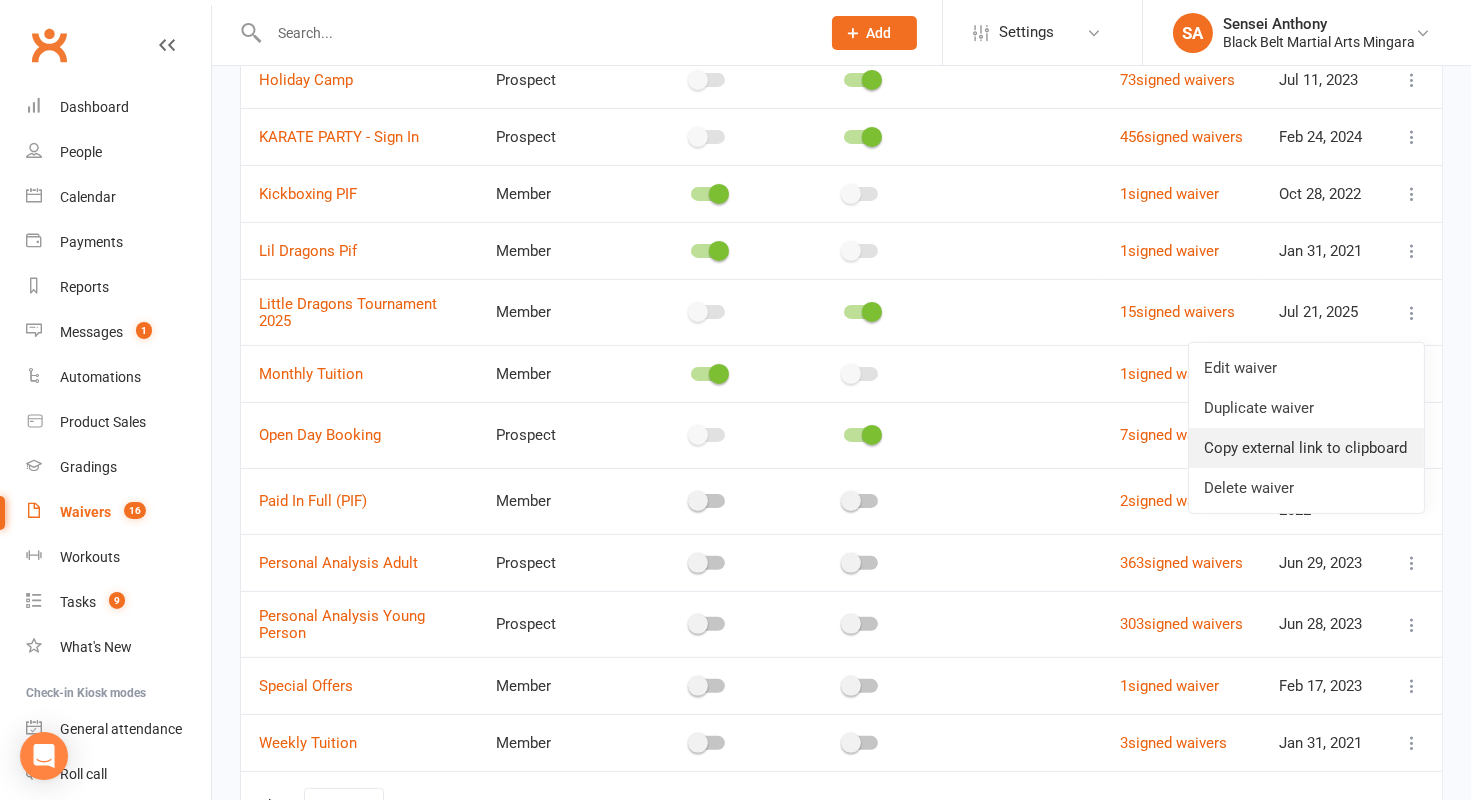 click on "Copy external link to clipboard" at bounding box center [1306, 448] 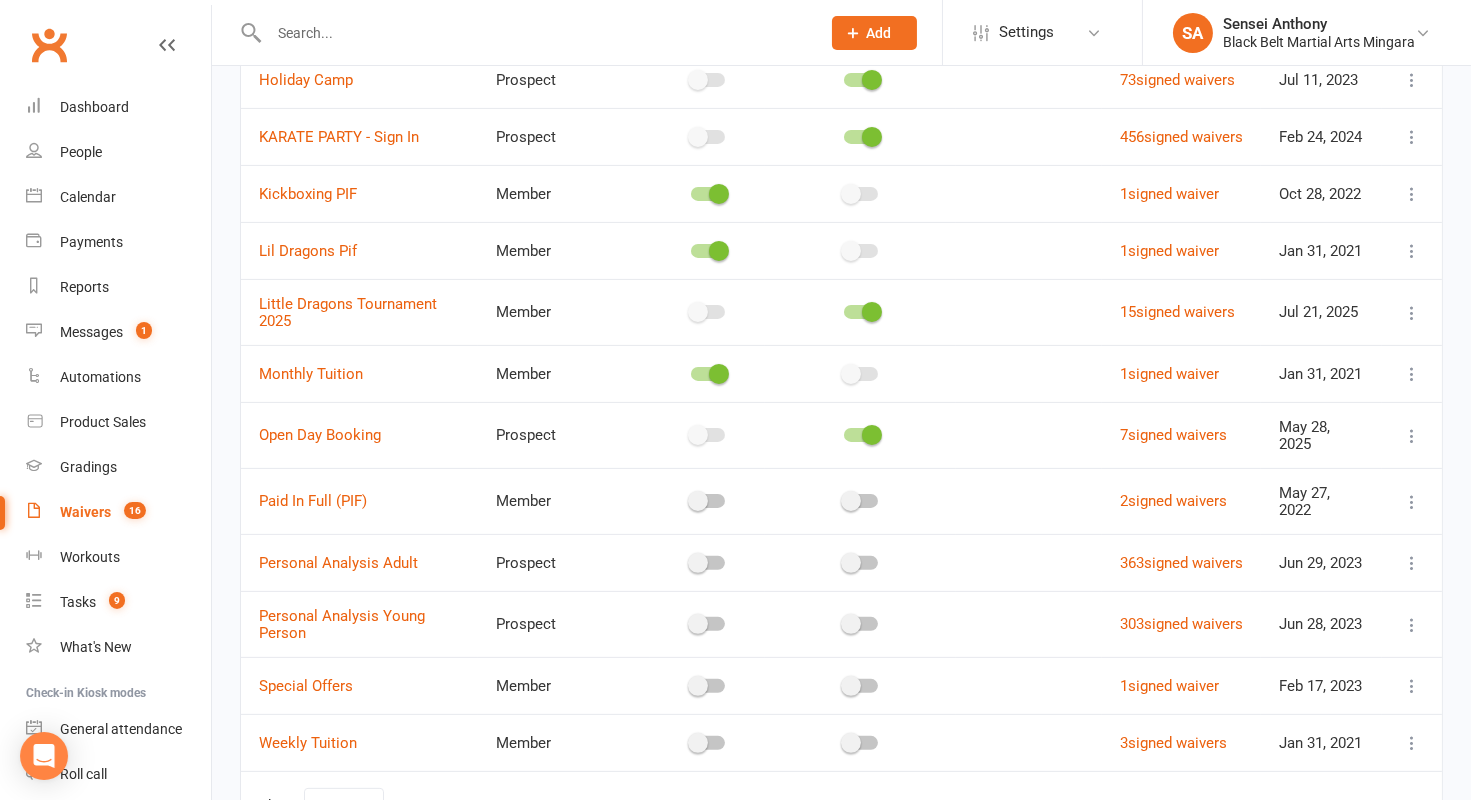 click at bounding box center [1412, 313] 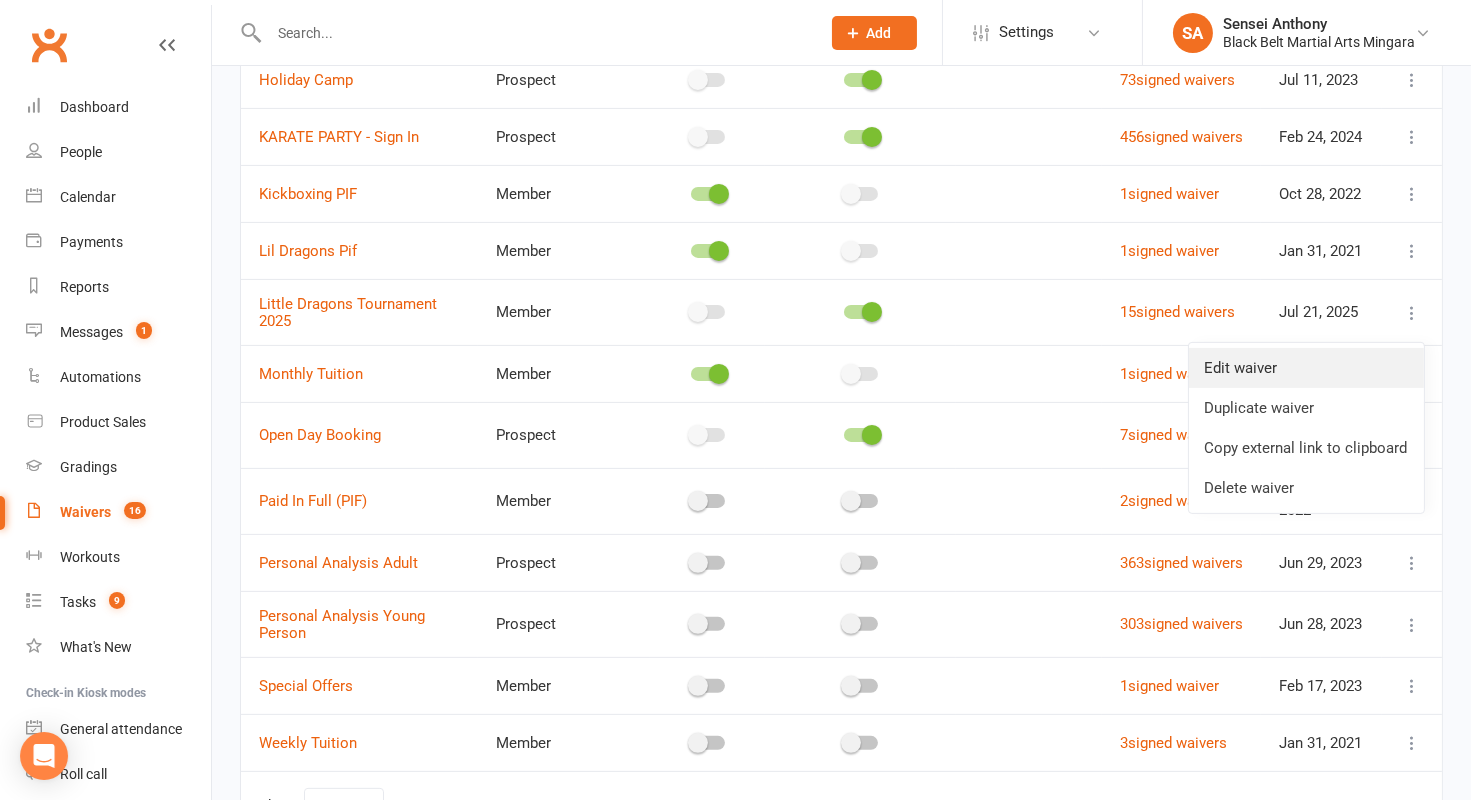 click on "Edit waiver" at bounding box center (1306, 368) 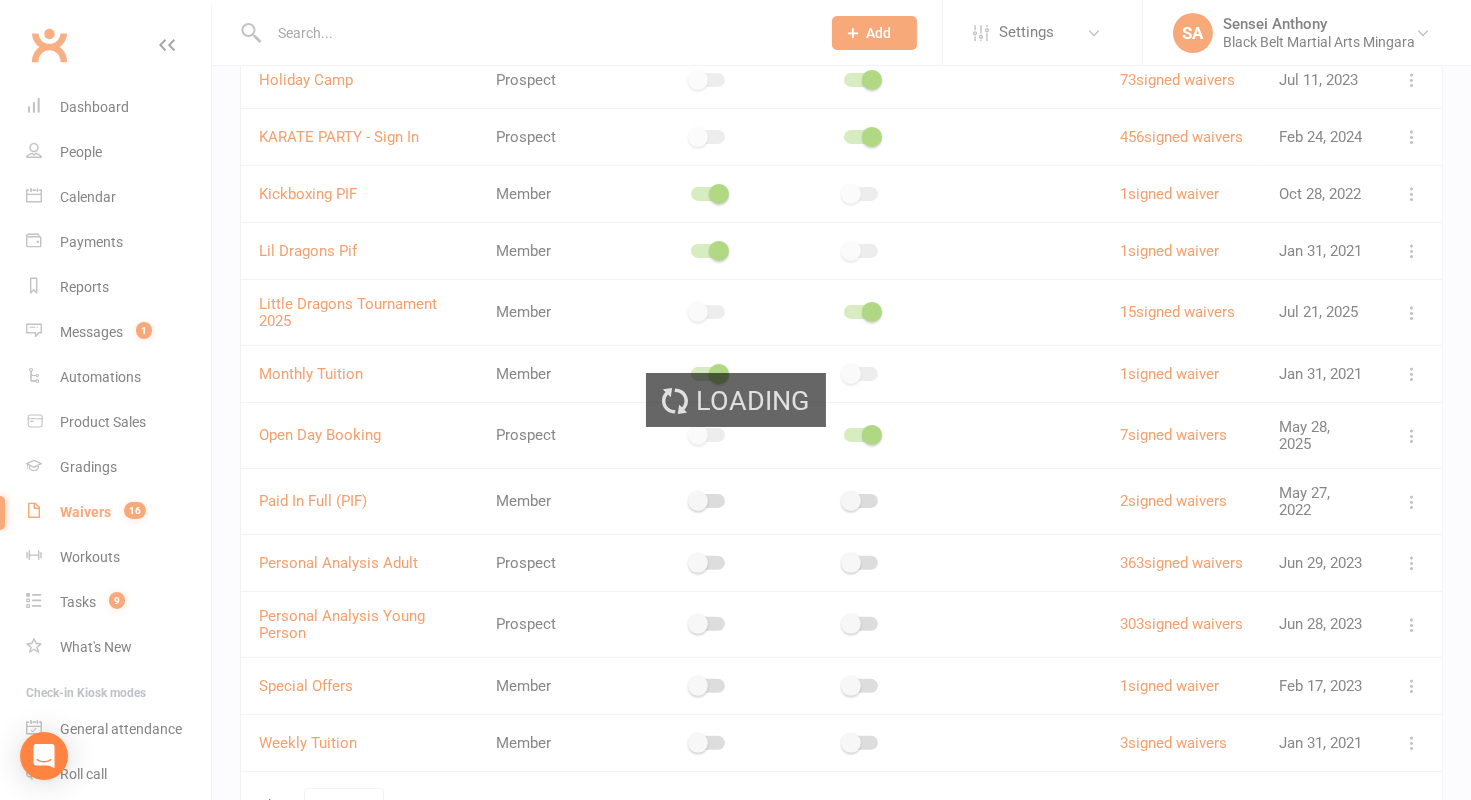 select on "applies_to_dependant_signees" 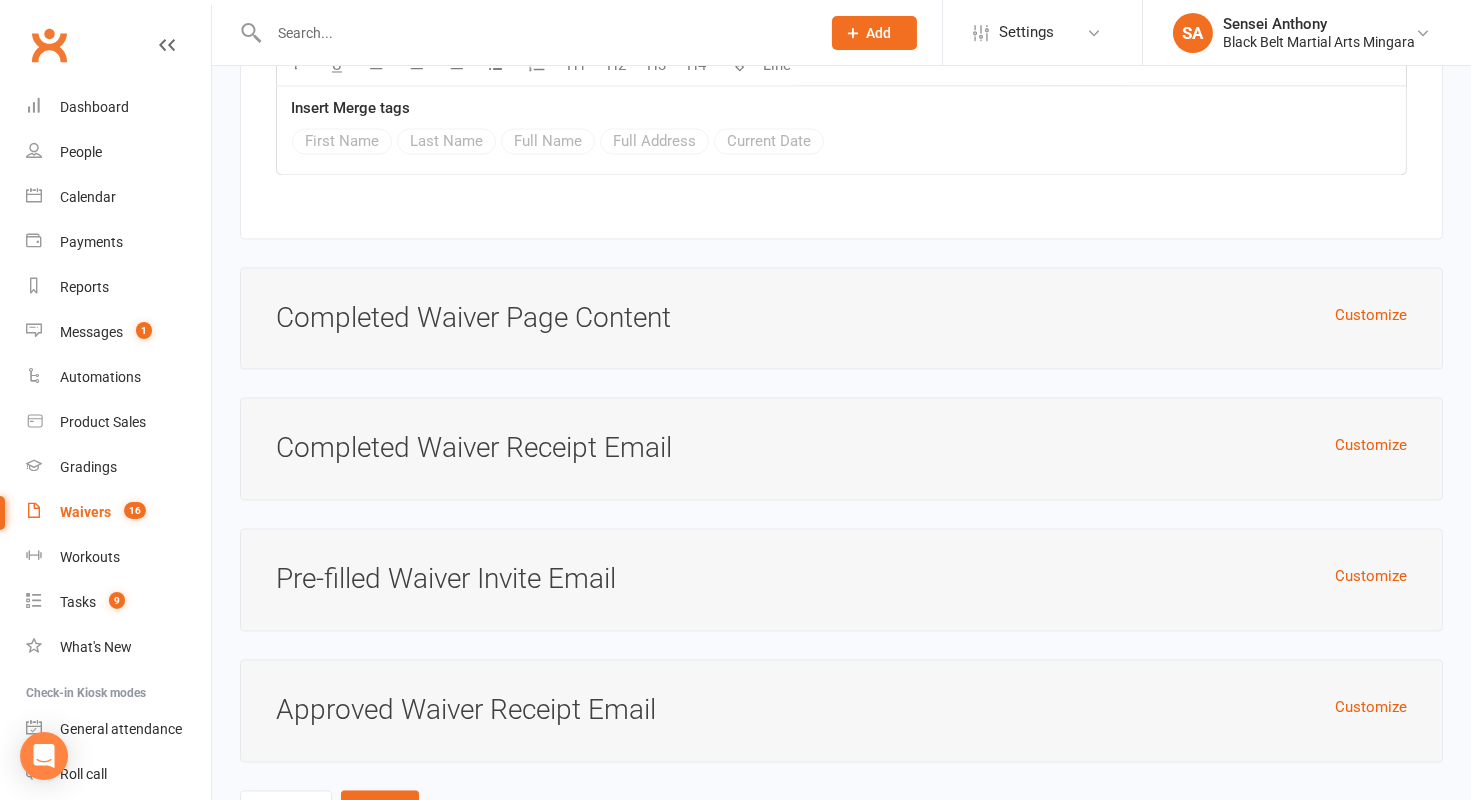 scroll, scrollTop: 6727, scrollLeft: 0, axis: vertical 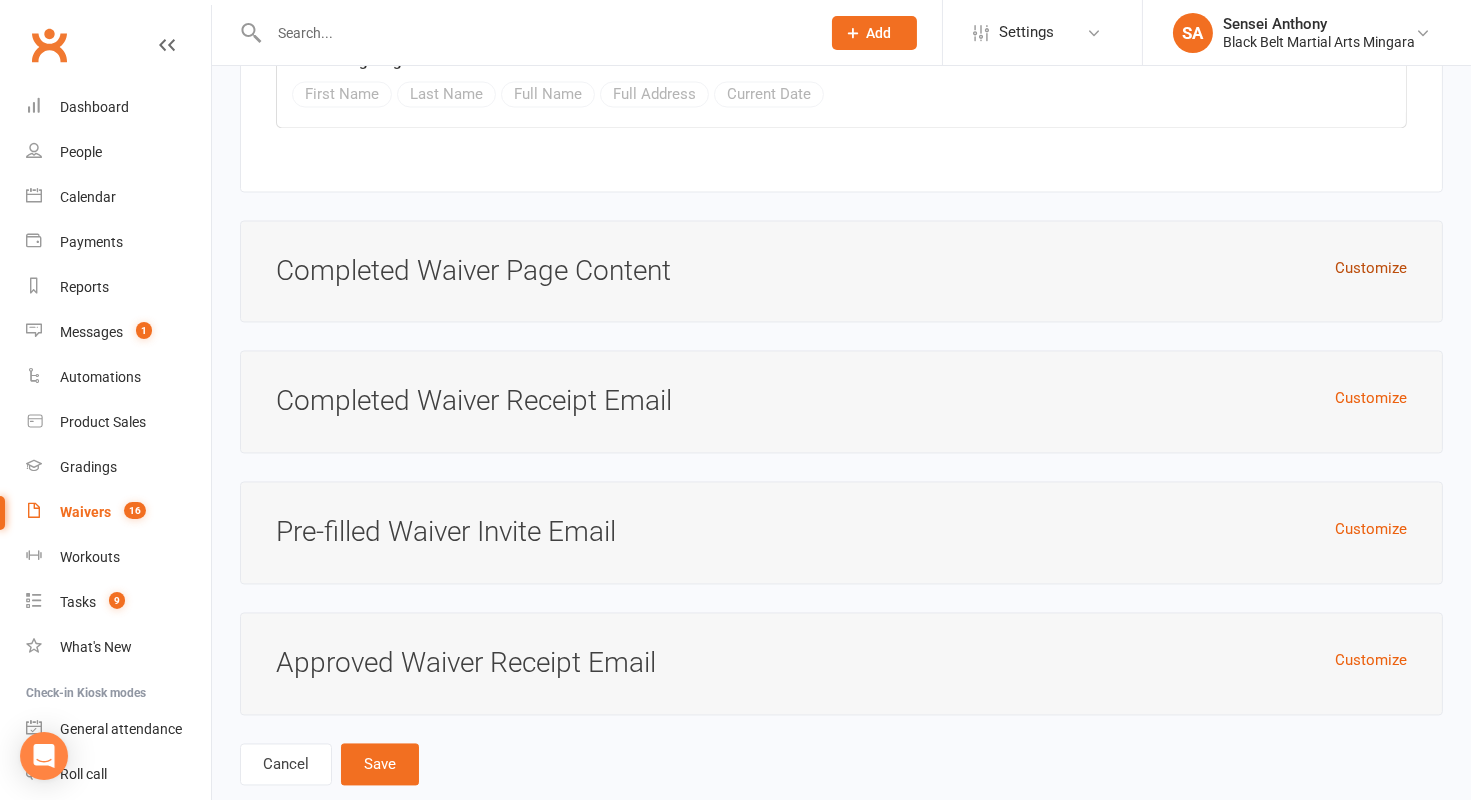 click on "Customize" at bounding box center [1371, 268] 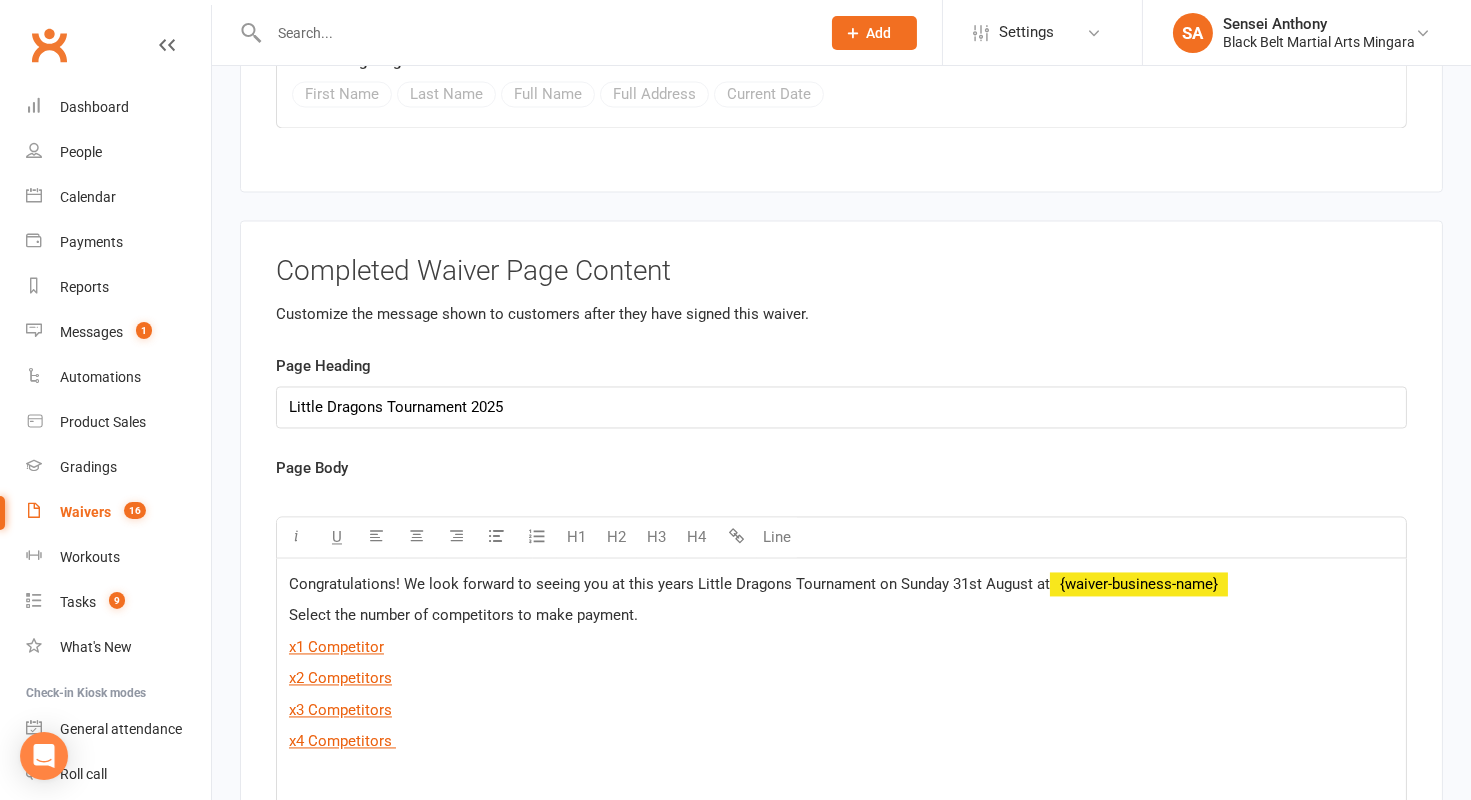 click on "$   x1 Competitor $" at bounding box center (841, 647) 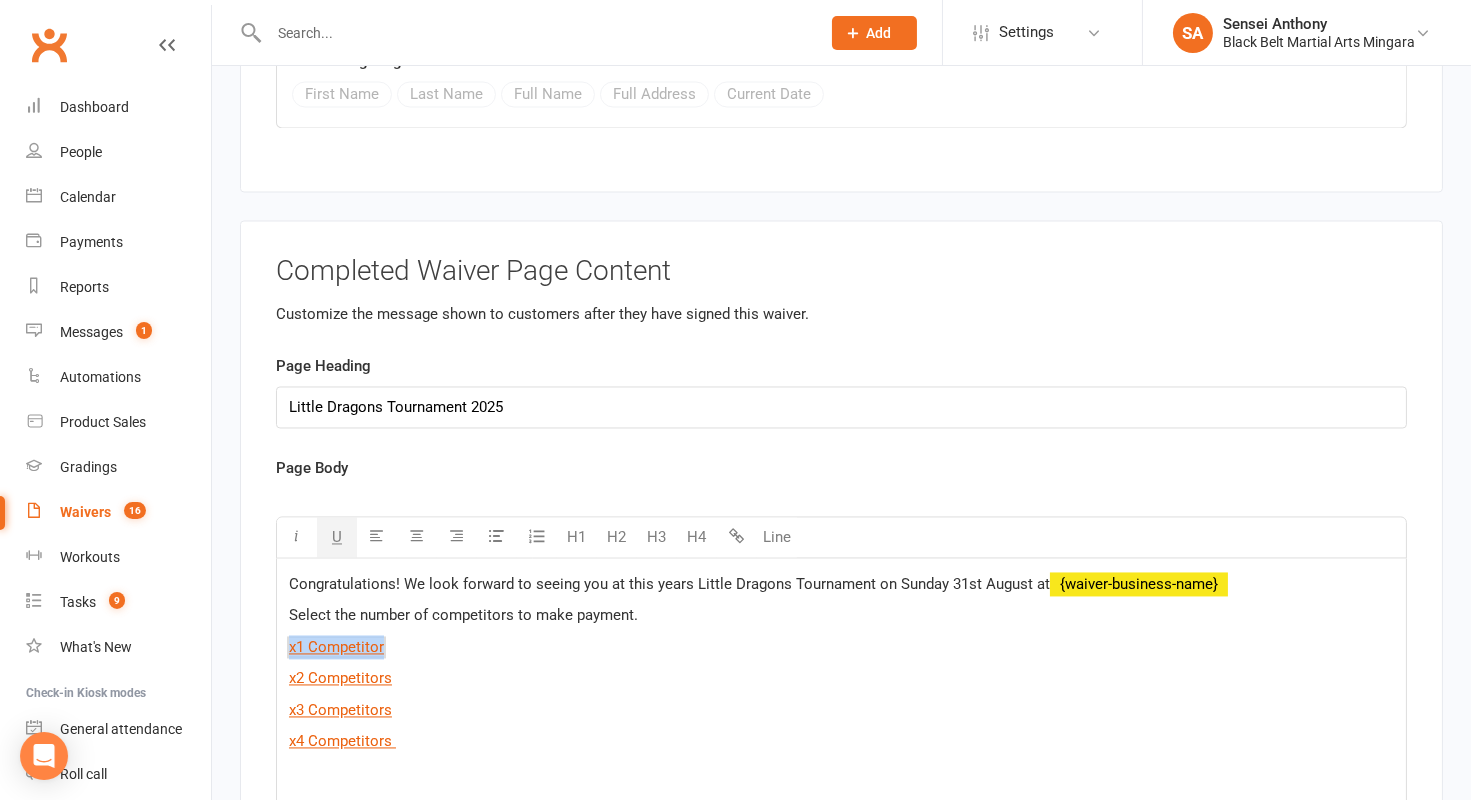 drag, startPoint x: 397, startPoint y: 605, endPoint x: 284, endPoint y: 605, distance: 113 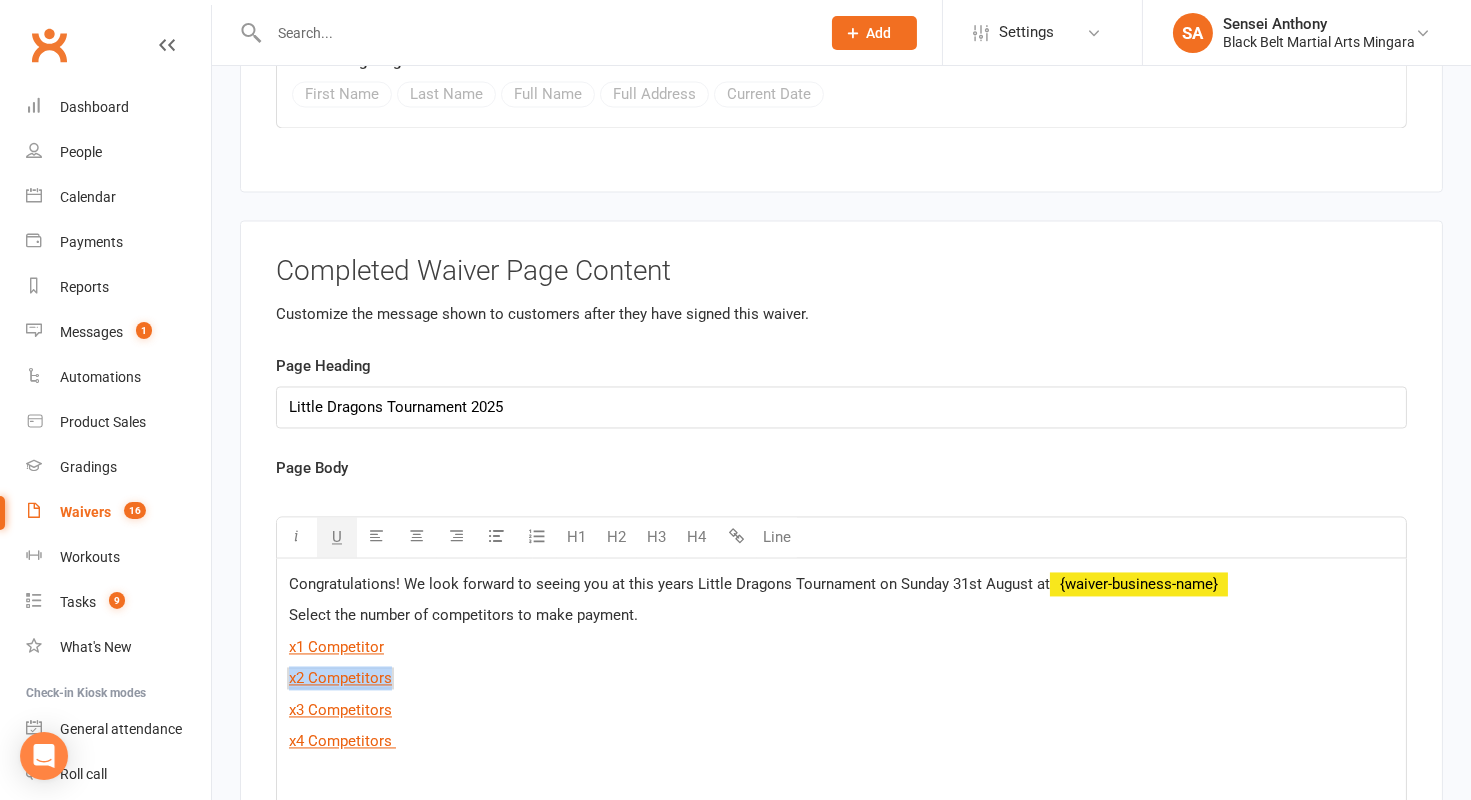 drag, startPoint x: 403, startPoint y: 643, endPoint x: 283, endPoint y: 643, distance: 120 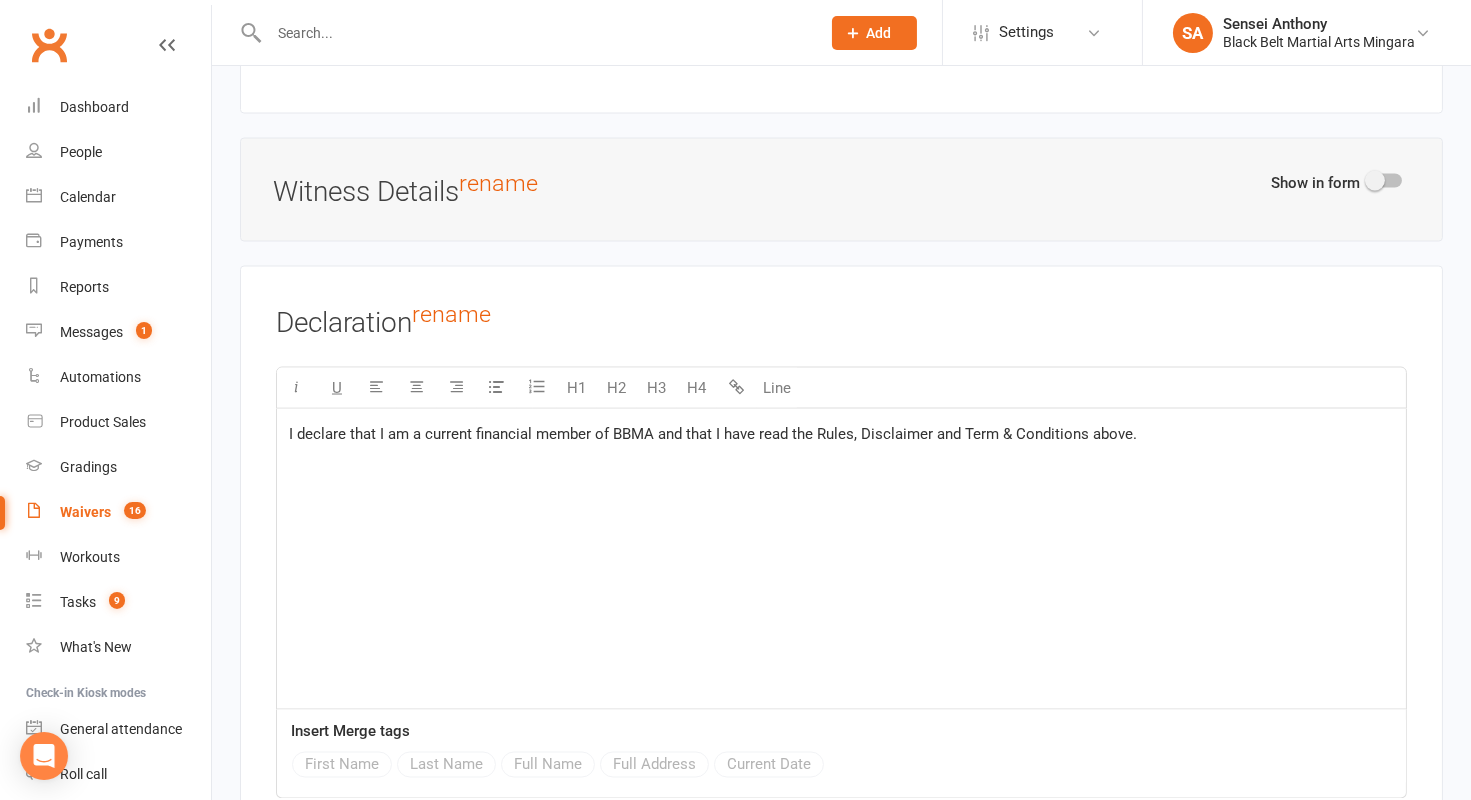 scroll, scrollTop: 6047, scrollLeft: 0, axis: vertical 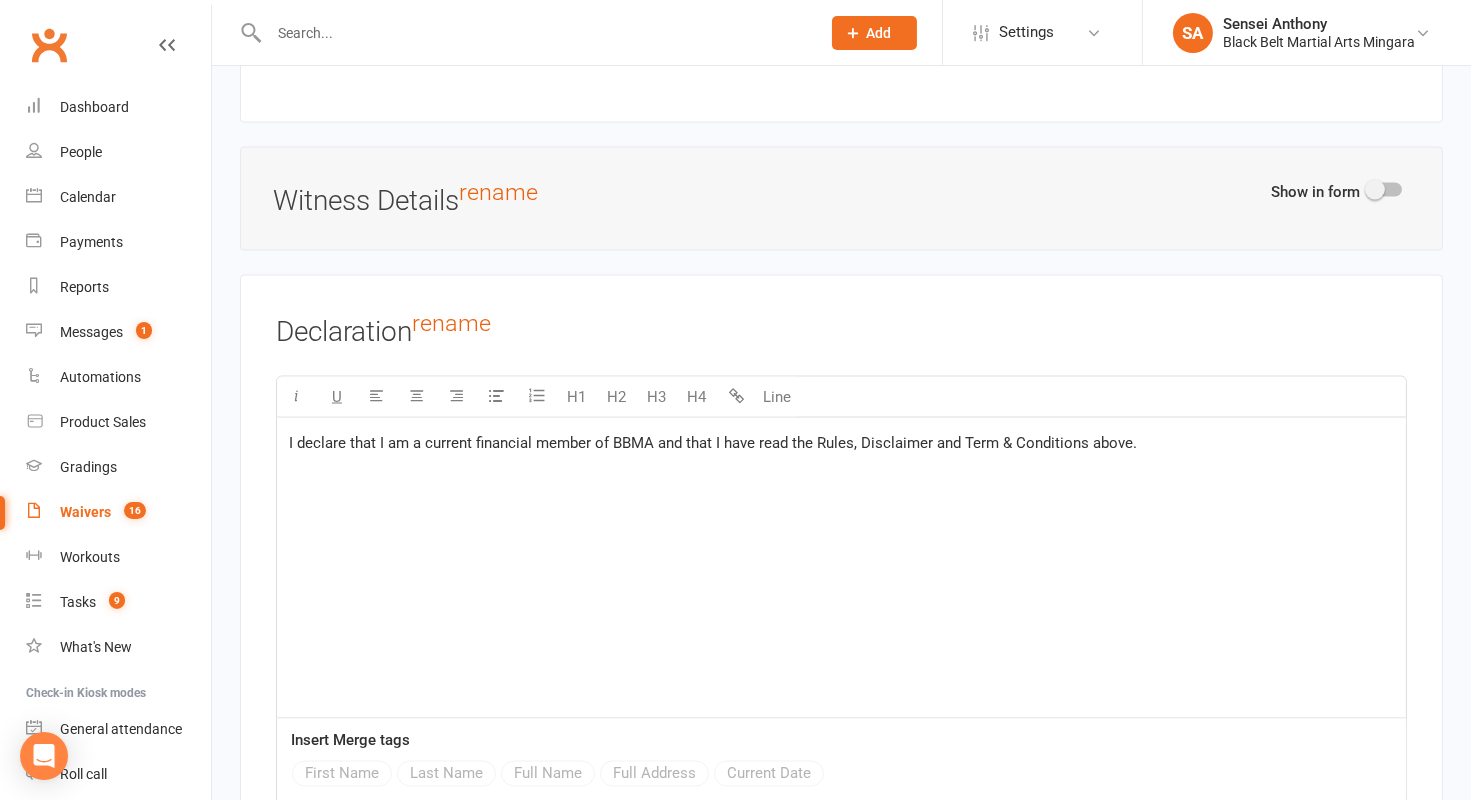 click on "I declare that I am a current financial member of BBMA and that I have read the Rules, Disclaimer and Term & Conditions above." at bounding box center (841, 568) 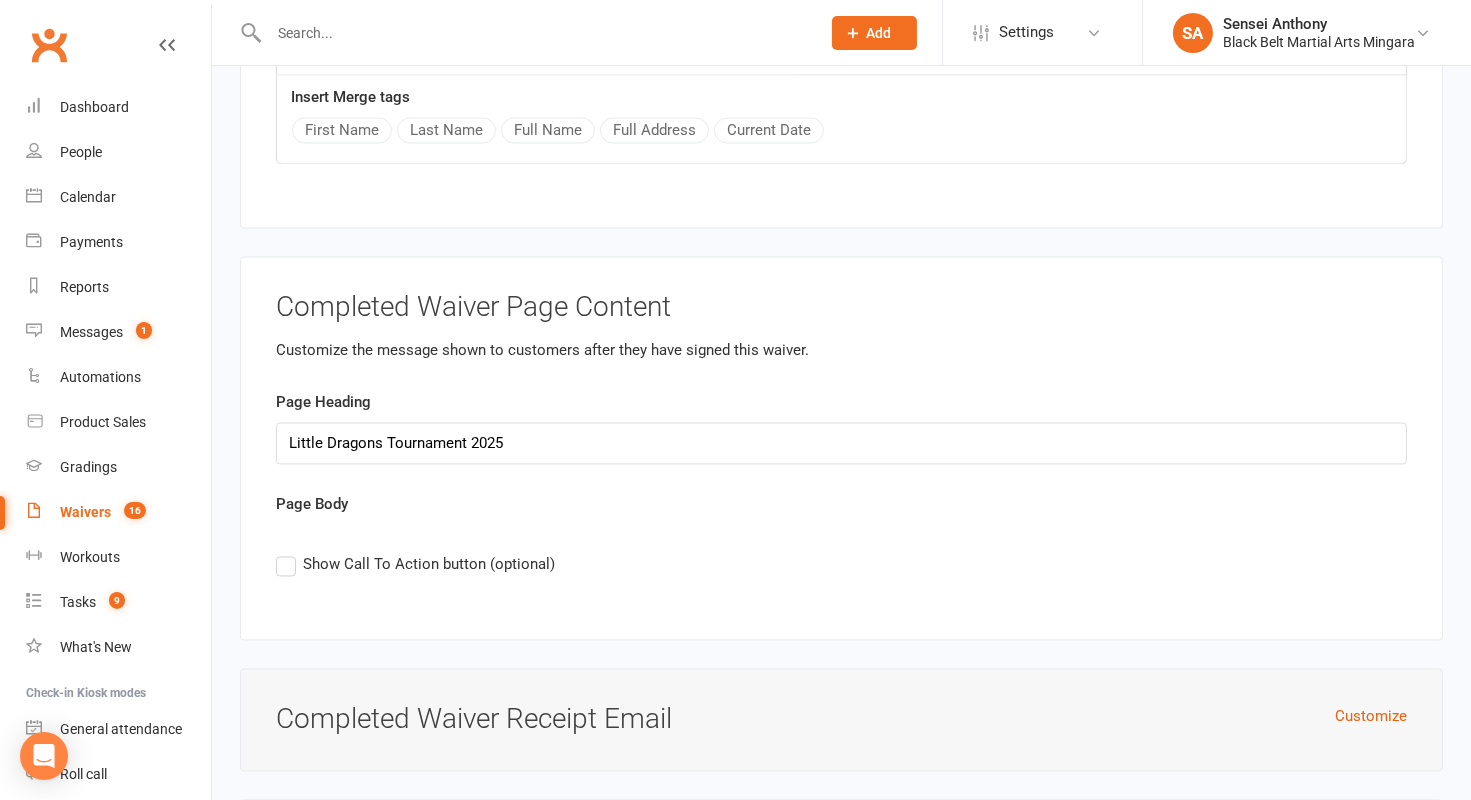 scroll, scrollTop: 6688, scrollLeft: 0, axis: vertical 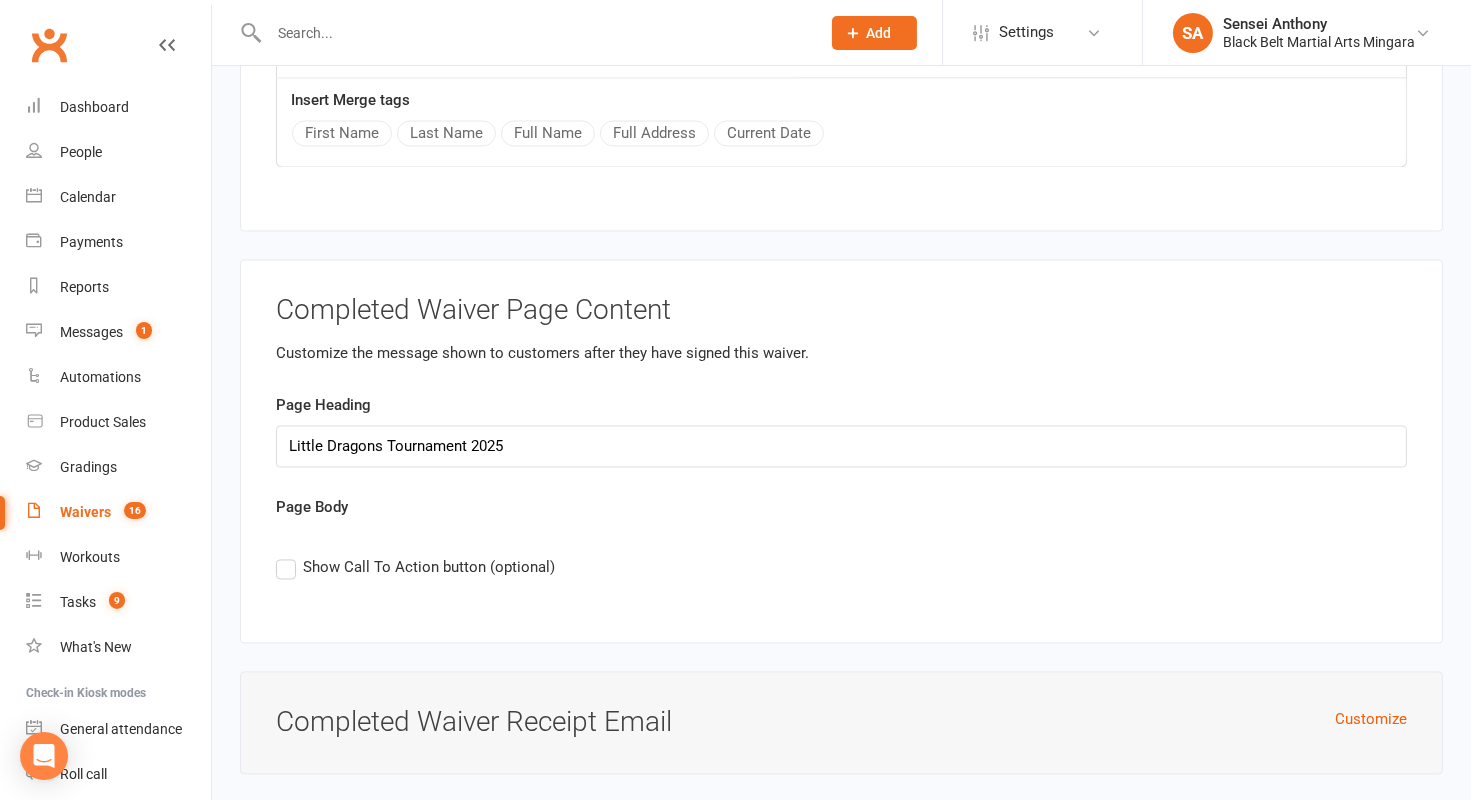 click on "Page Body" at bounding box center [841, 511] 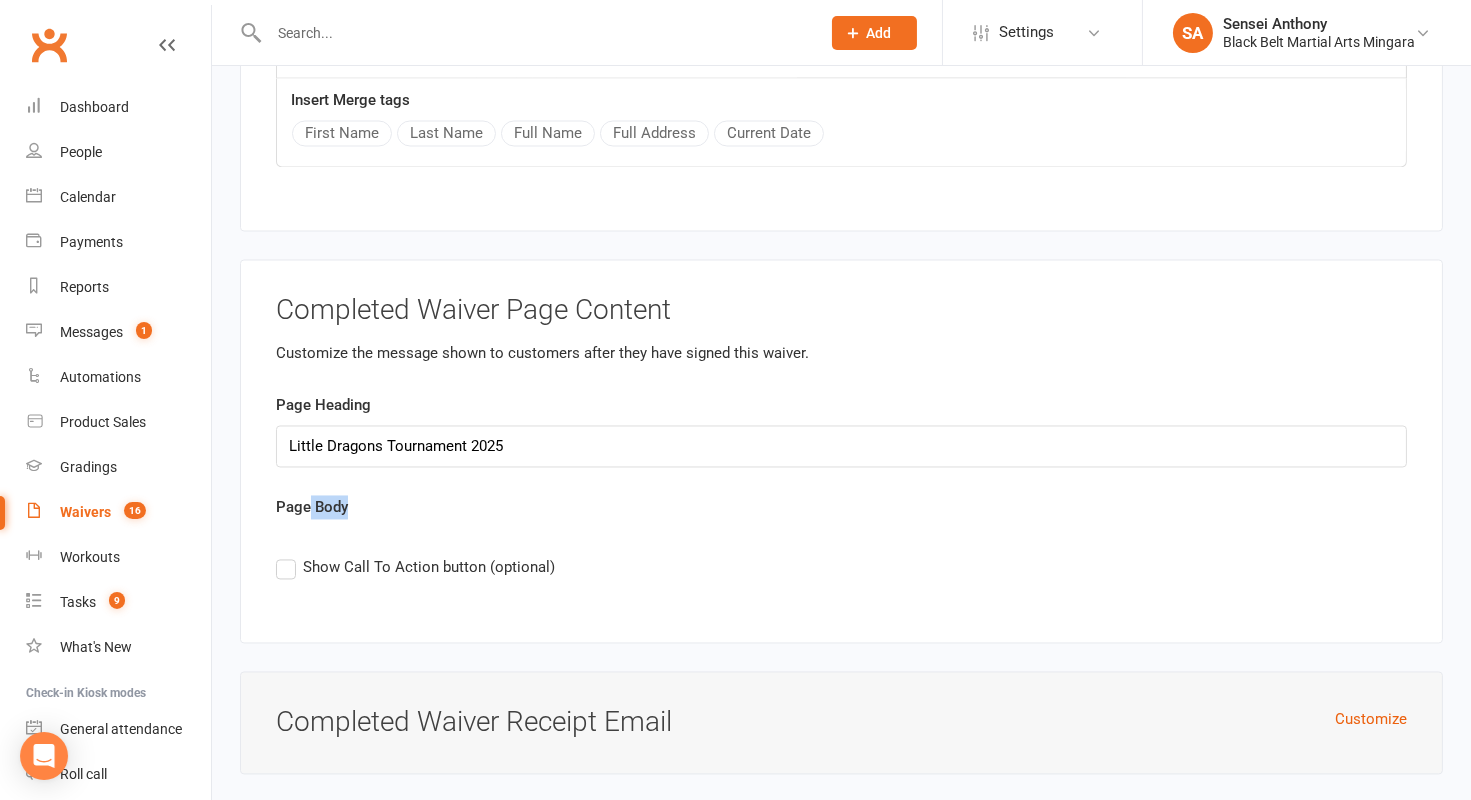drag, startPoint x: 310, startPoint y: 472, endPoint x: 334, endPoint y: 472, distance: 24 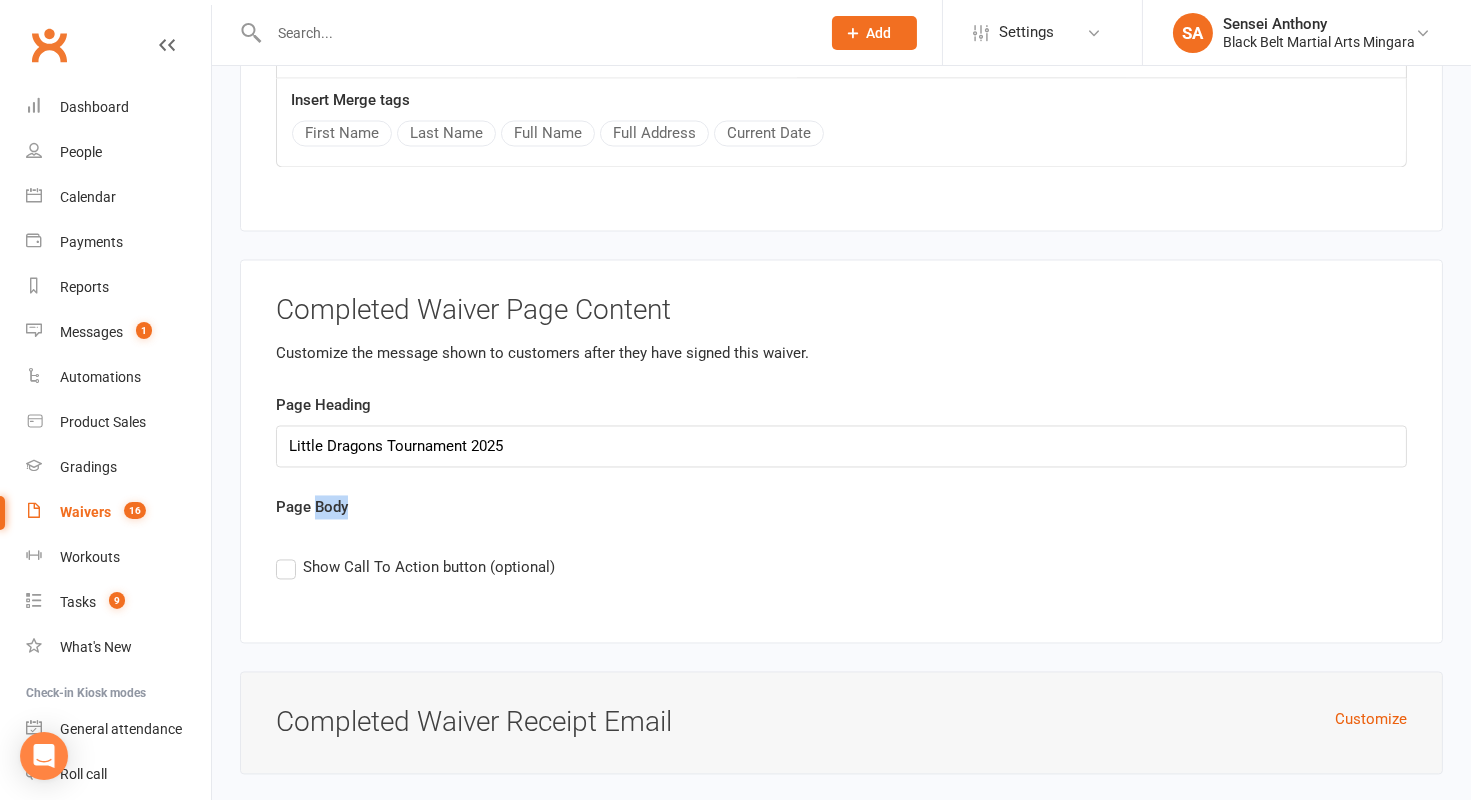 click on "Page Body" at bounding box center [312, 507] 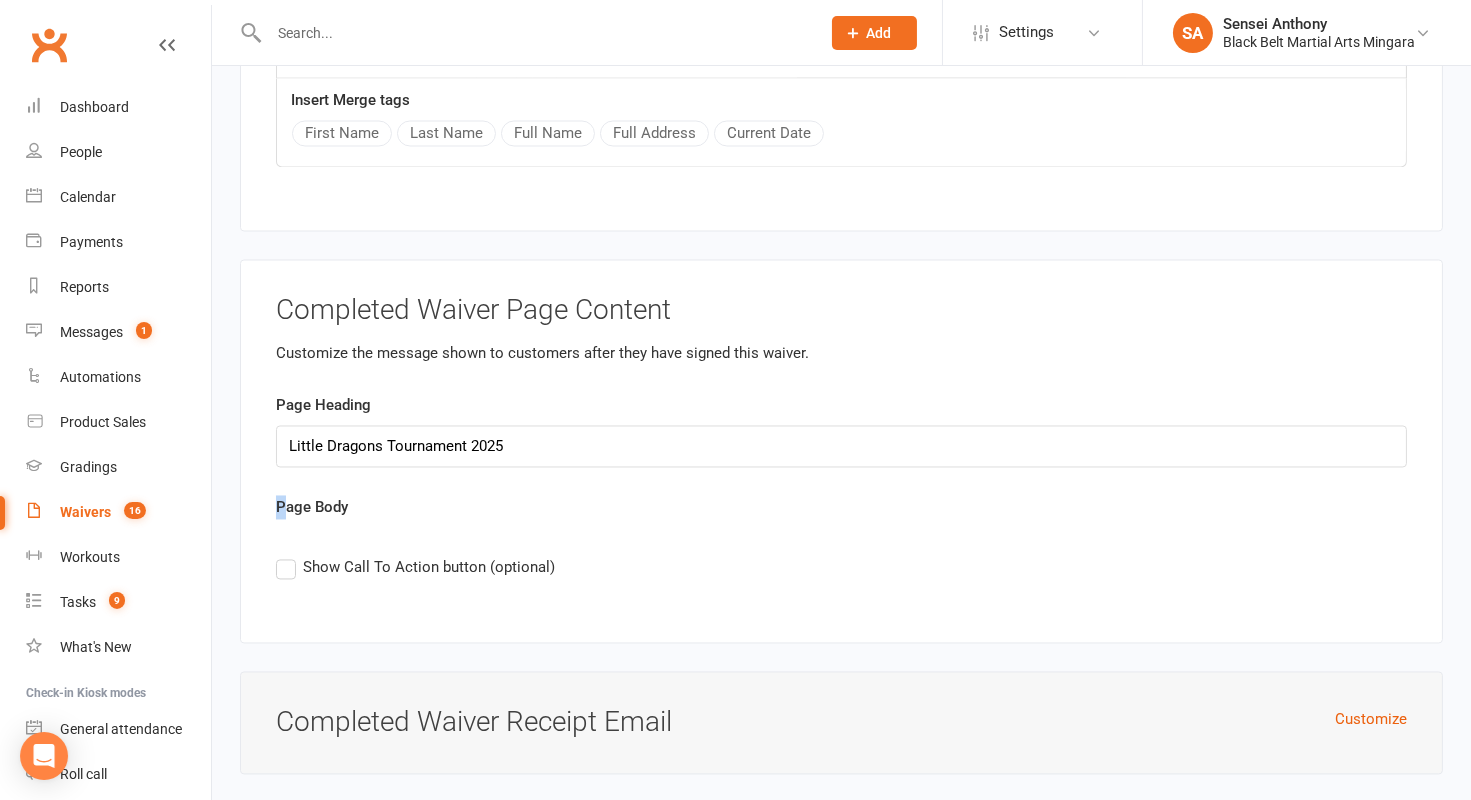 click on "Page Body" at bounding box center [312, 507] 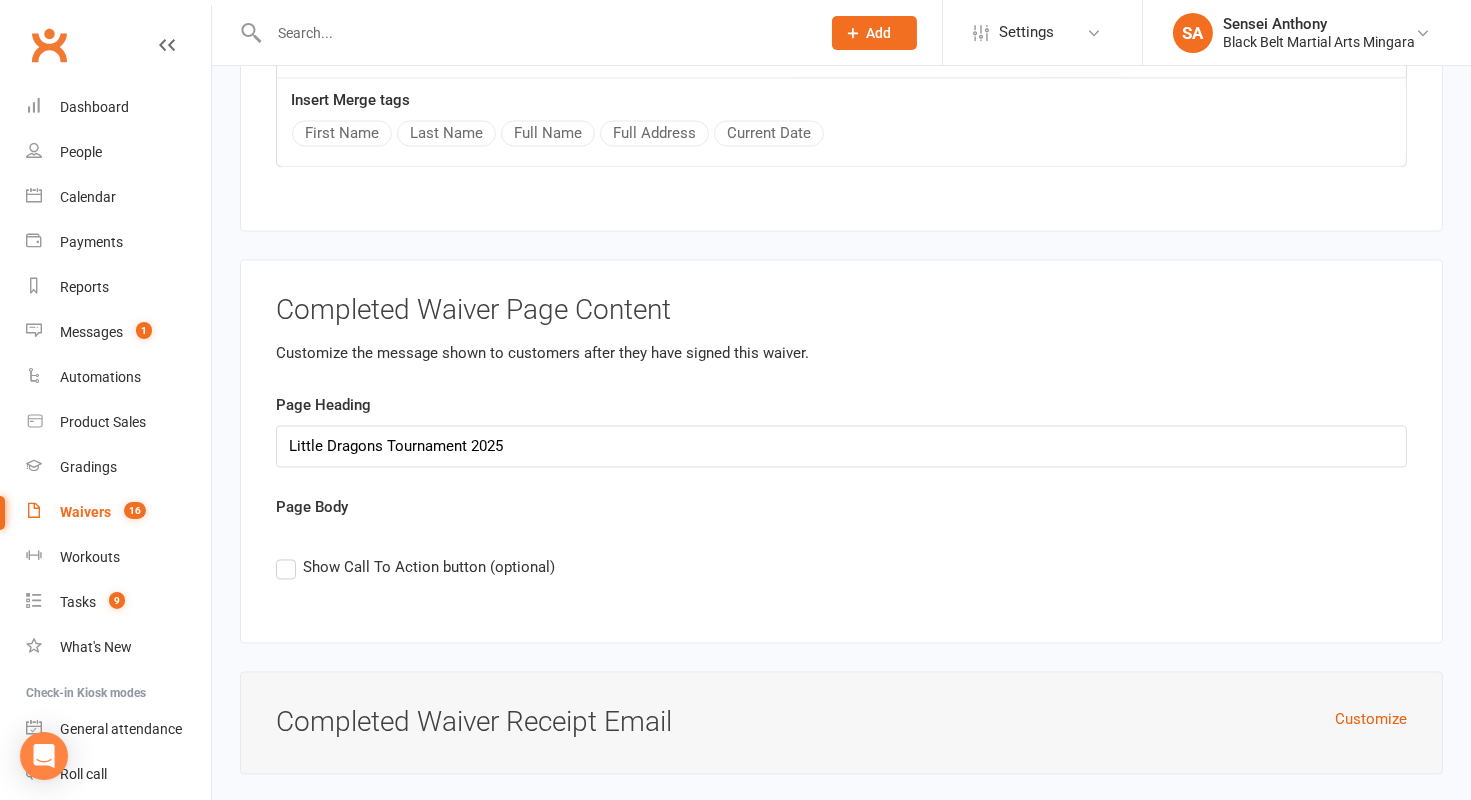 click on "Page Body" at bounding box center (841, 511) 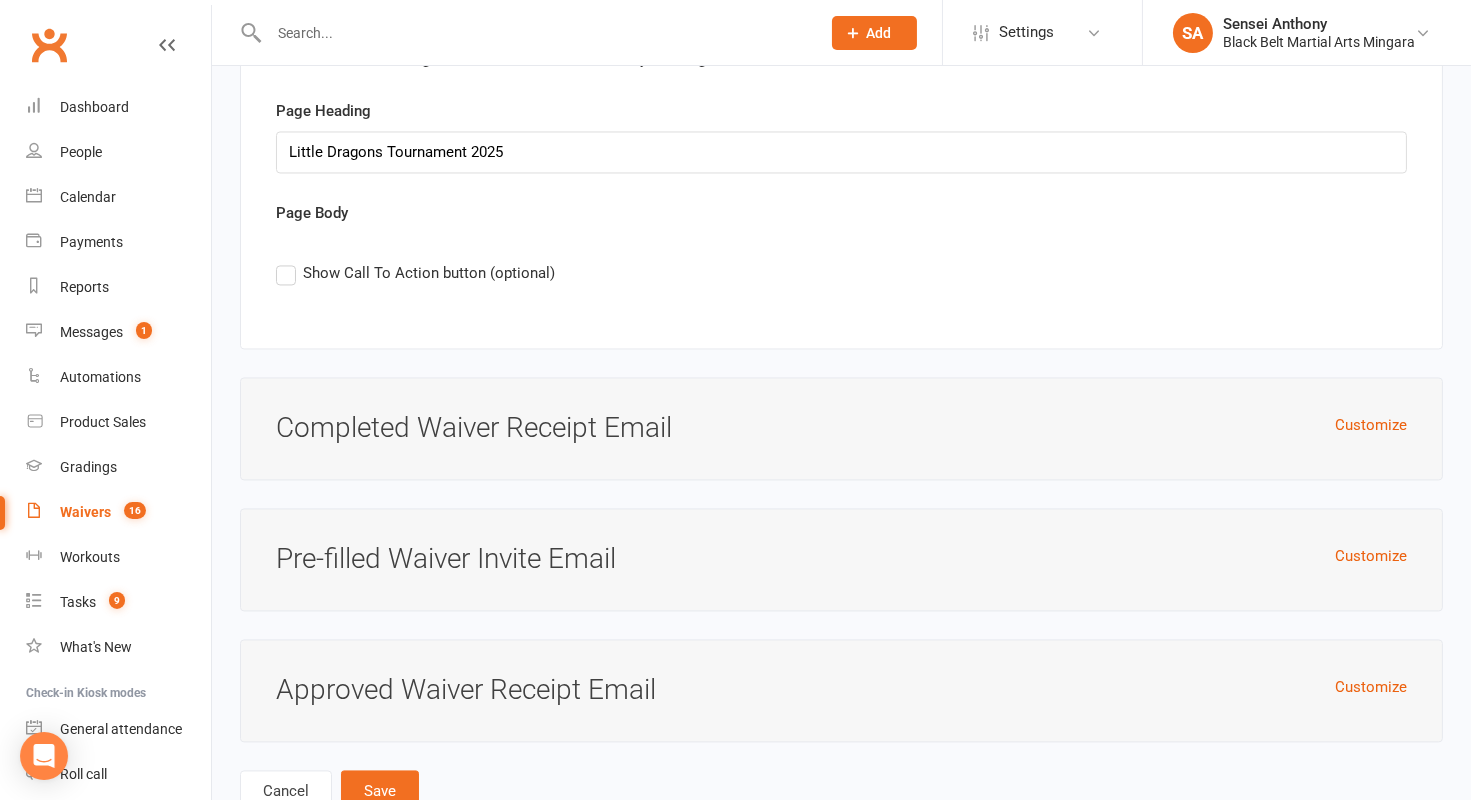scroll, scrollTop: 7008, scrollLeft: 0, axis: vertical 